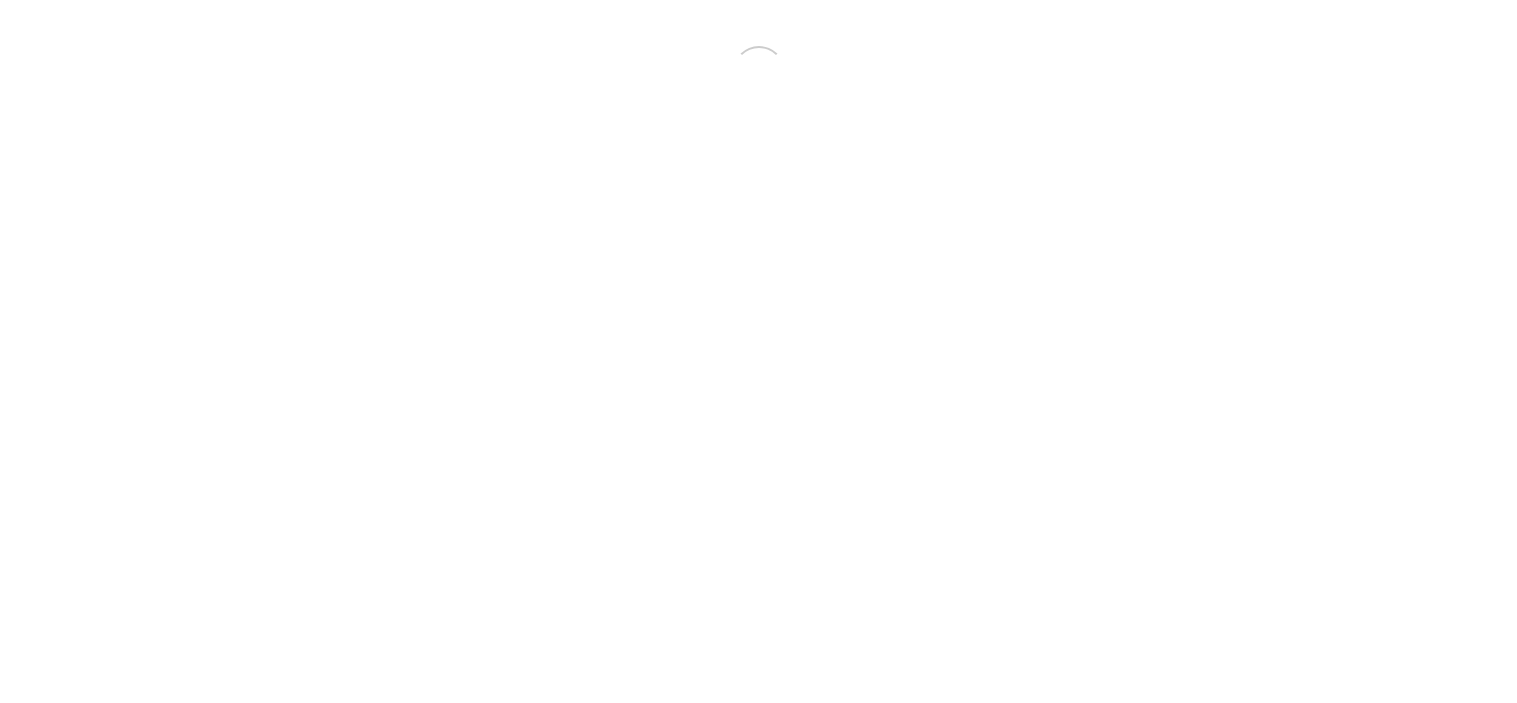 scroll, scrollTop: 0, scrollLeft: 0, axis: both 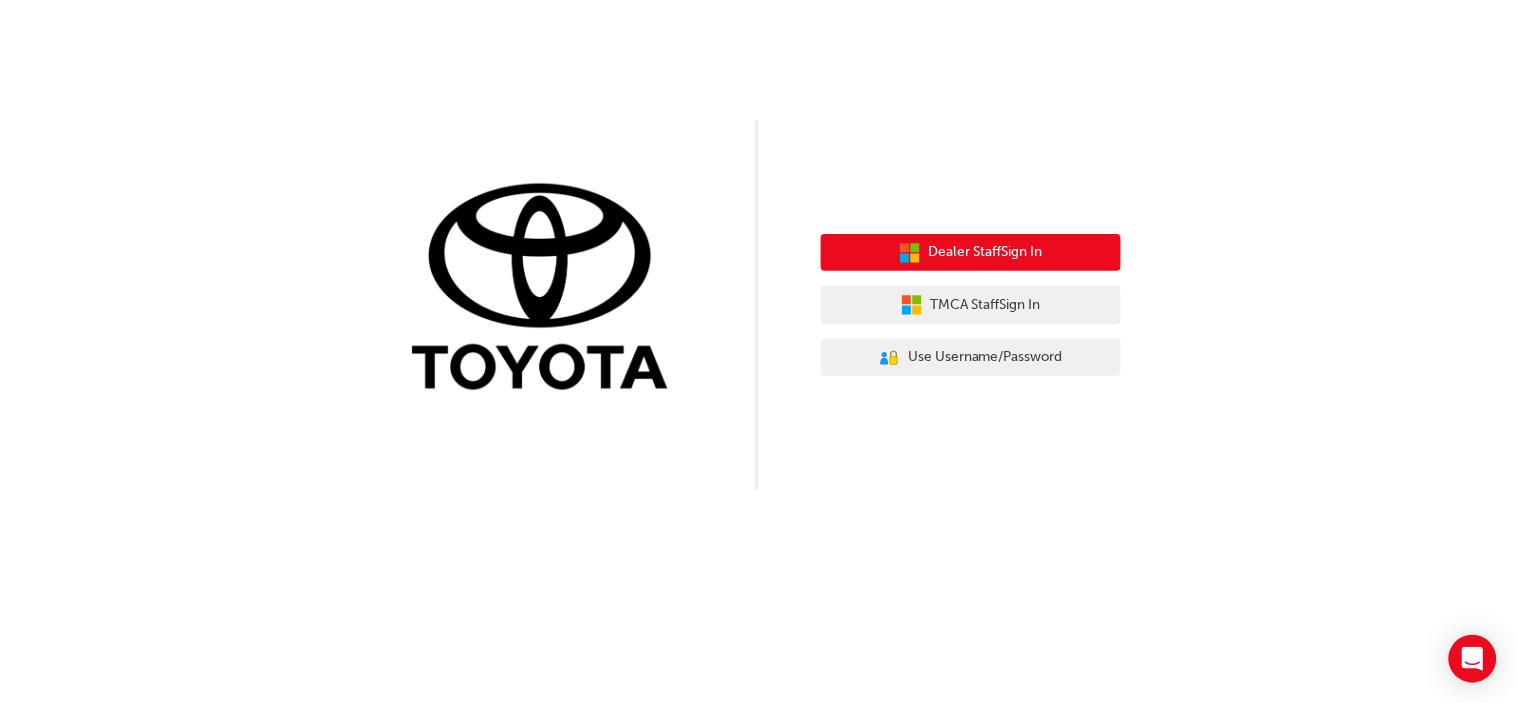 click on "Dealer Staff  Sign In" at bounding box center [986, 252] 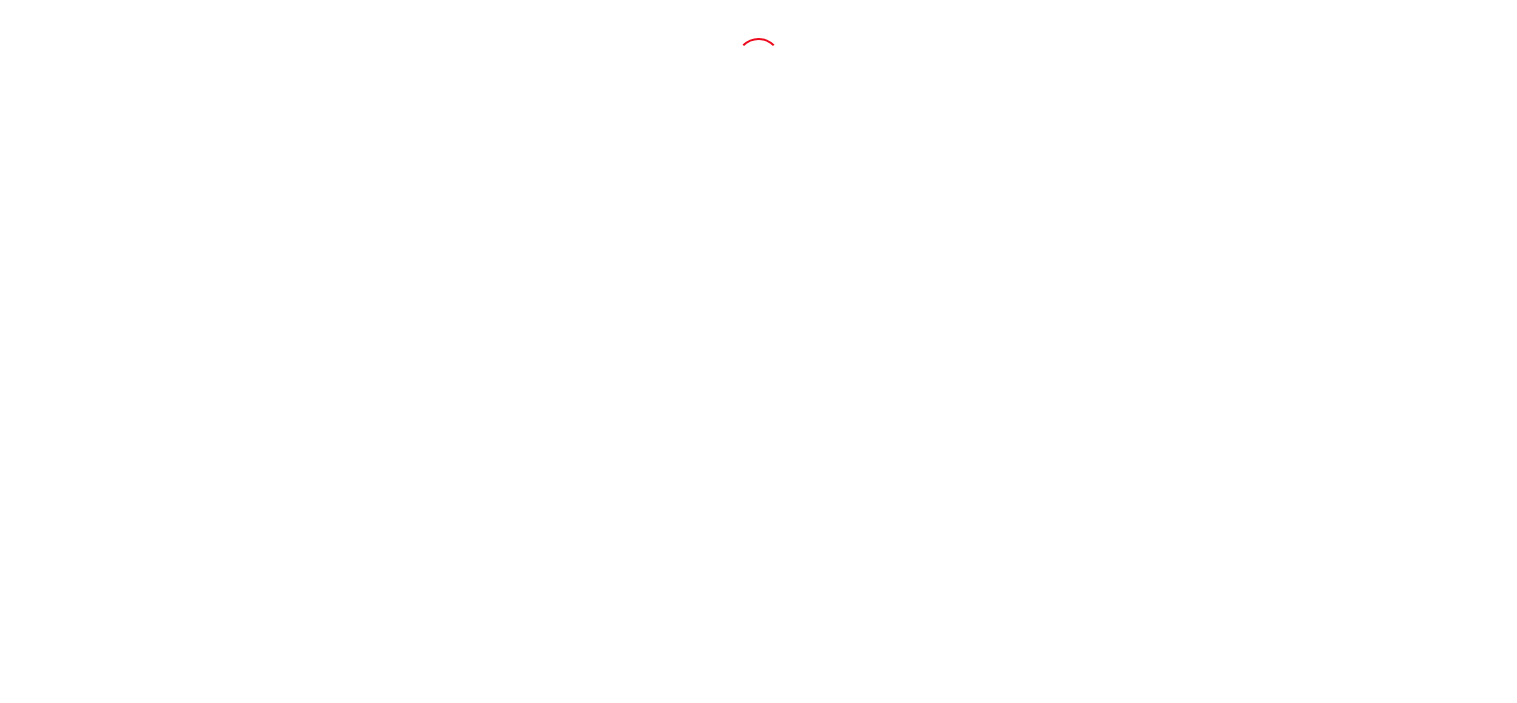 scroll, scrollTop: 0, scrollLeft: 0, axis: both 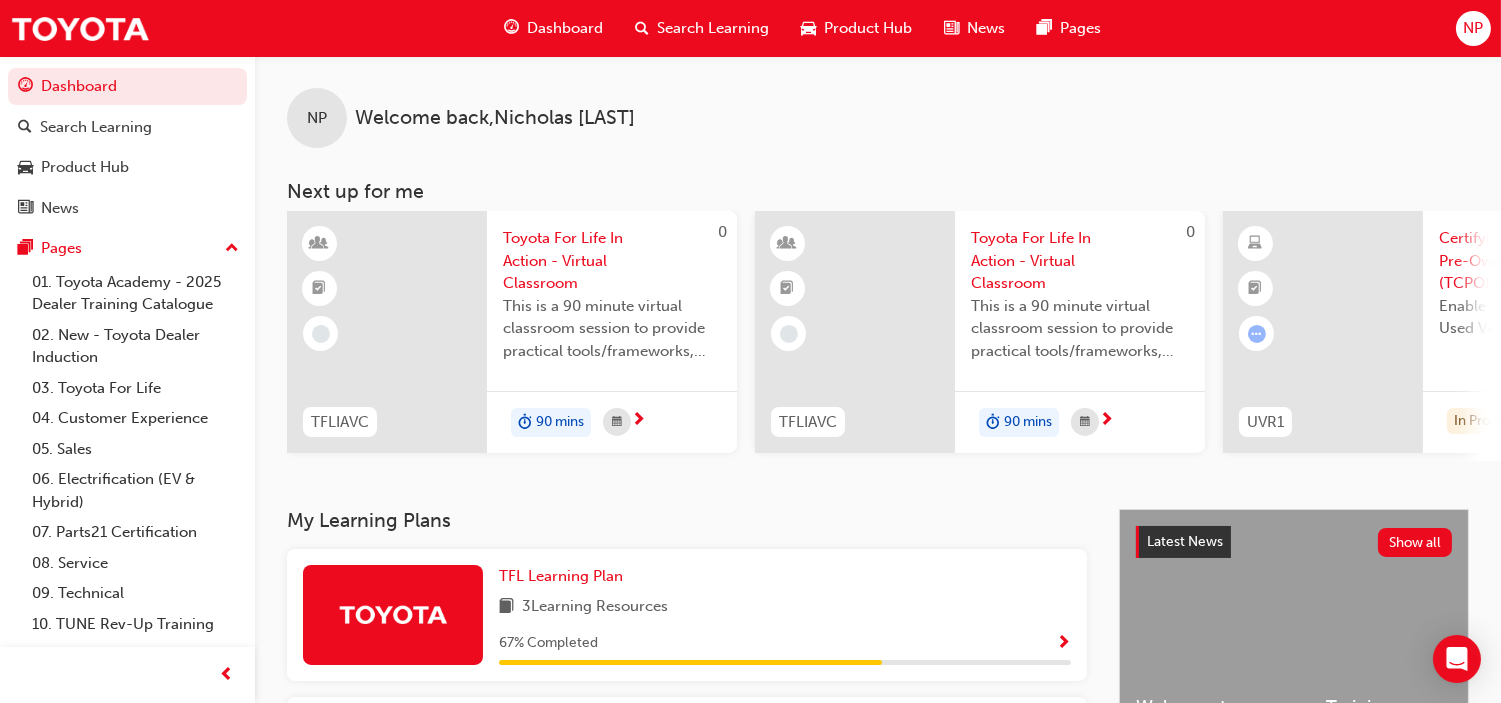 click on "Search Learning" at bounding box center (713, 28) 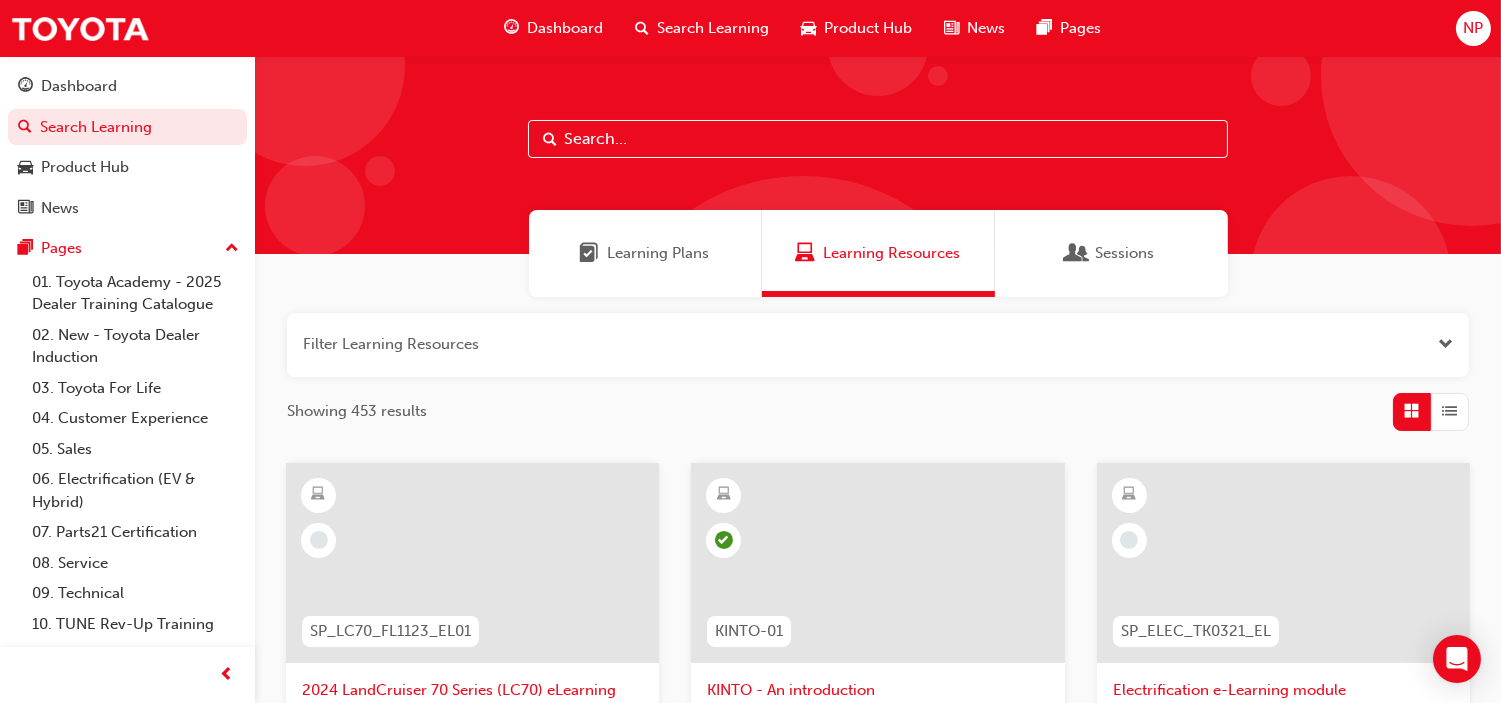 click at bounding box center (878, 139) 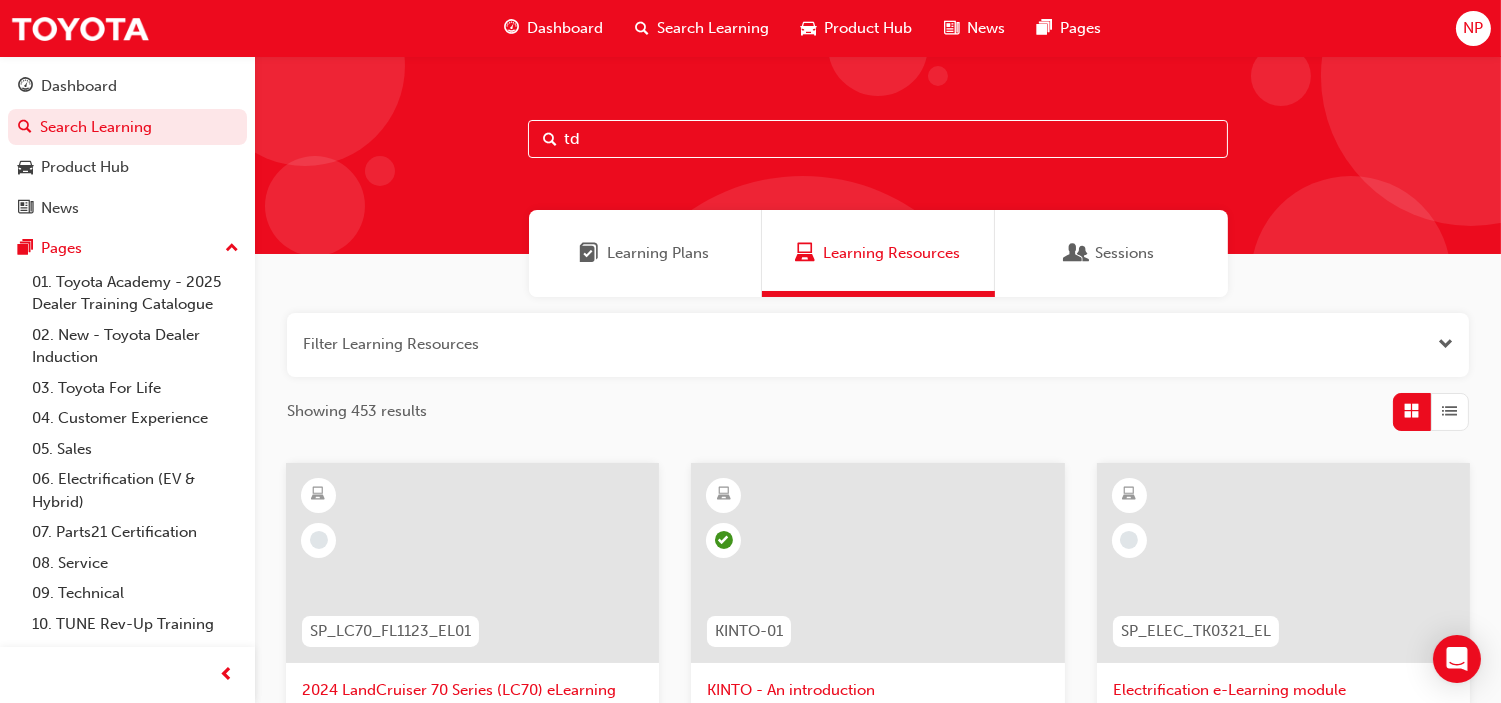 type on "tdi" 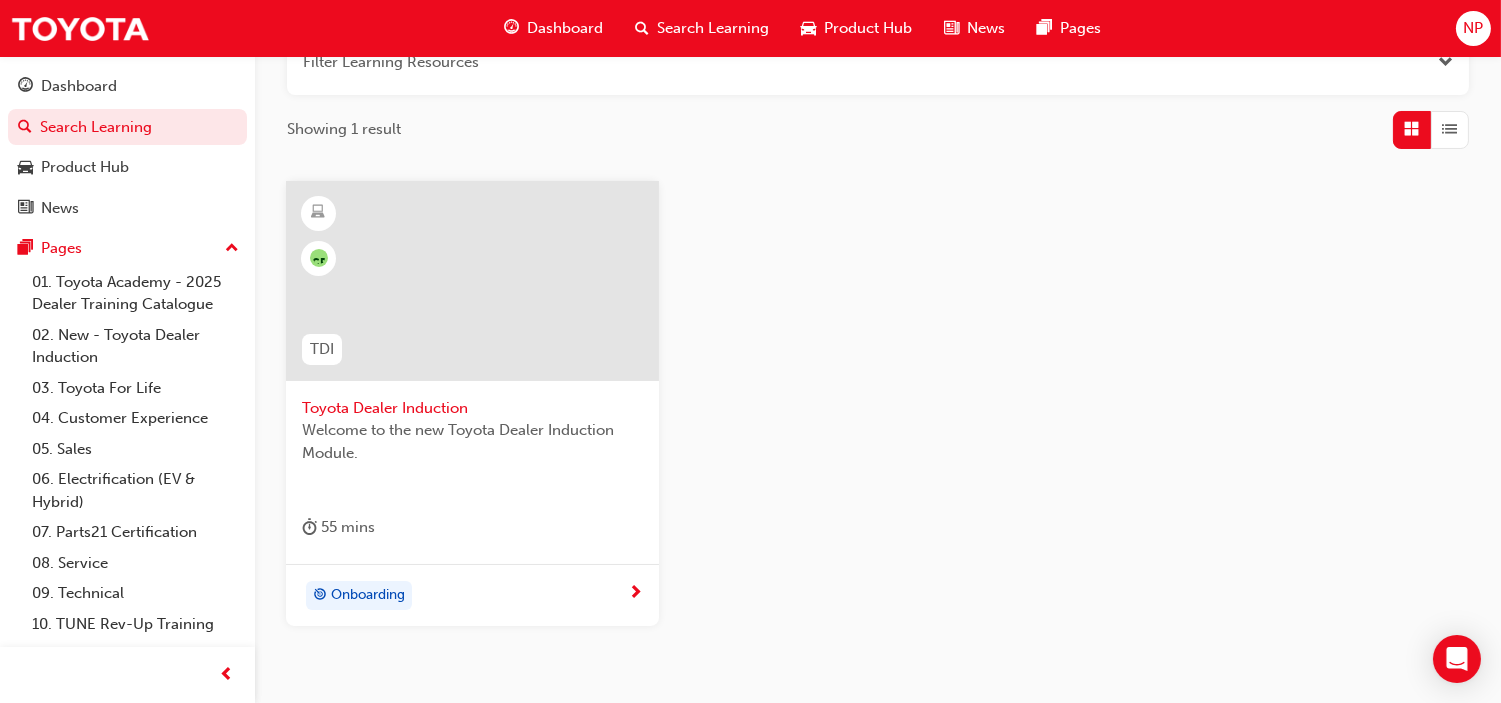 scroll, scrollTop: 251, scrollLeft: 0, axis: vertical 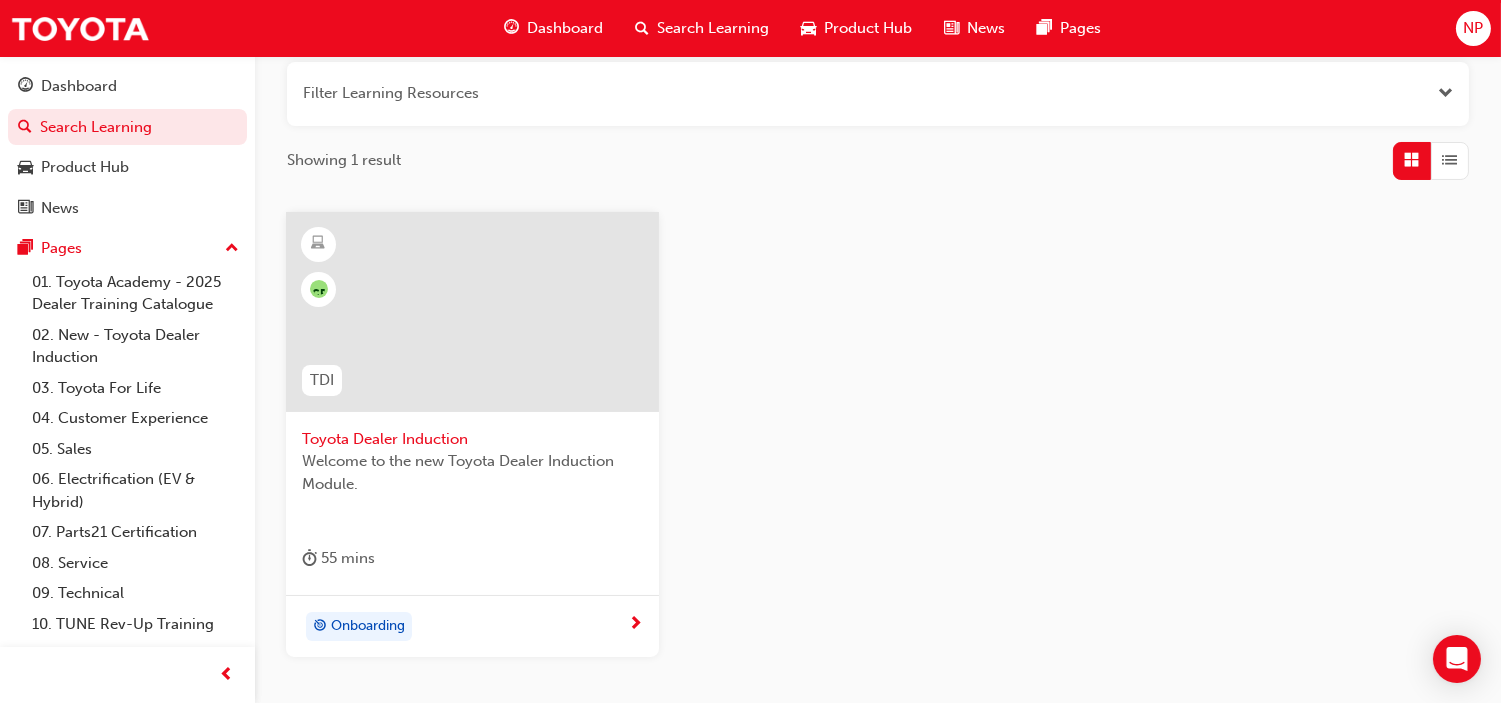 click on "Toyota Dealer Induction" at bounding box center (472, 439) 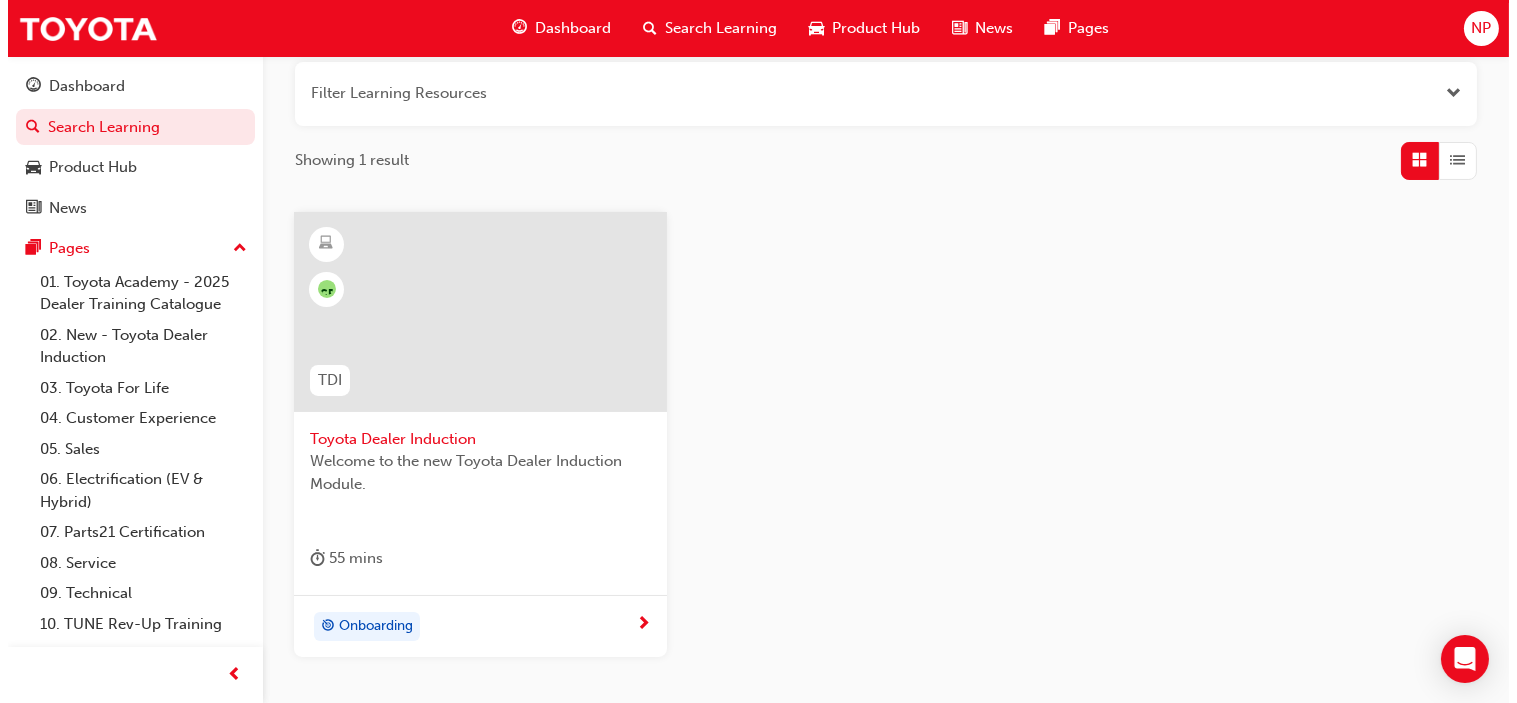 scroll, scrollTop: 0, scrollLeft: 0, axis: both 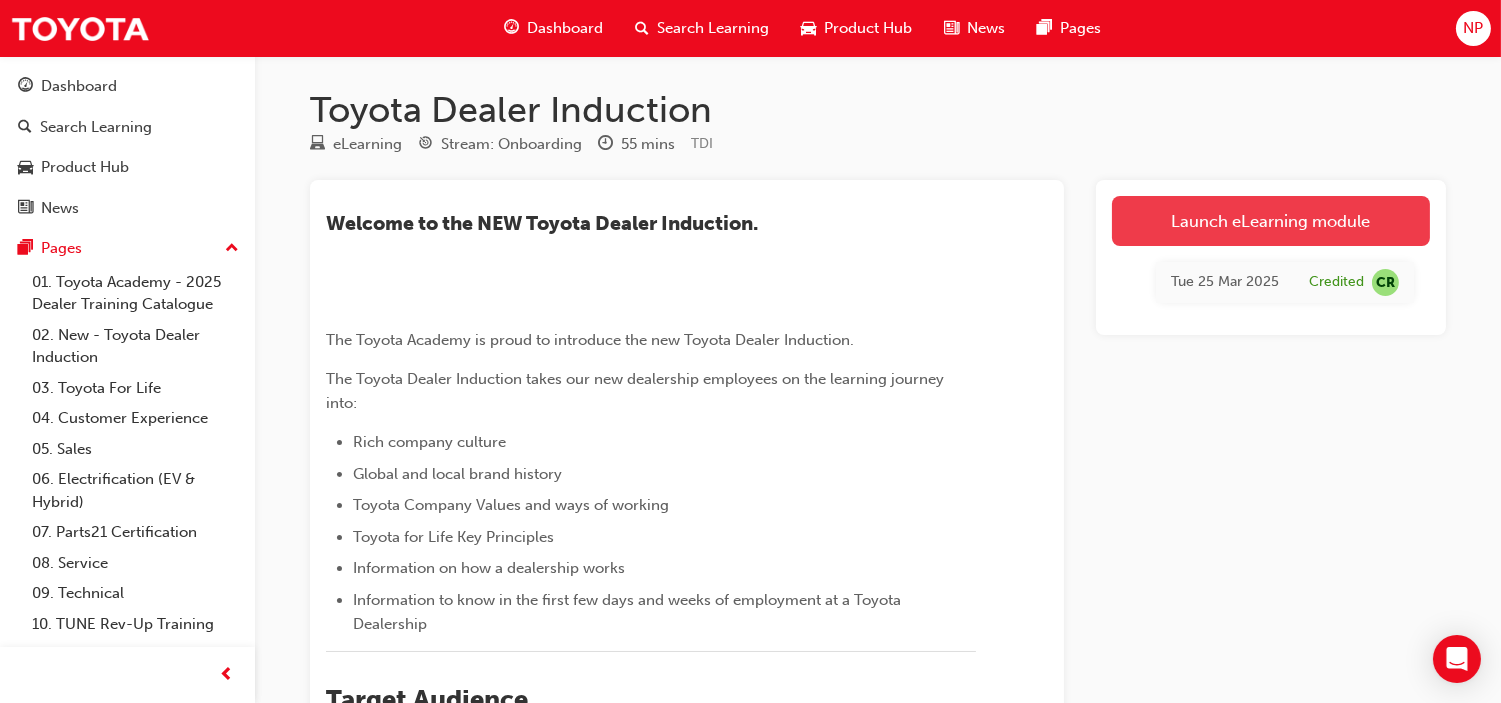 click on "Launch eLearning module" at bounding box center [1271, 221] 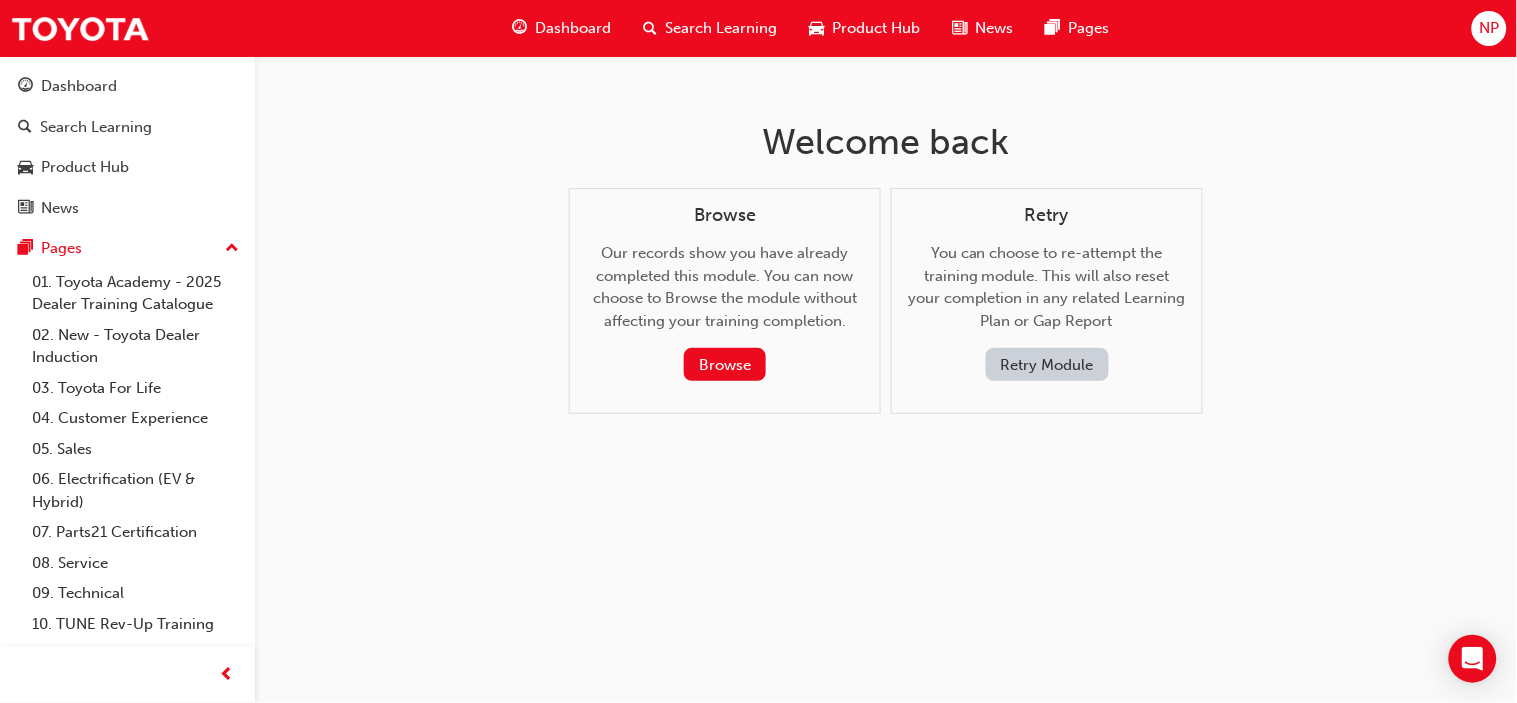 click on "Retry Module" at bounding box center (1047, 364) 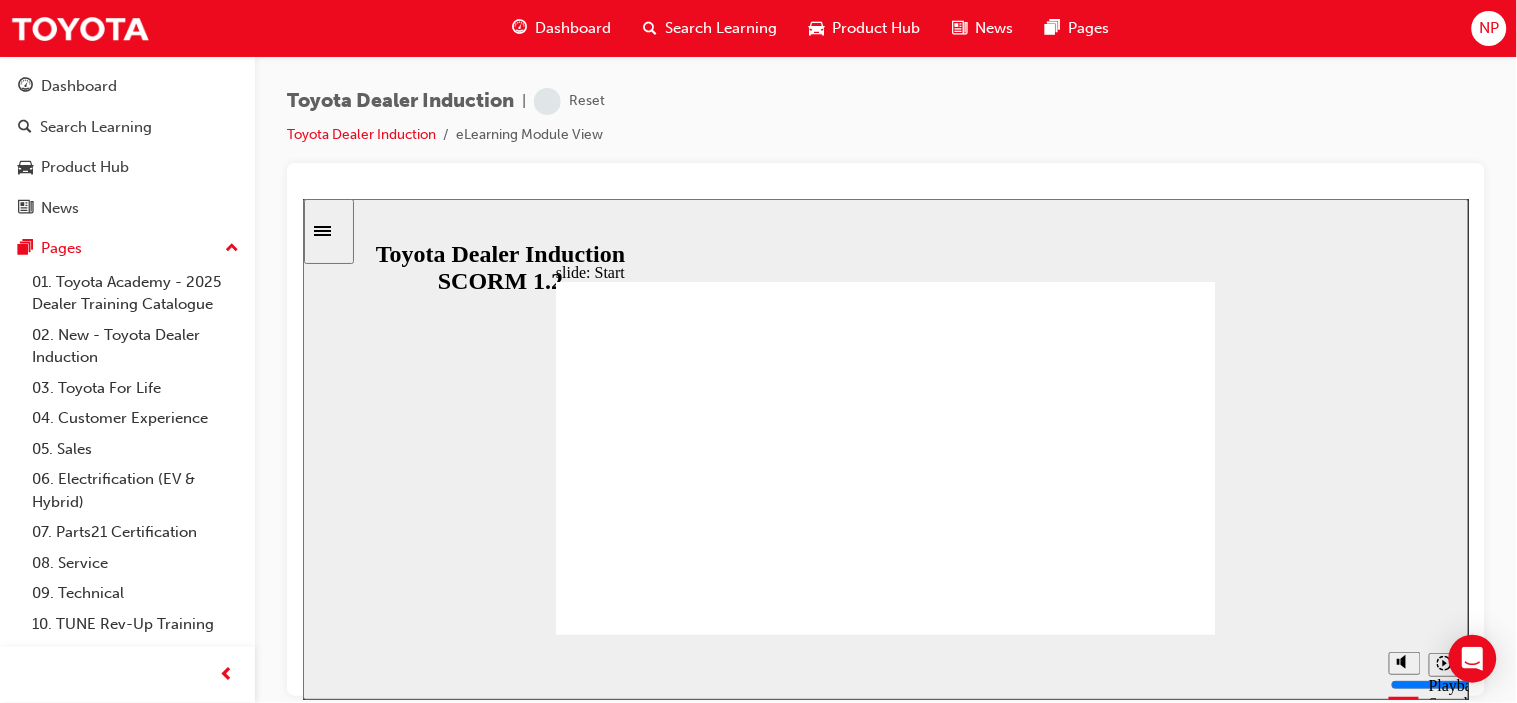 scroll, scrollTop: 0, scrollLeft: 0, axis: both 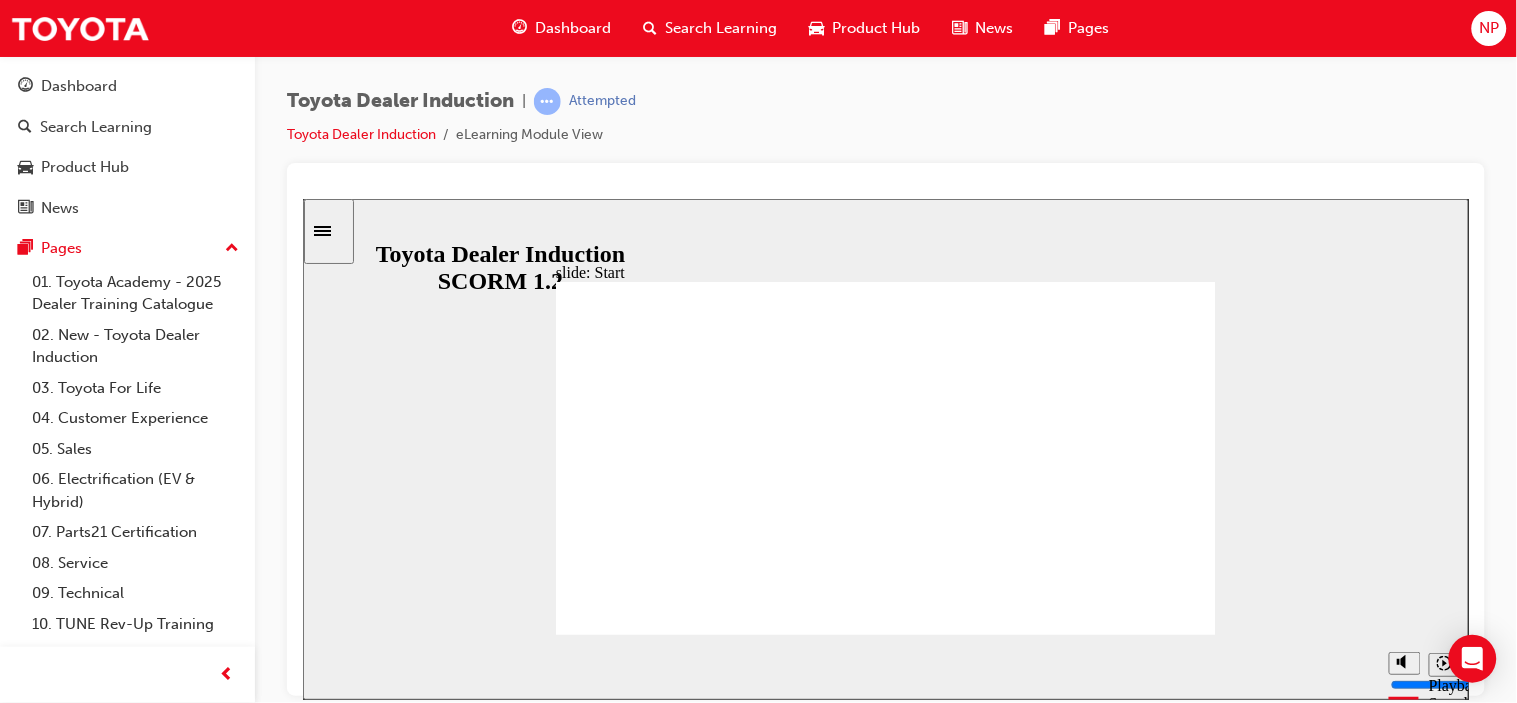 click 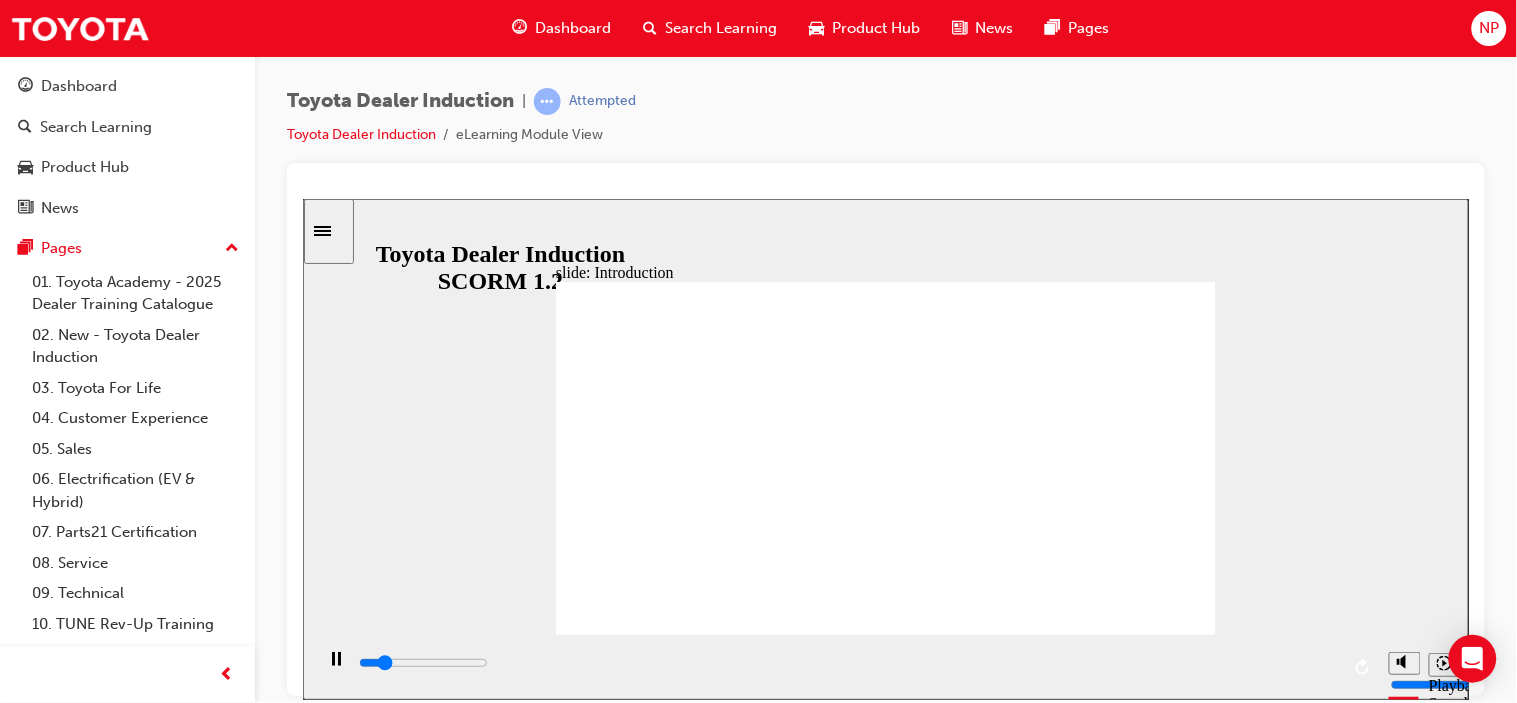 click on "Toyota Dealer Induction | Attempted Toyota Dealer Induction eLearning Module View" at bounding box center [886, 354] 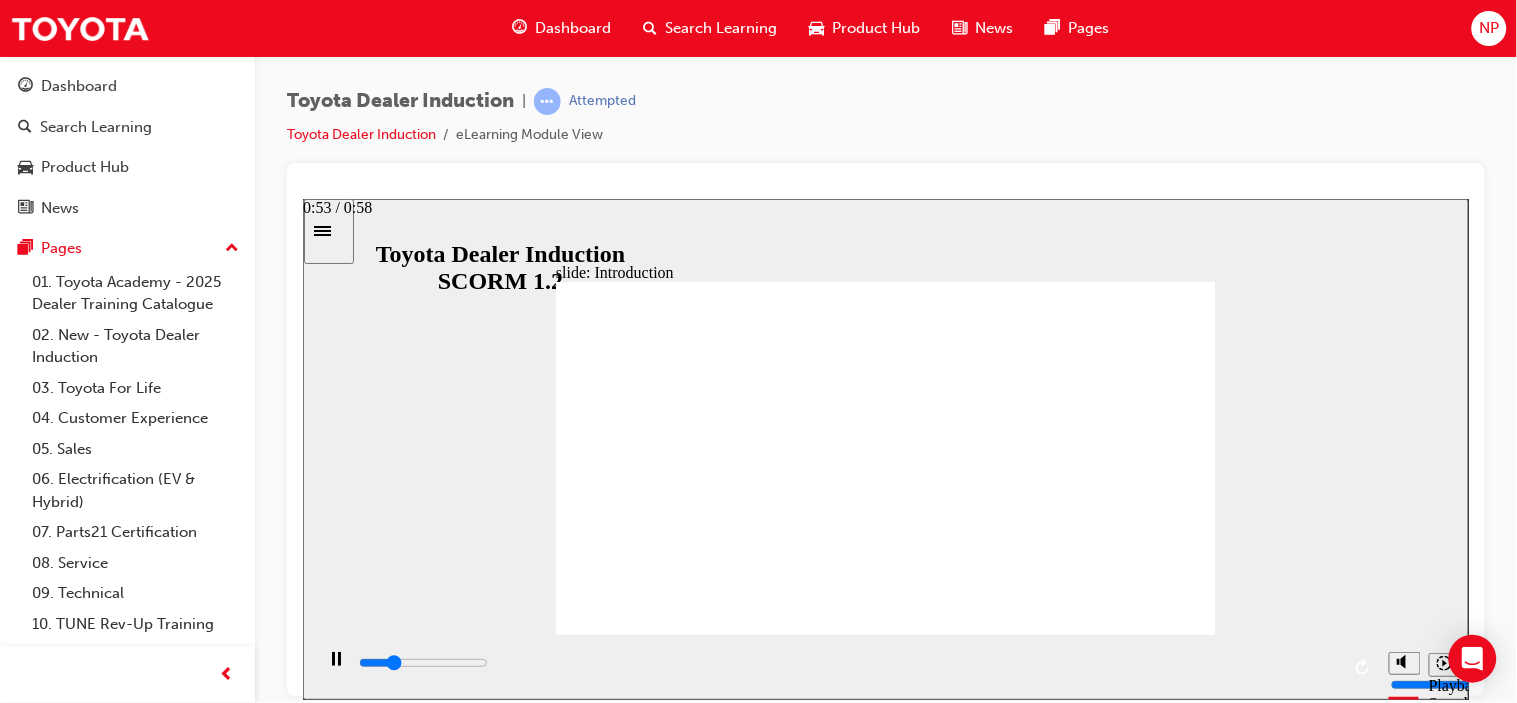 click at bounding box center [422, 662] 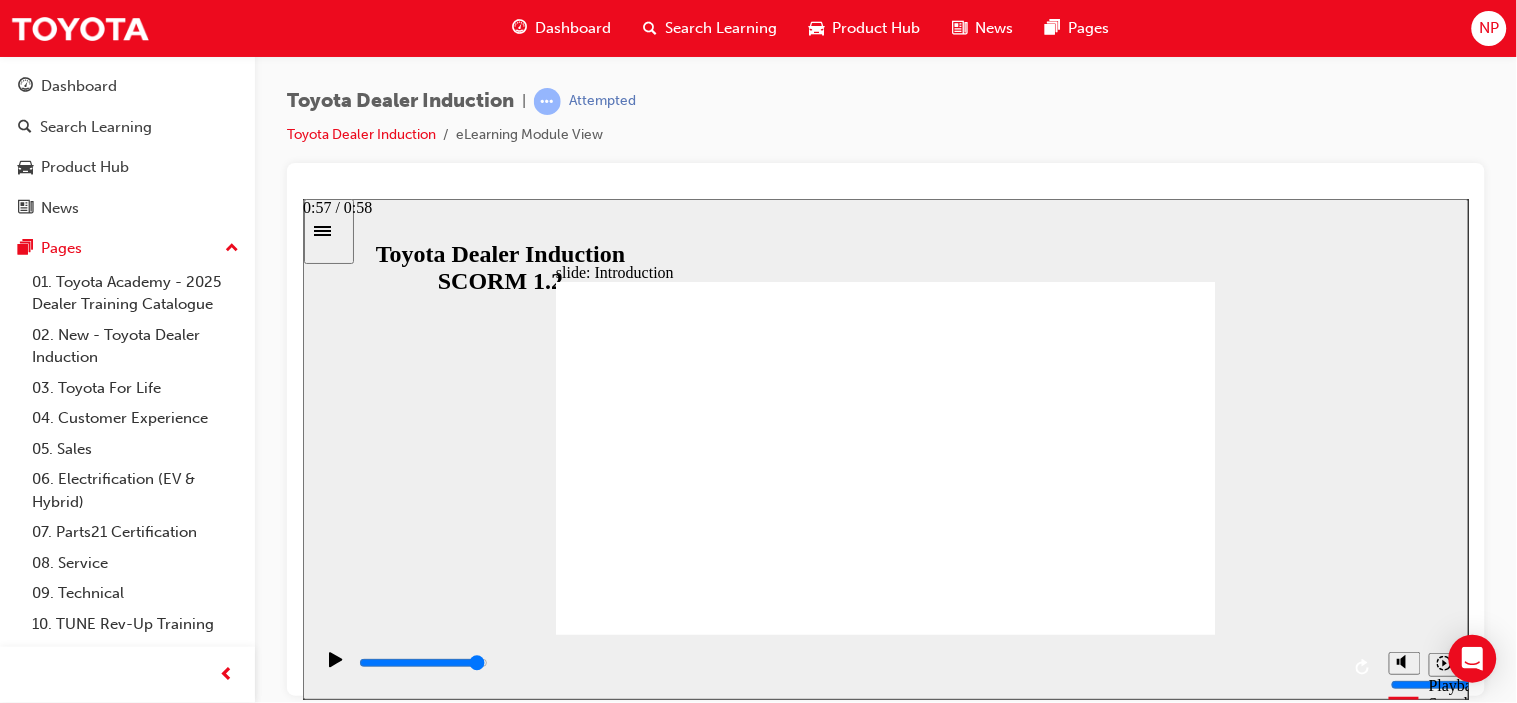 click at bounding box center [847, 663] 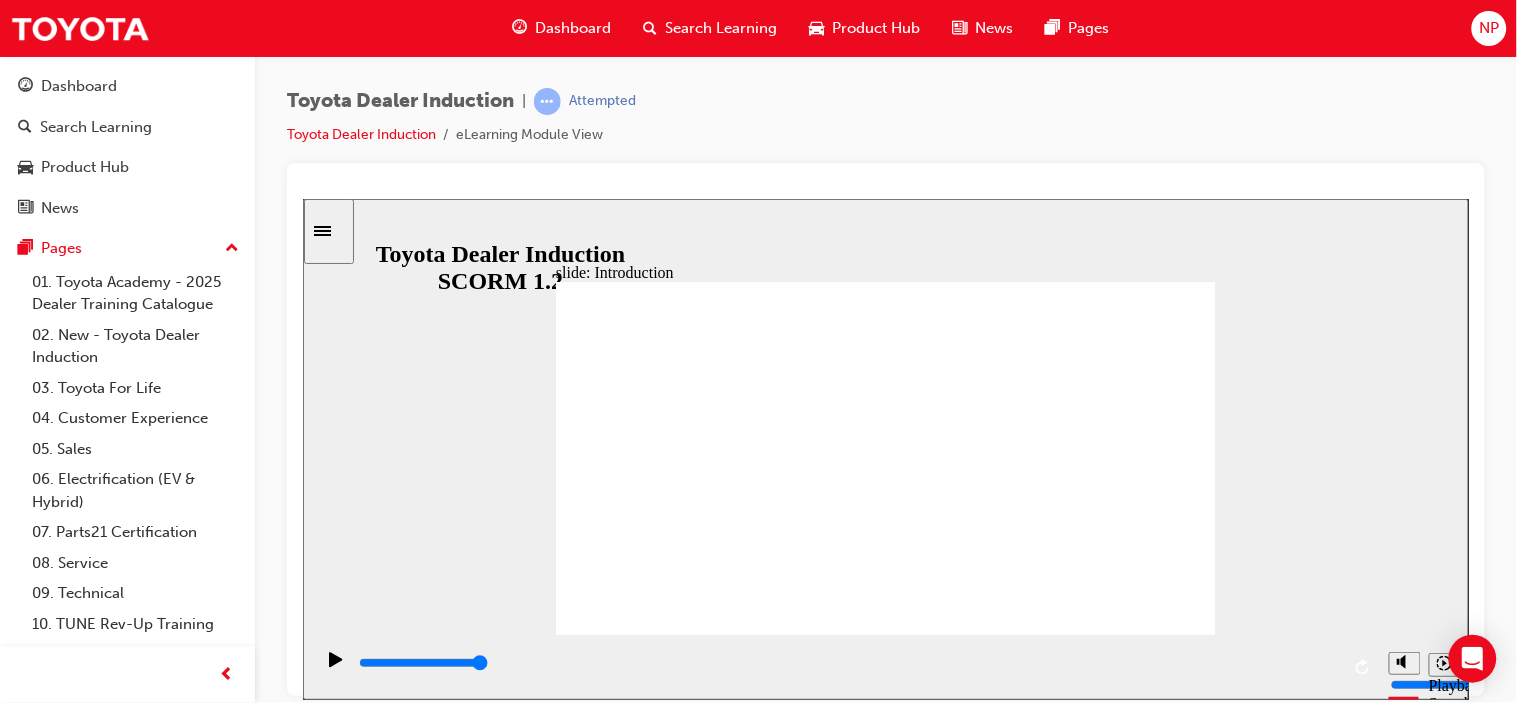 click 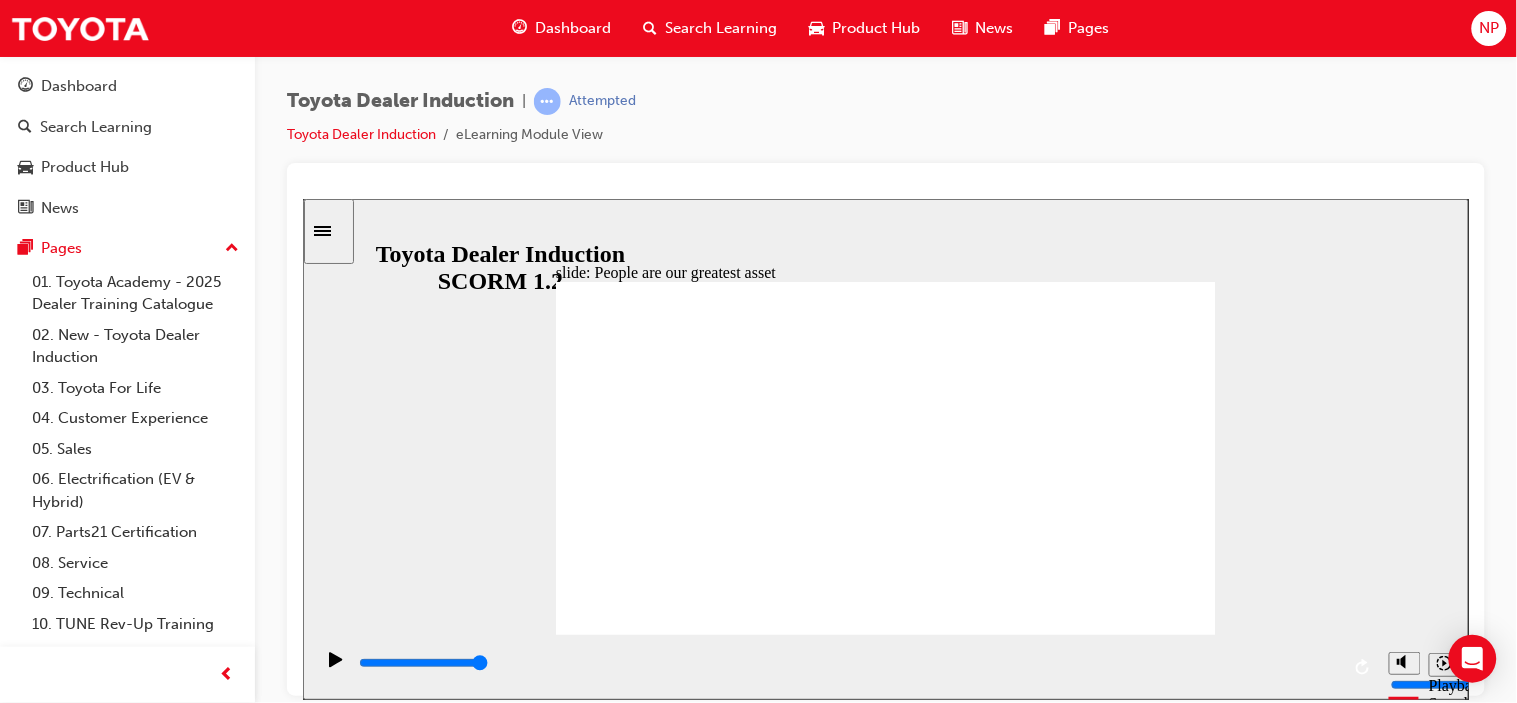 drag, startPoint x: 1285, startPoint y: 436, endPoint x: 1295, endPoint y: 146, distance: 290.17236 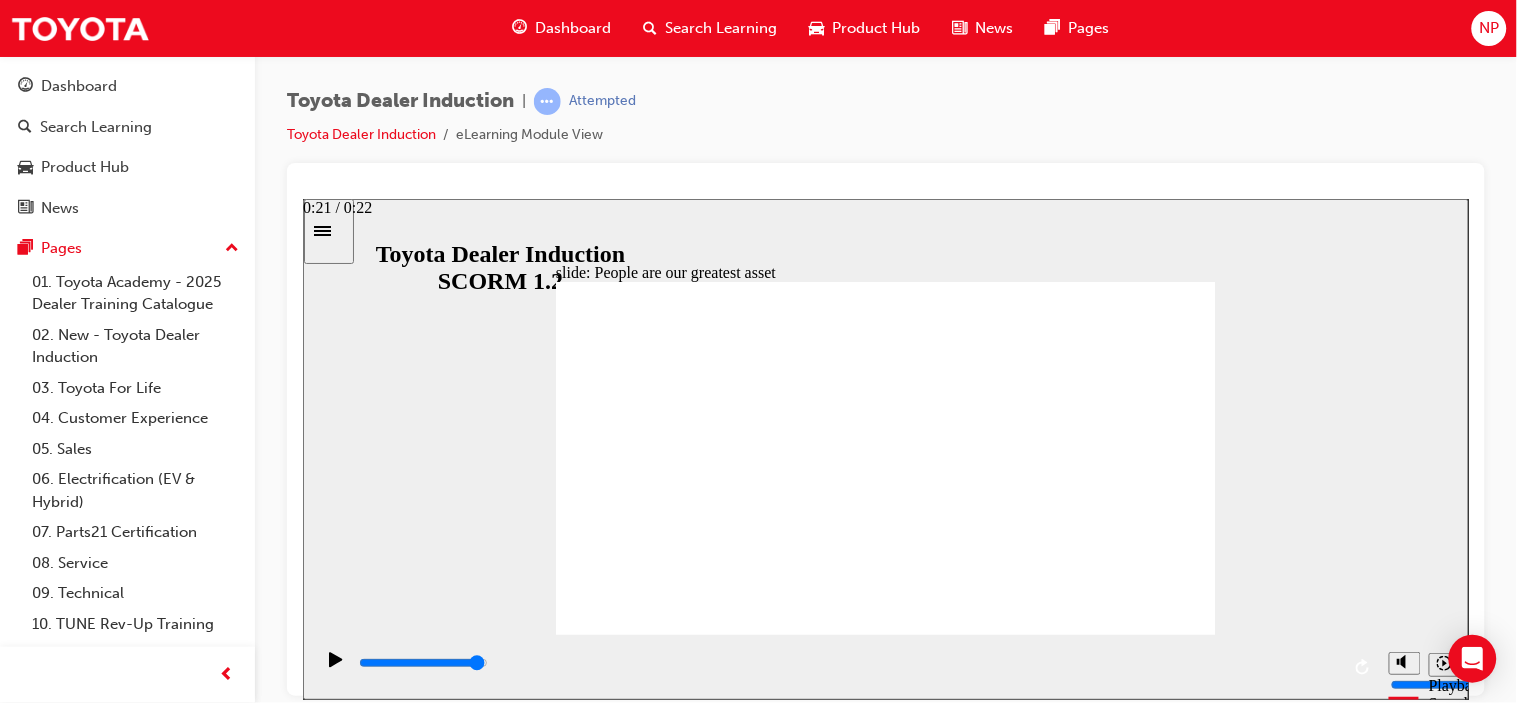 click at bounding box center (847, 663) 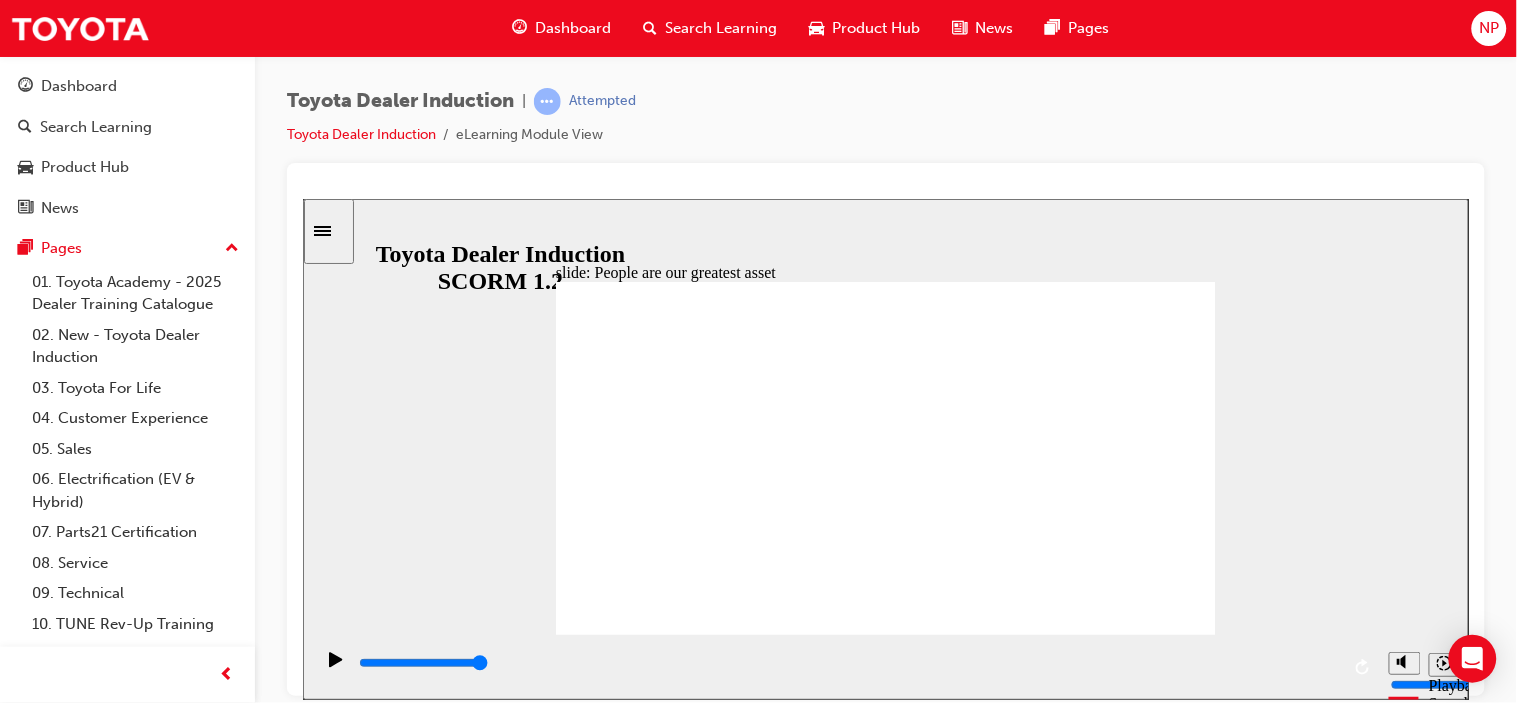 click 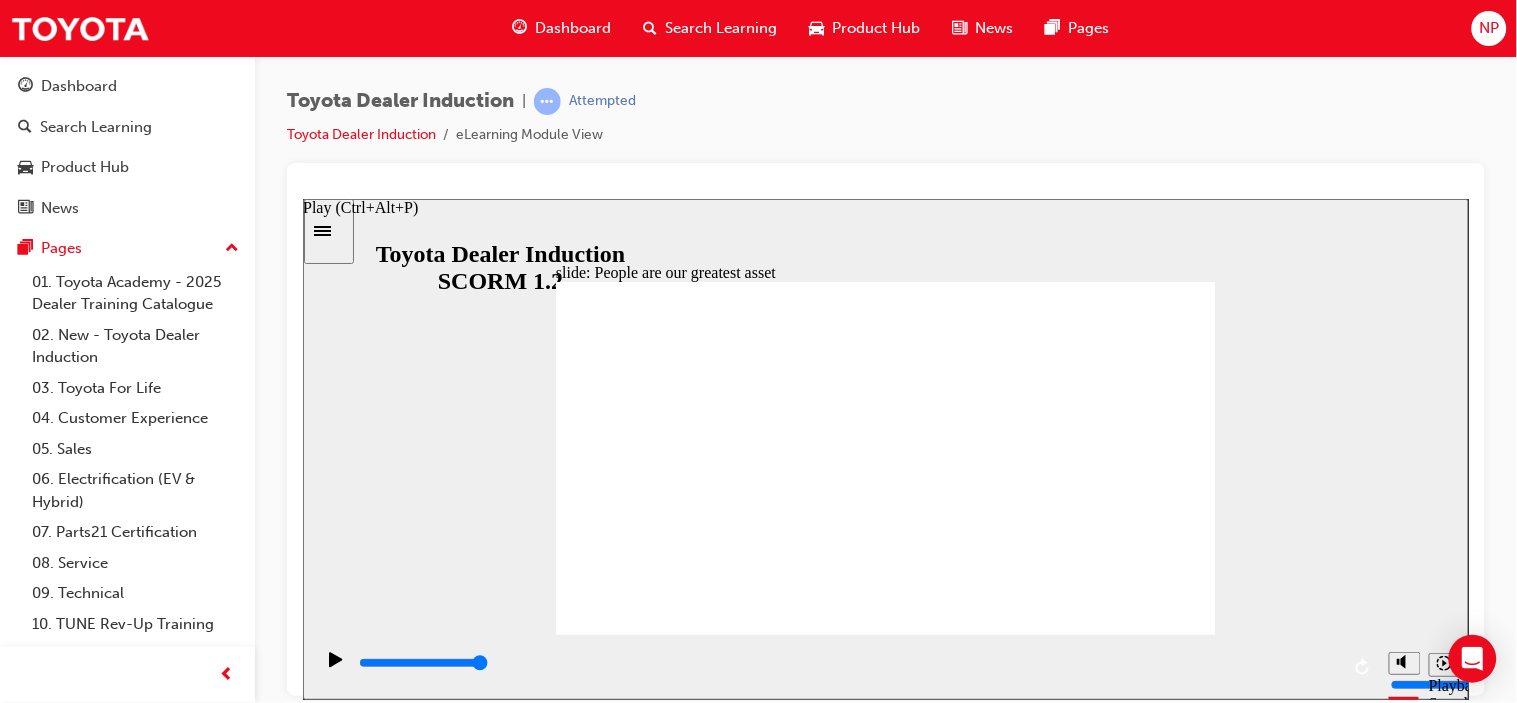 click 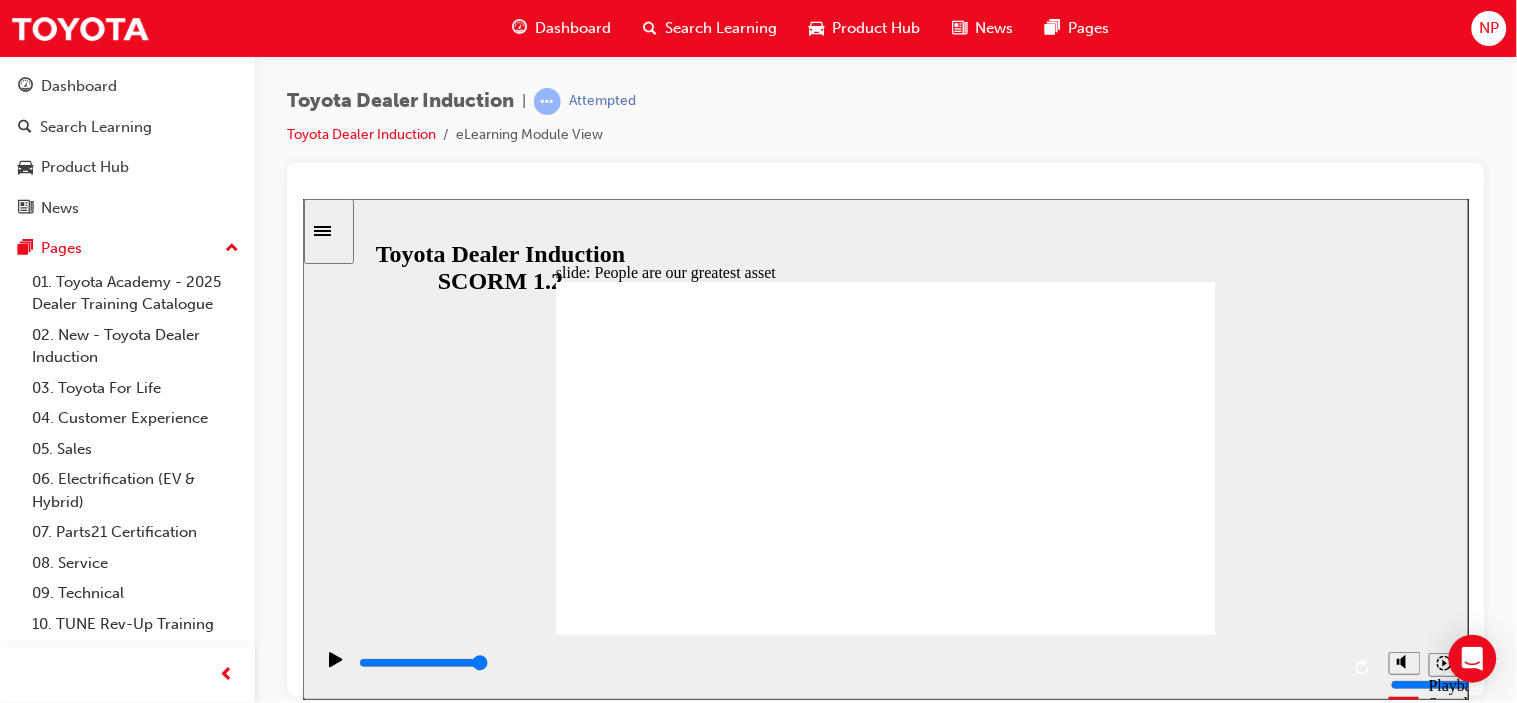 click 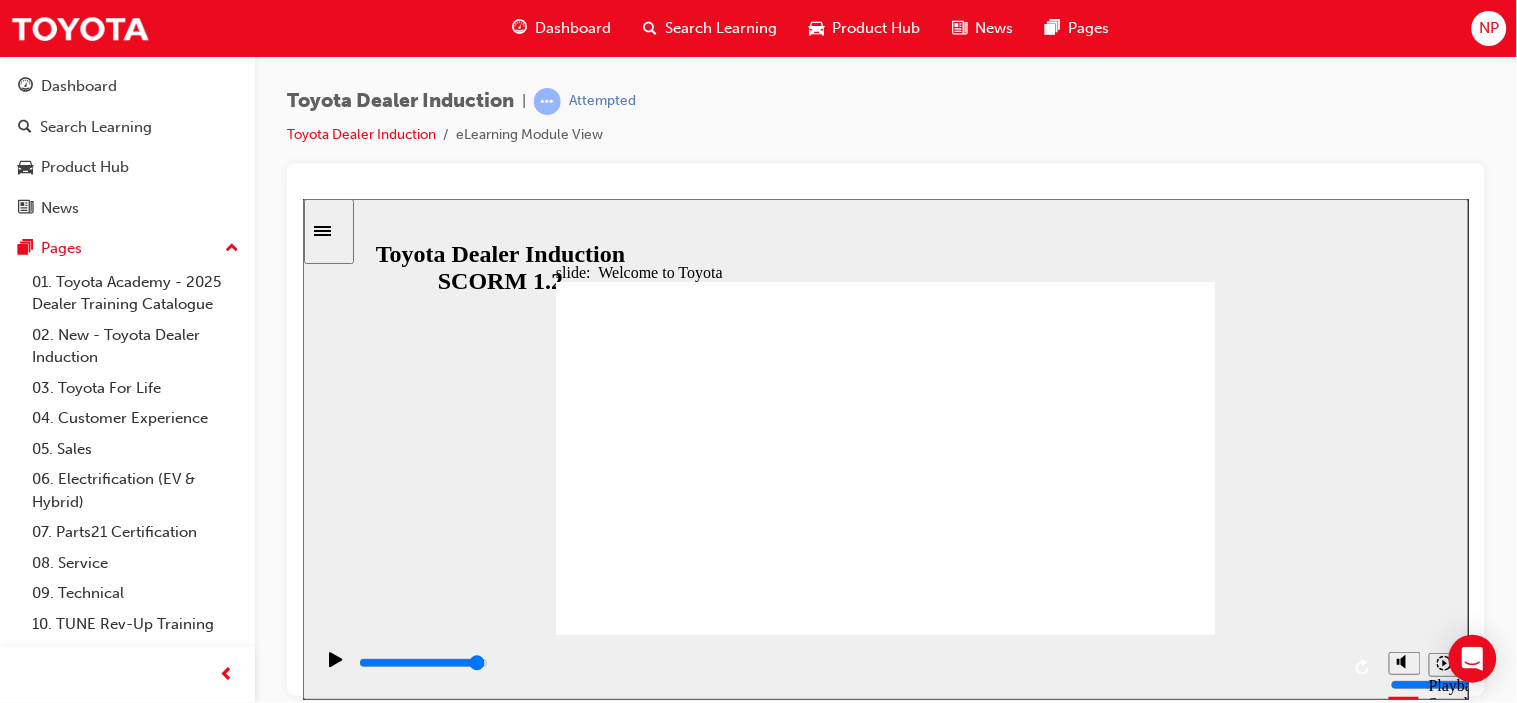 click 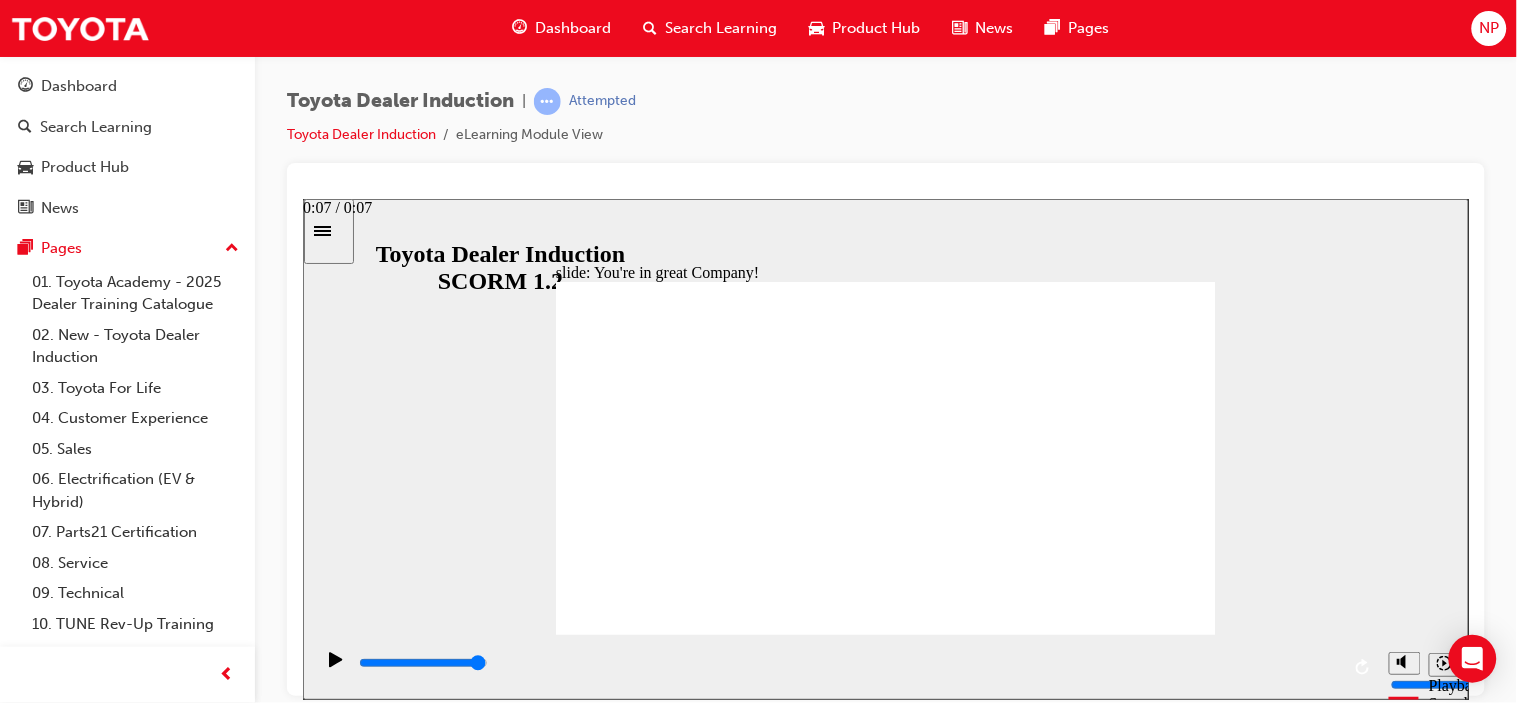 click at bounding box center [422, 662] 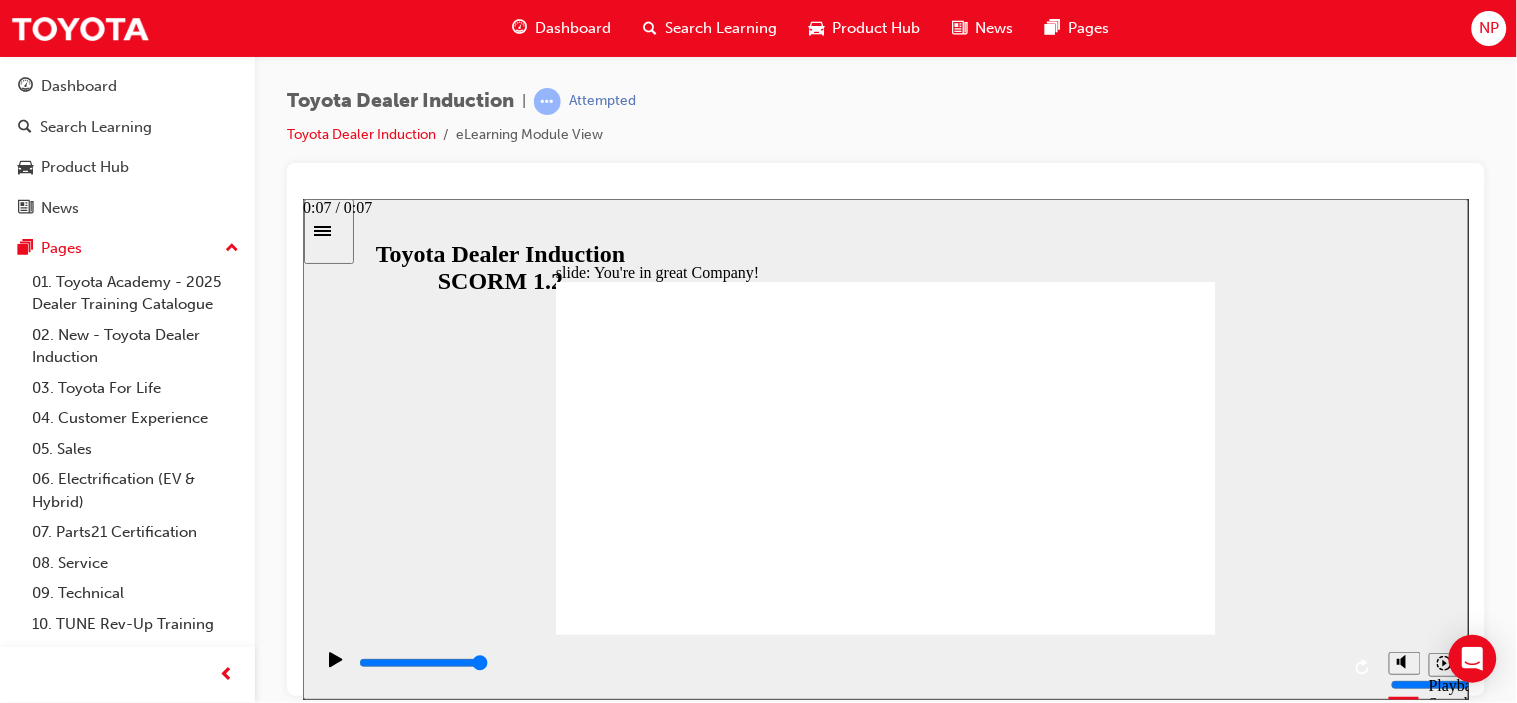 type on "7500" 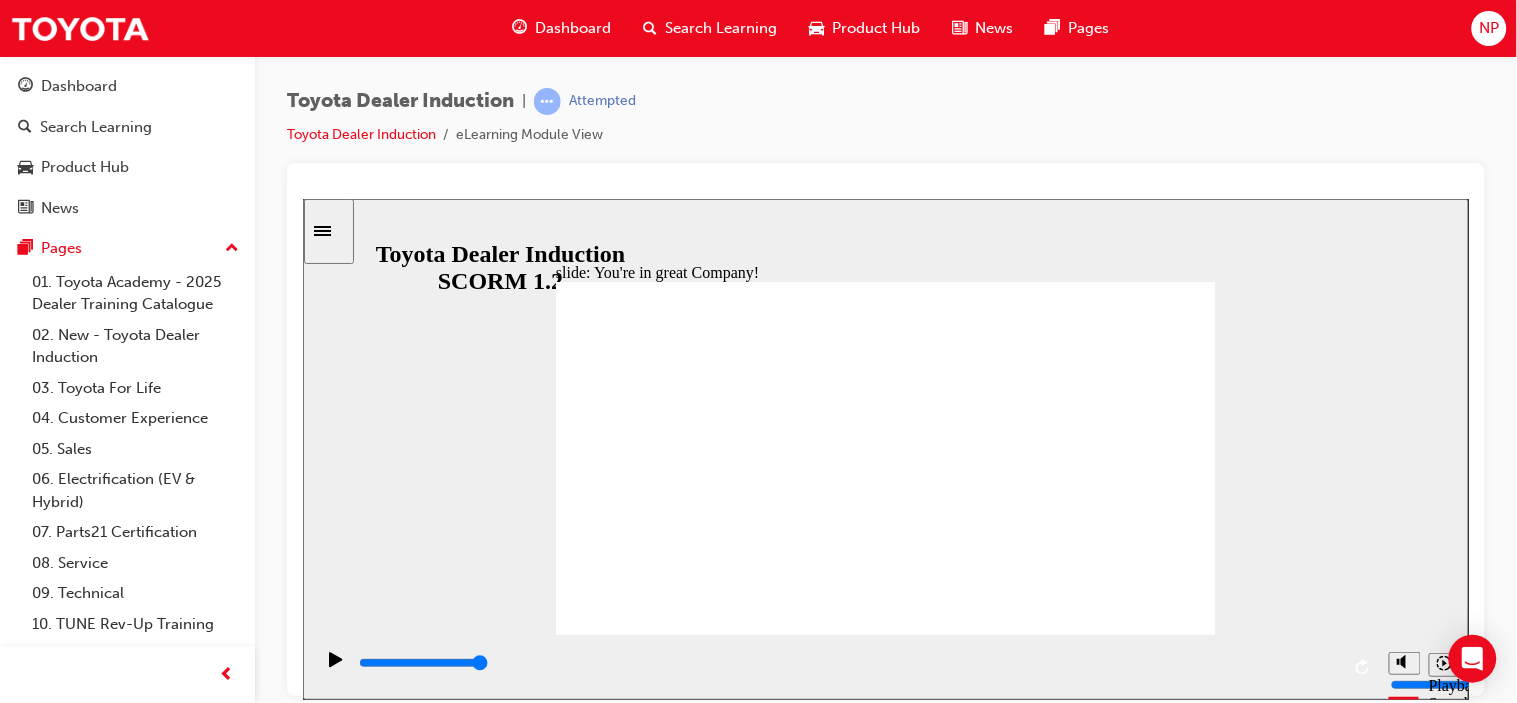 click 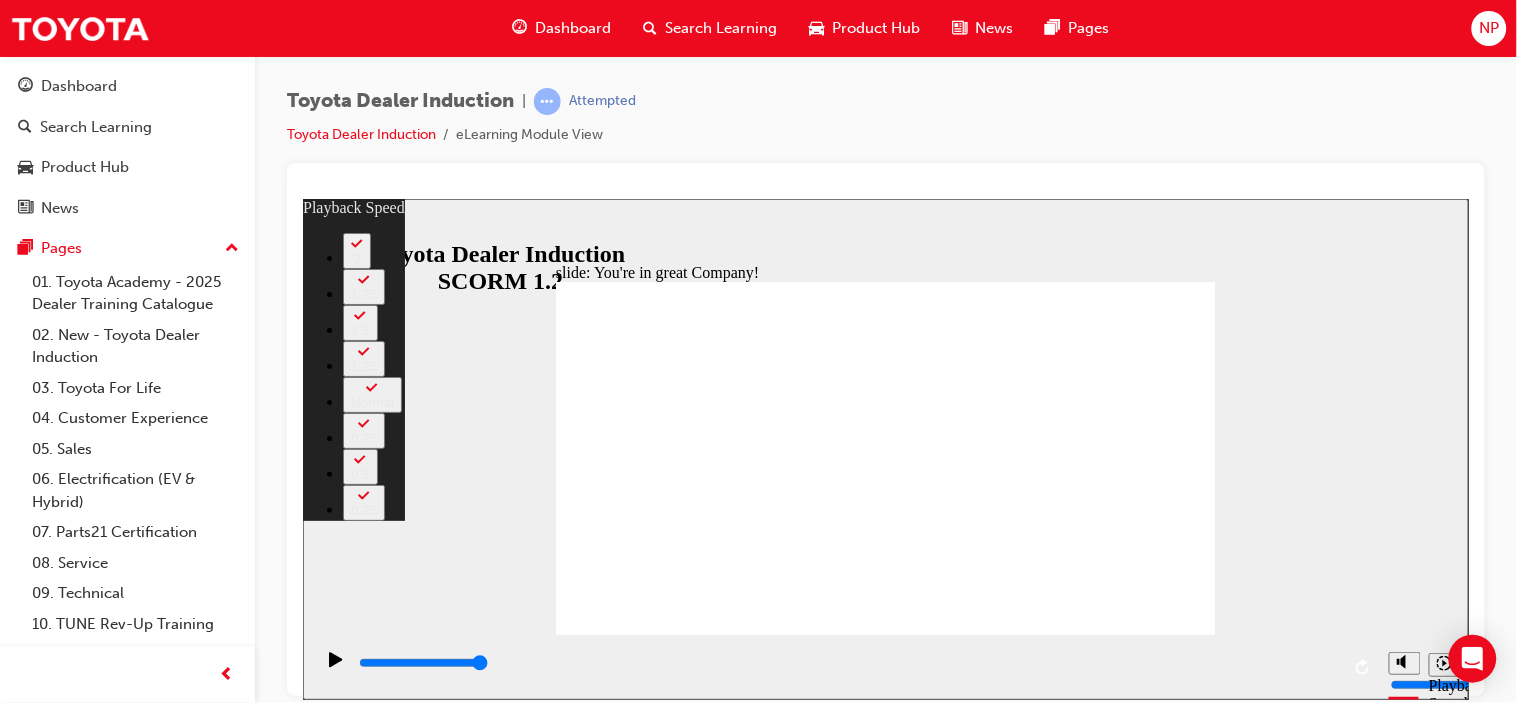 drag, startPoint x: 574, startPoint y: 591, endPoint x: 1202, endPoint y: 596, distance: 628.0199 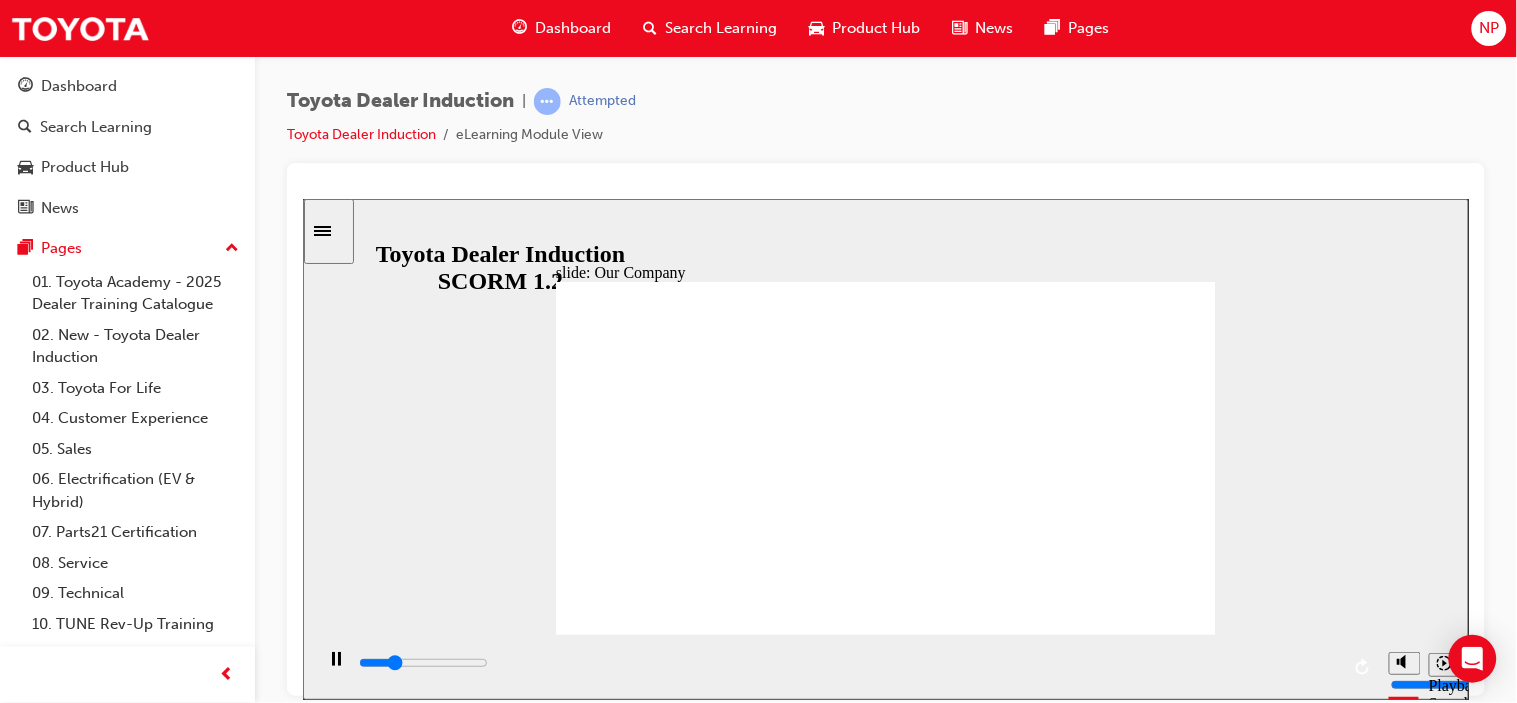 click 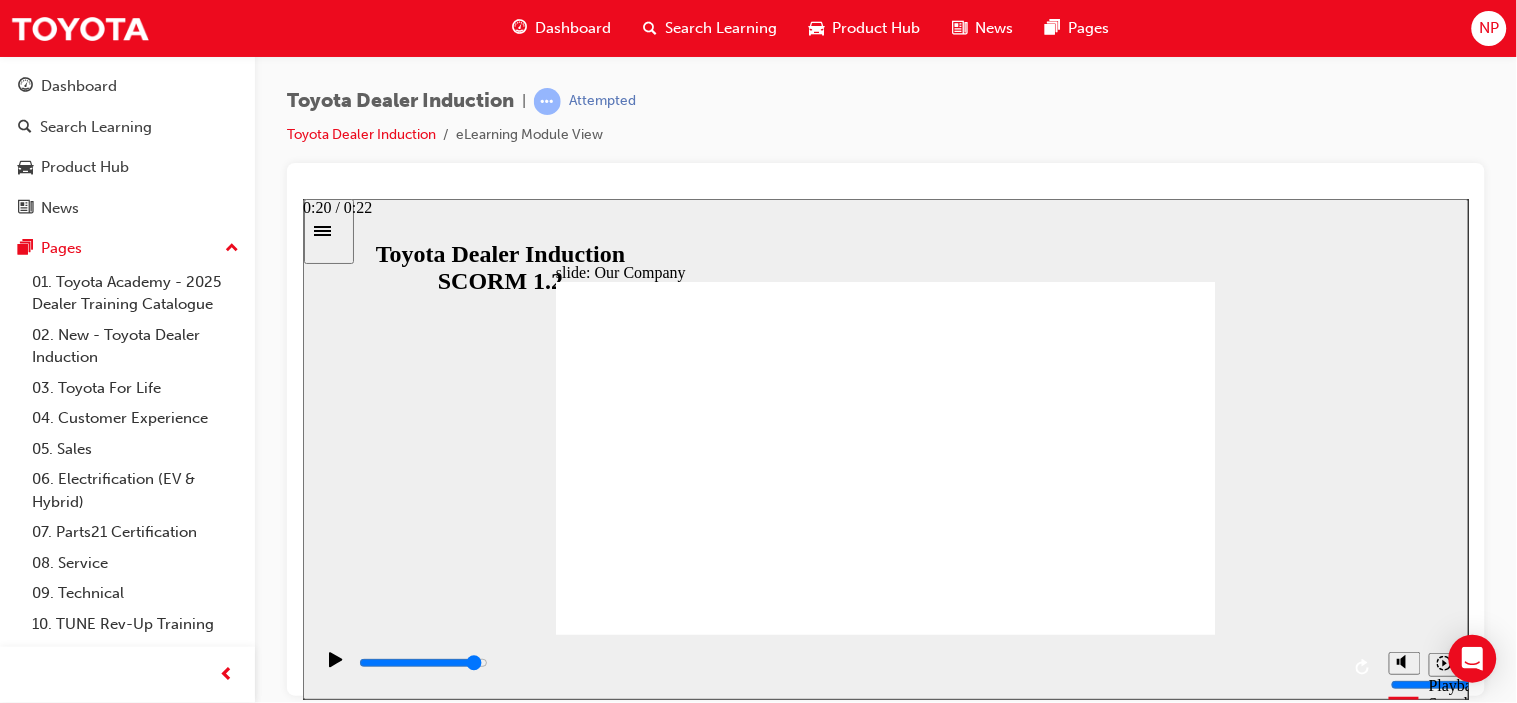 drag, startPoint x: 819, startPoint y: 658, endPoint x: 1289, endPoint y: 676, distance: 470.34454 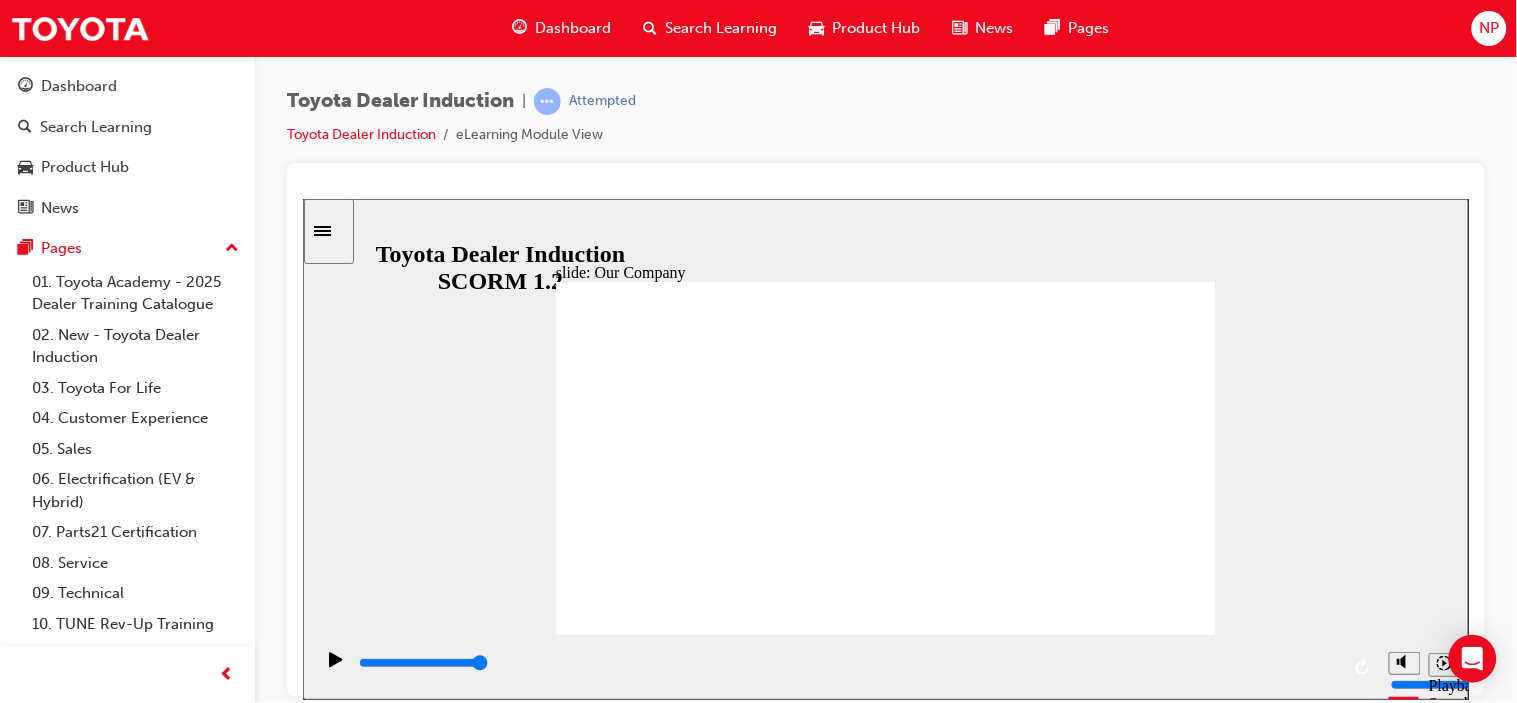 click 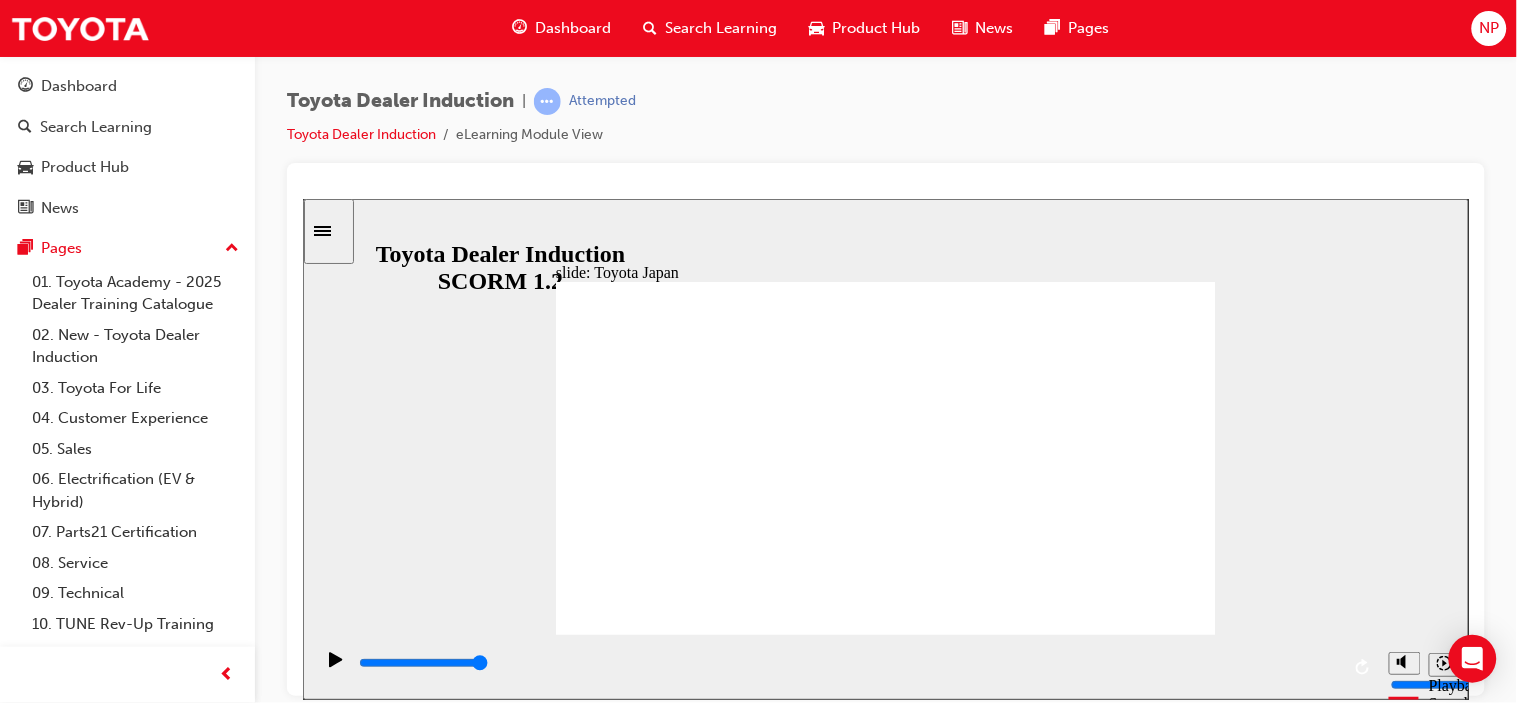 click 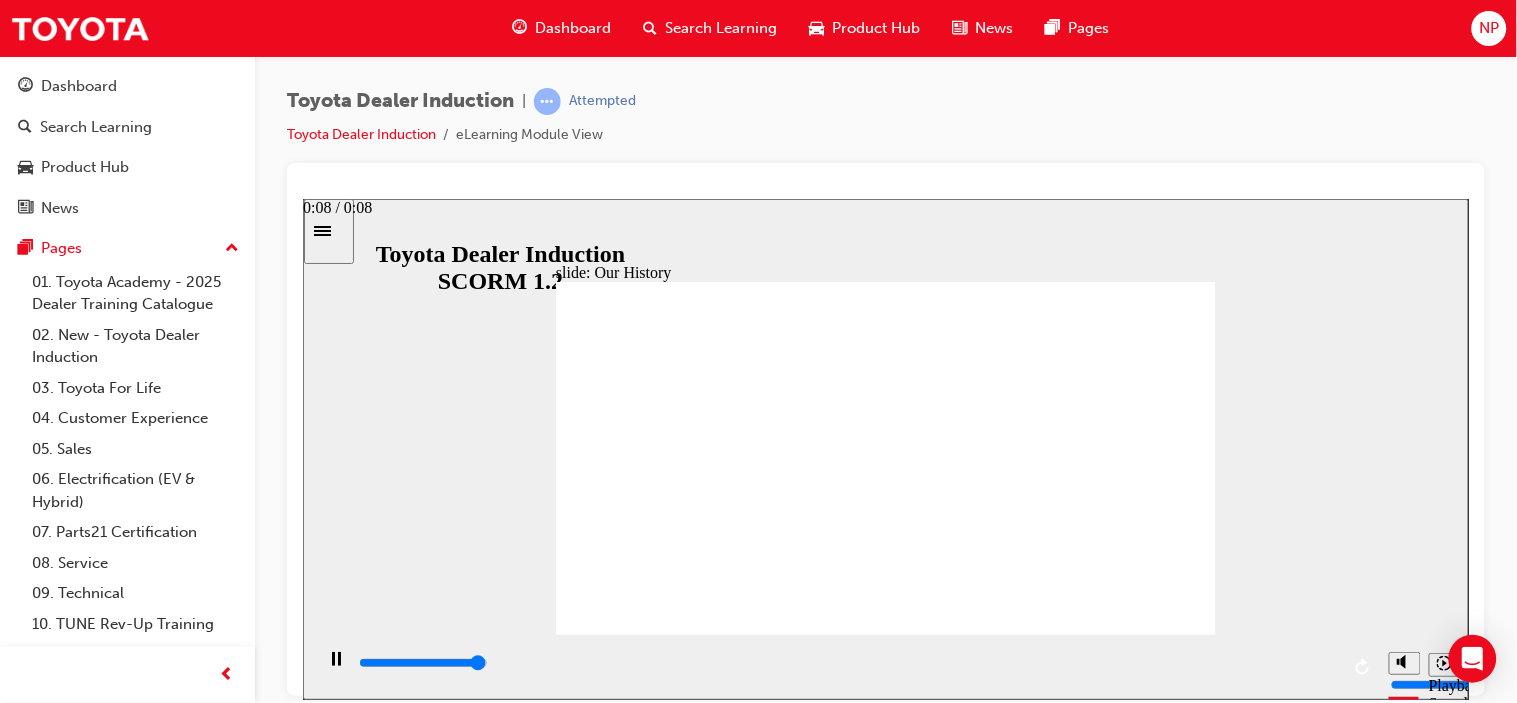 click at bounding box center (847, 667) 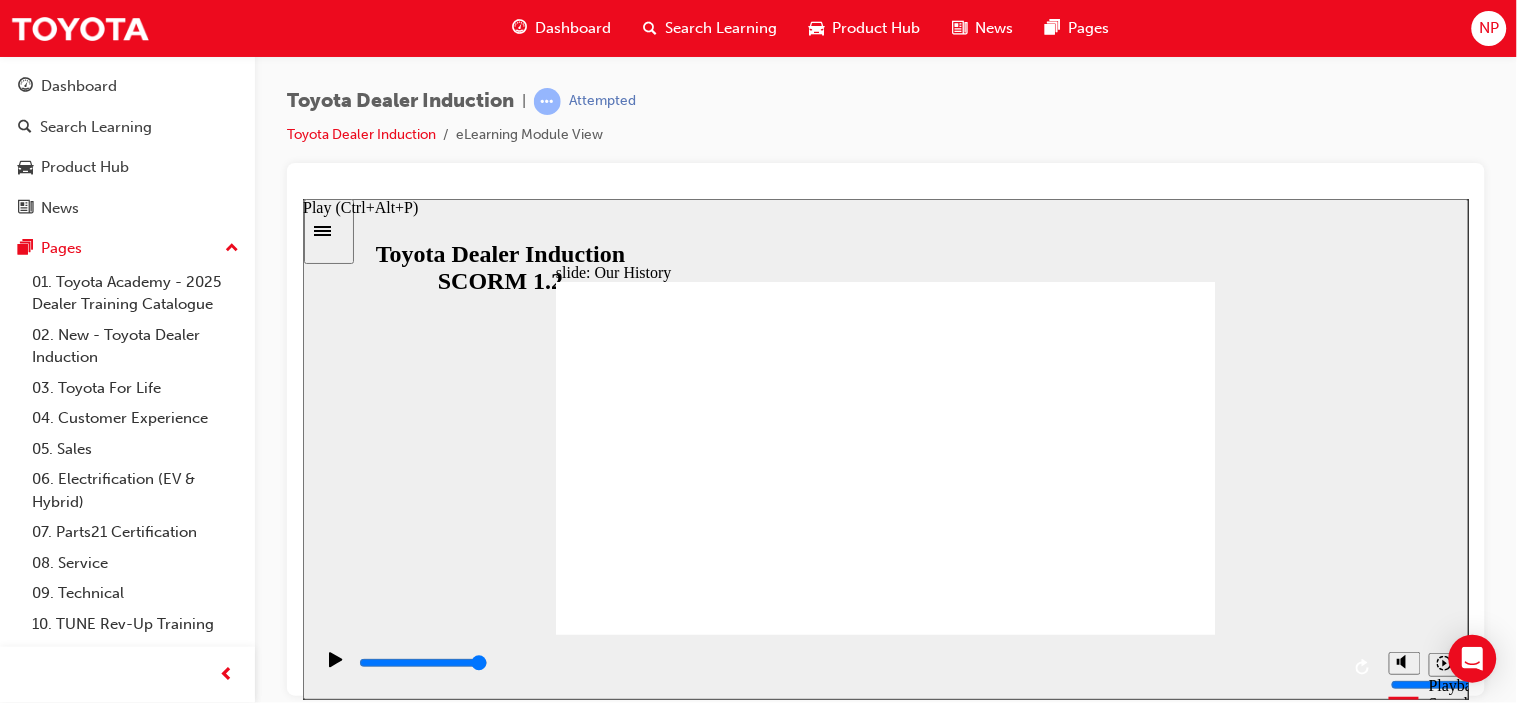 click at bounding box center (335, 668) 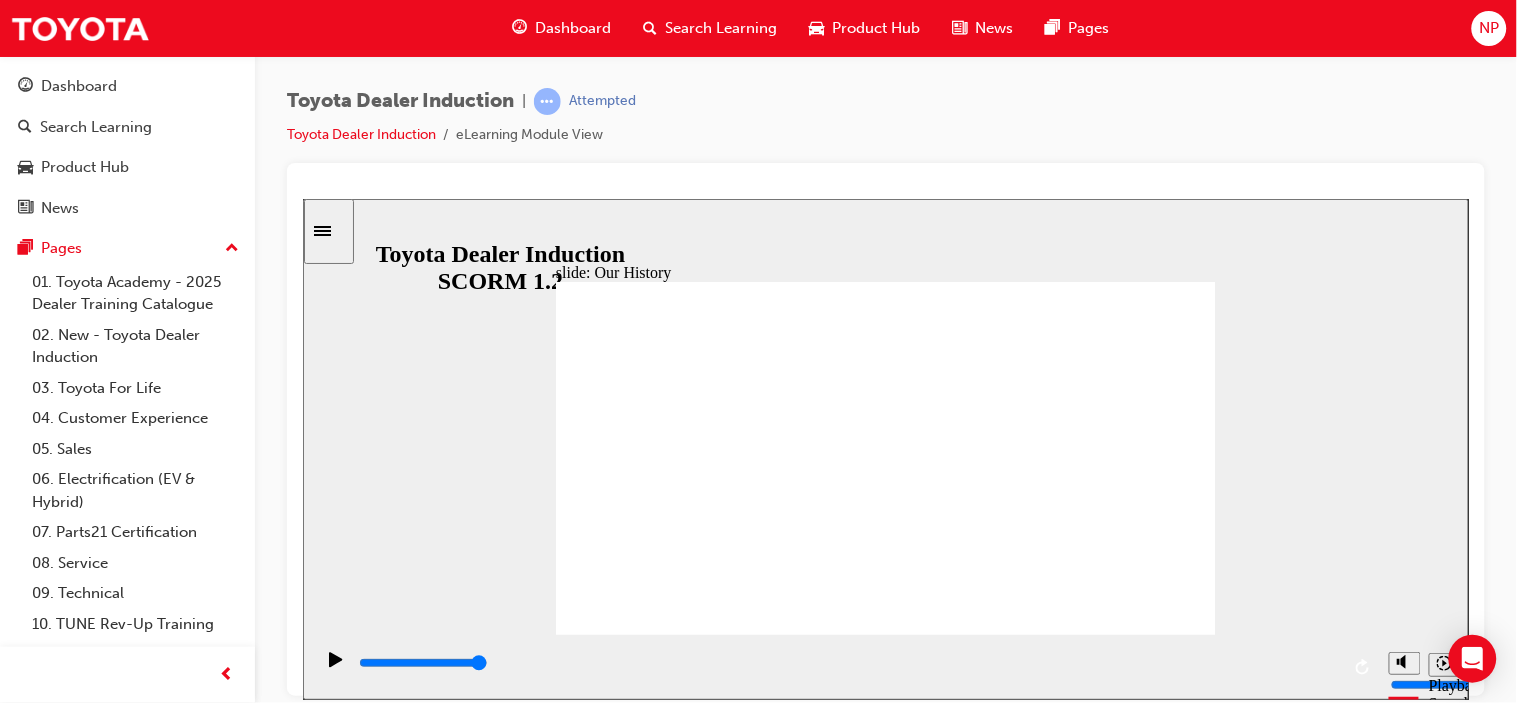 drag, startPoint x: 701, startPoint y: 562, endPoint x: 761, endPoint y: 555, distance: 60.40695 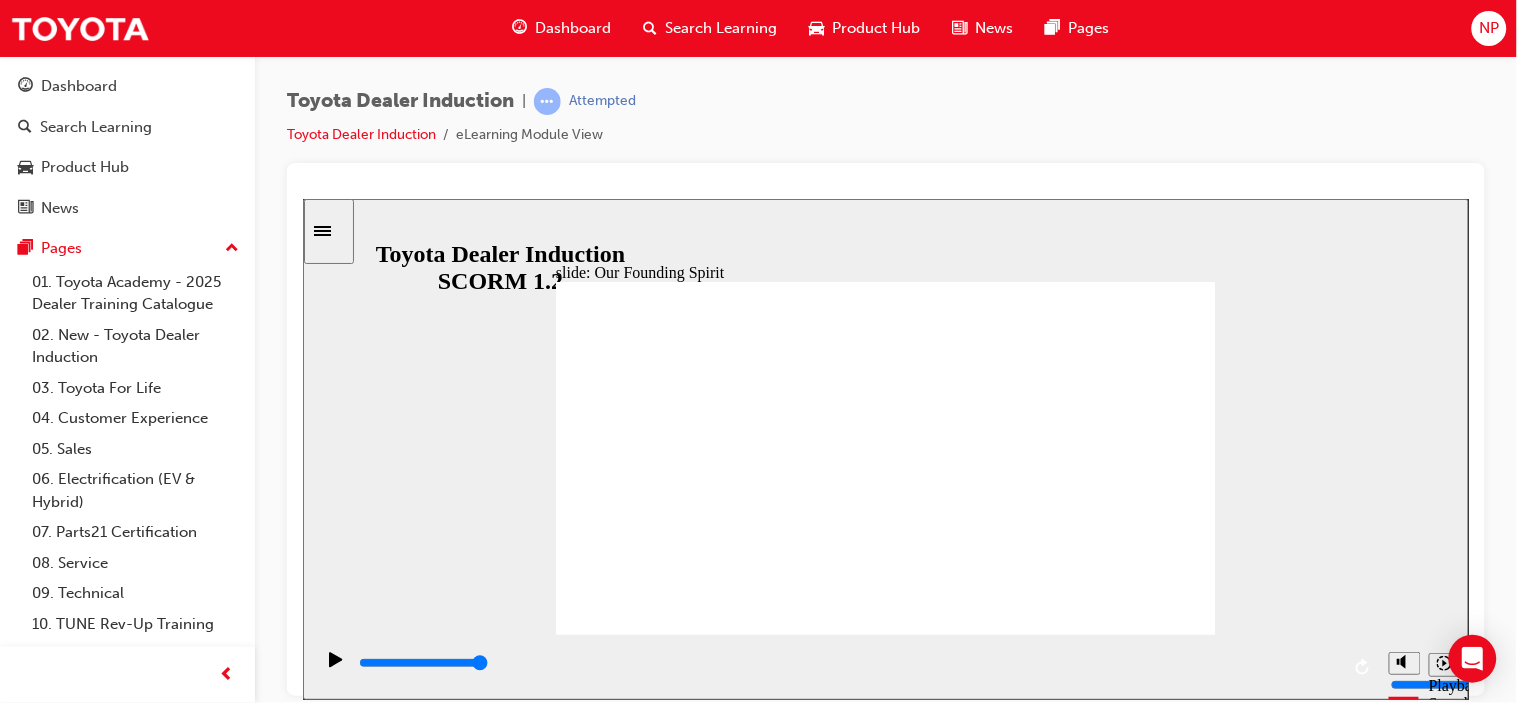 click 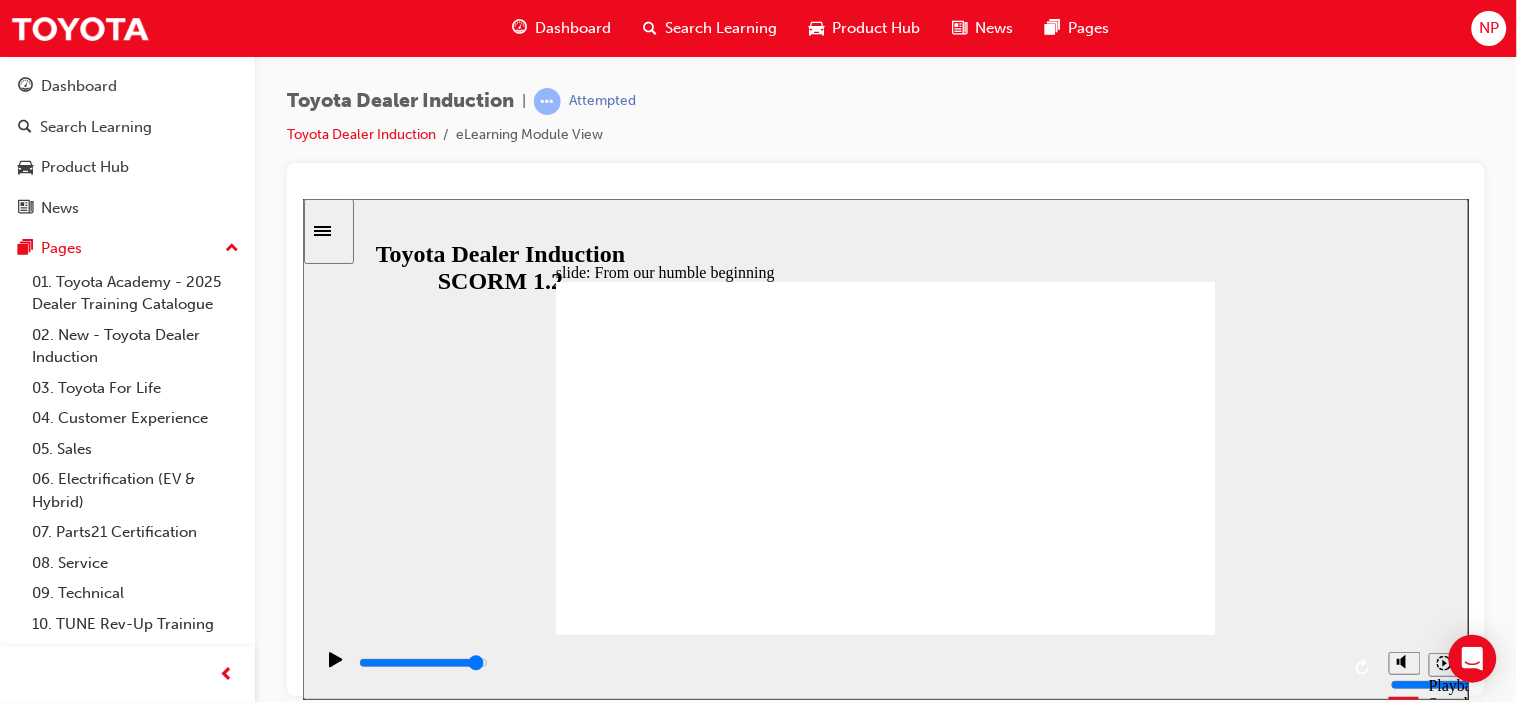 drag, startPoint x: 599, startPoint y: 657, endPoint x: 1337, endPoint y: 681, distance: 738.39014 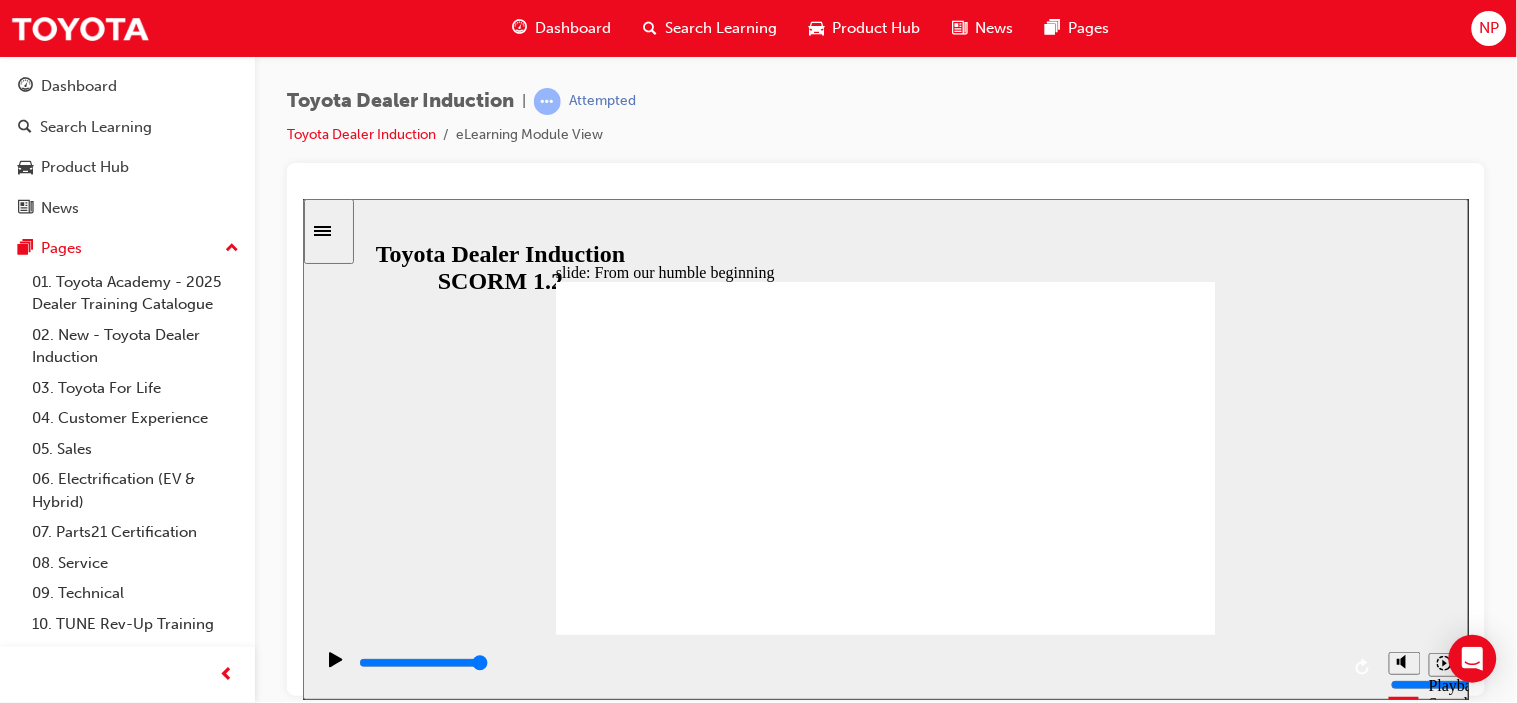 click 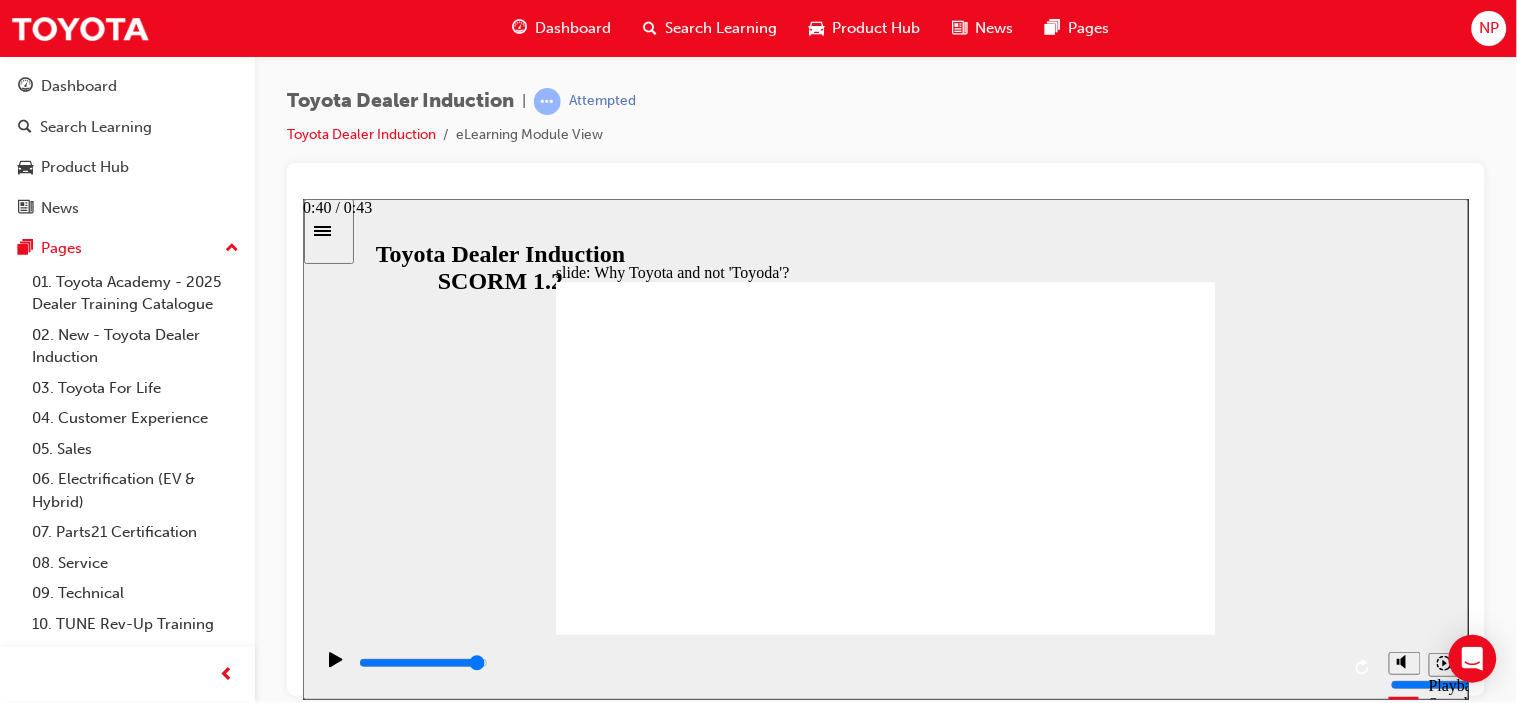 drag, startPoint x: 452, startPoint y: 656, endPoint x: 1324, endPoint y: 657, distance: 872.00055 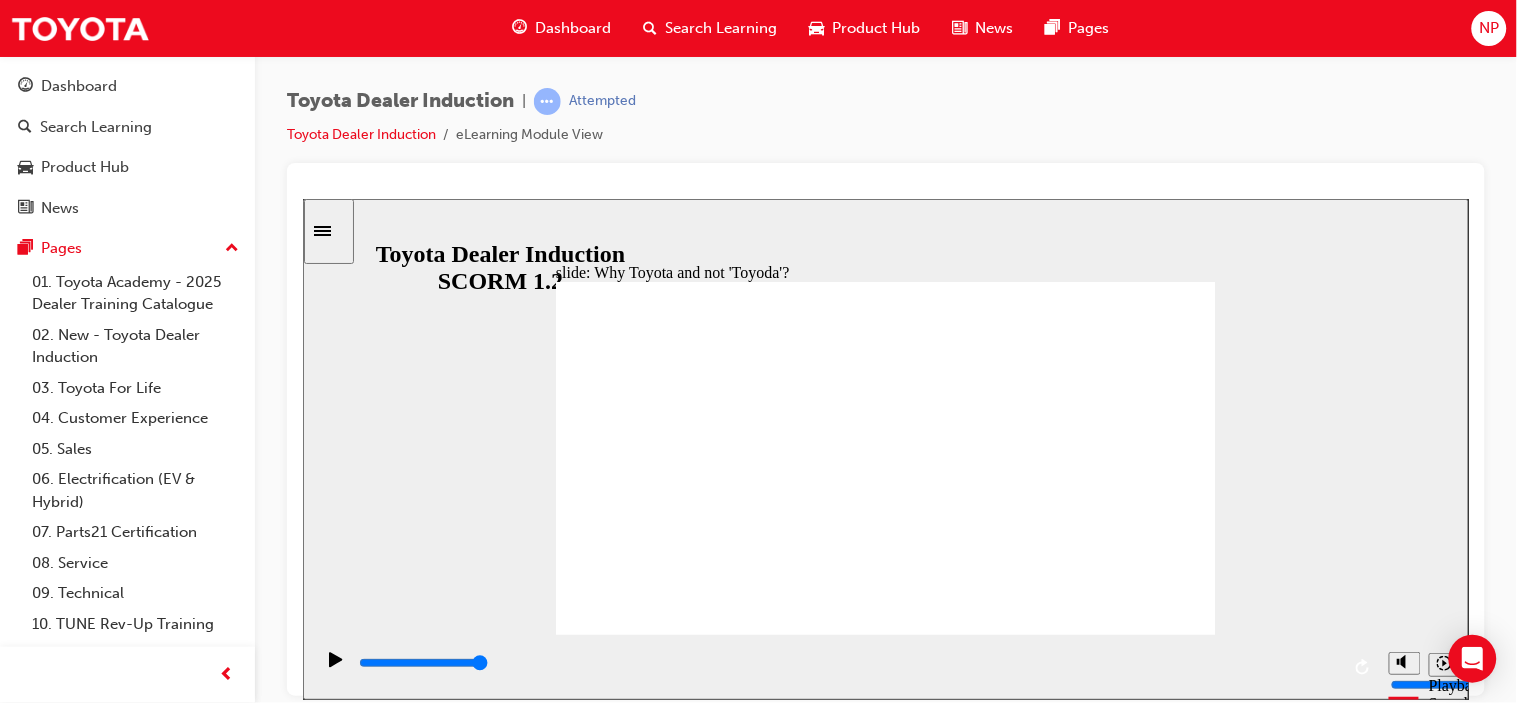 click 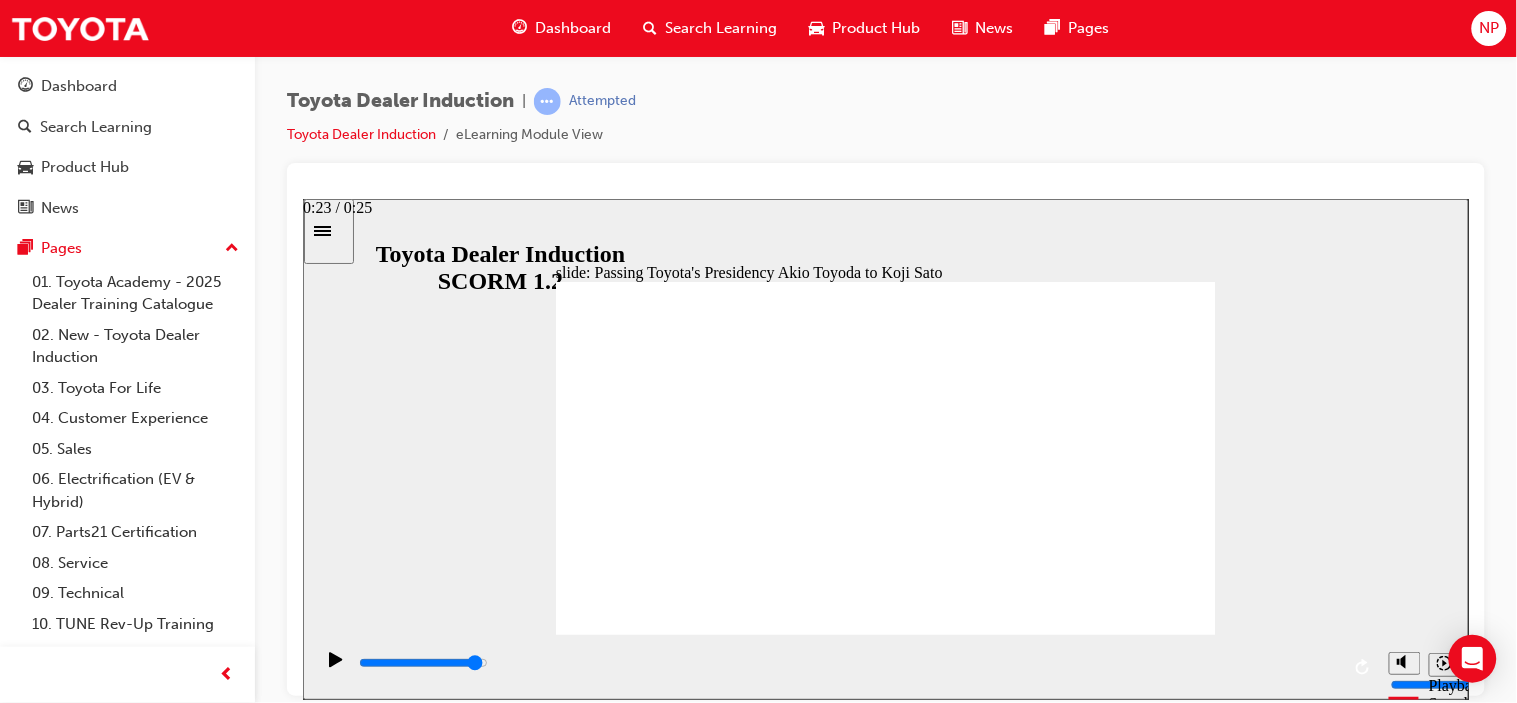 drag, startPoint x: 457, startPoint y: 673, endPoint x: 1294, endPoint y: 663, distance: 837.05975 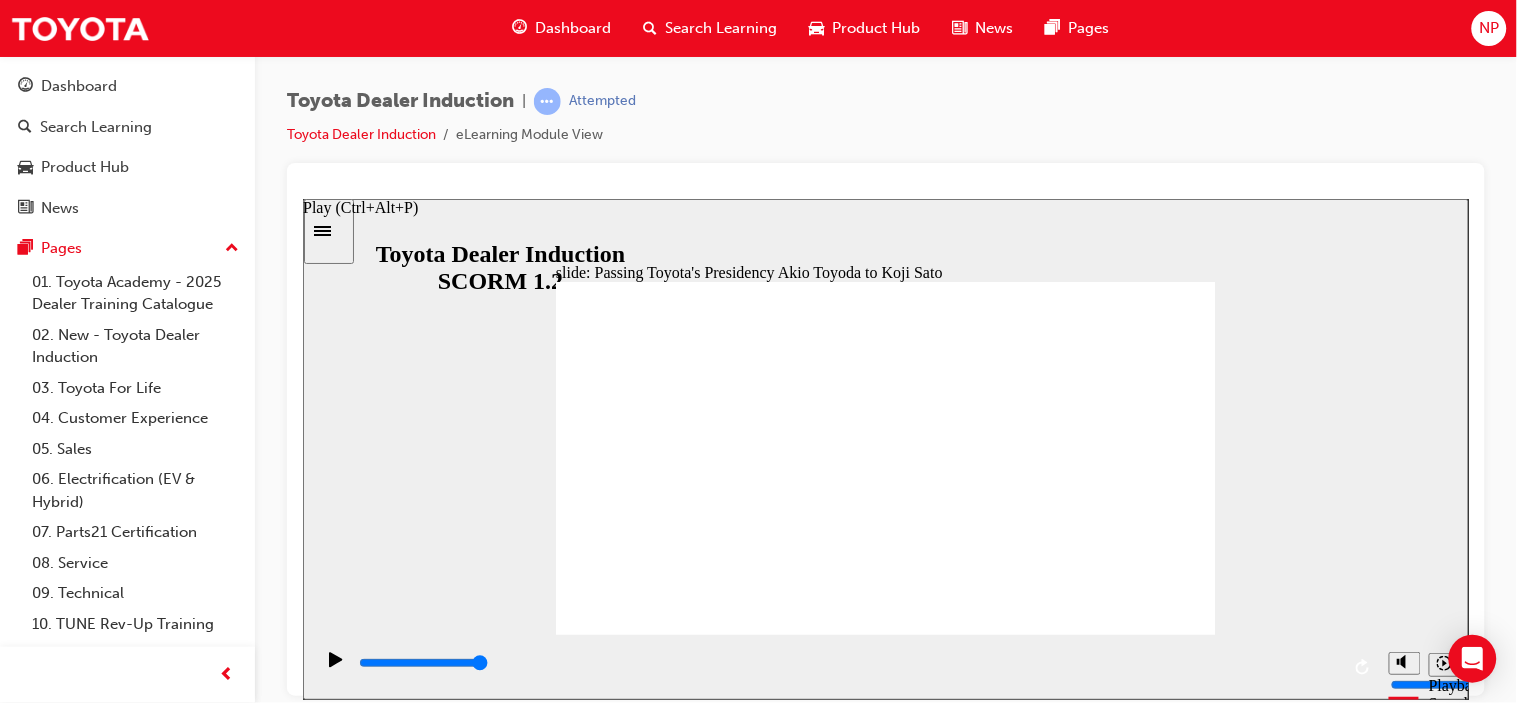 click 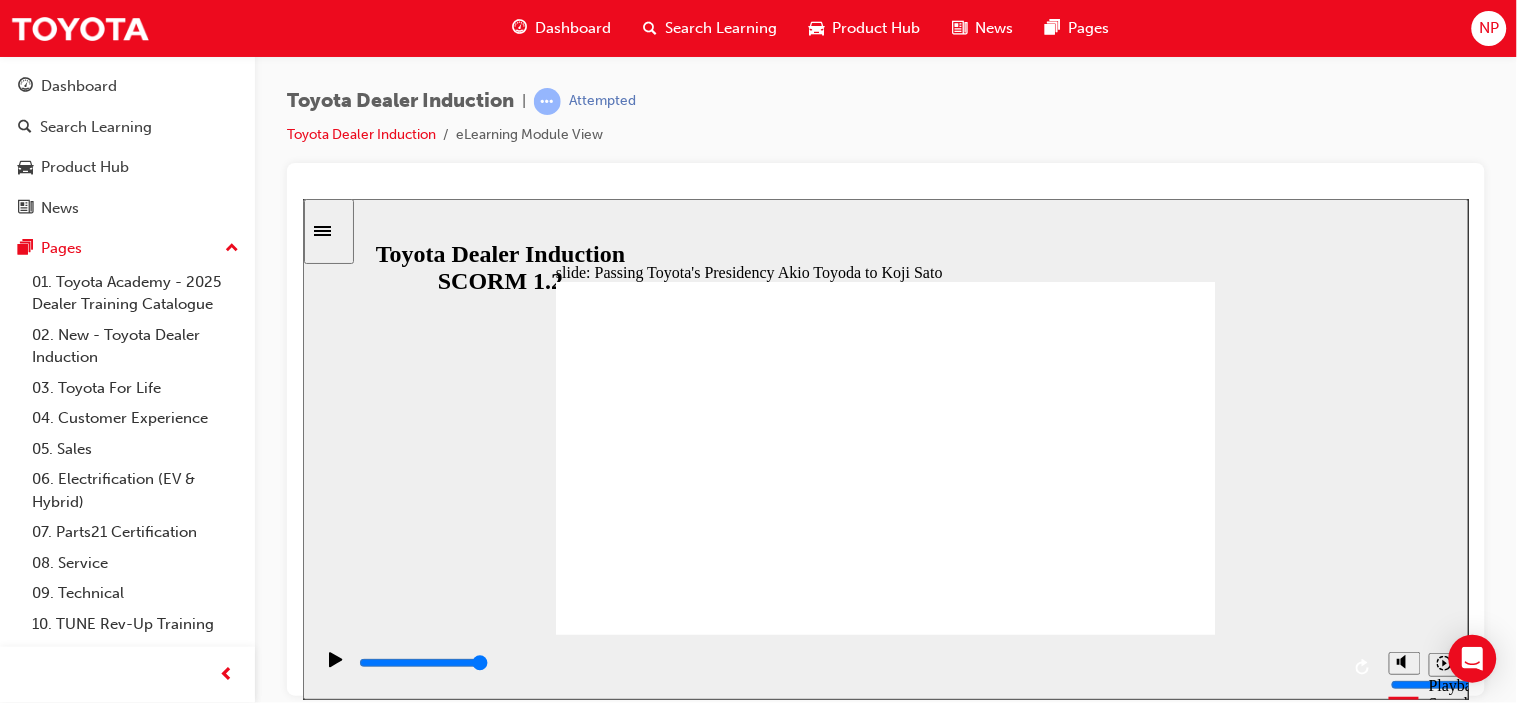click 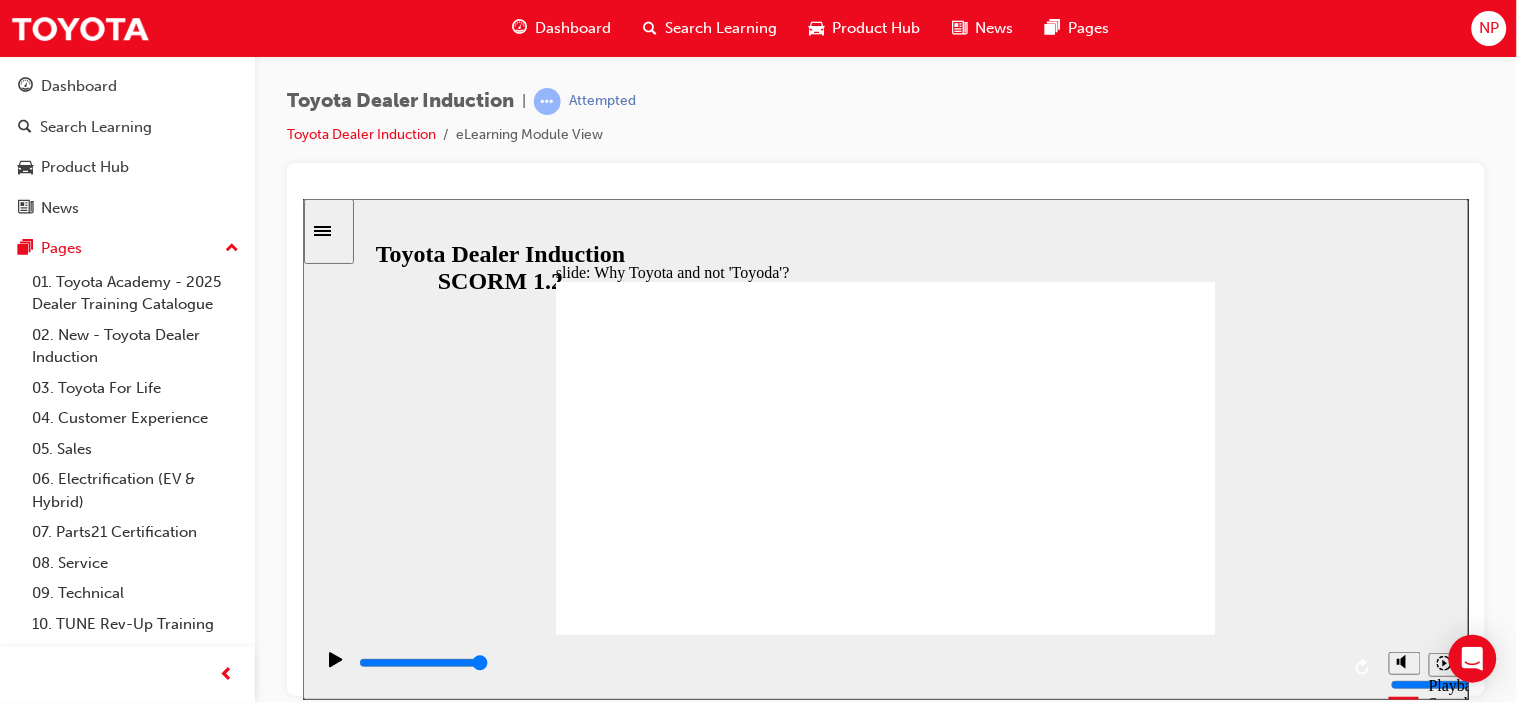 click 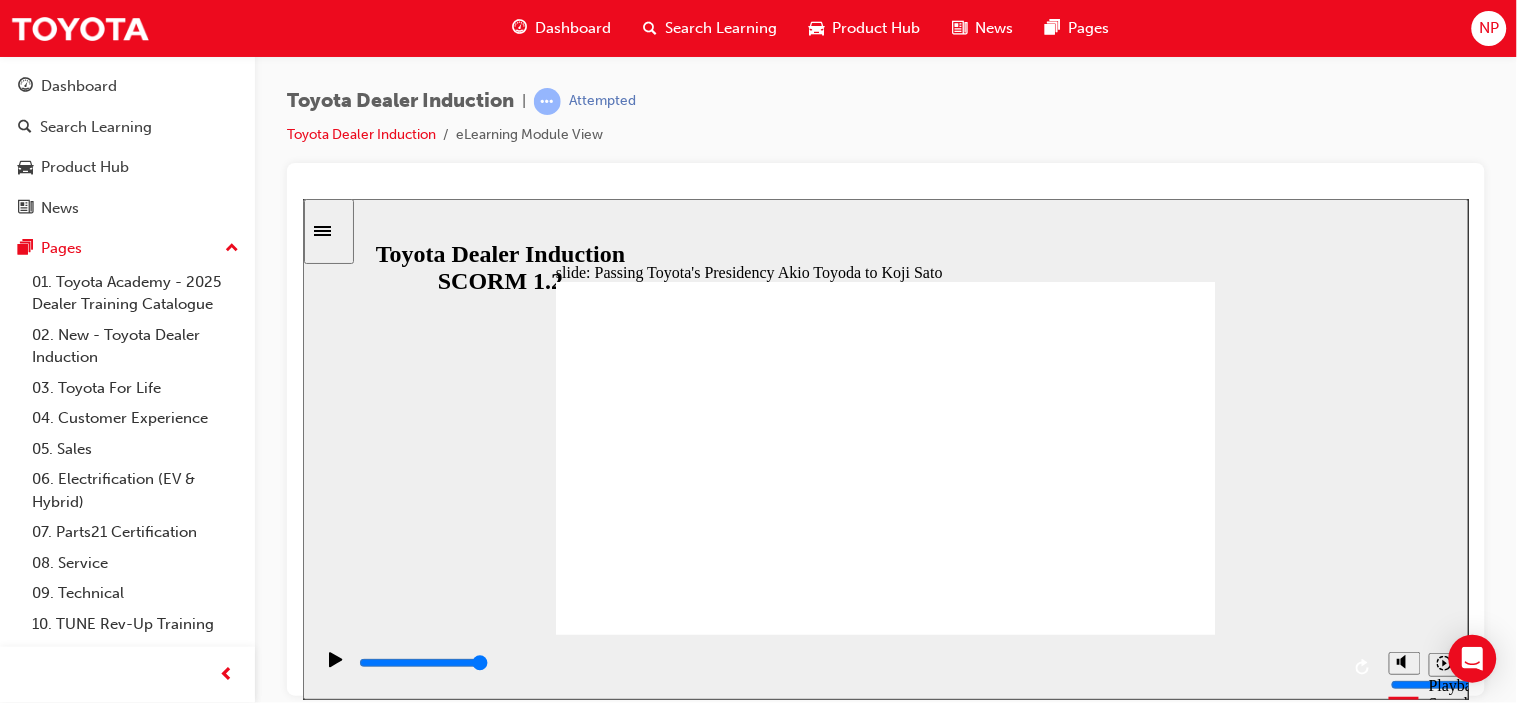 click 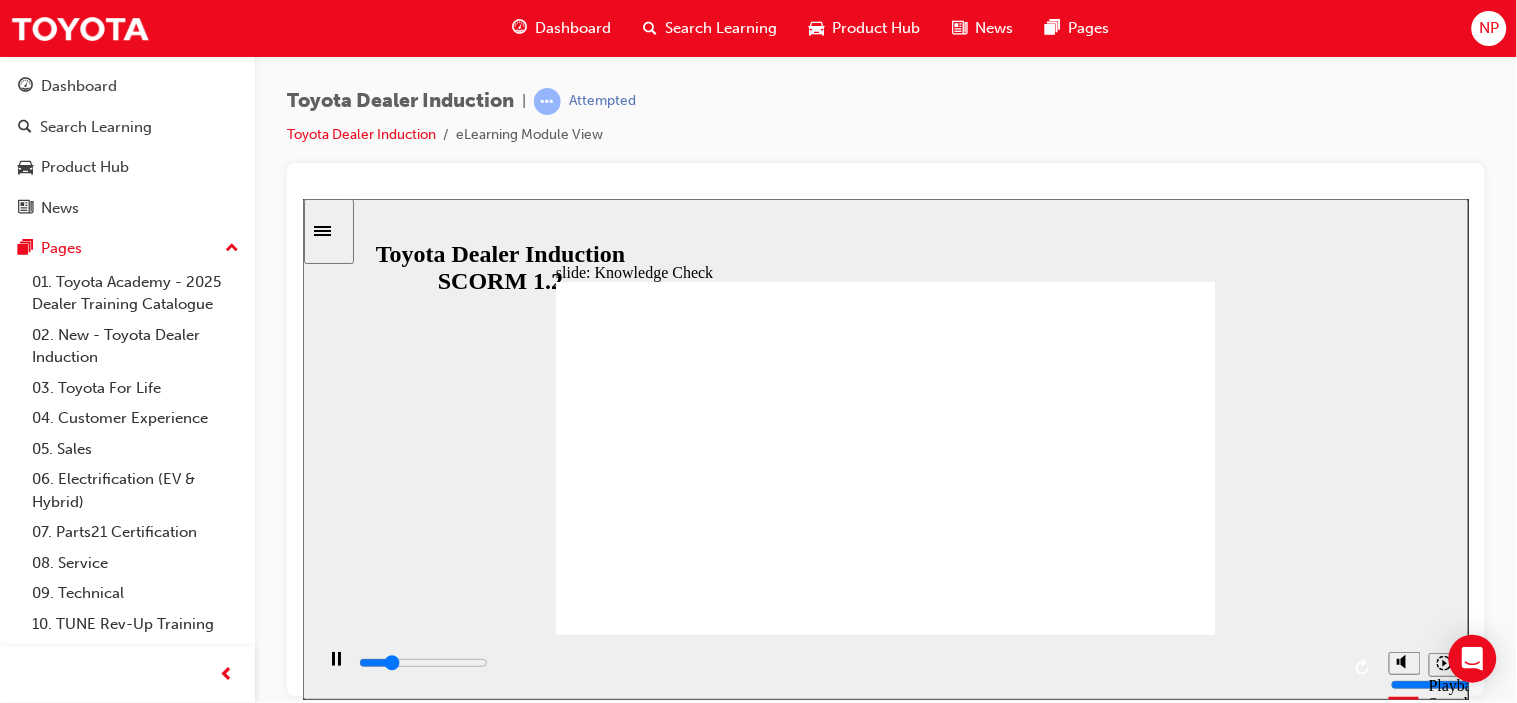 click on "slide: Knowledge Check
Rectangle 1 BACK BACK SUBMIT SUBMIT Knowledge Check When did [PERSON] invent the wooden hand loom? Select the correct answer: 1899 1890 1980 1780 Click  Submit  to check your response BACK BACK 1899 1890 1780 1980 When did [PERSON] invent the wooden hand loom? Select the correct answer: Click  Submit  to check your response SUBMIT SUBMIT Knowledge Check Back to top
Playback Speed
2
1.75" at bounding box center (885, 448) 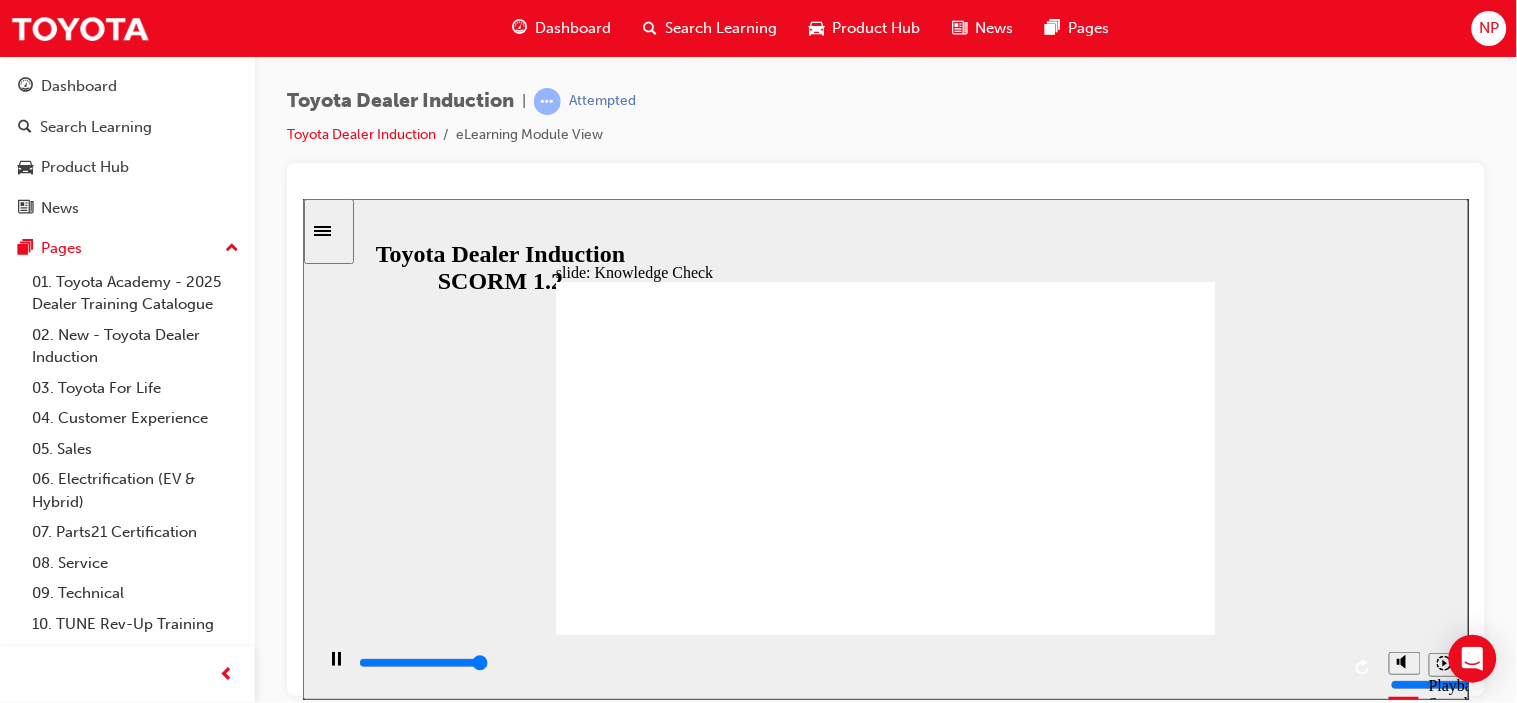 type on "5000" 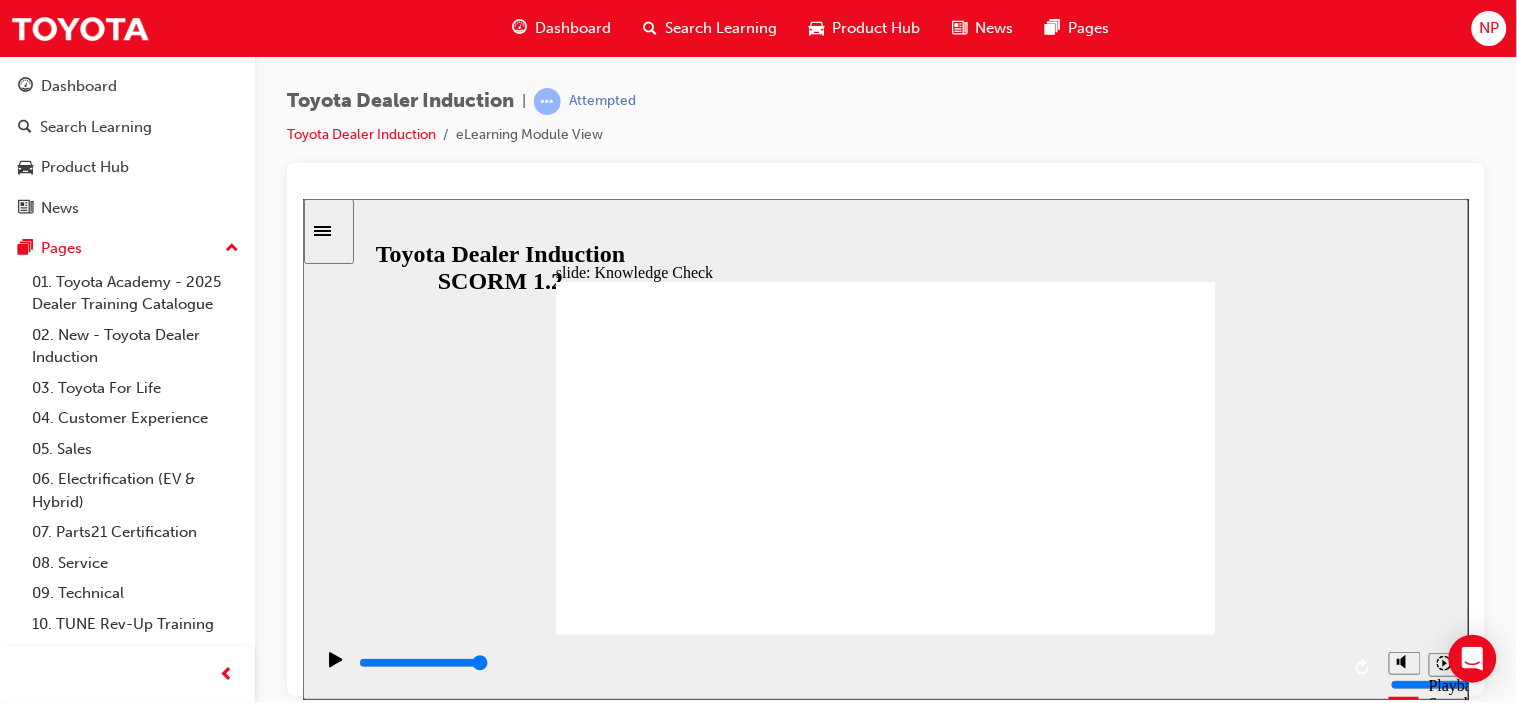radio on "true" 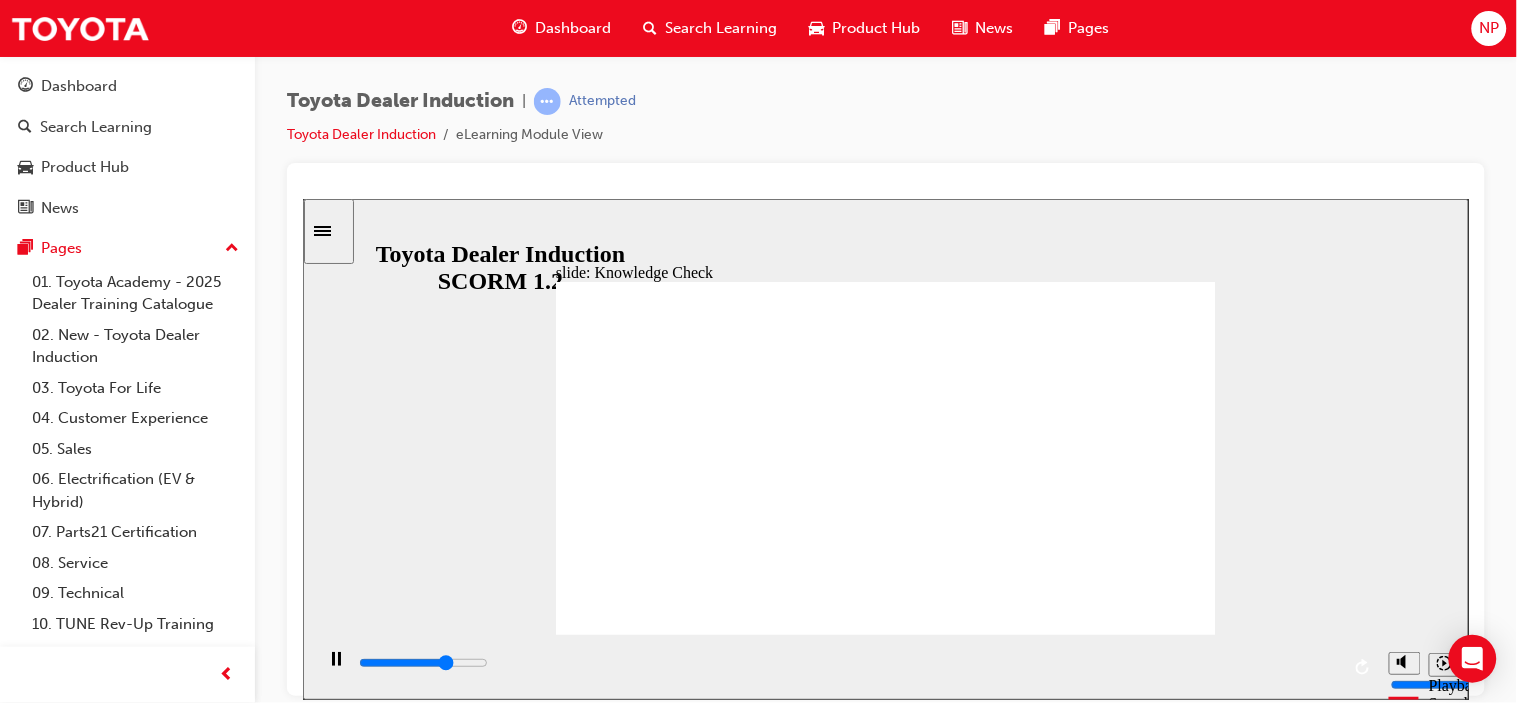 type on "3600" 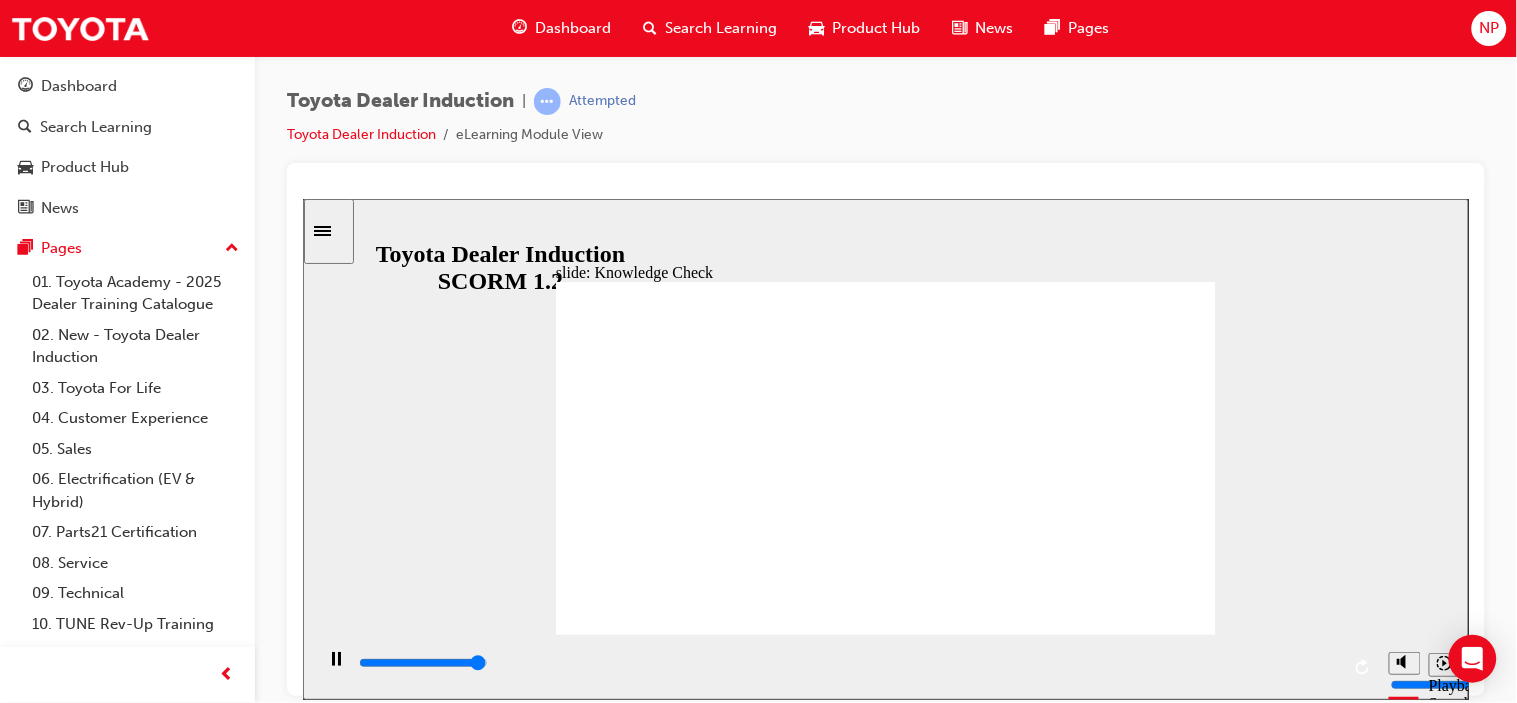 click 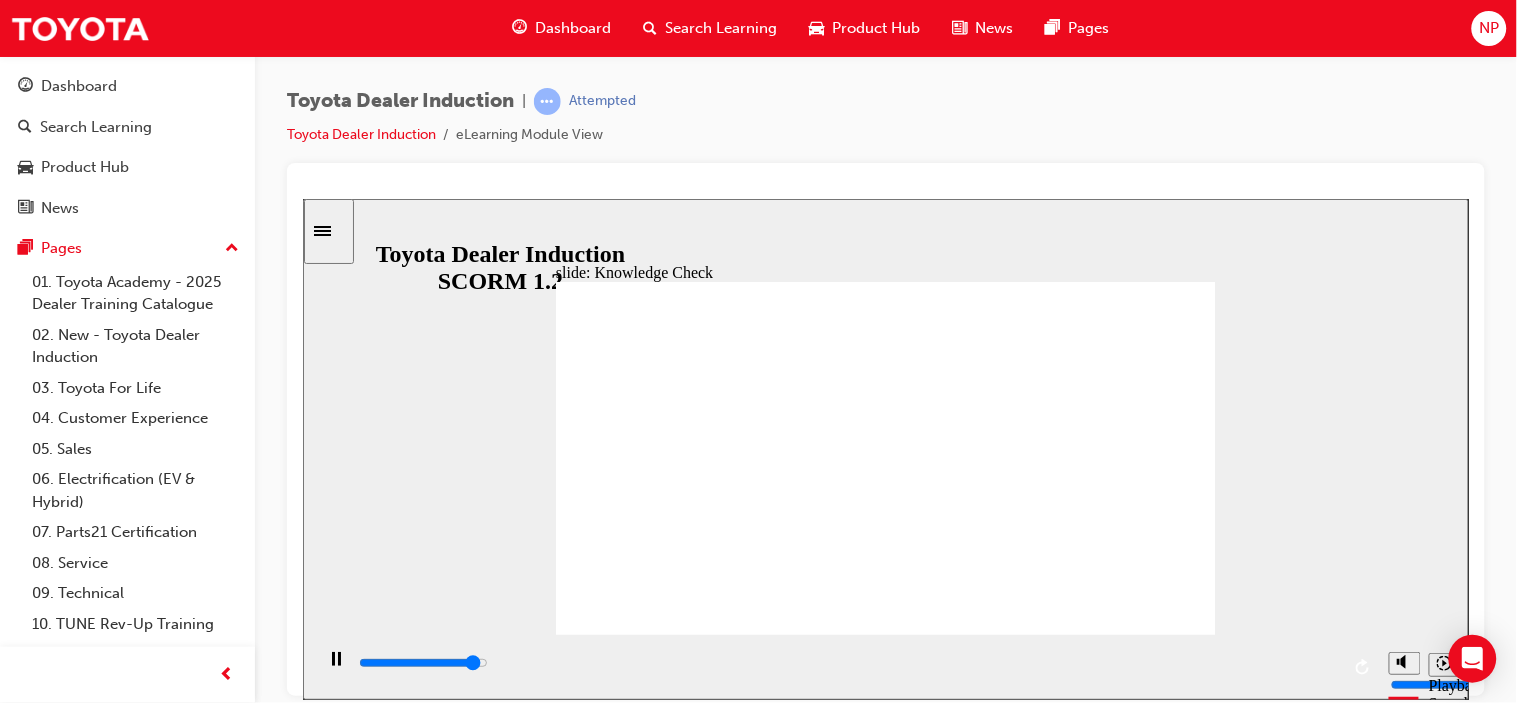 type on "4800" 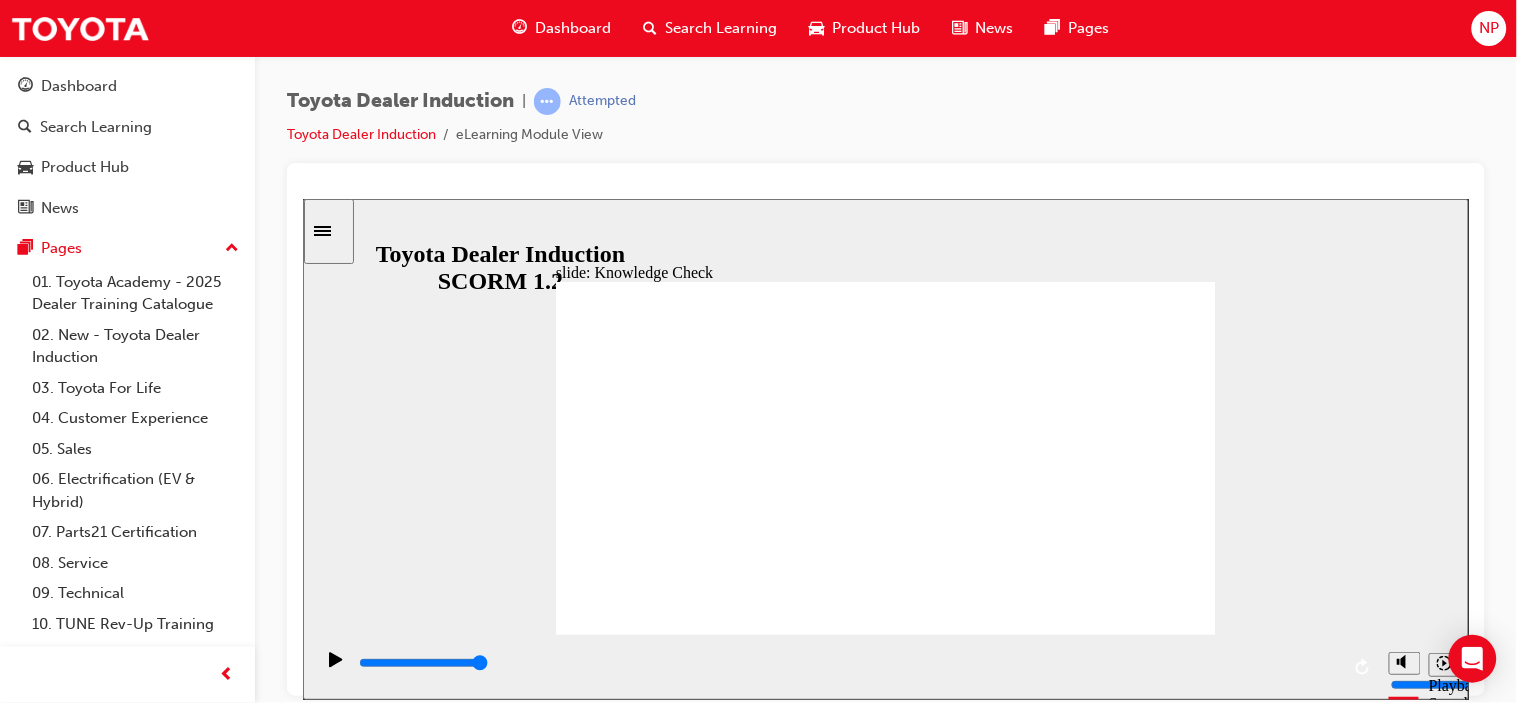 click 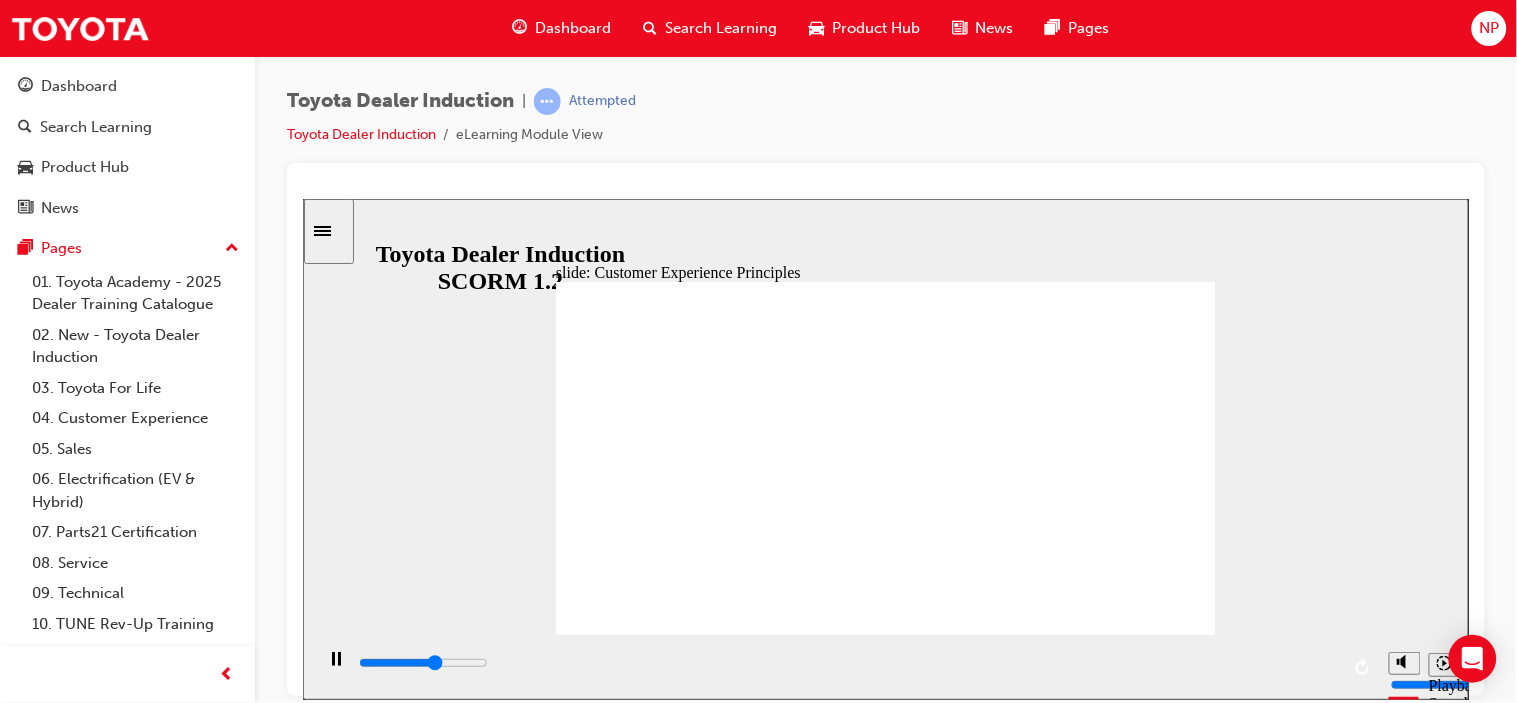 click 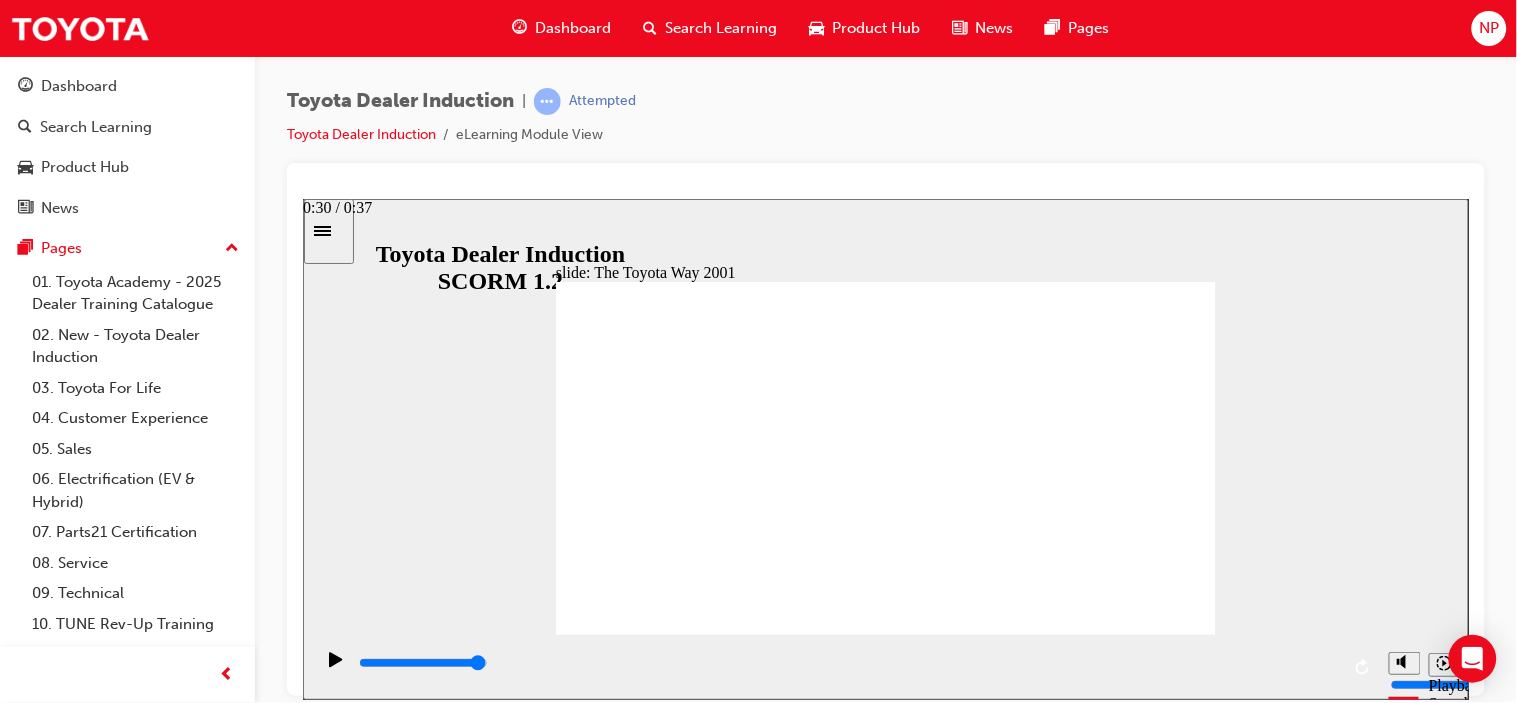 drag, startPoint x: 471, startPoint y: 665, endPoint x: 1323, endPoint y: 719, distance: 853.70953 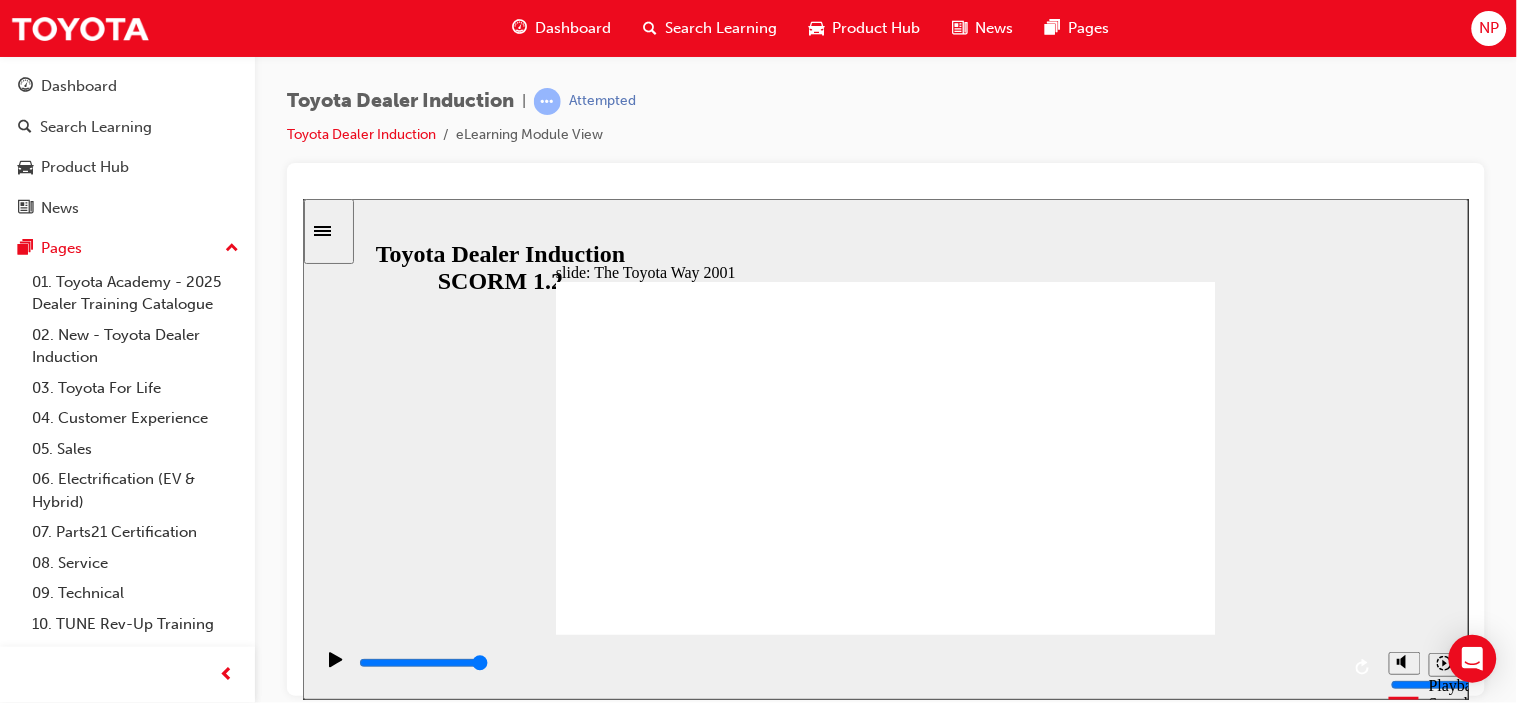 click 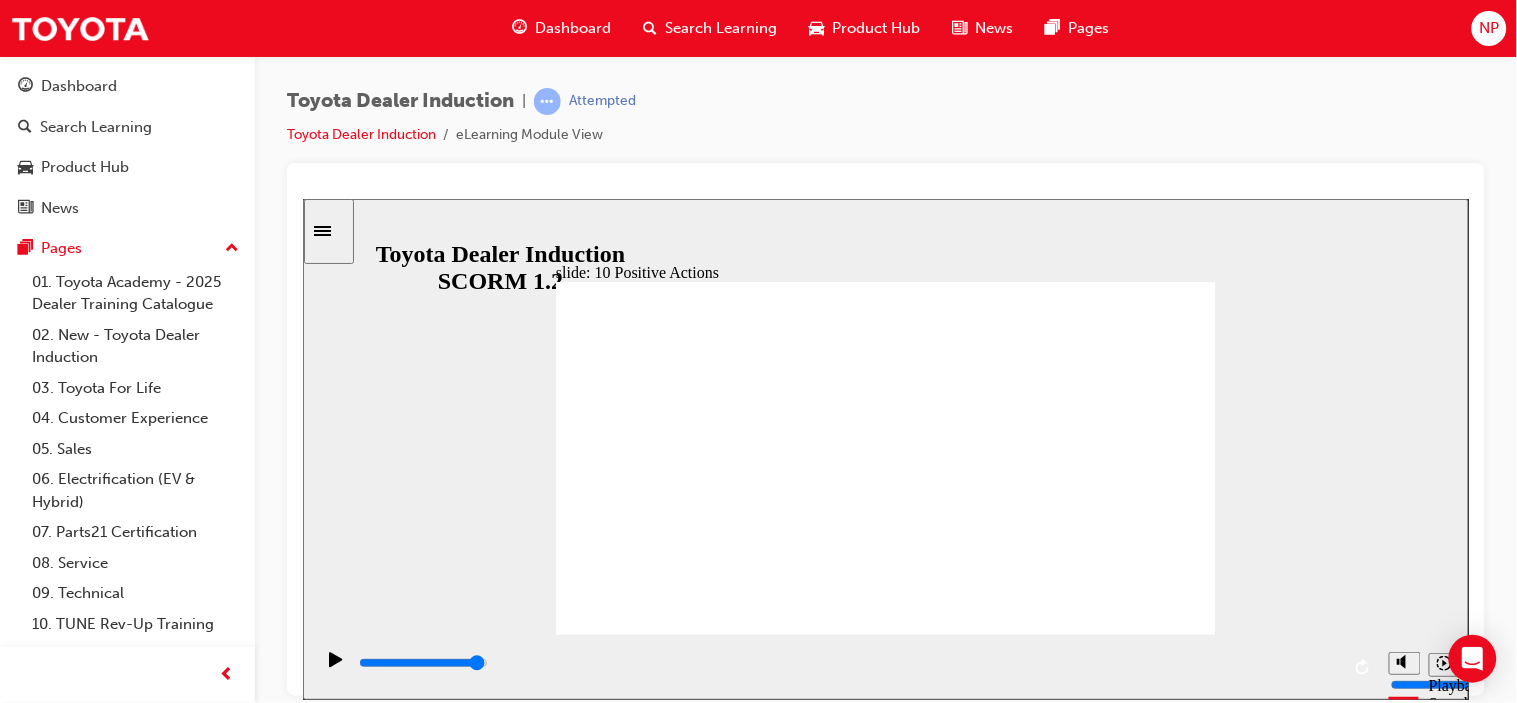 drag, startPoint x: 535, startPoint y: 667, endPoint x: 1316, endPoint y: 700, distance: 781.6969 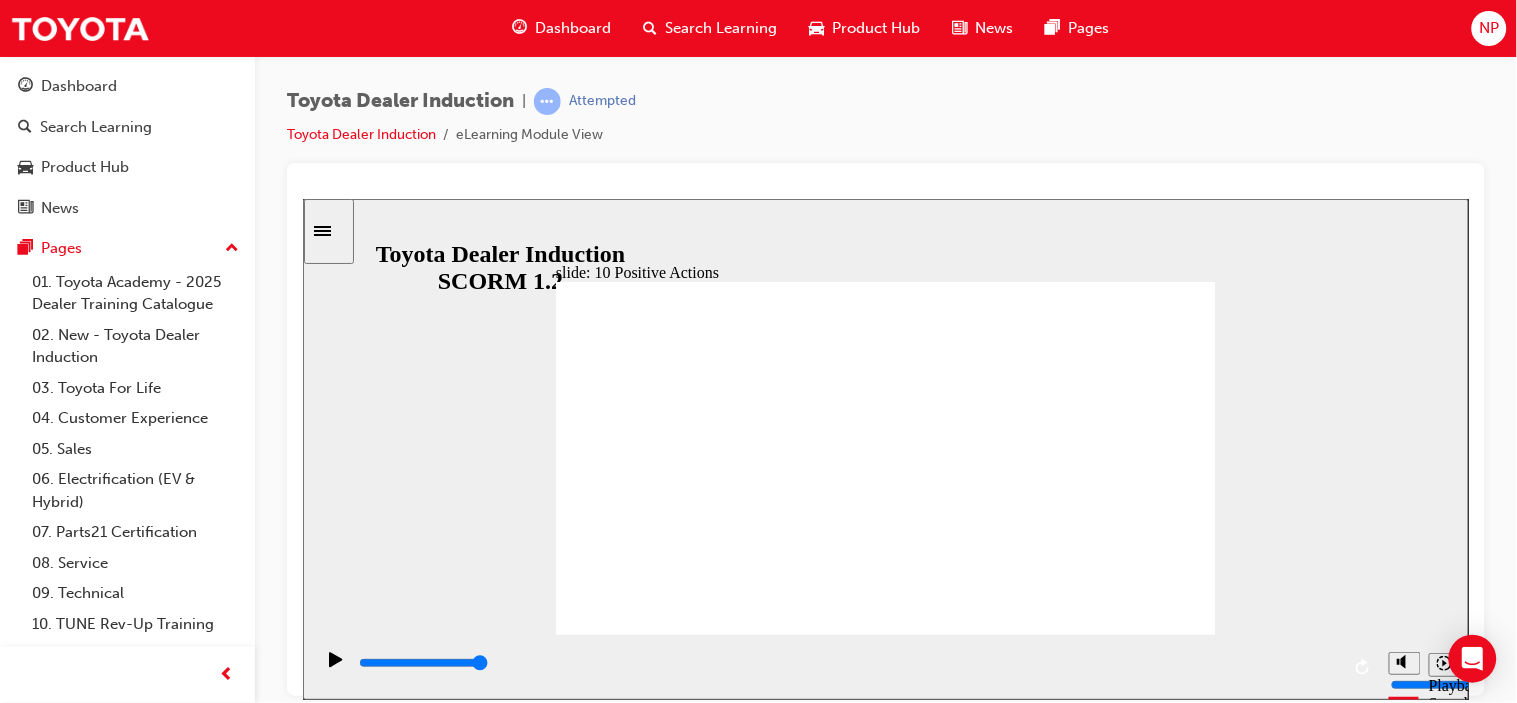 click 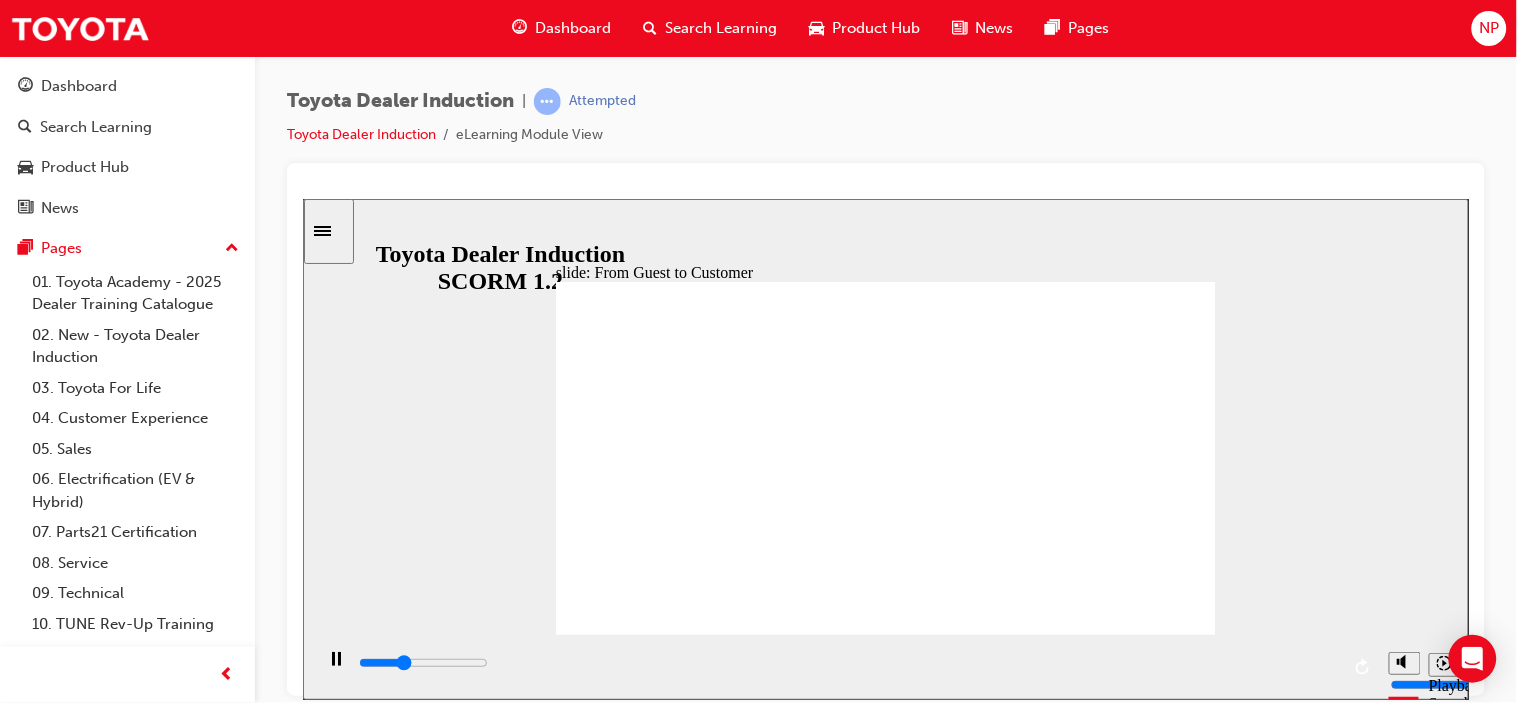 click 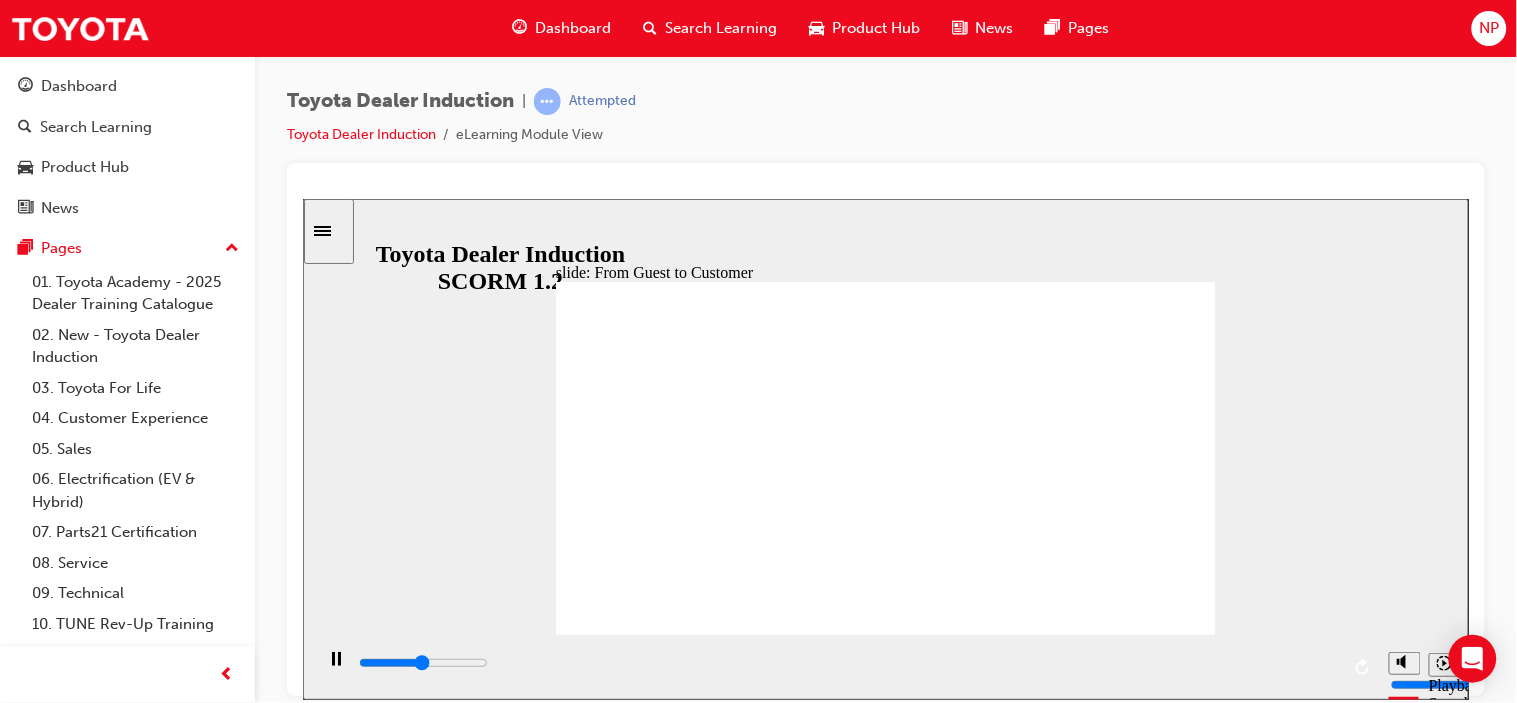 click 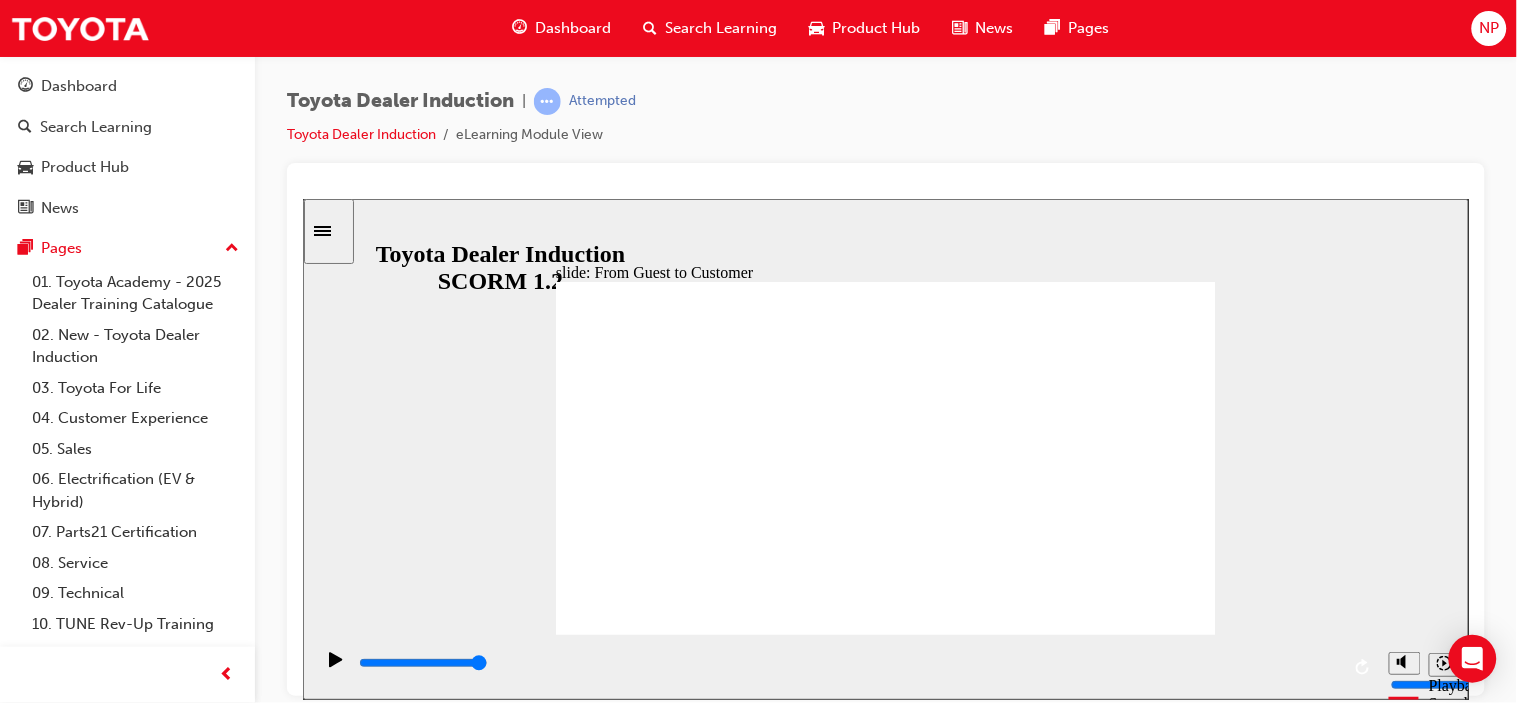 click 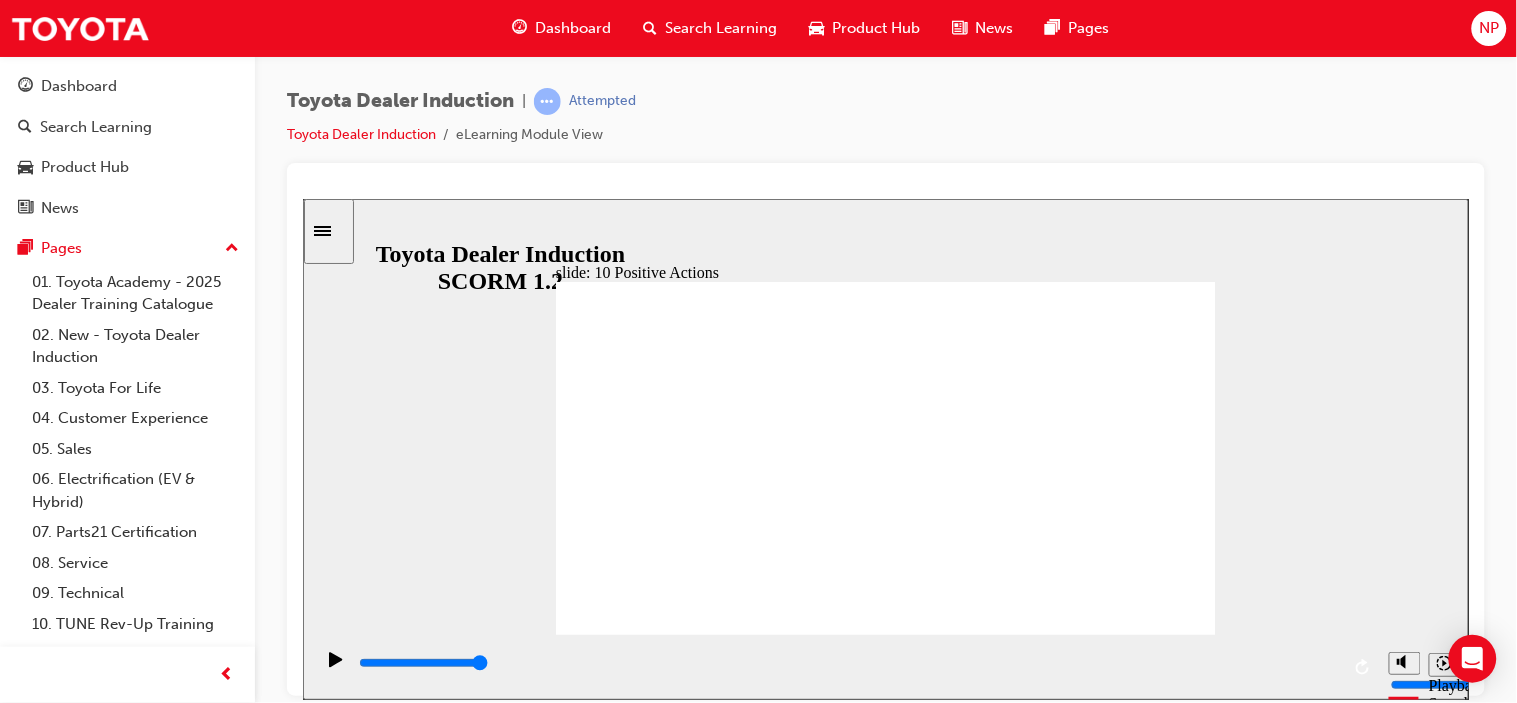click 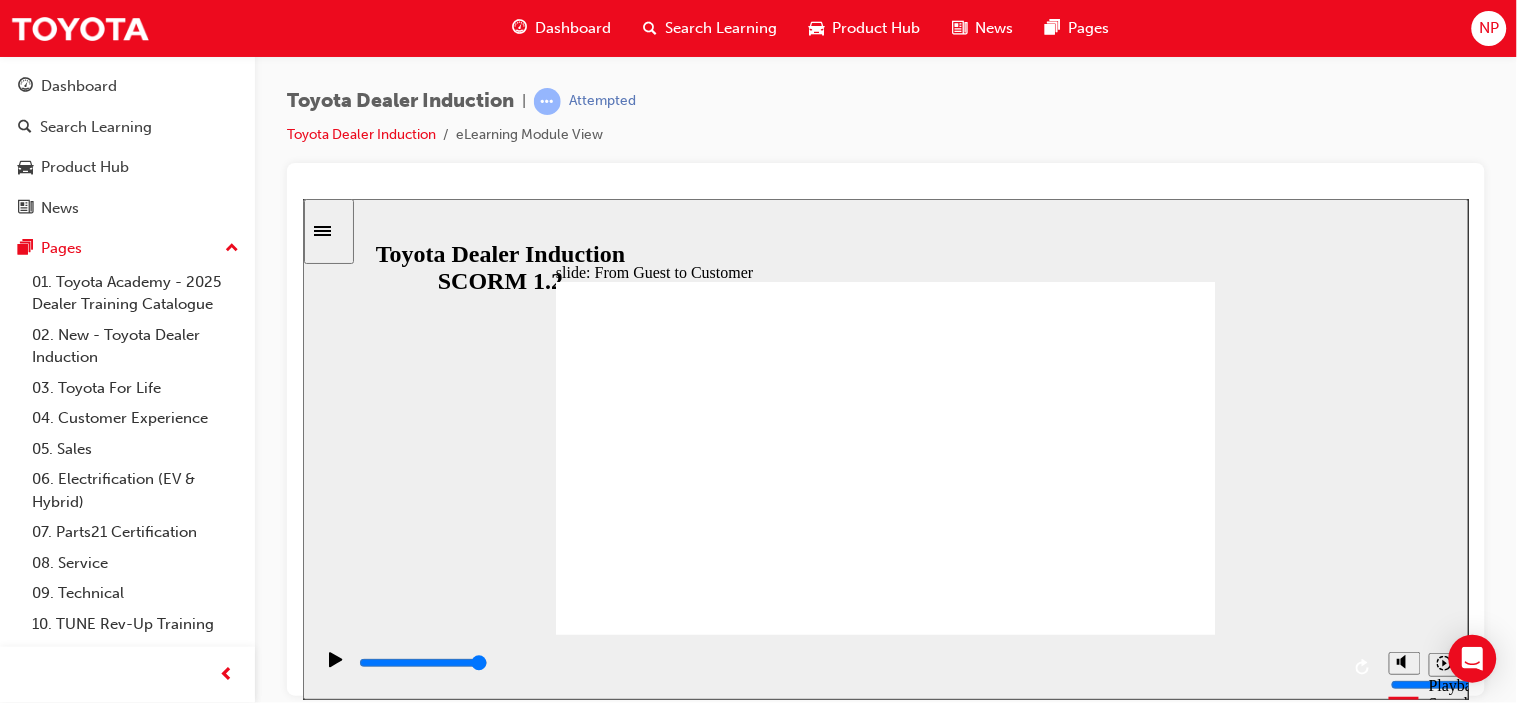 click 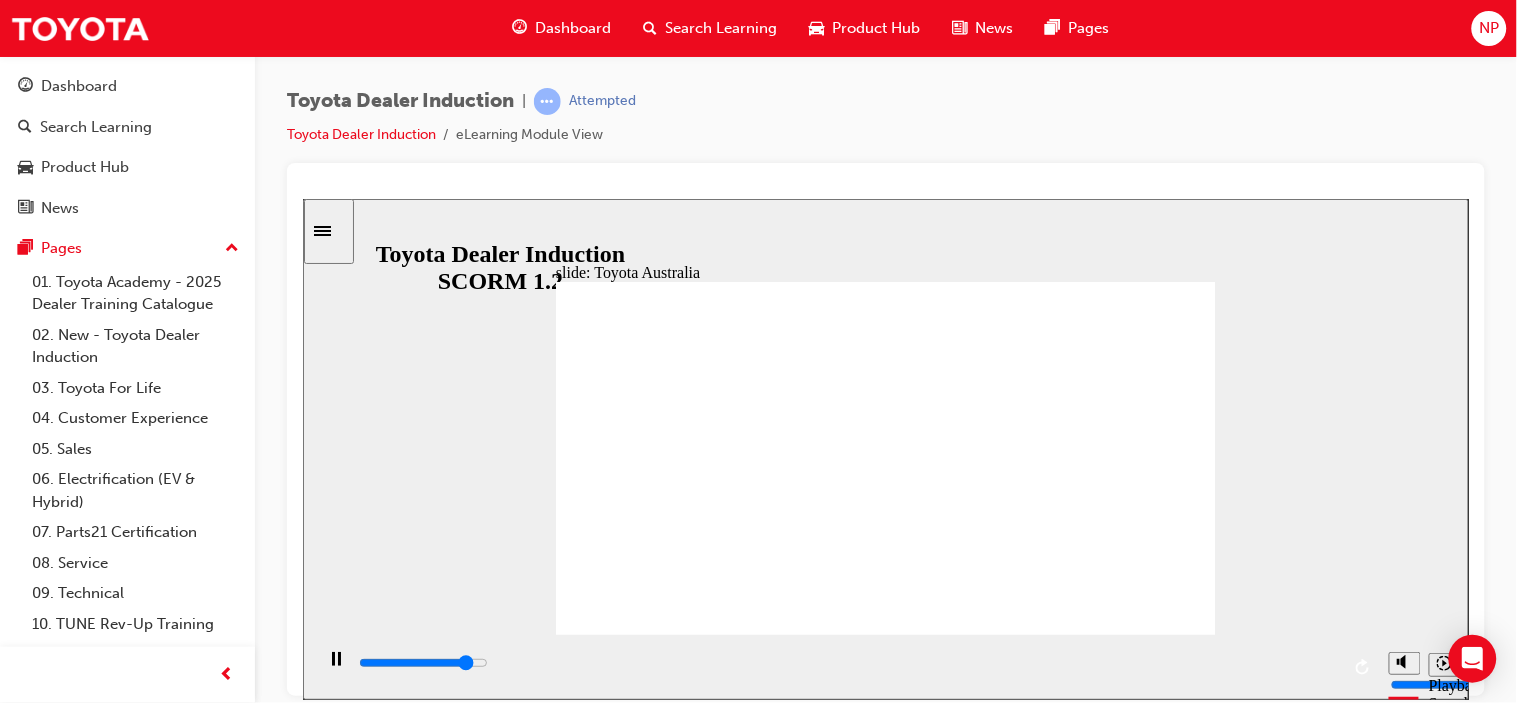 click 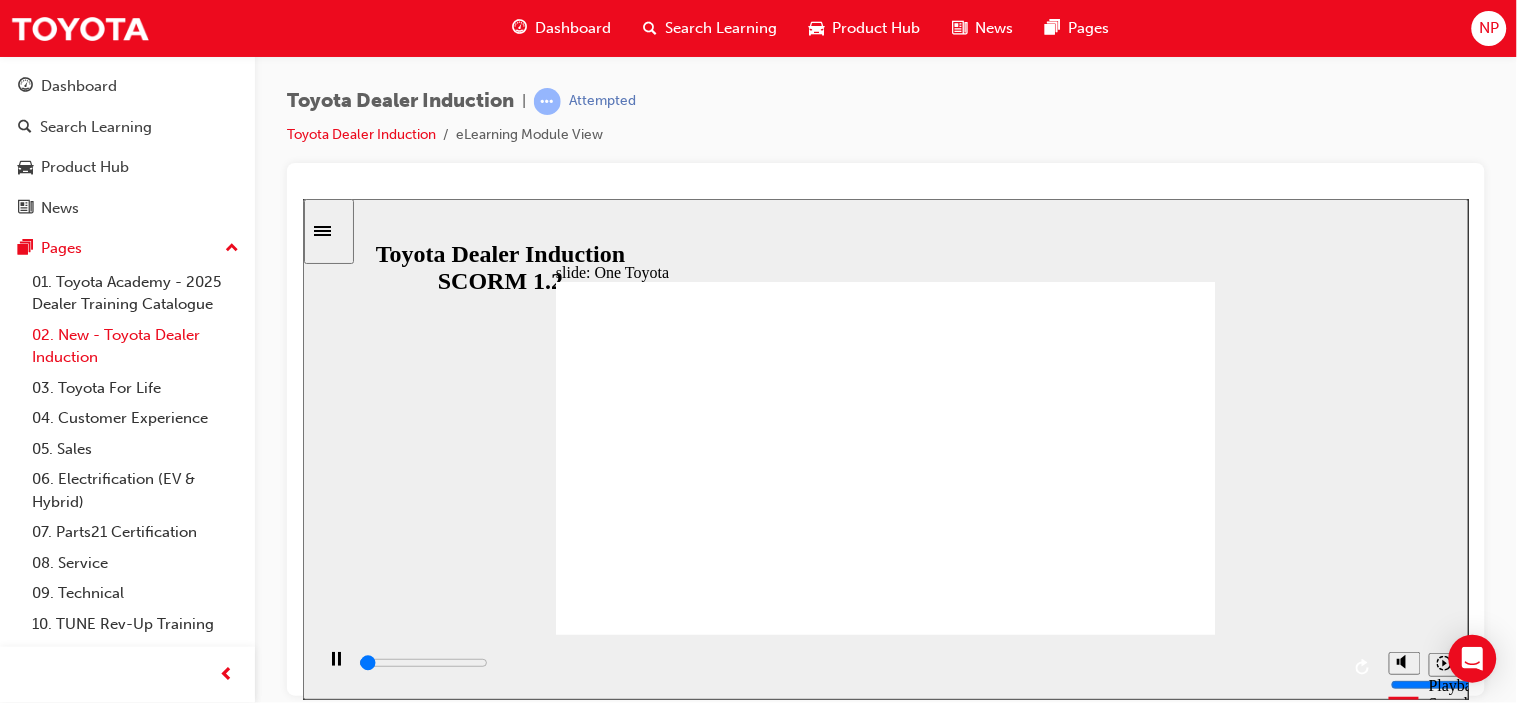 scroll, scrollTop: 28, scrollLeft: 0, axis: vertical 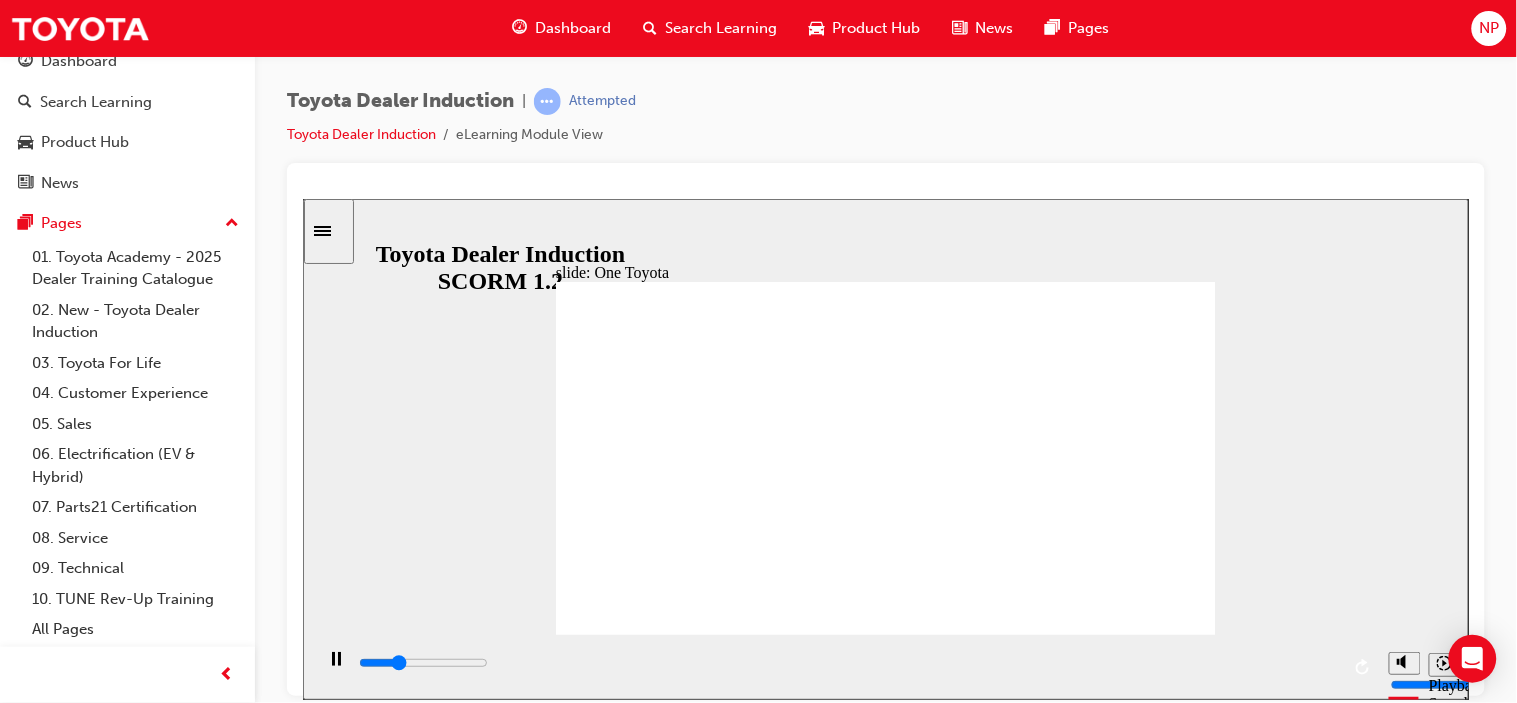 click 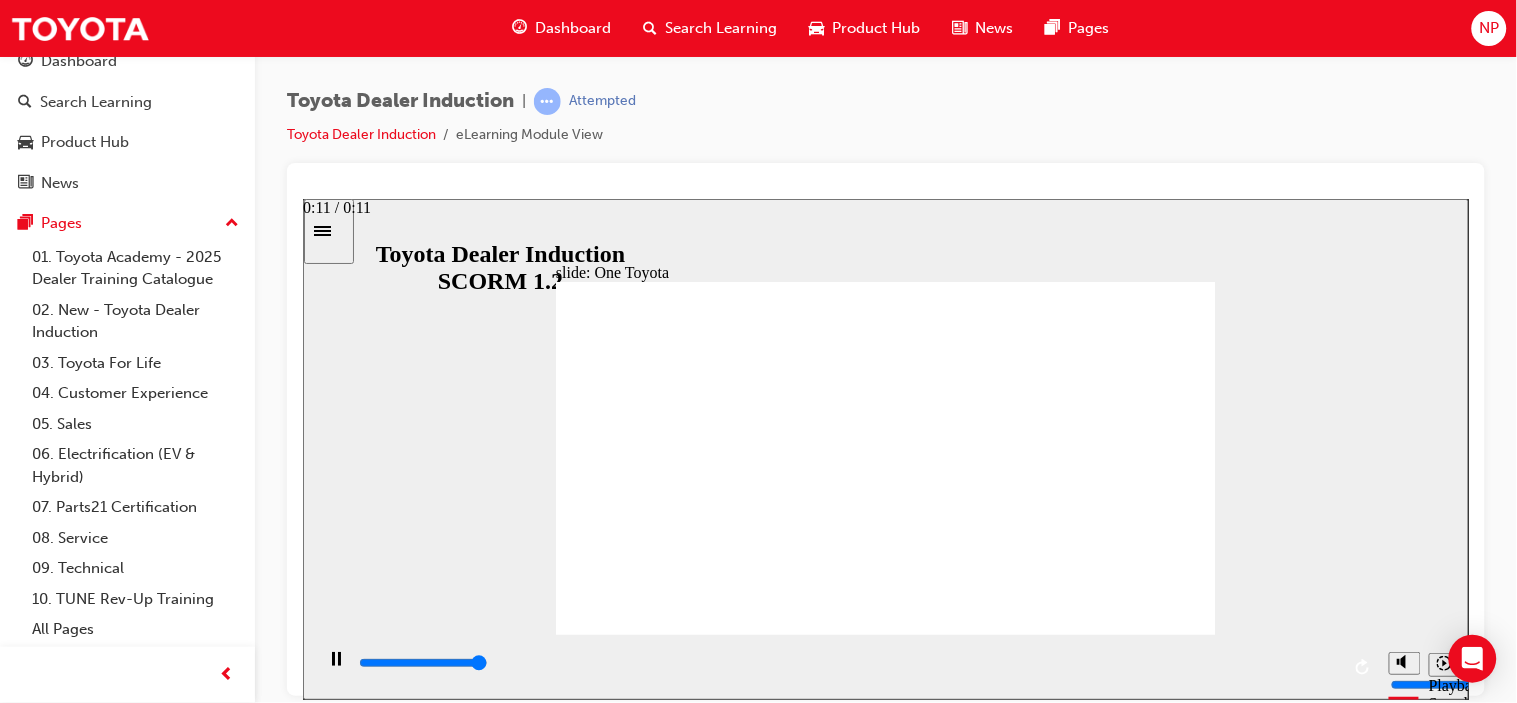 click at bounding box center [847, 663] 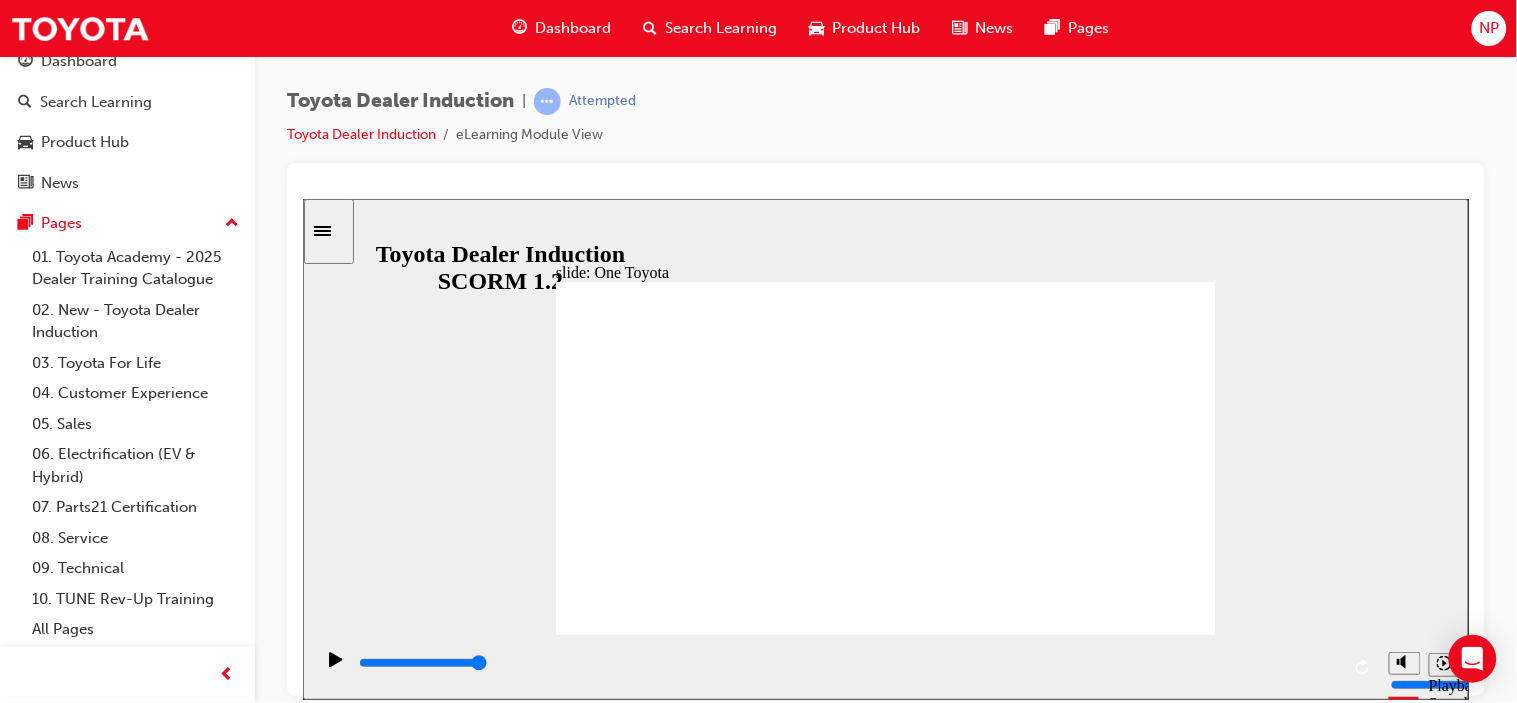 click 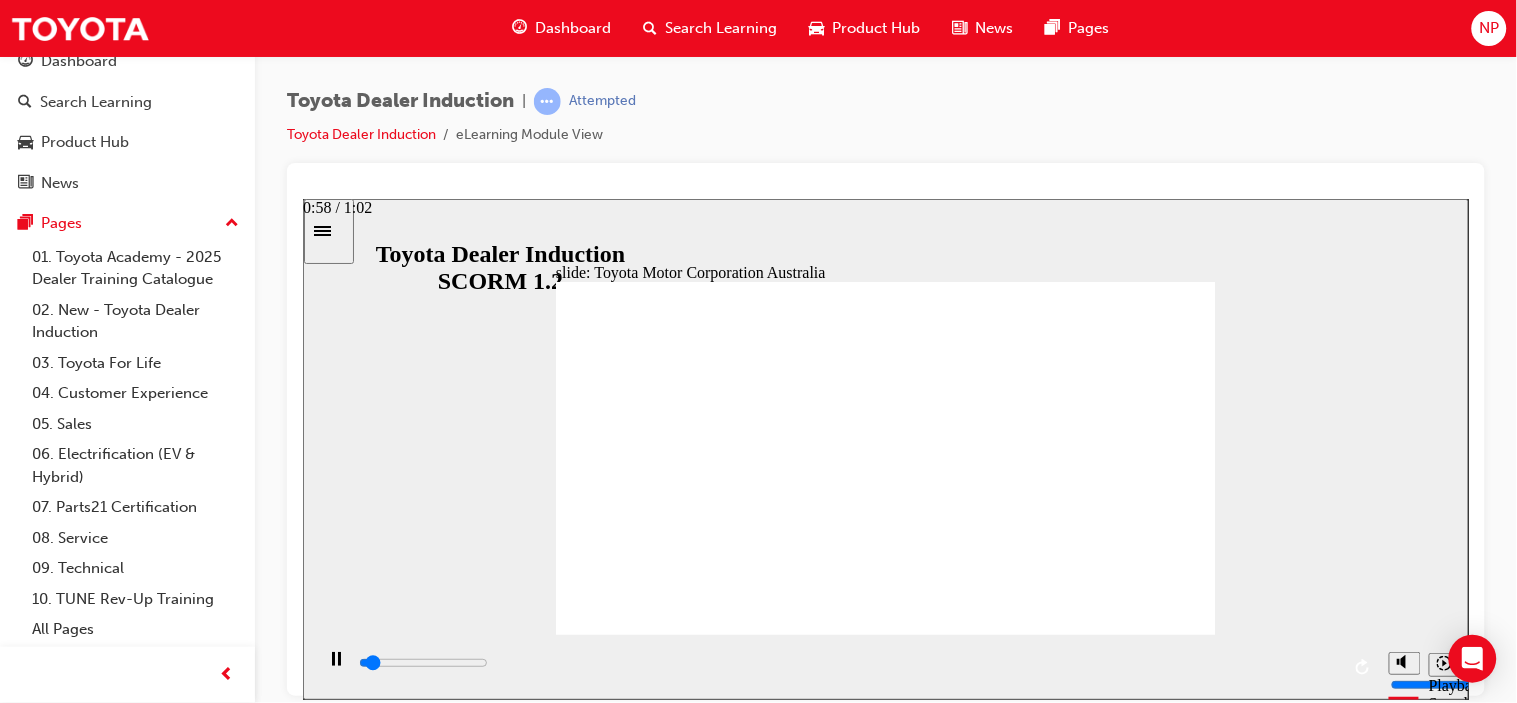 click at bounding box center (847, 667) 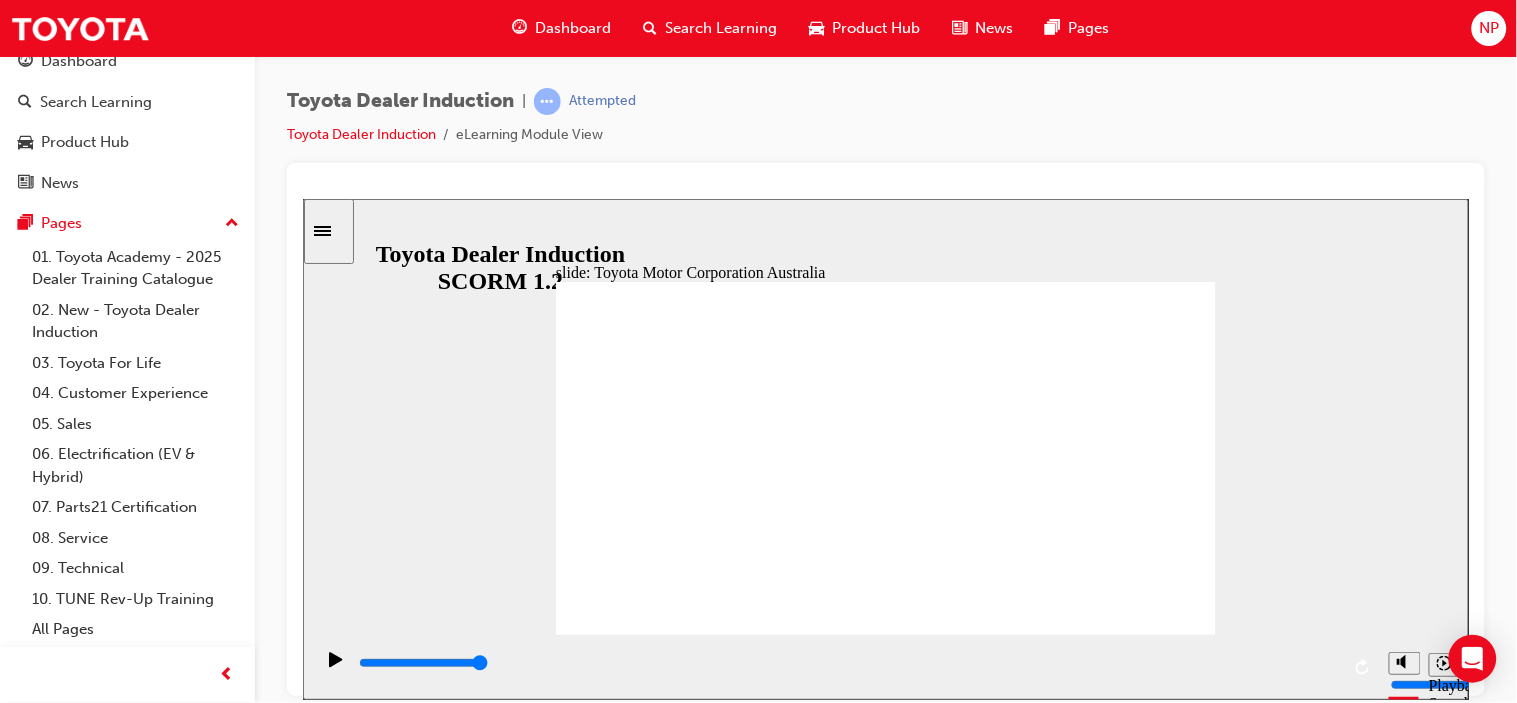 click 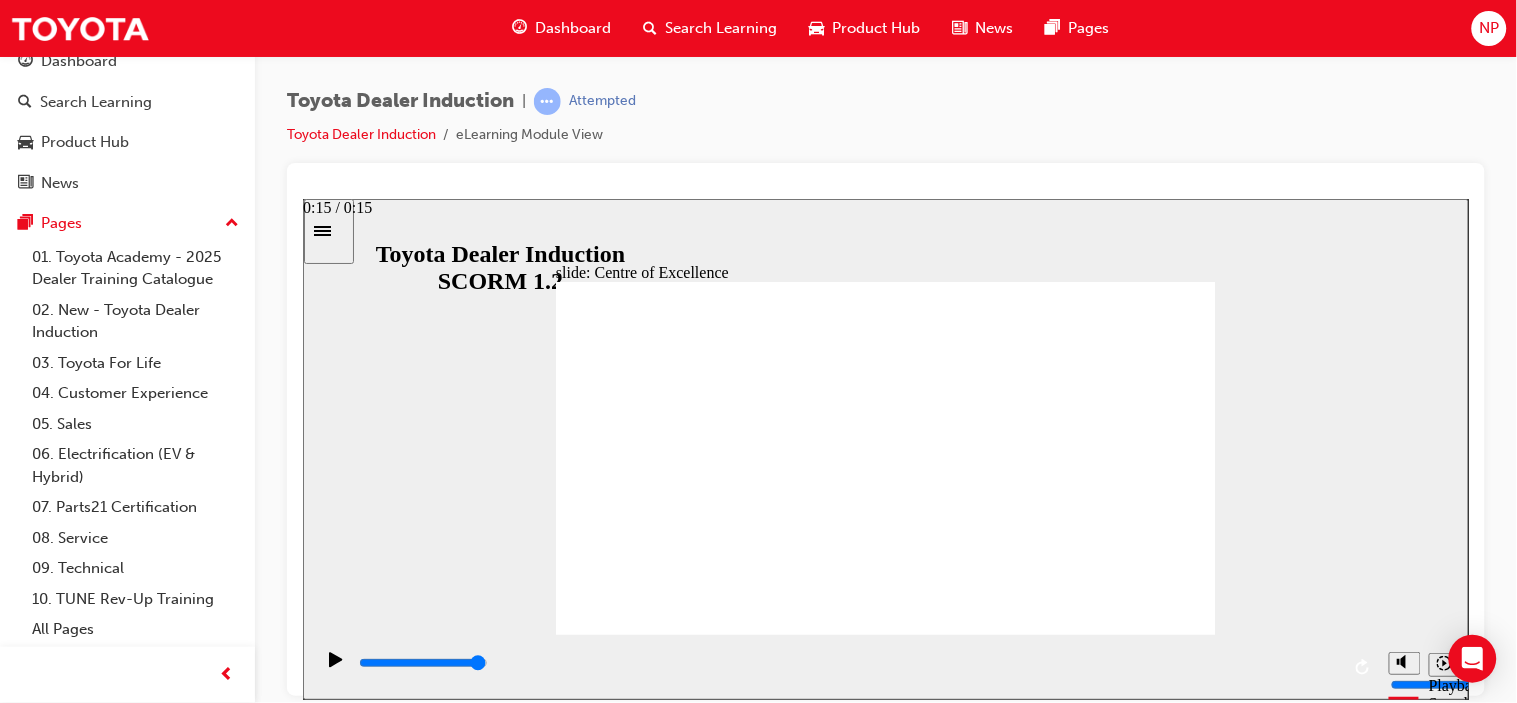 click at bounding box center [847, 667] 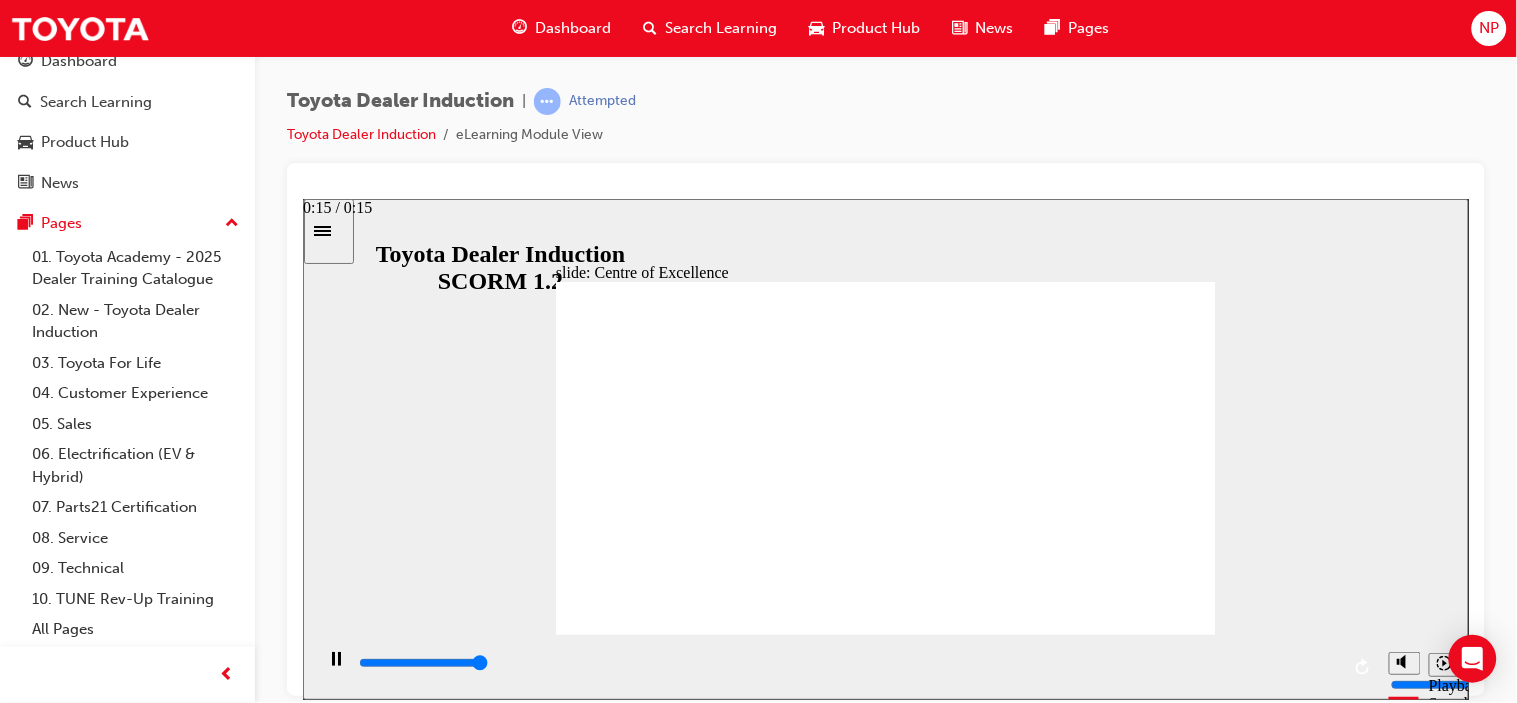 type on "15300" 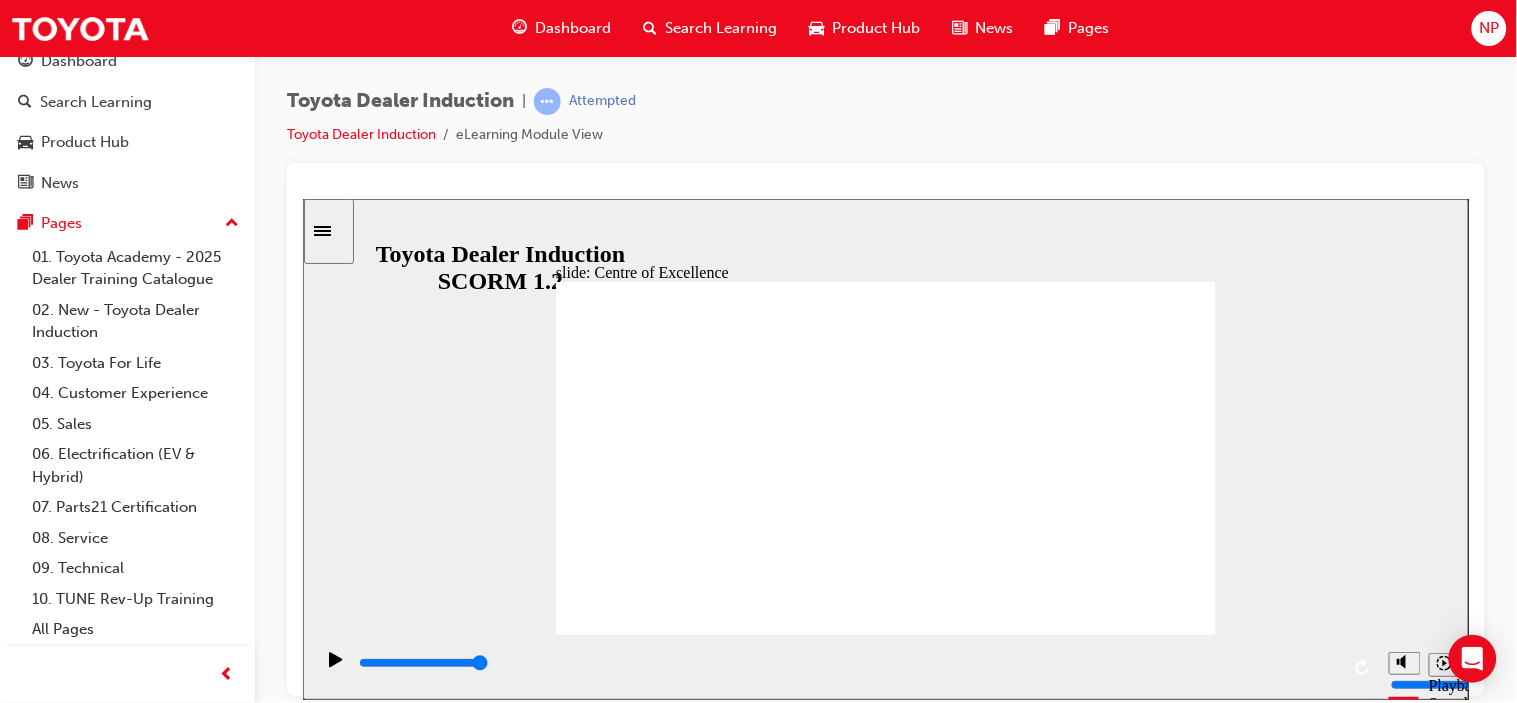 click 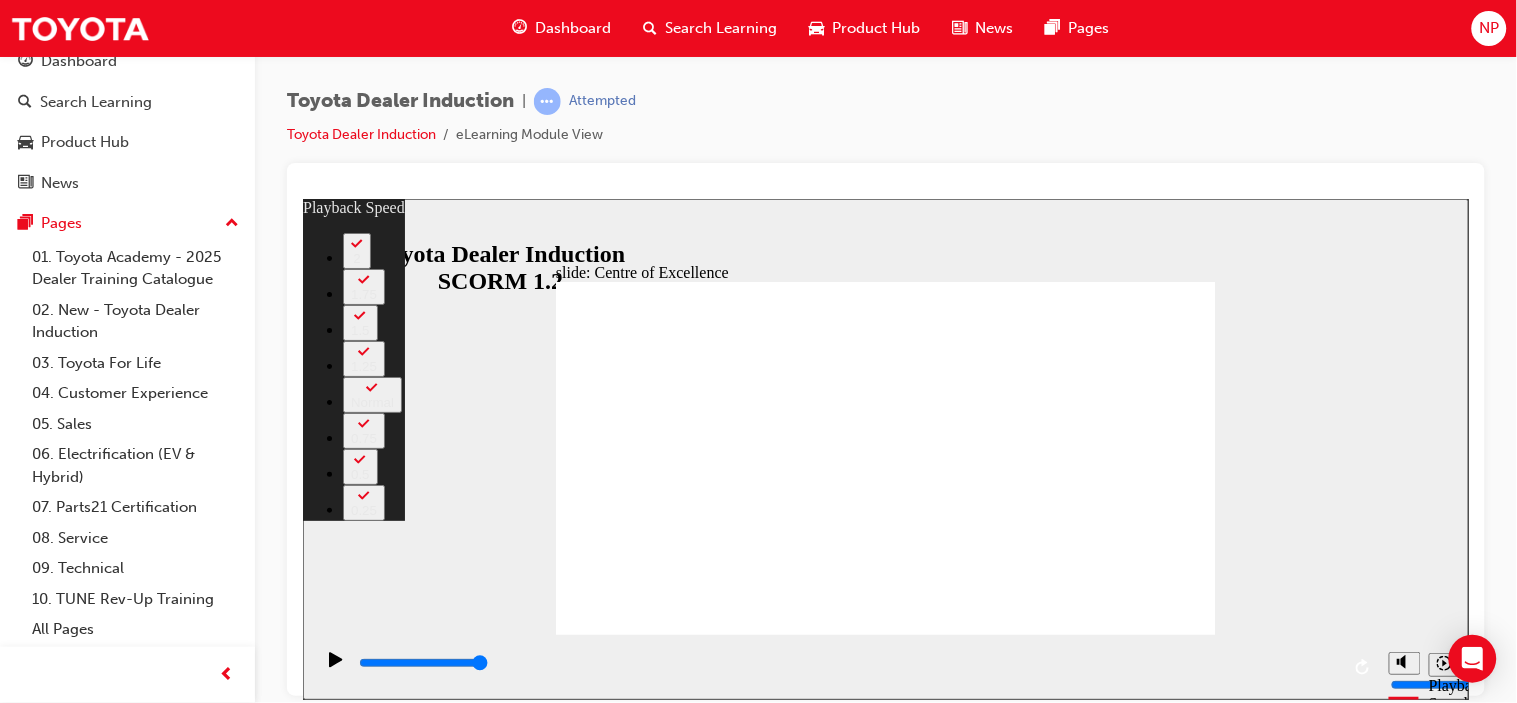 click at bounding box center [885, 2992] 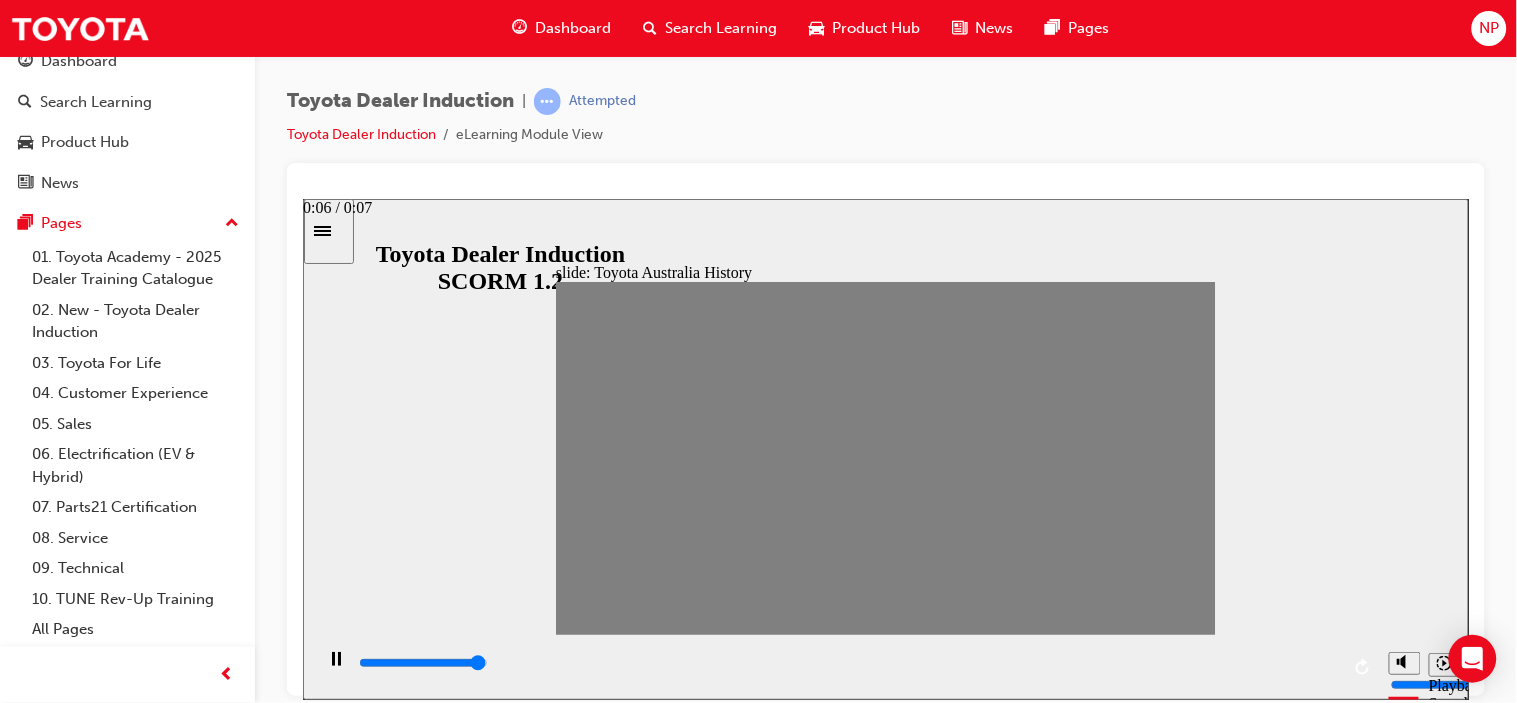 click at bounding box center (847, 663) 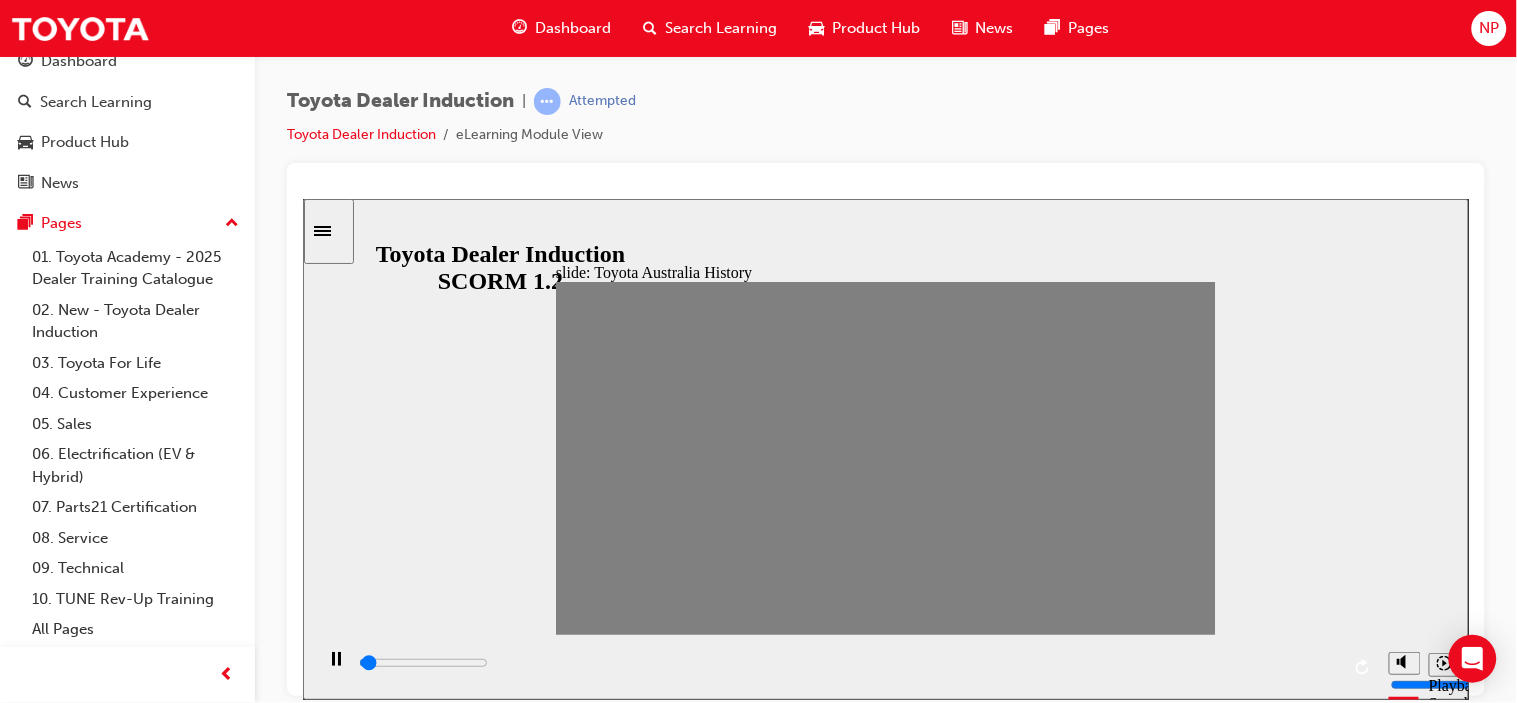 drag, startPoint x: 572, startPoint y: 455, endPoint x: 1195, endPoint y: 489, distance: 623.92706 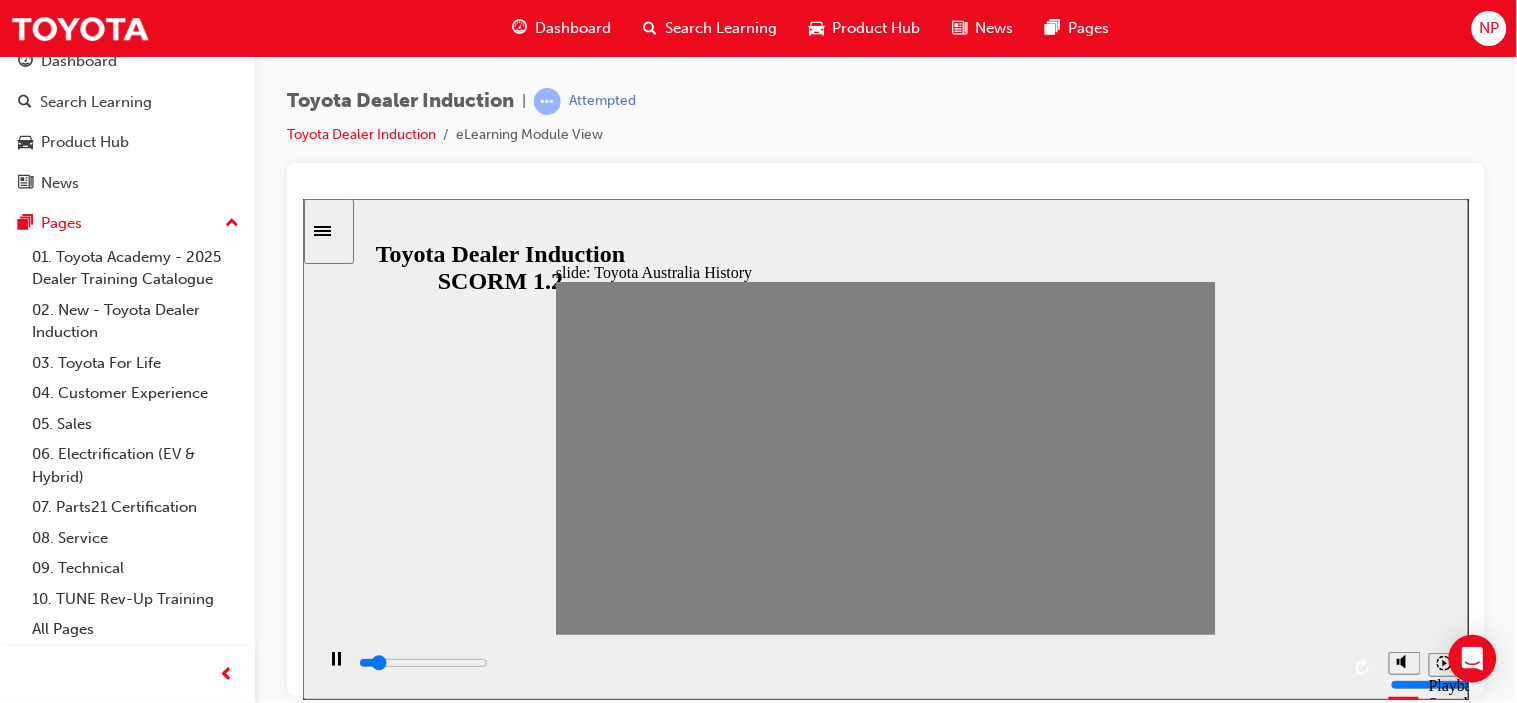 click 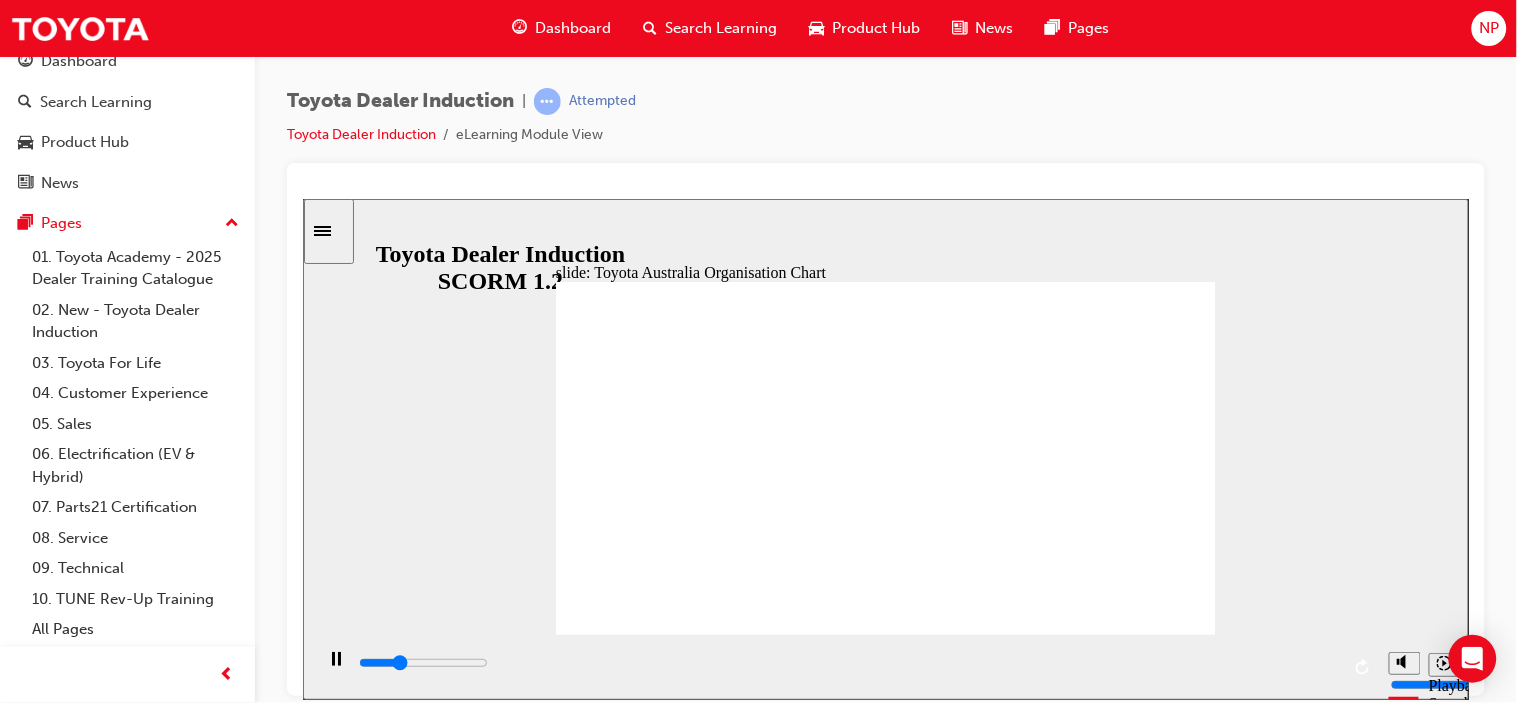 click 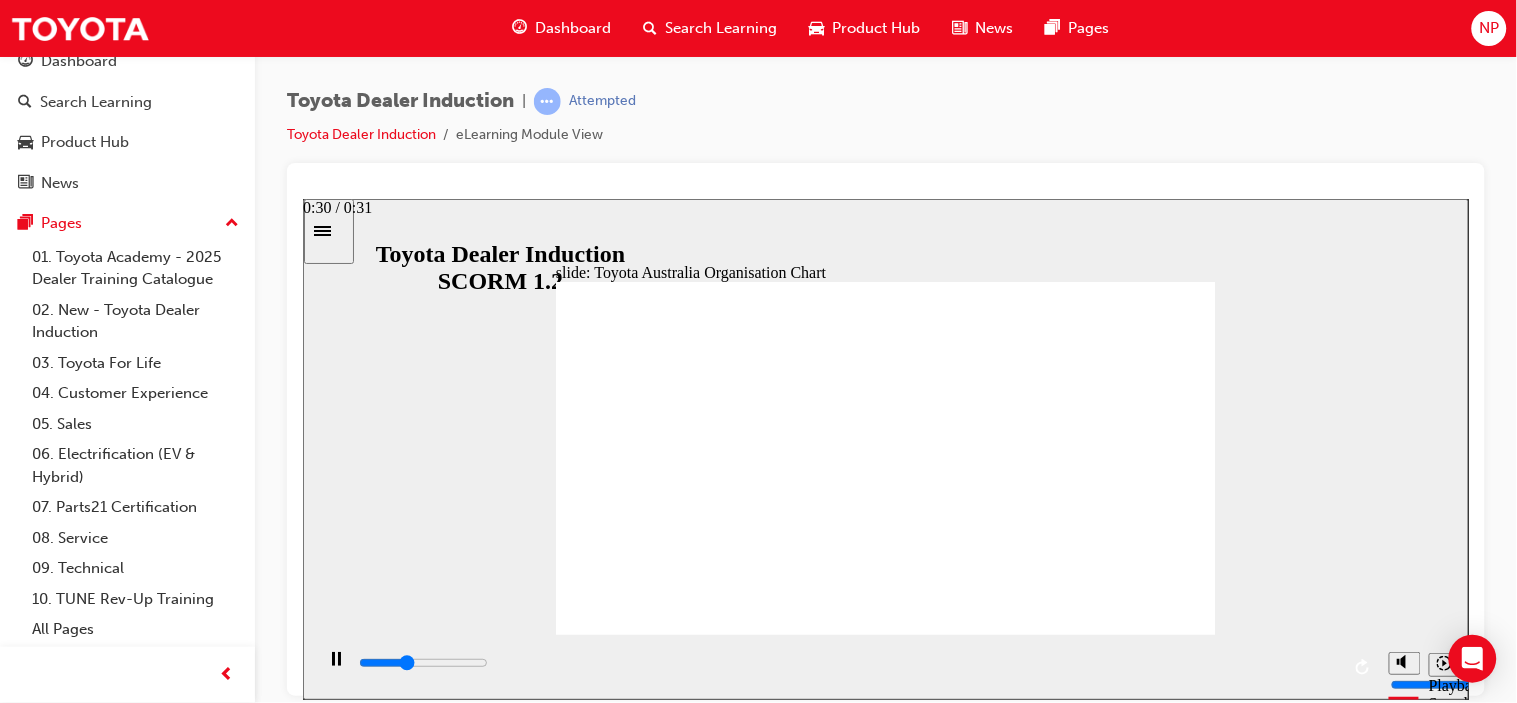 click at bounding box center [847, 667] 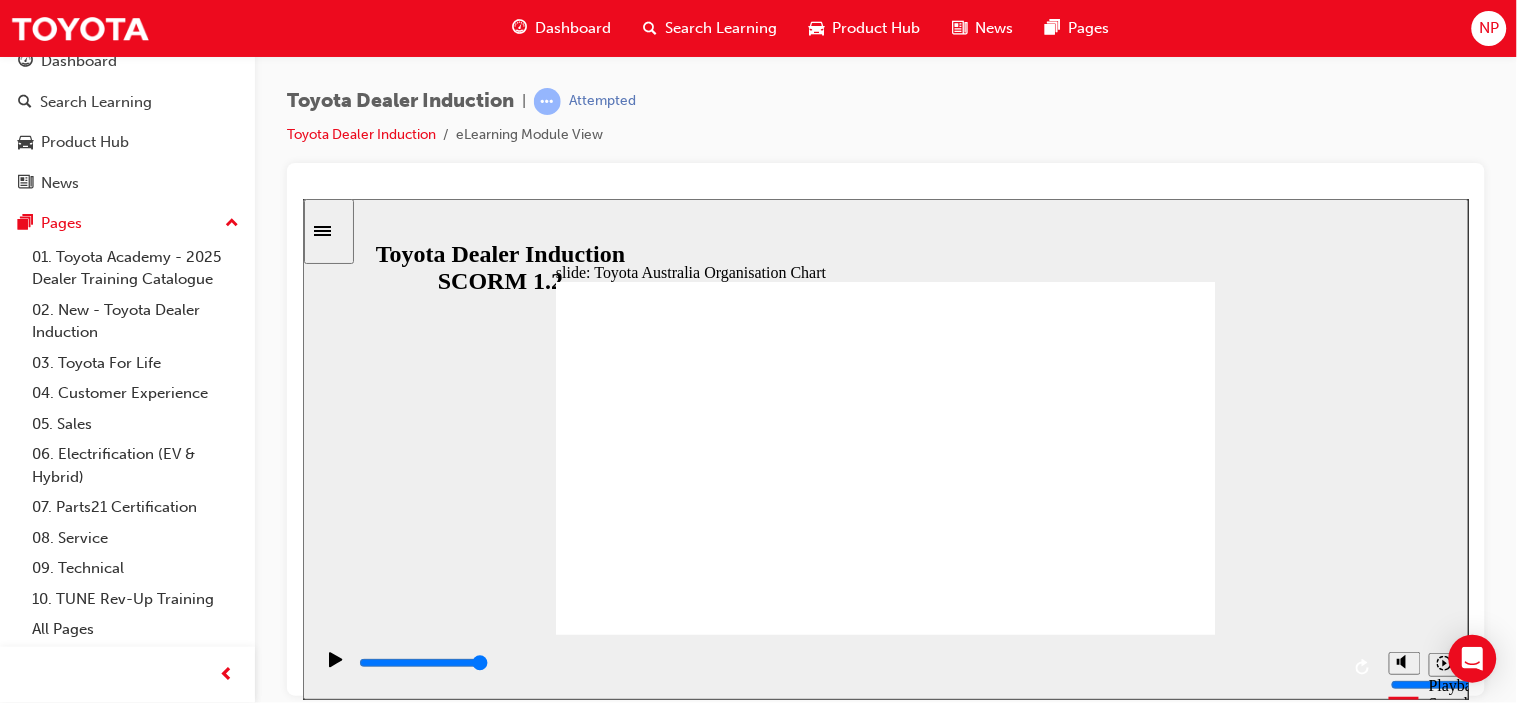 click 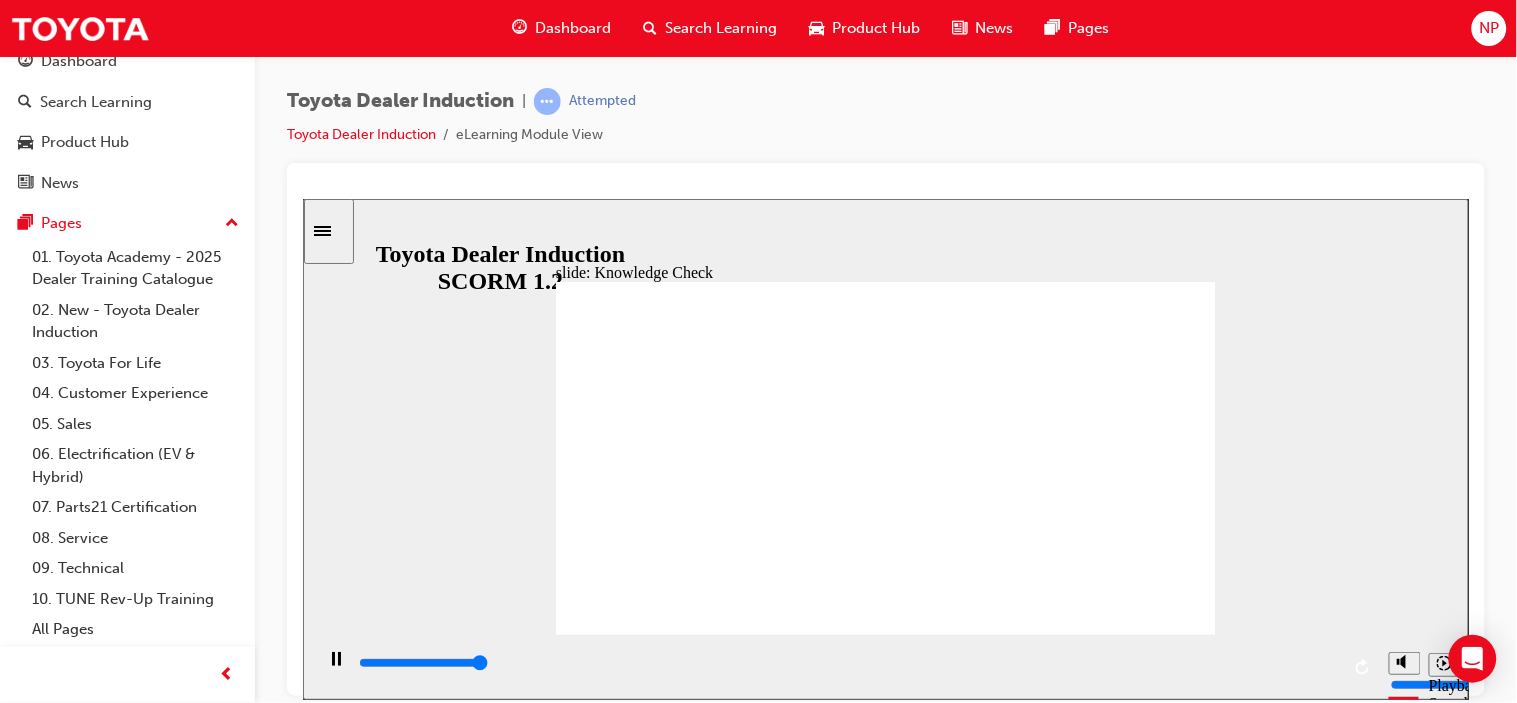 type on "5000" 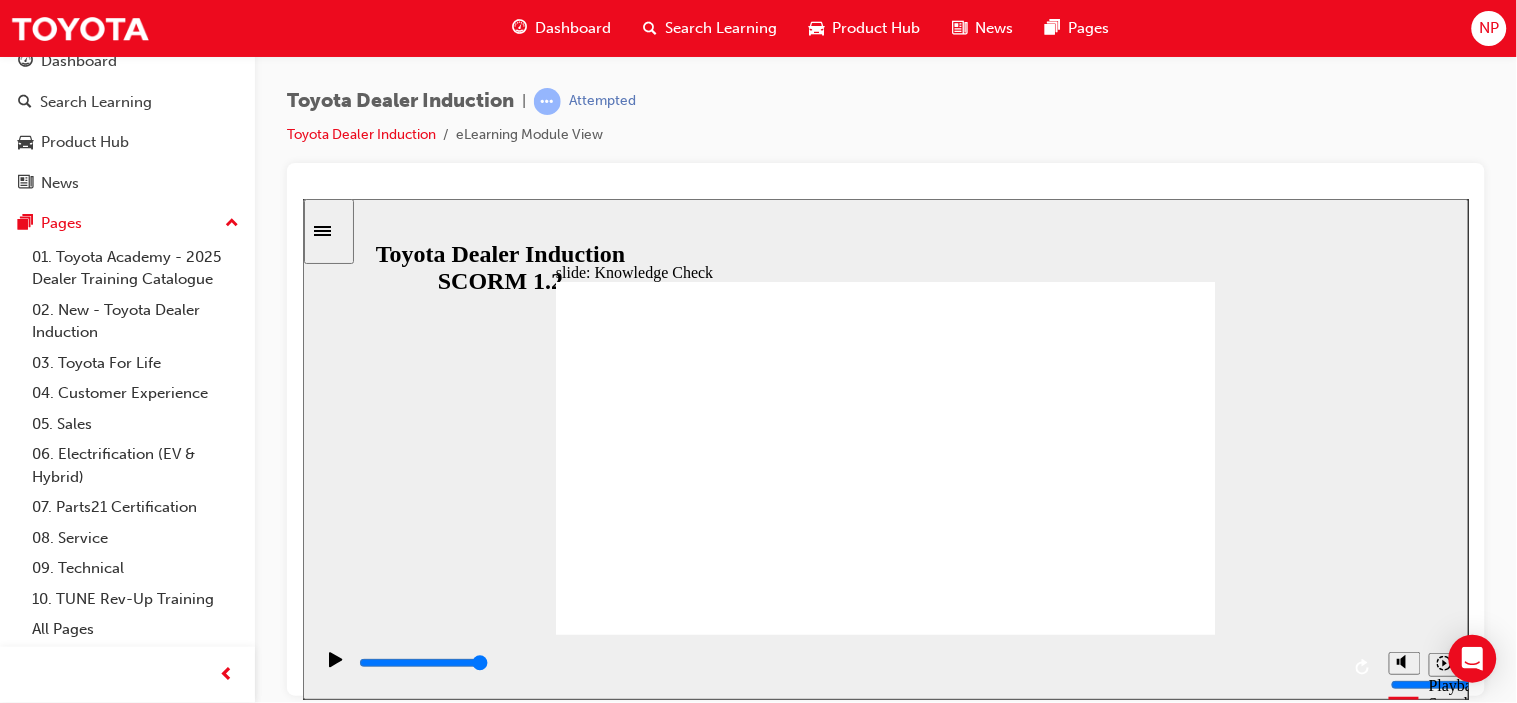 radio on "true" 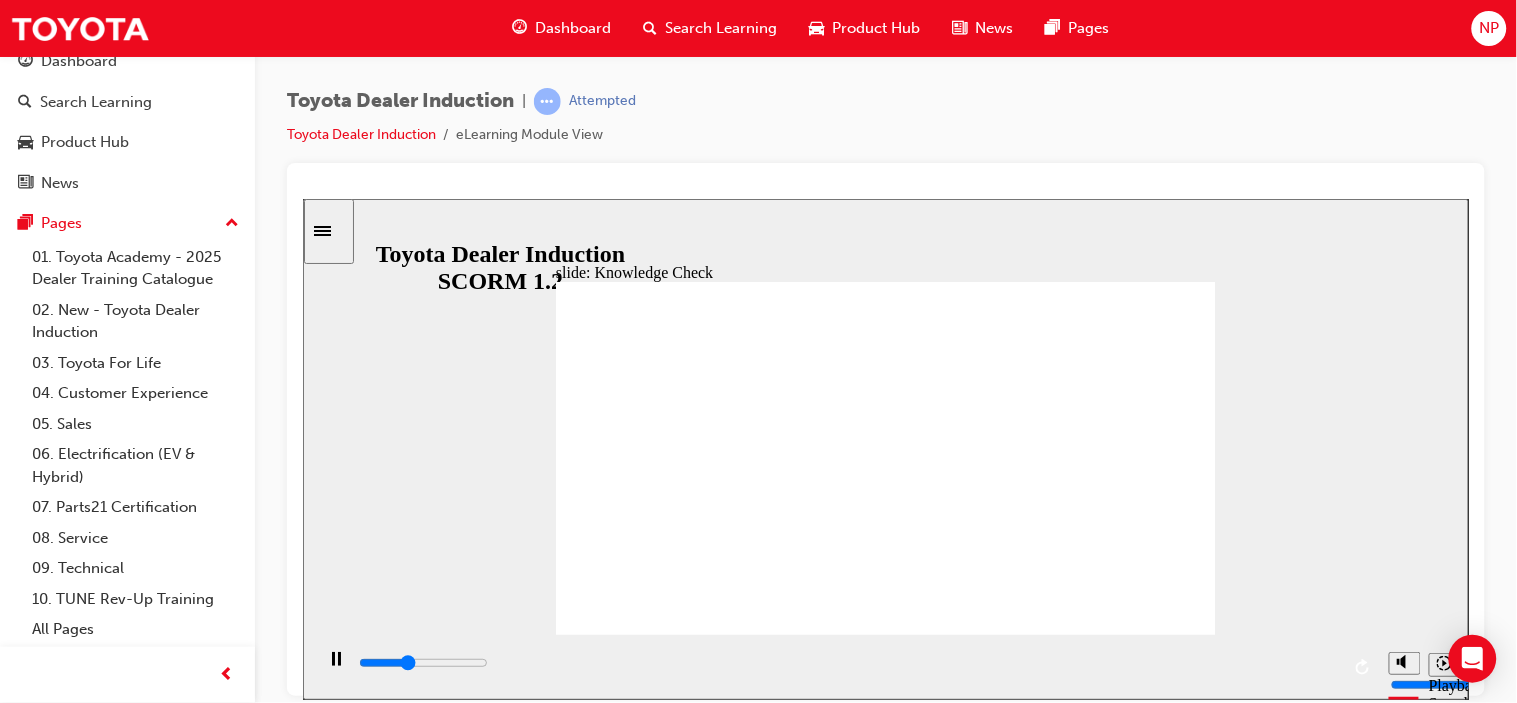 click 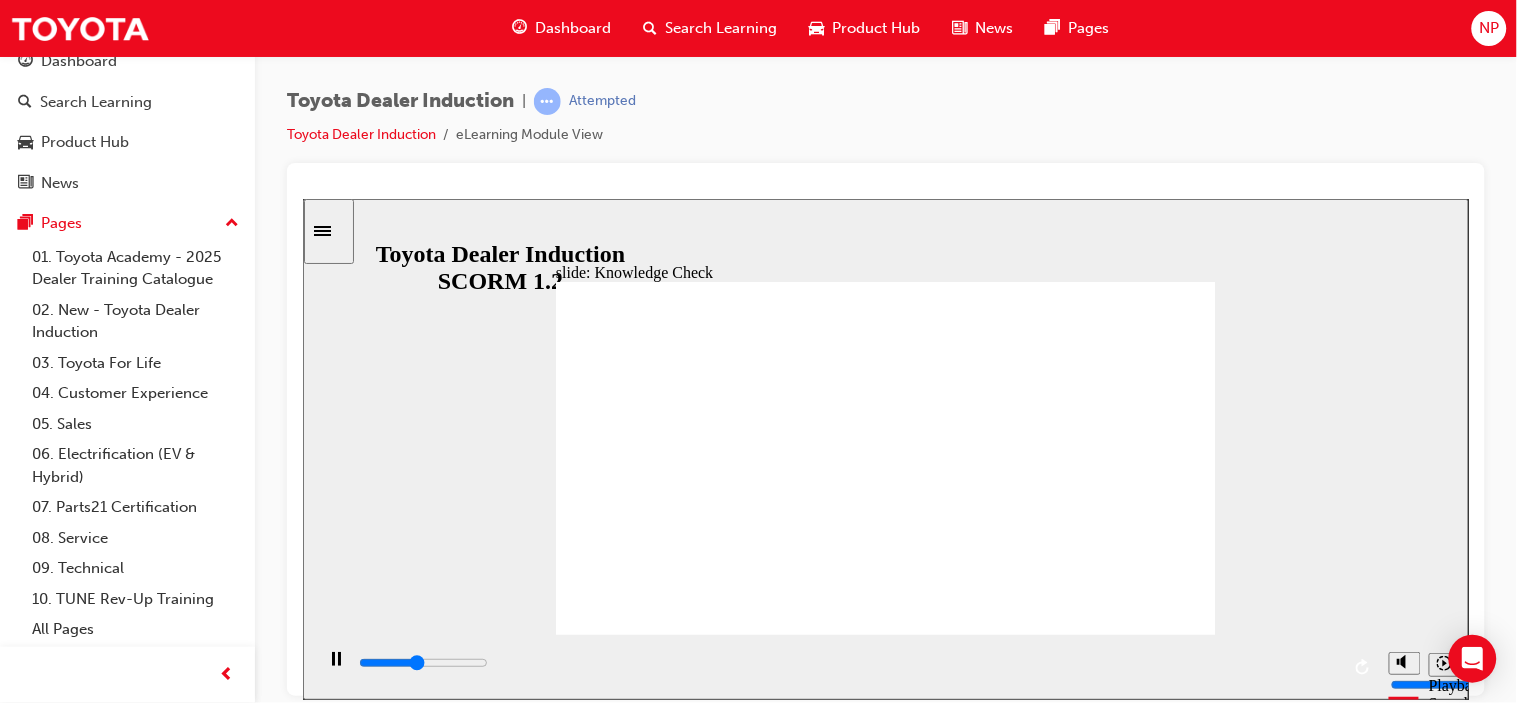 type on "2300" 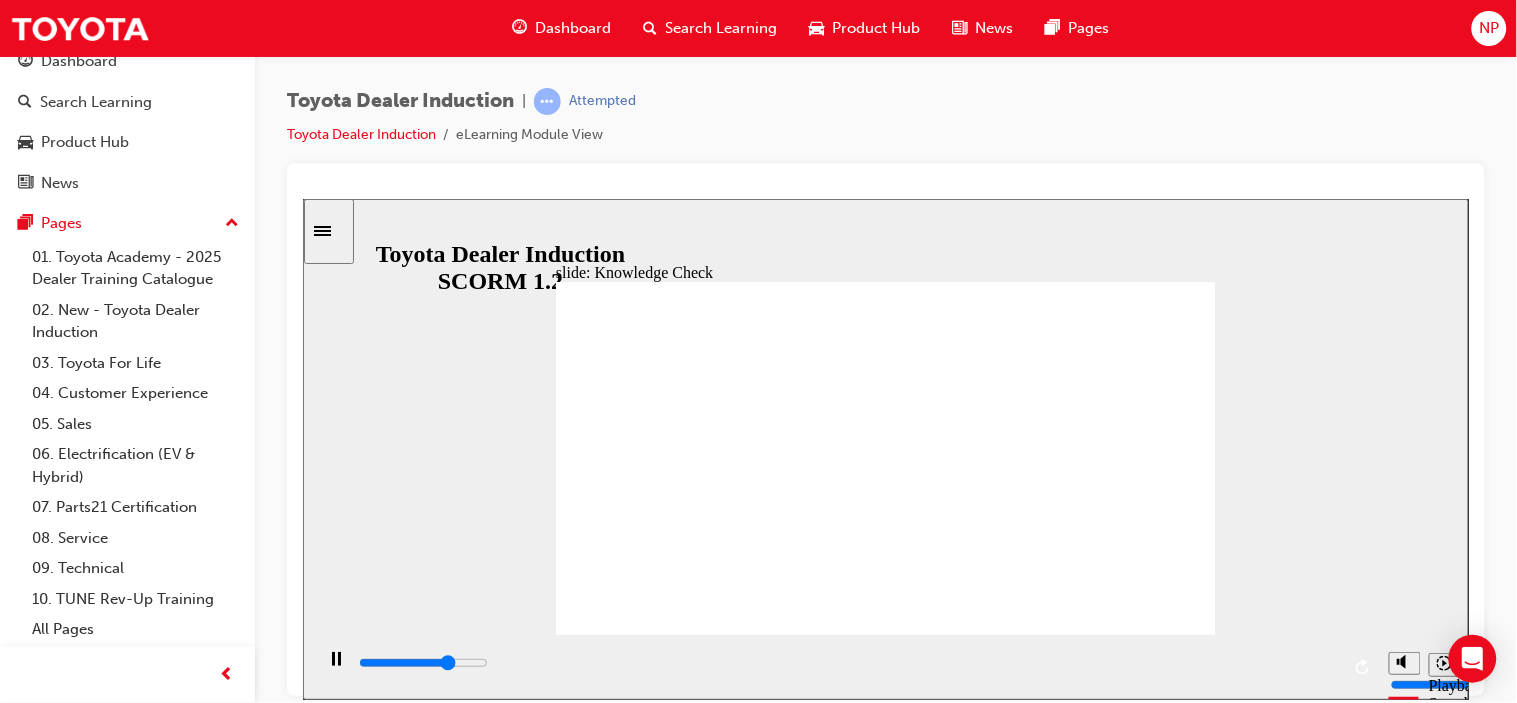 click 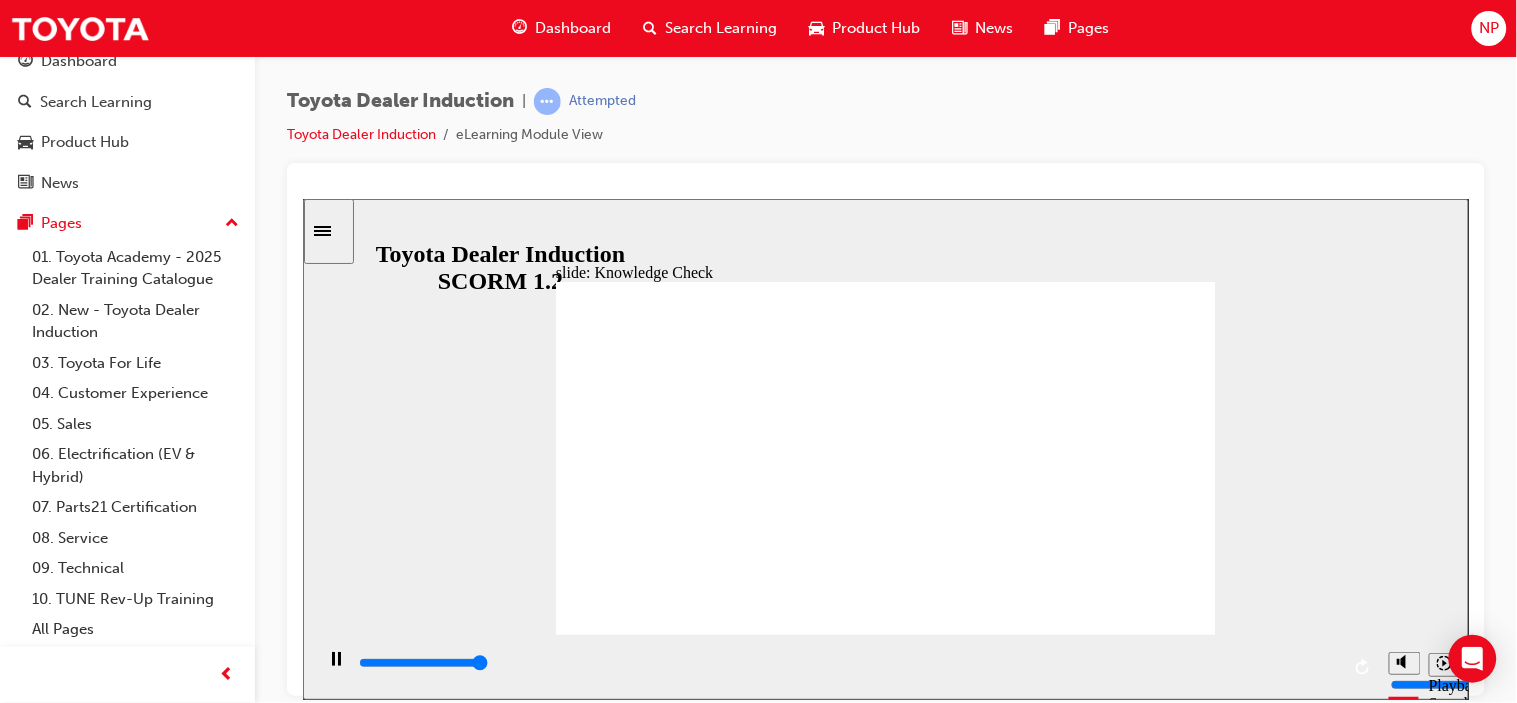 type on "5000" 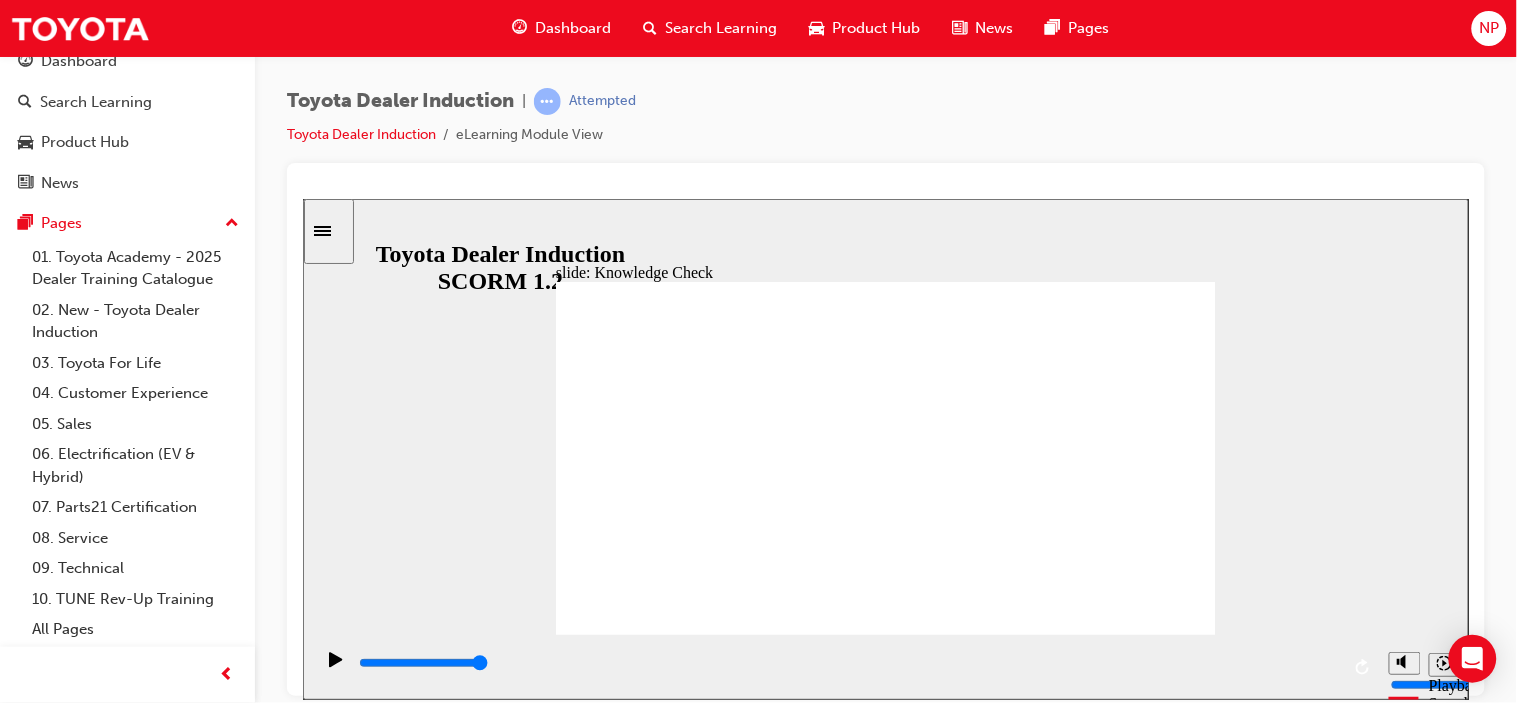 radio on "true" 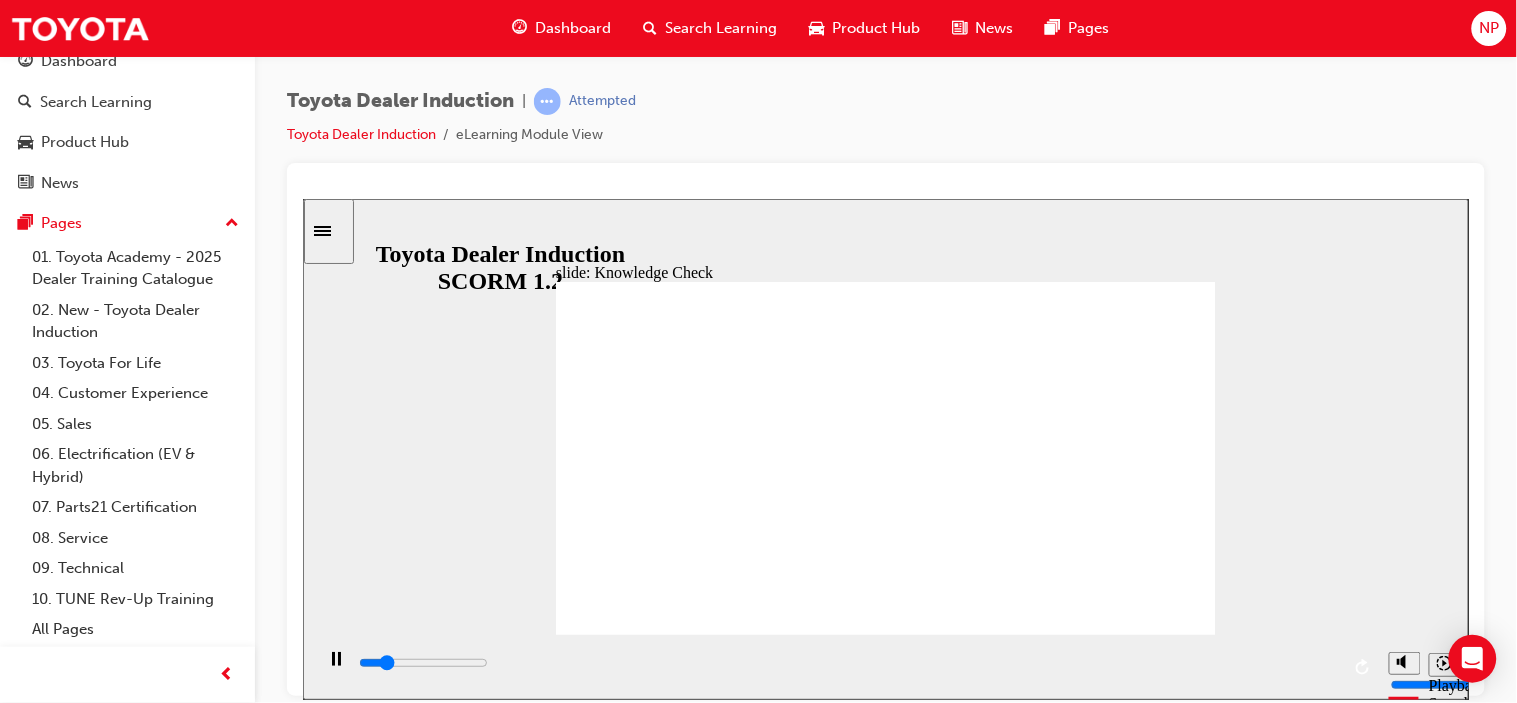 click 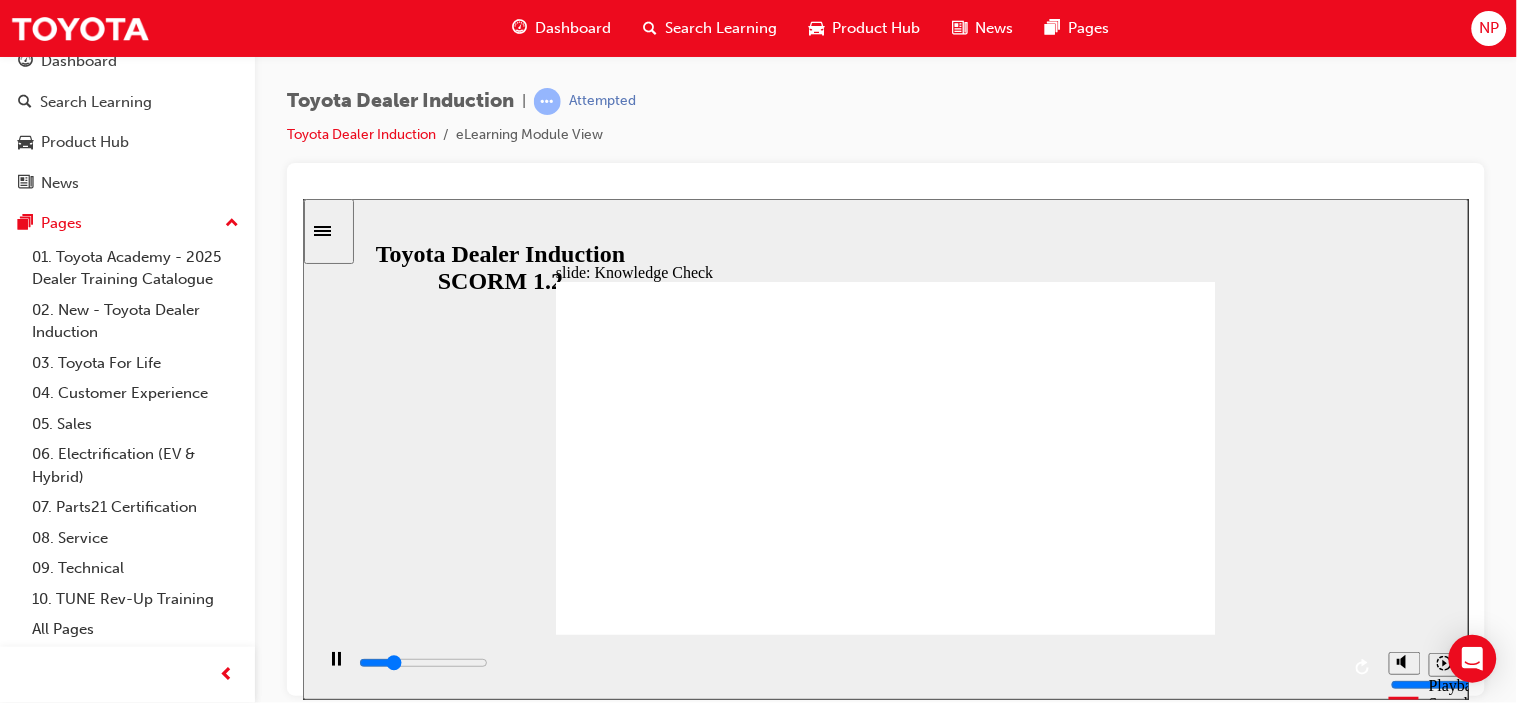 type on "1300" 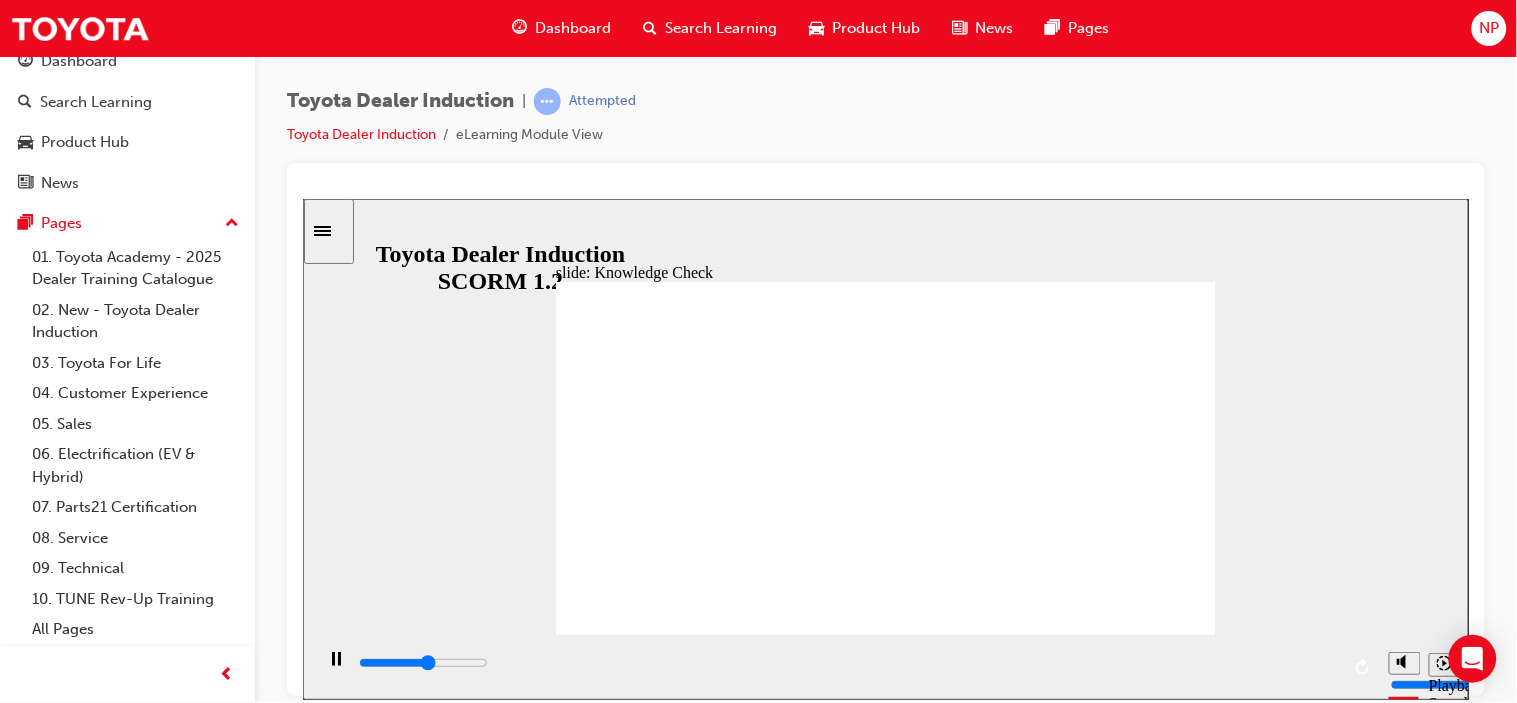 click 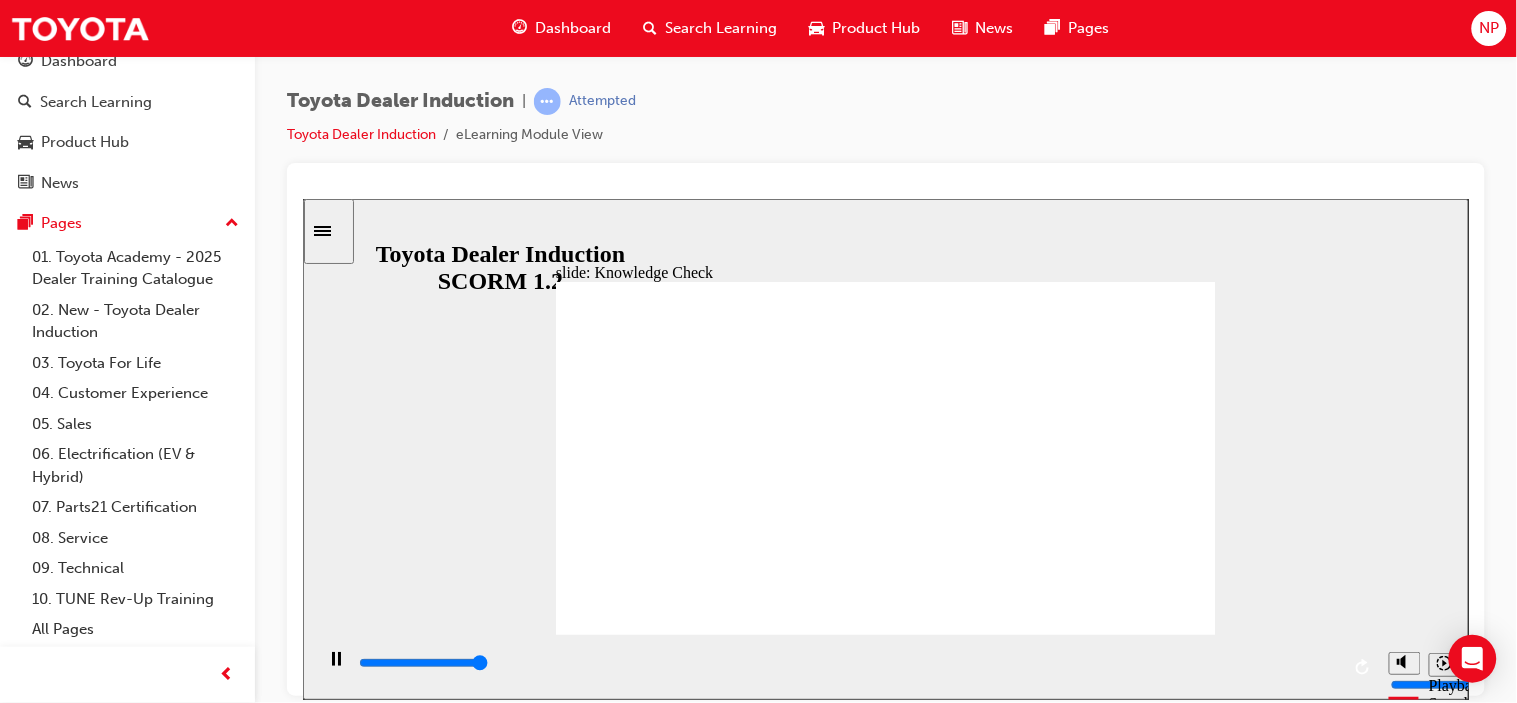type on "5000" 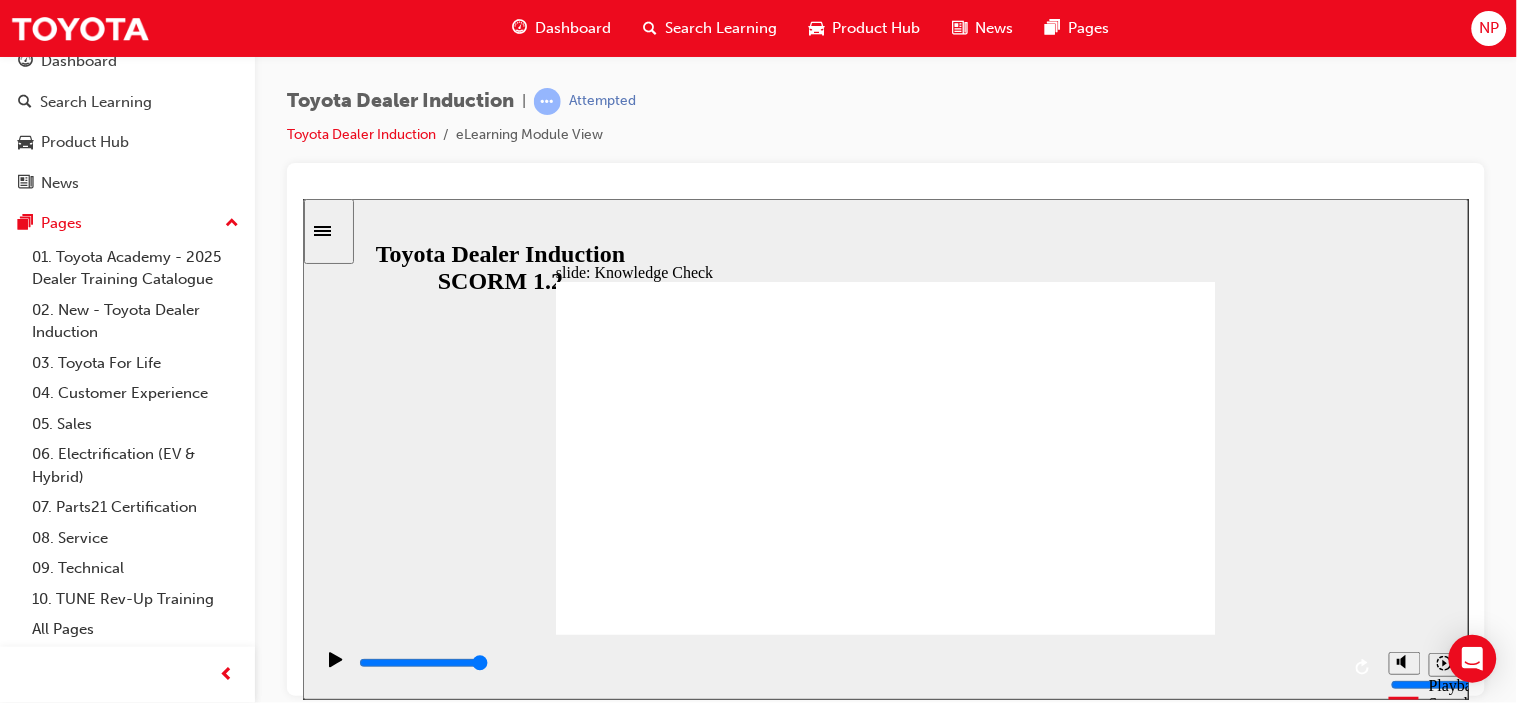 radio on "true" 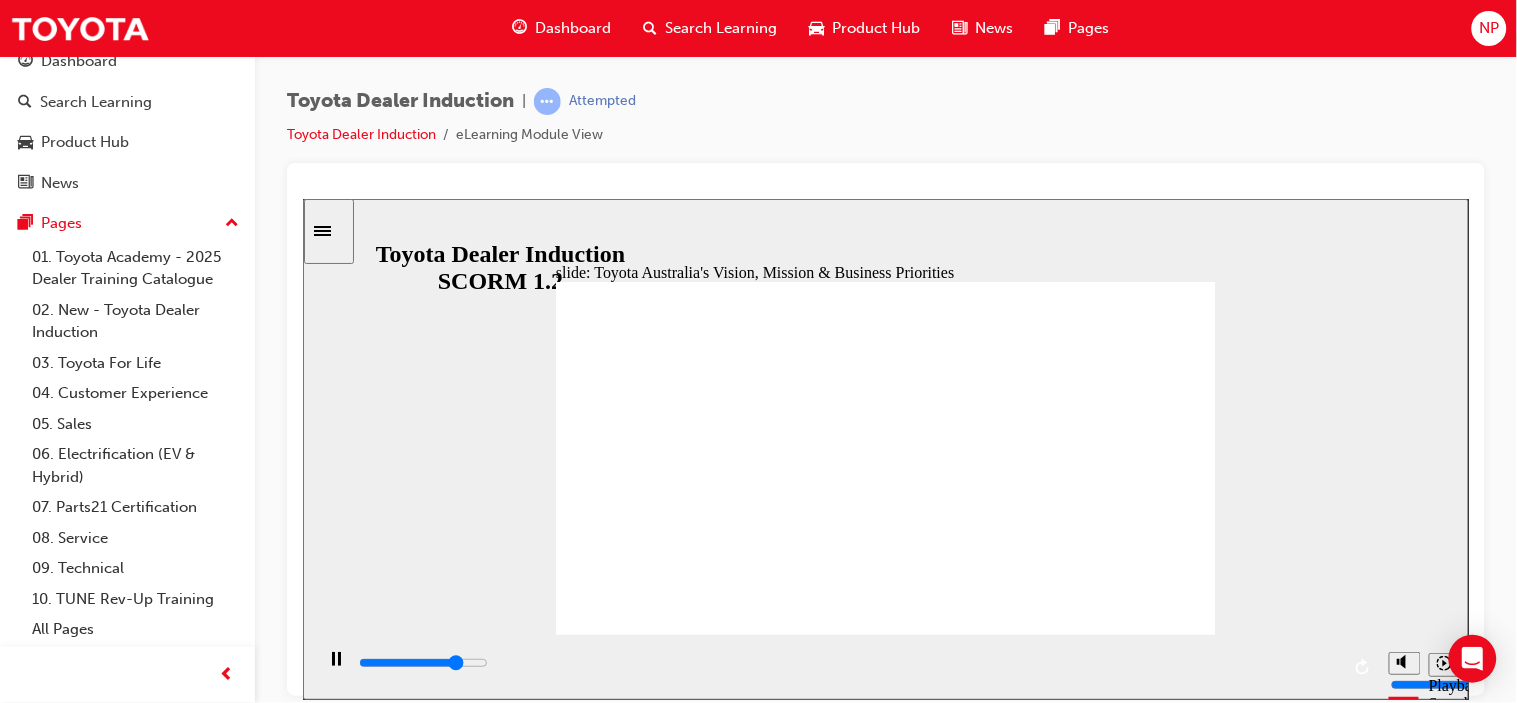 click 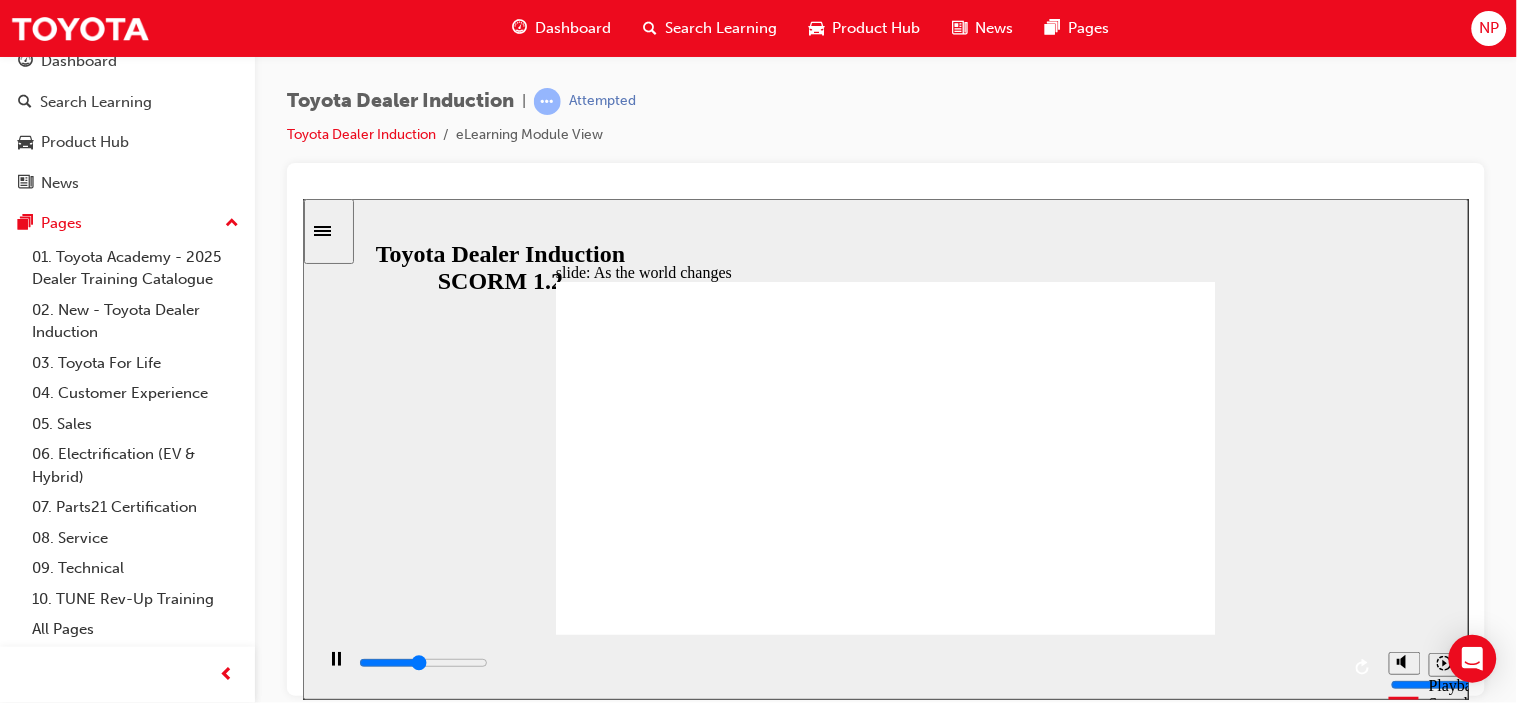 click on "Toyota Australia’s Vision, Mission & Business Priorities As the world changes,  we change with it.  Click to watch the video. BACK BACK NEXT NEXT" at bounding box center (885, 1598) 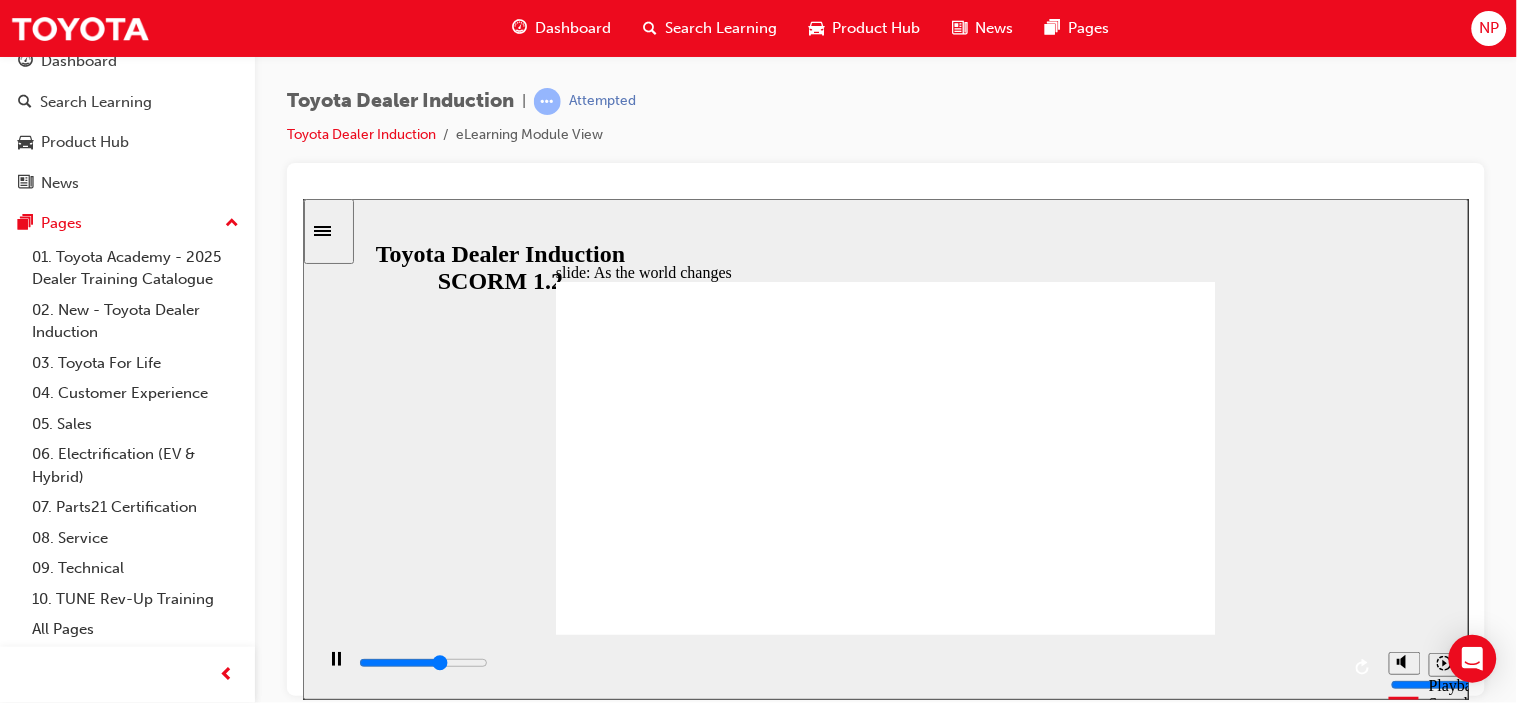 click 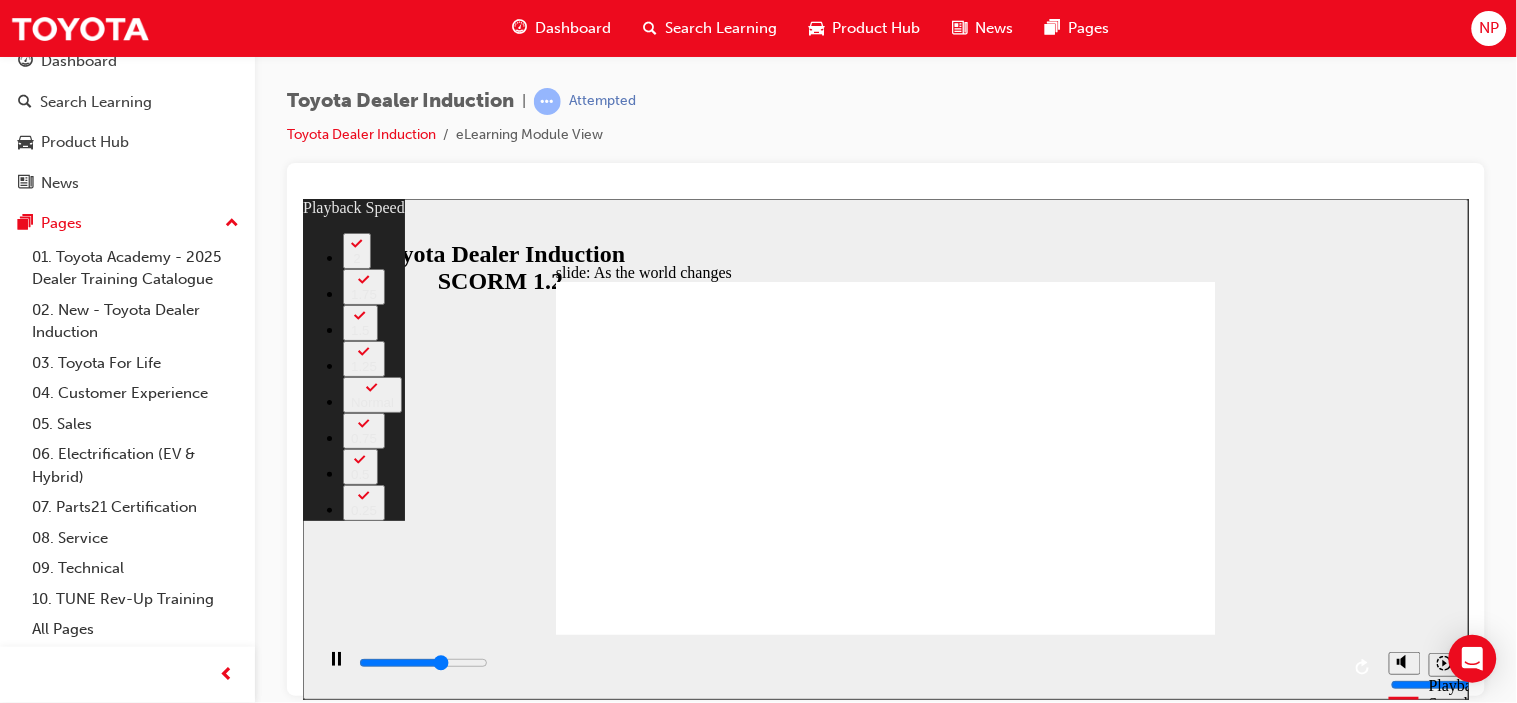 type on "6100" 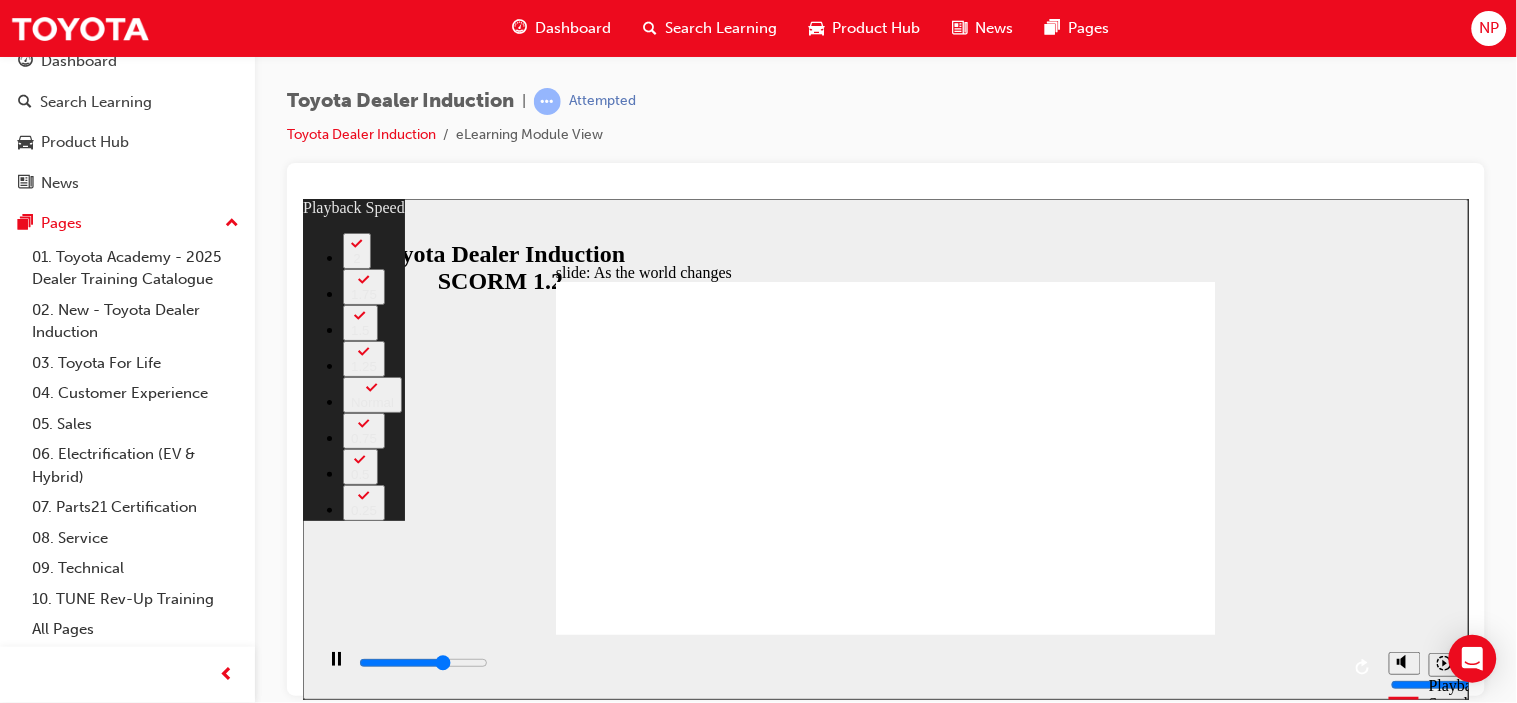 type on "6200" 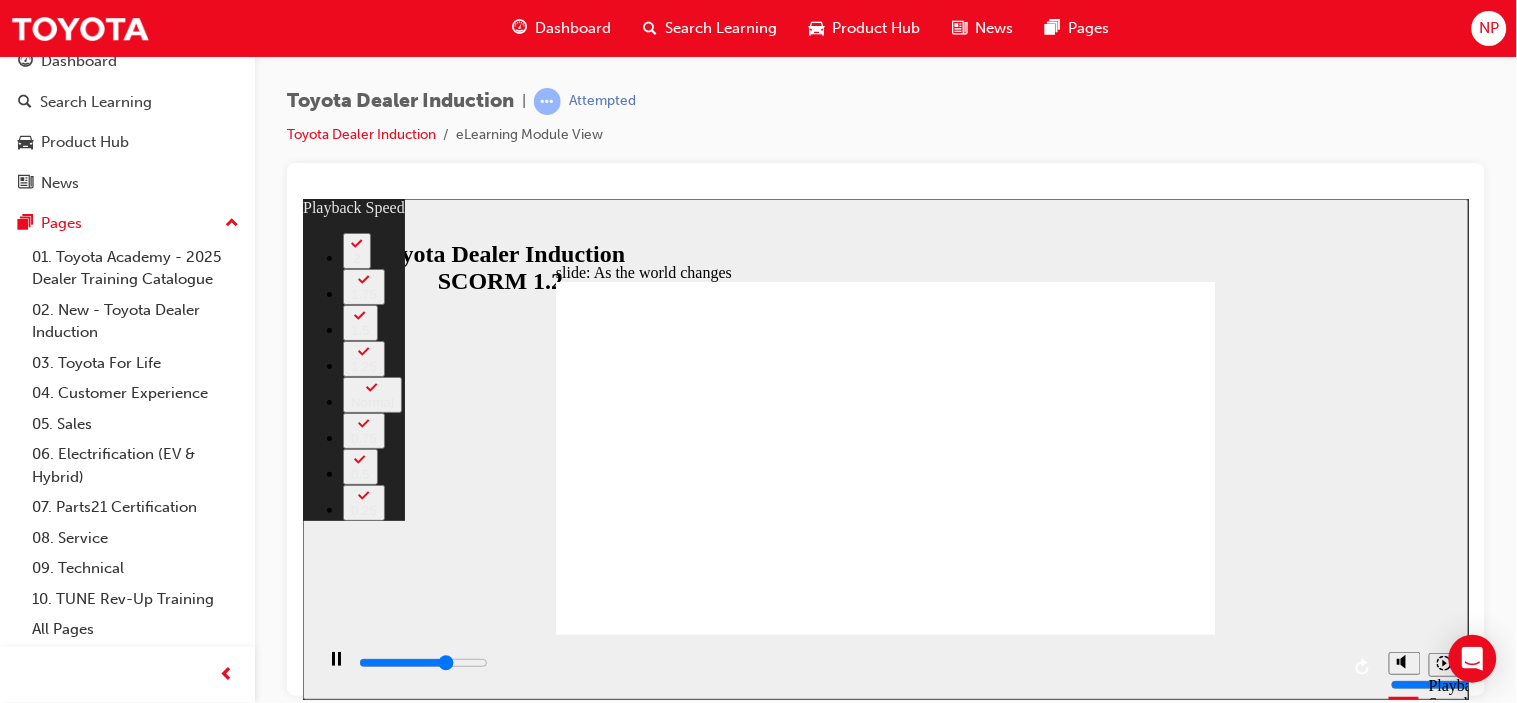type on "6500" 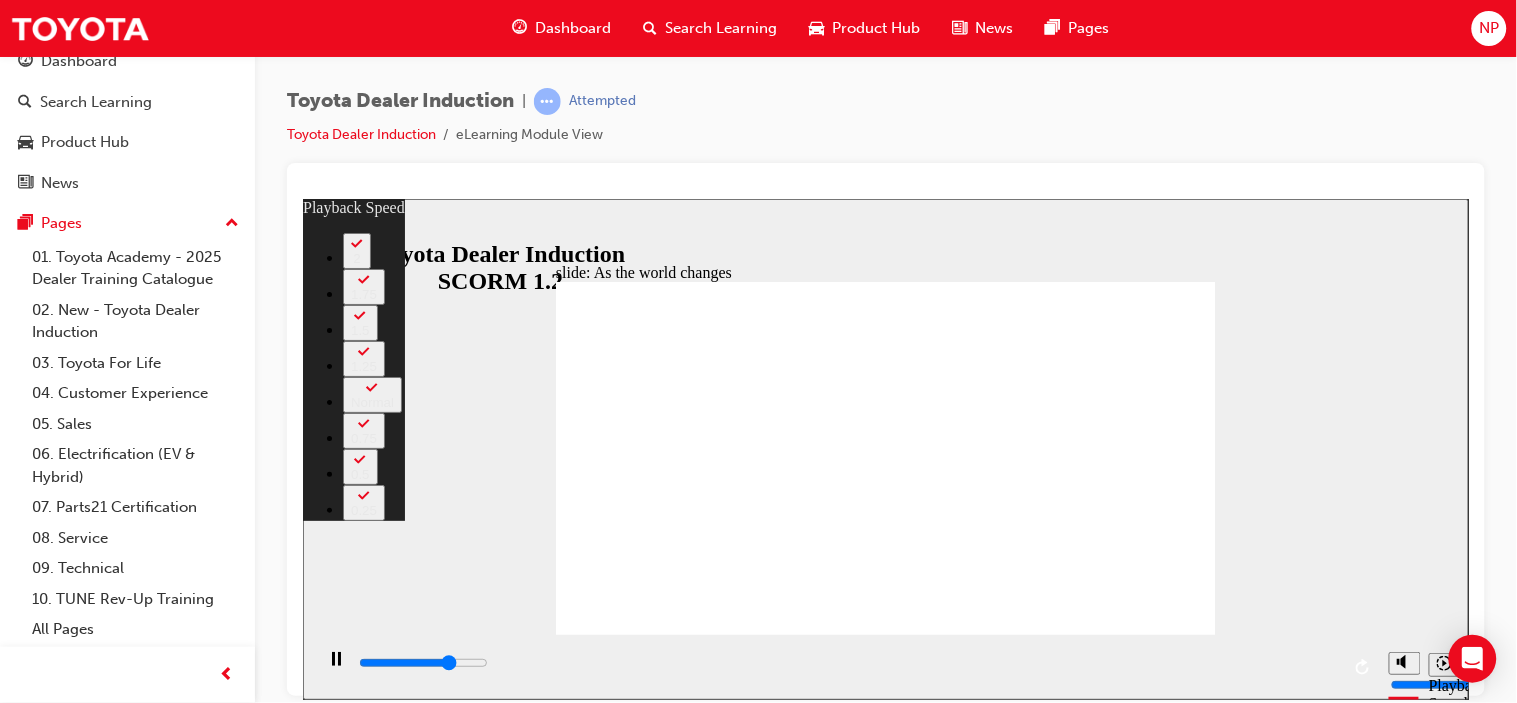 type on "6700" 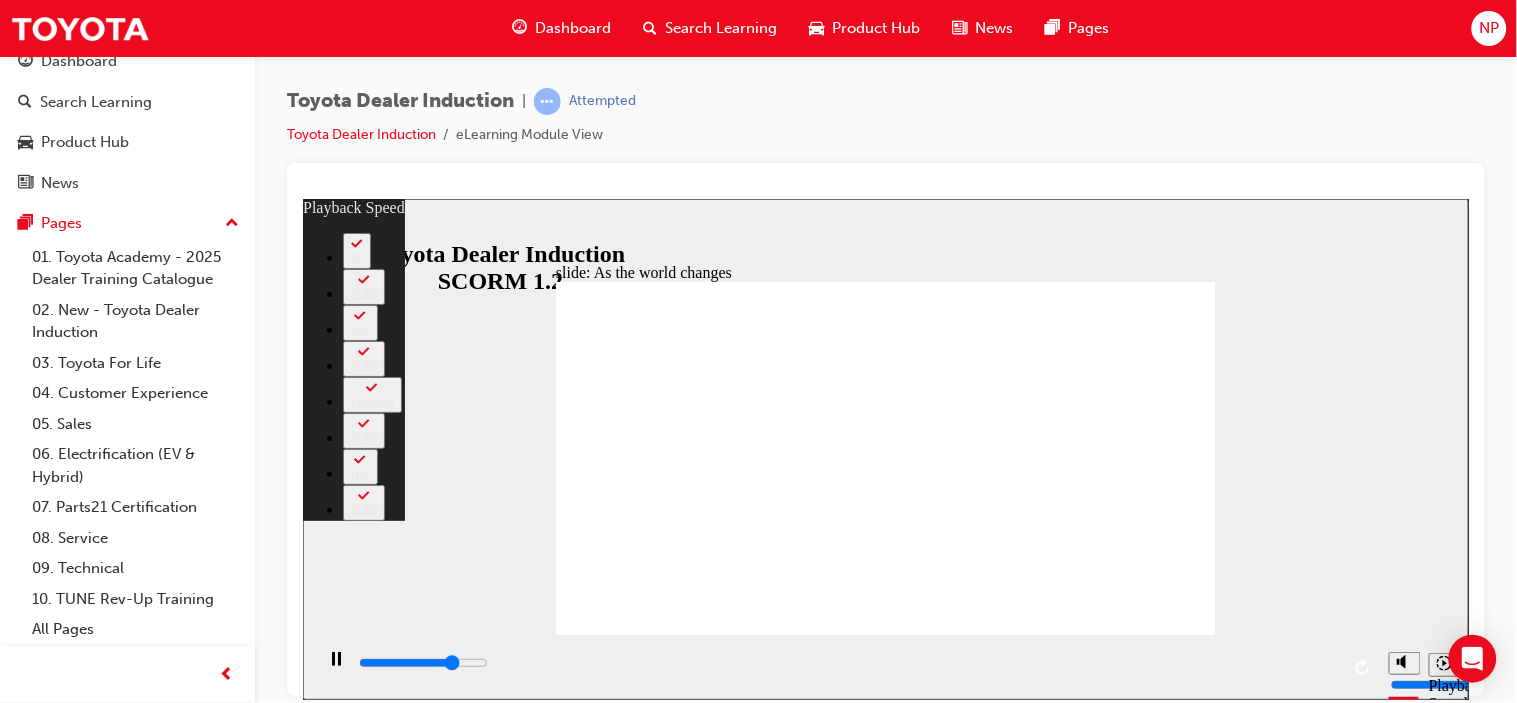 type on "7000" 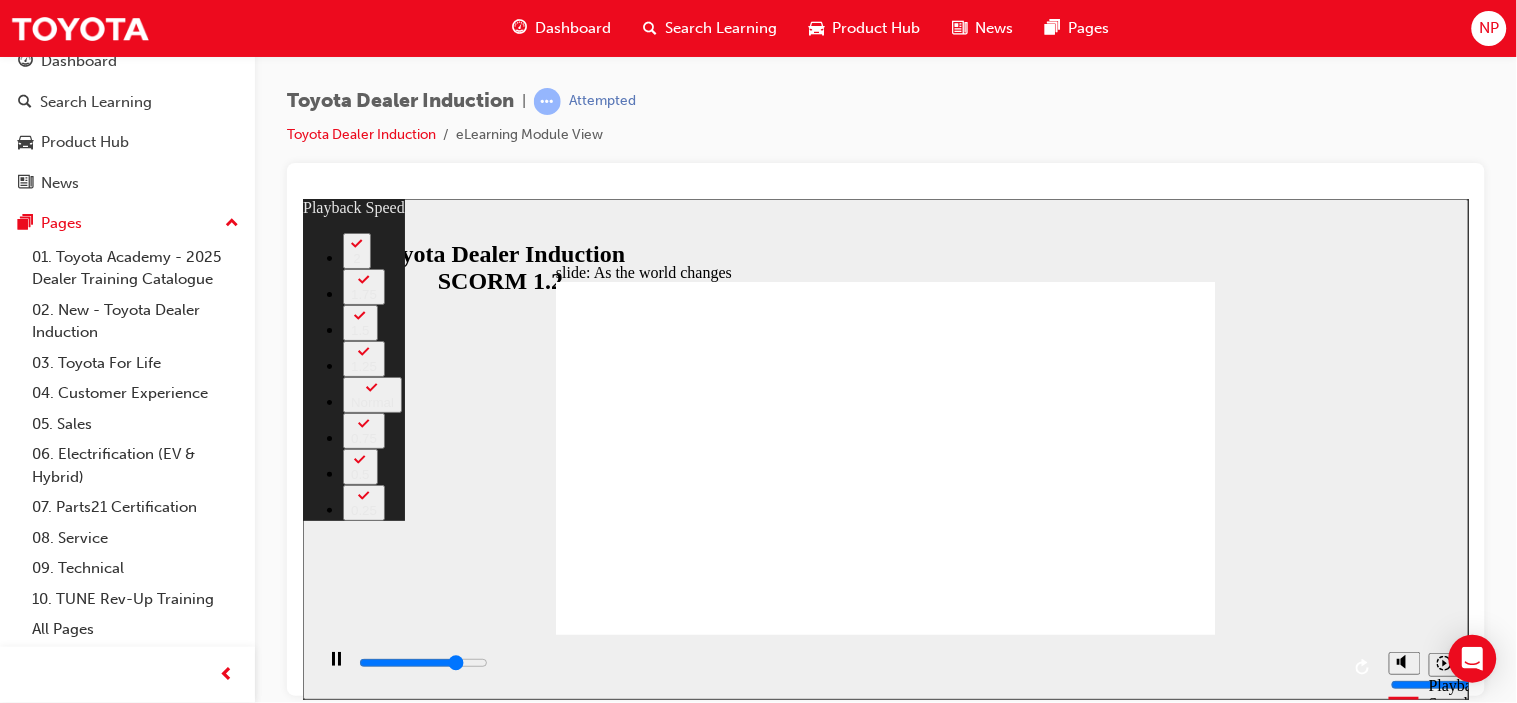 type on "7300" 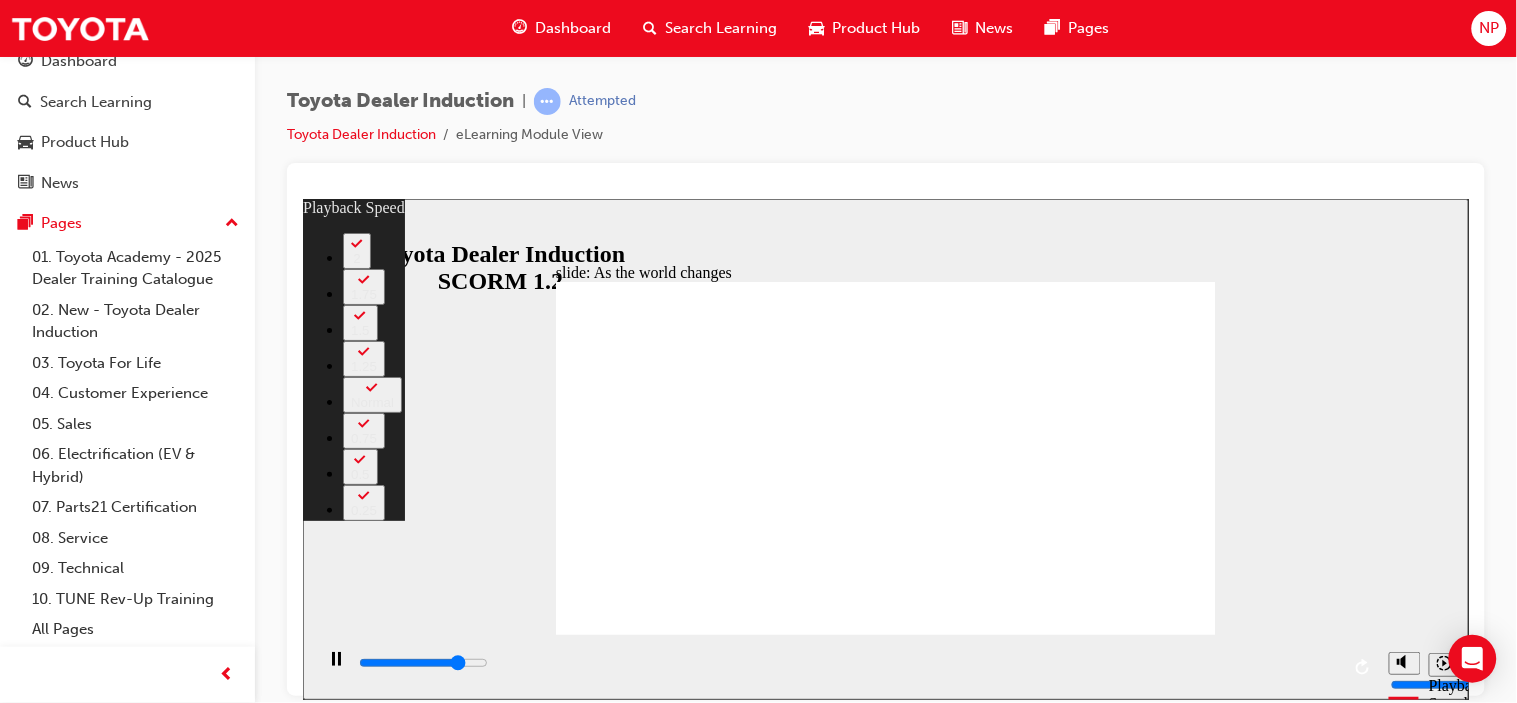 type on "7500" 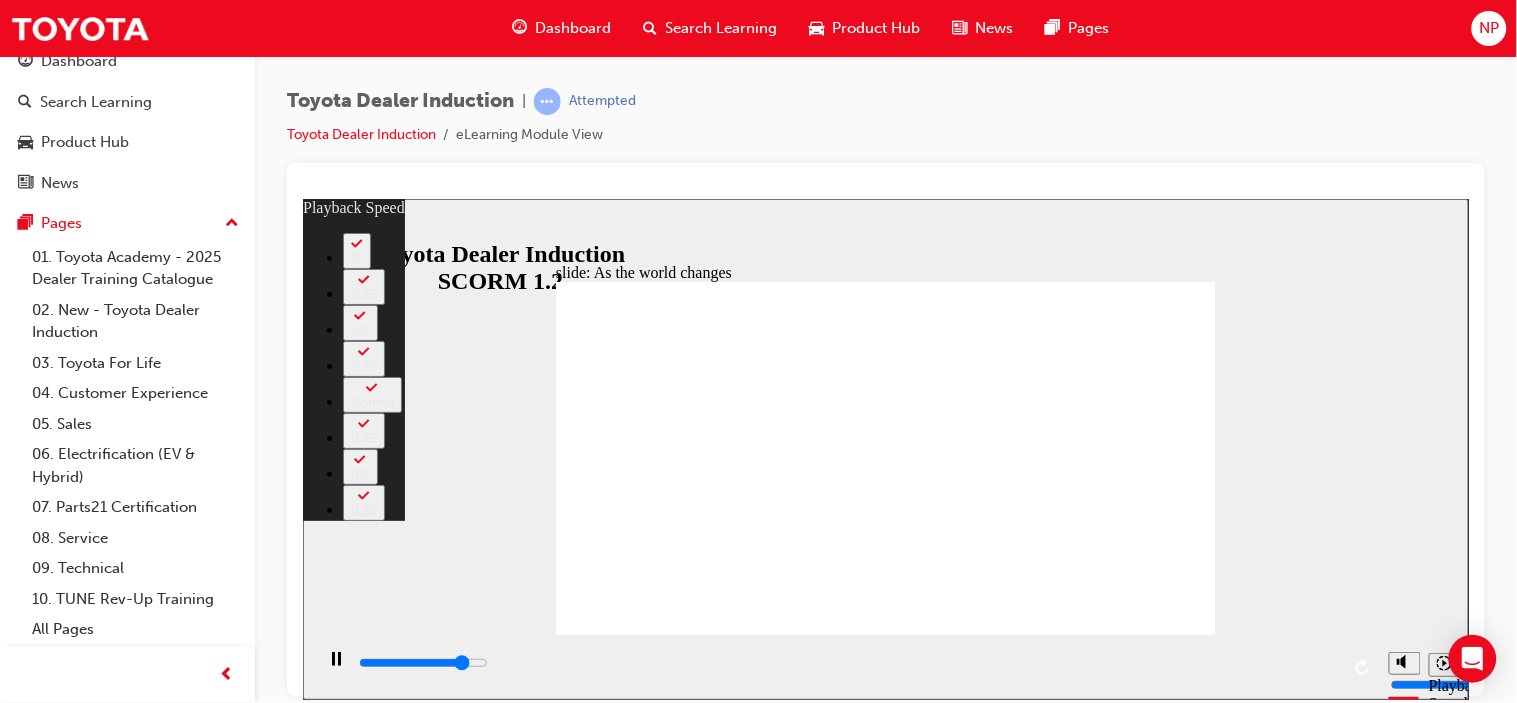 type on "7800" 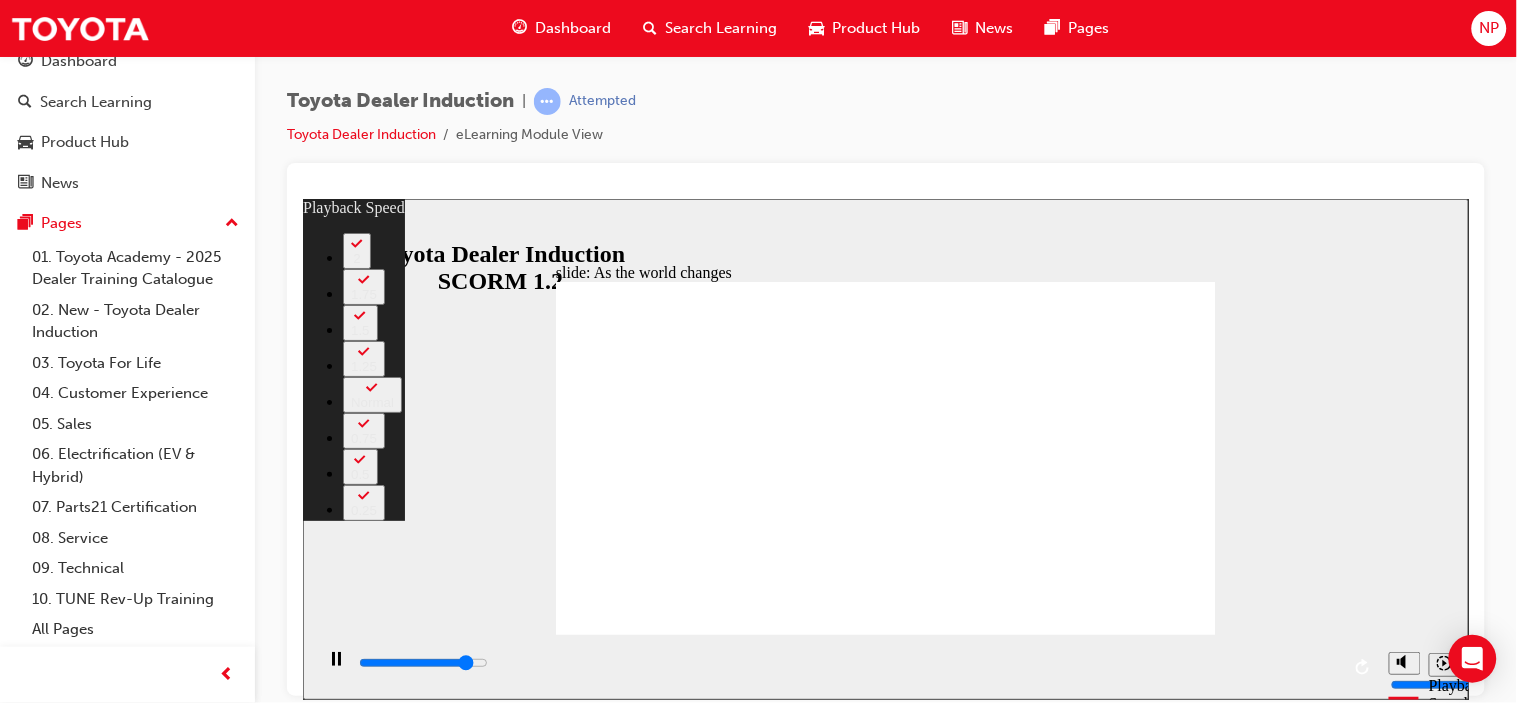 type on "8100" 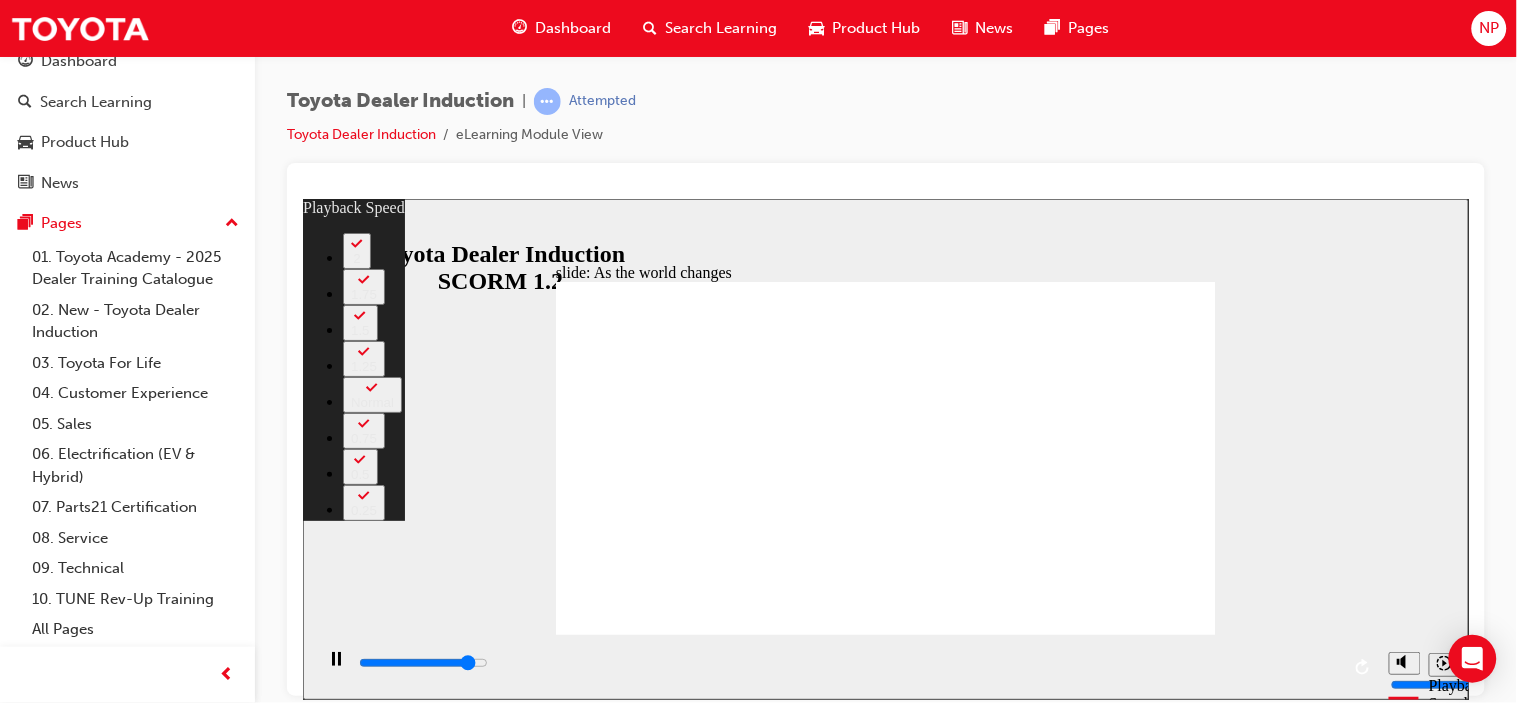 type on "8300" 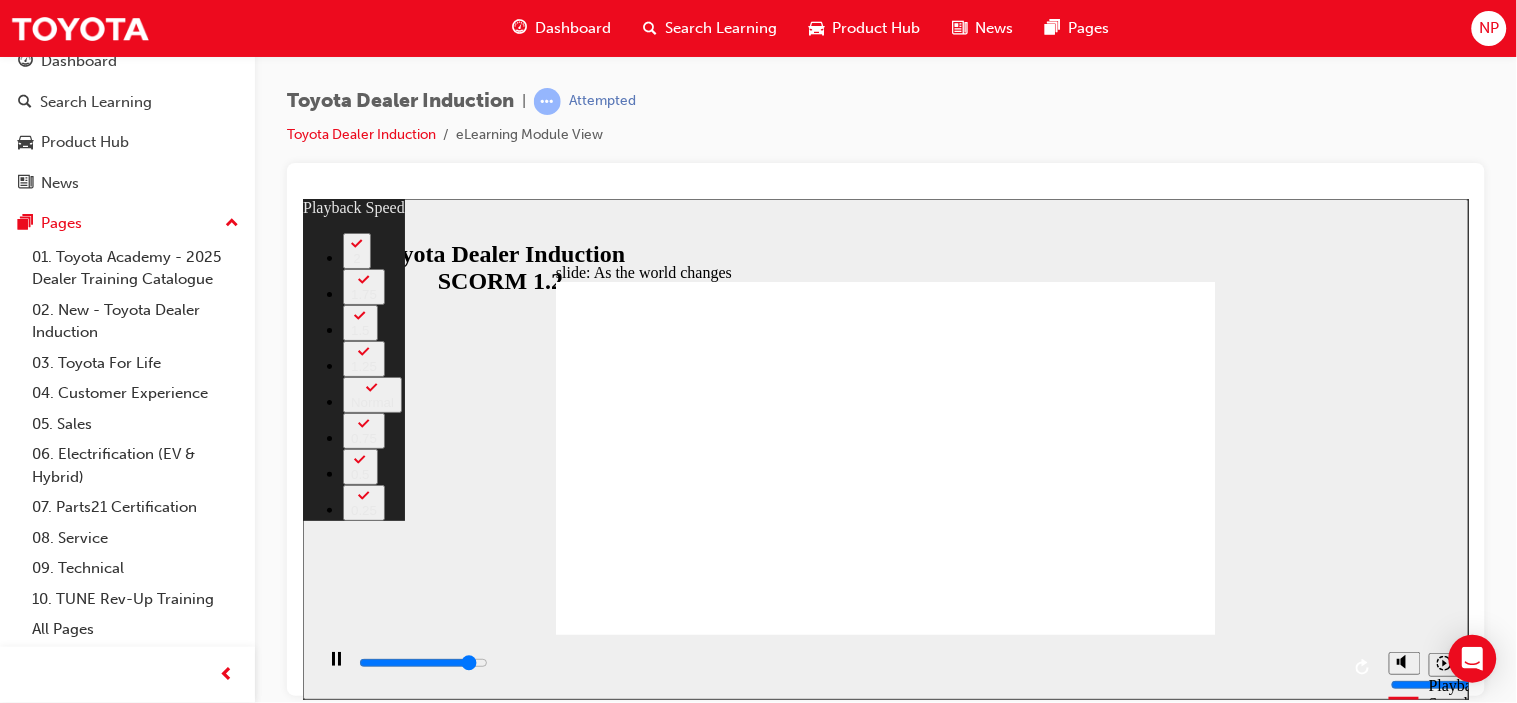 click at bounding box center (885, 2992) 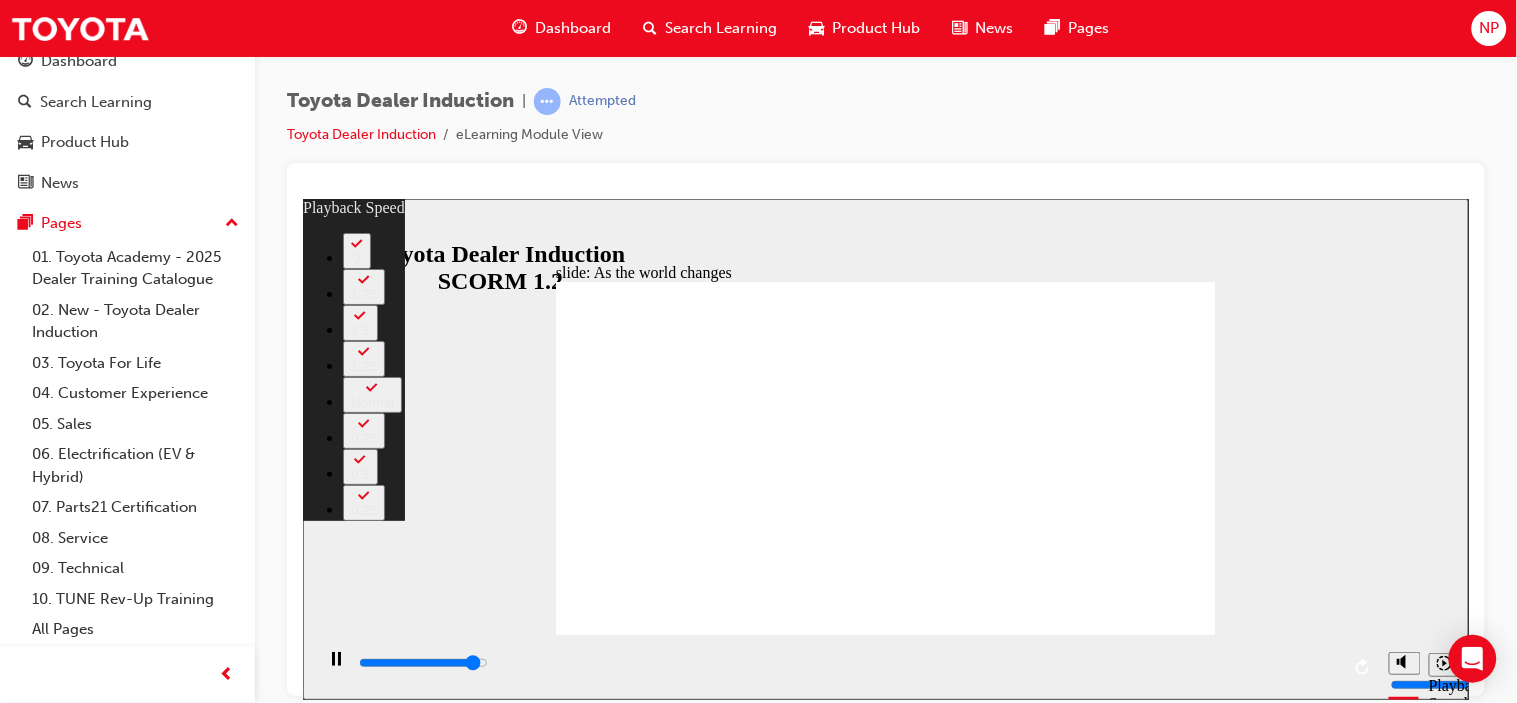 type on "8700" 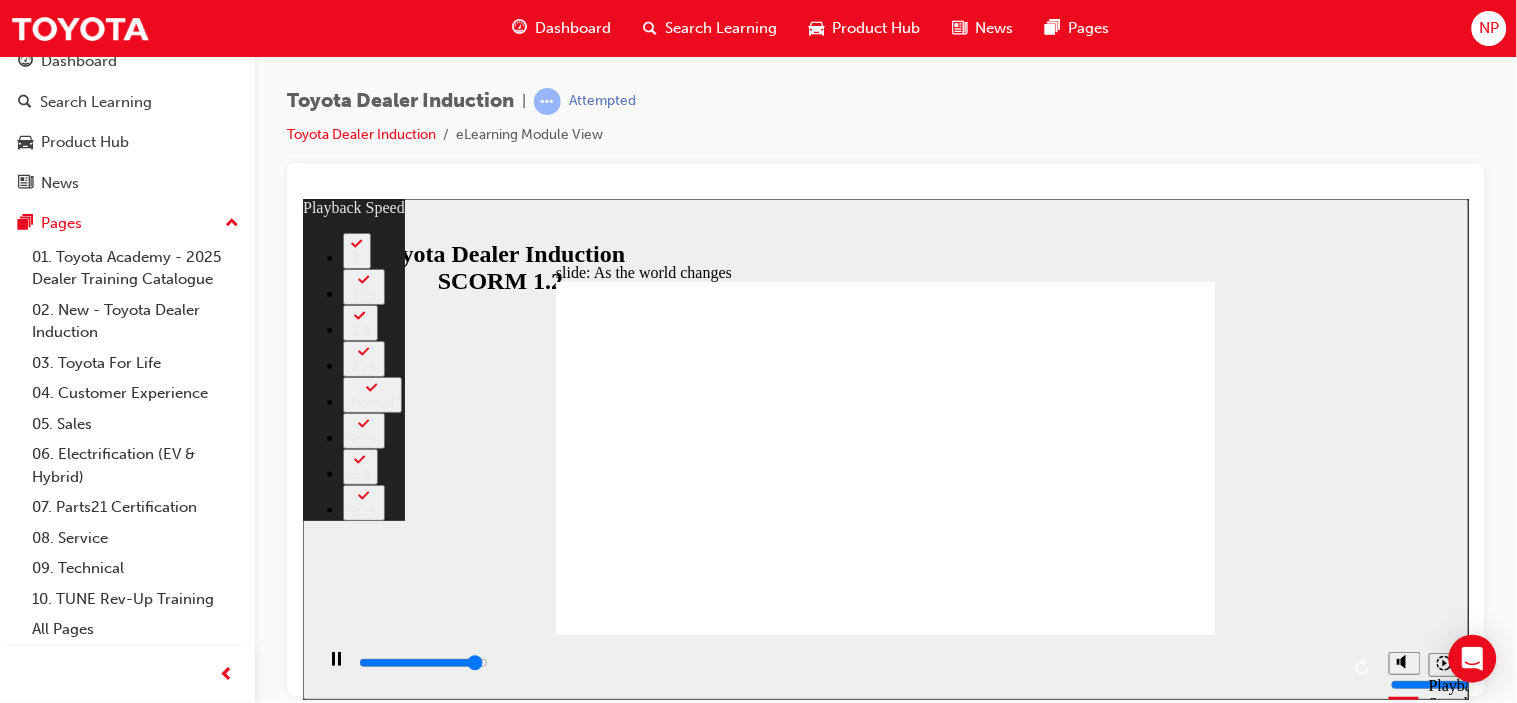 type on "8900" 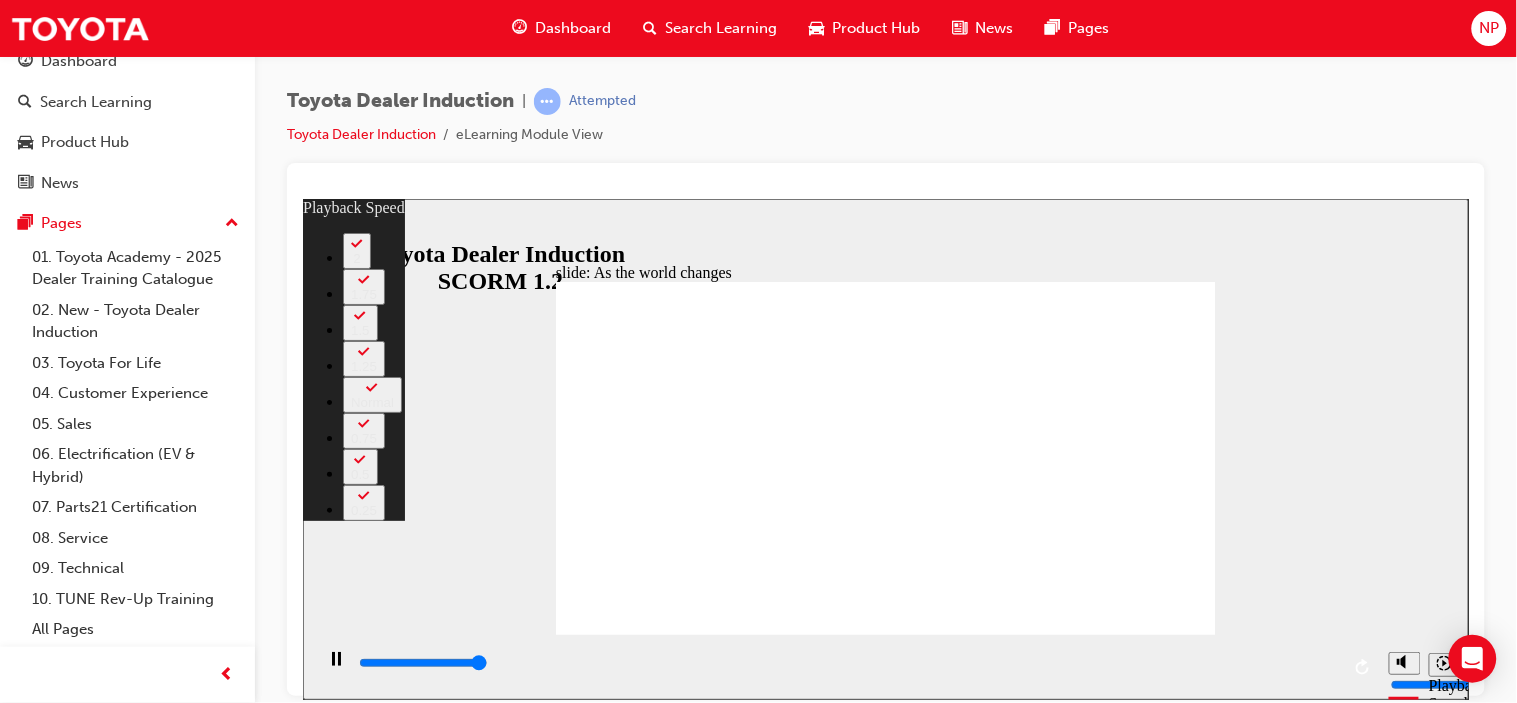 type on "9200" 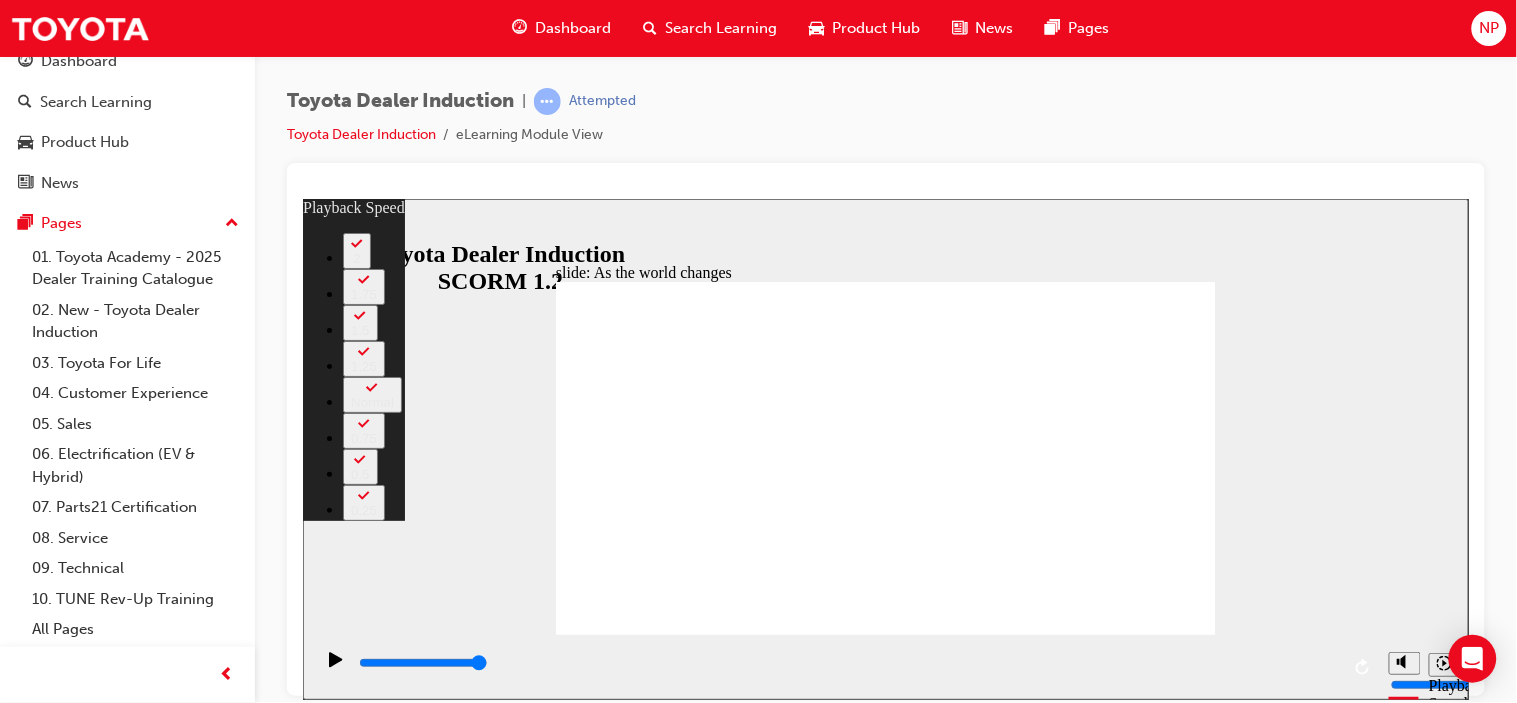 click 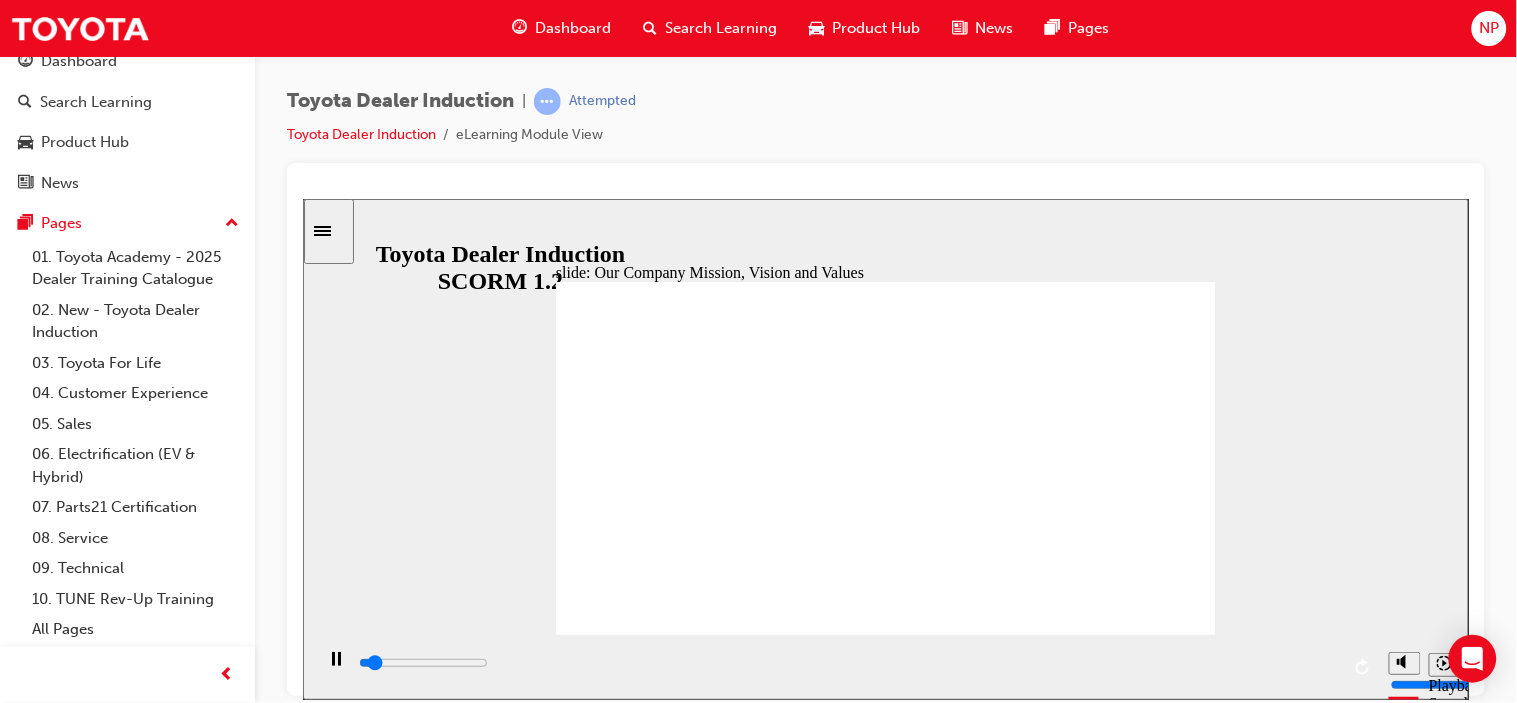 click at bounding box center [885, 1196] 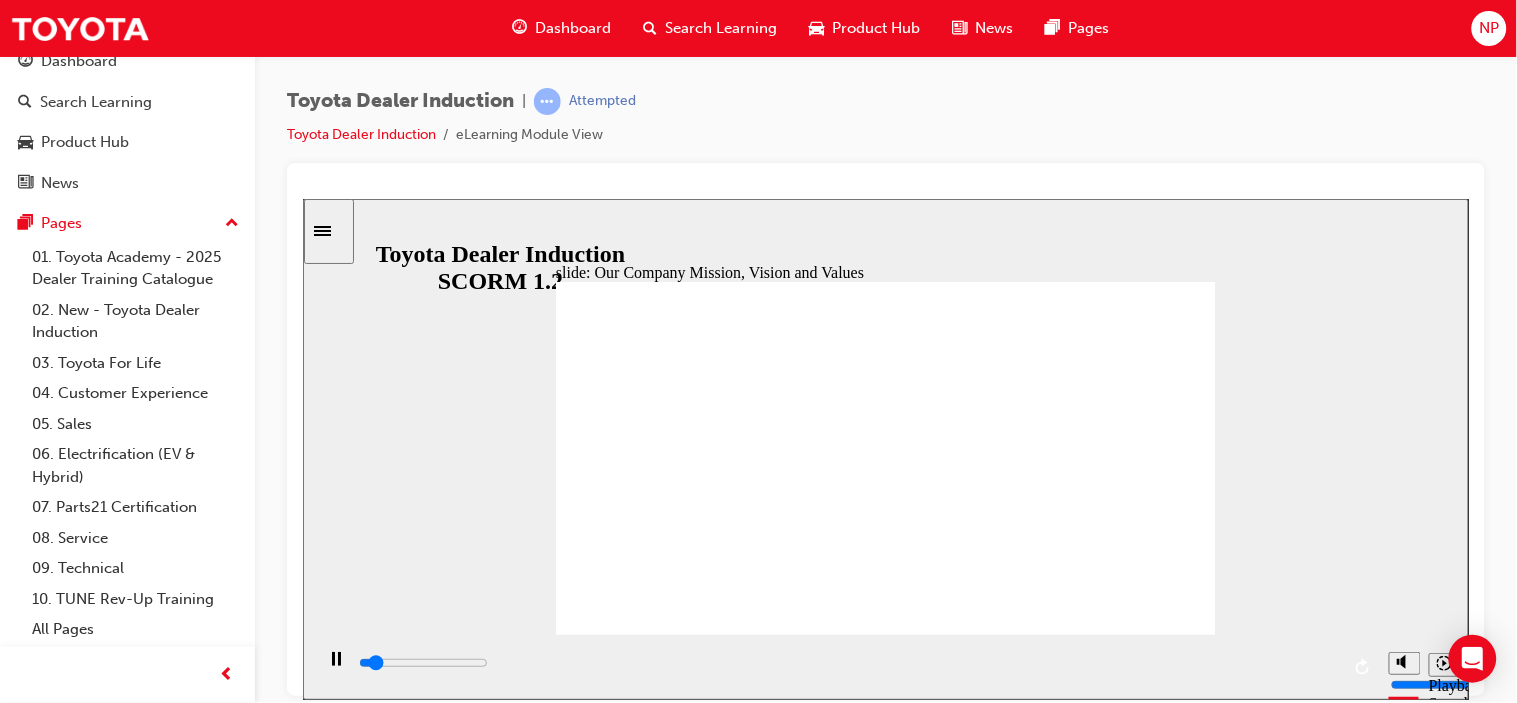click at bounding box center [885, 1196] 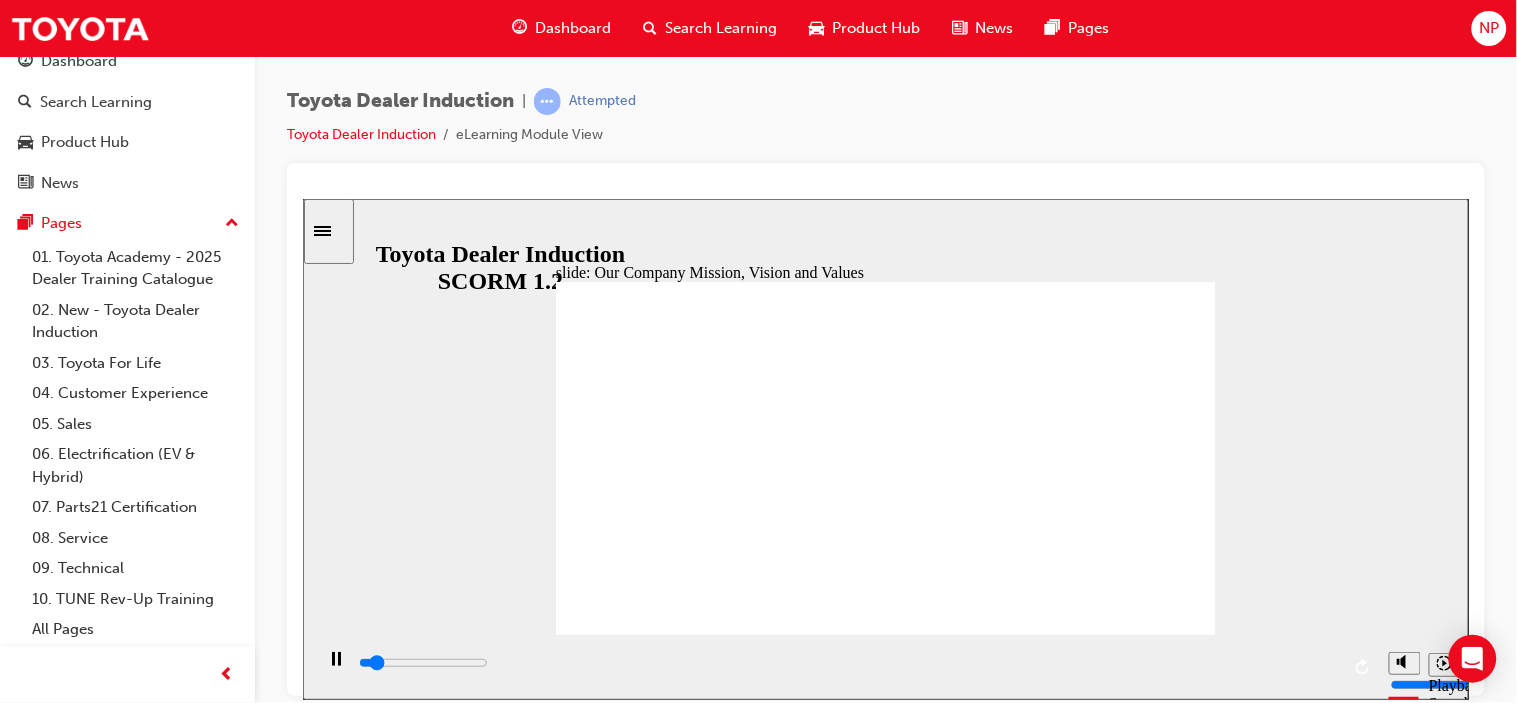 click at bounding box center (885, 1196) 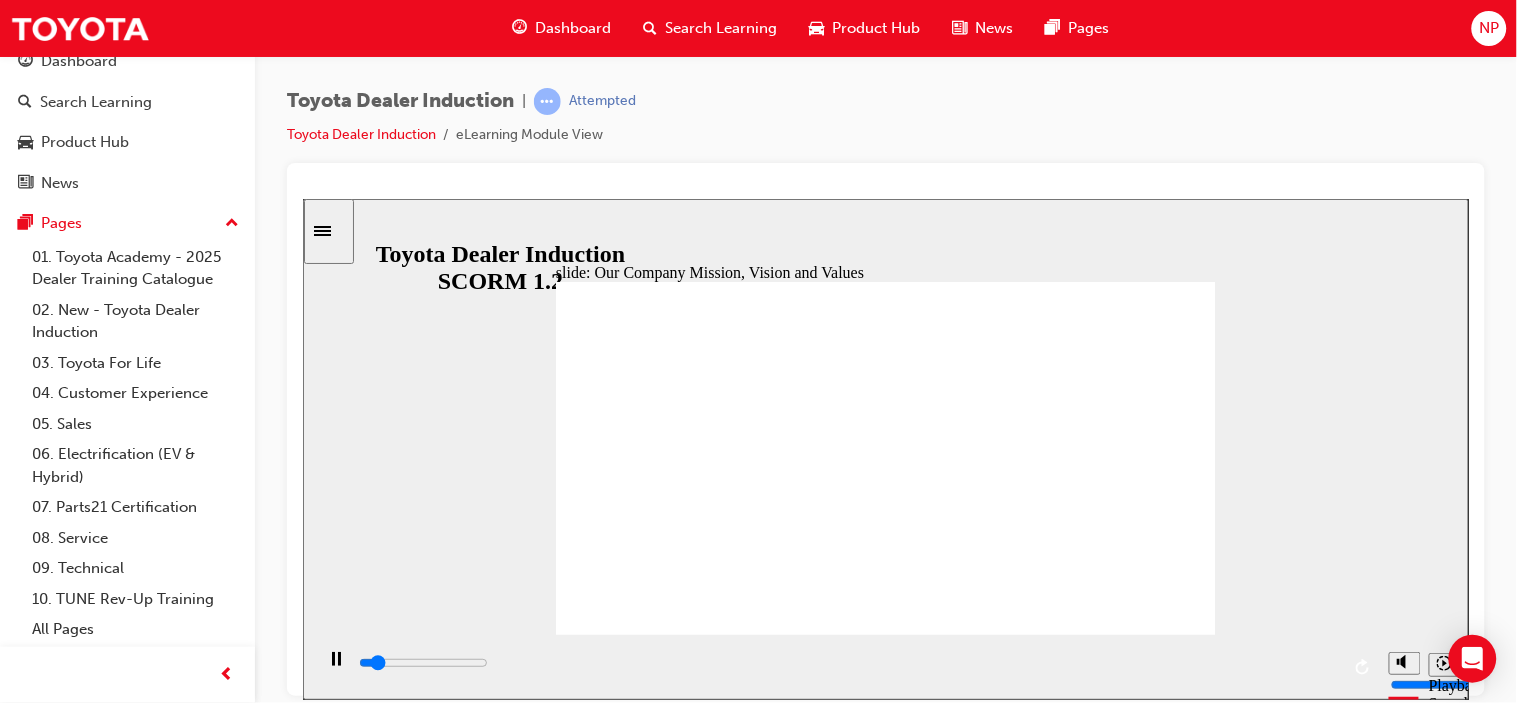 click at bounding box center (885, 1196) 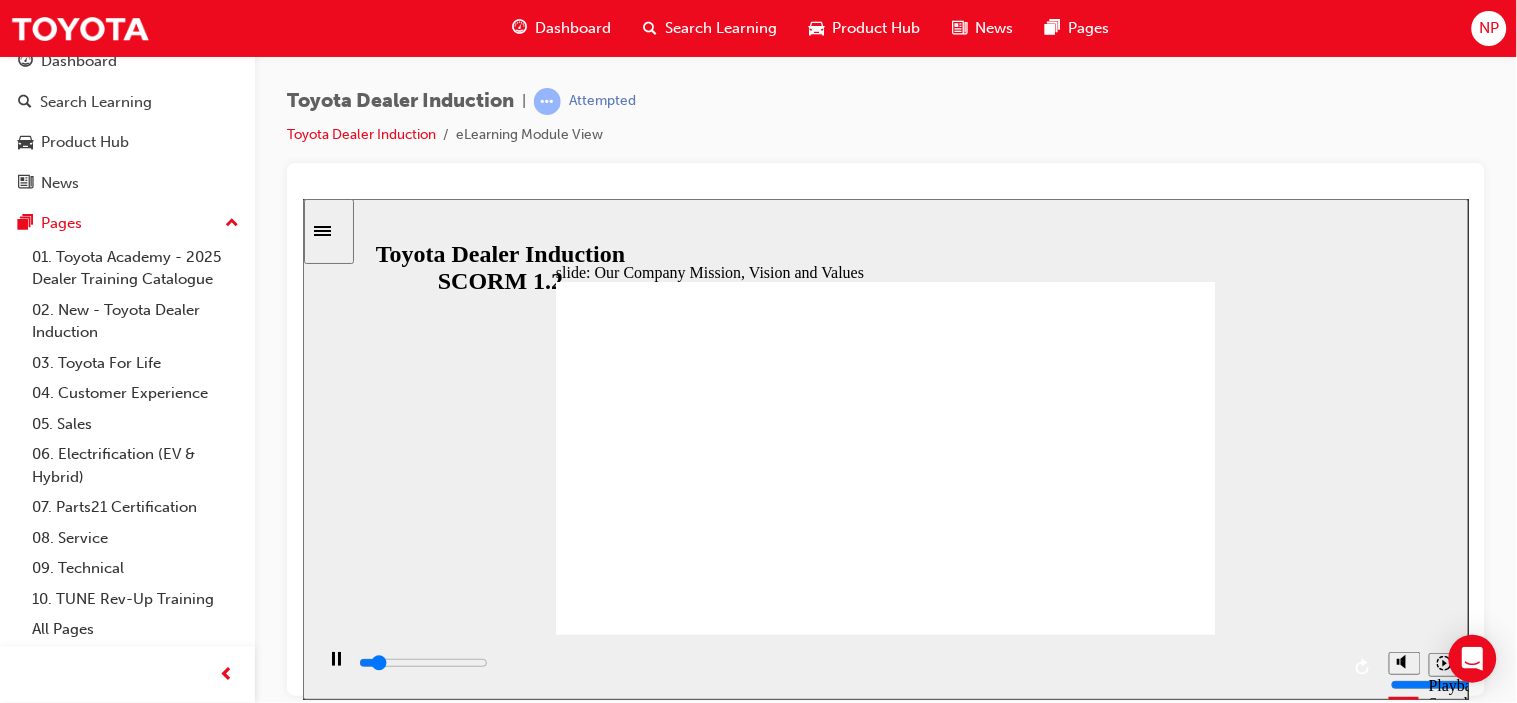 click at bounding box center (885, 1196) 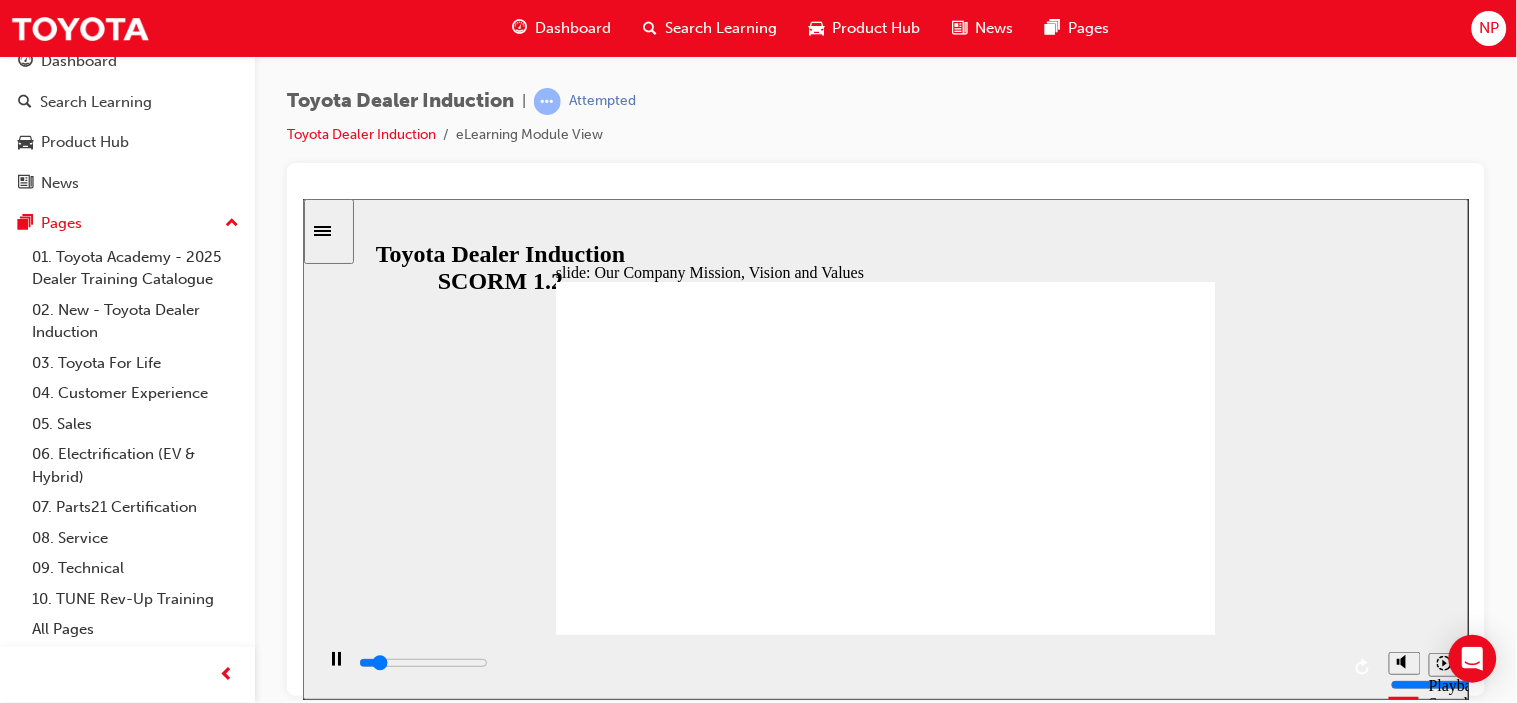 click at bounding box center (885, 1196) 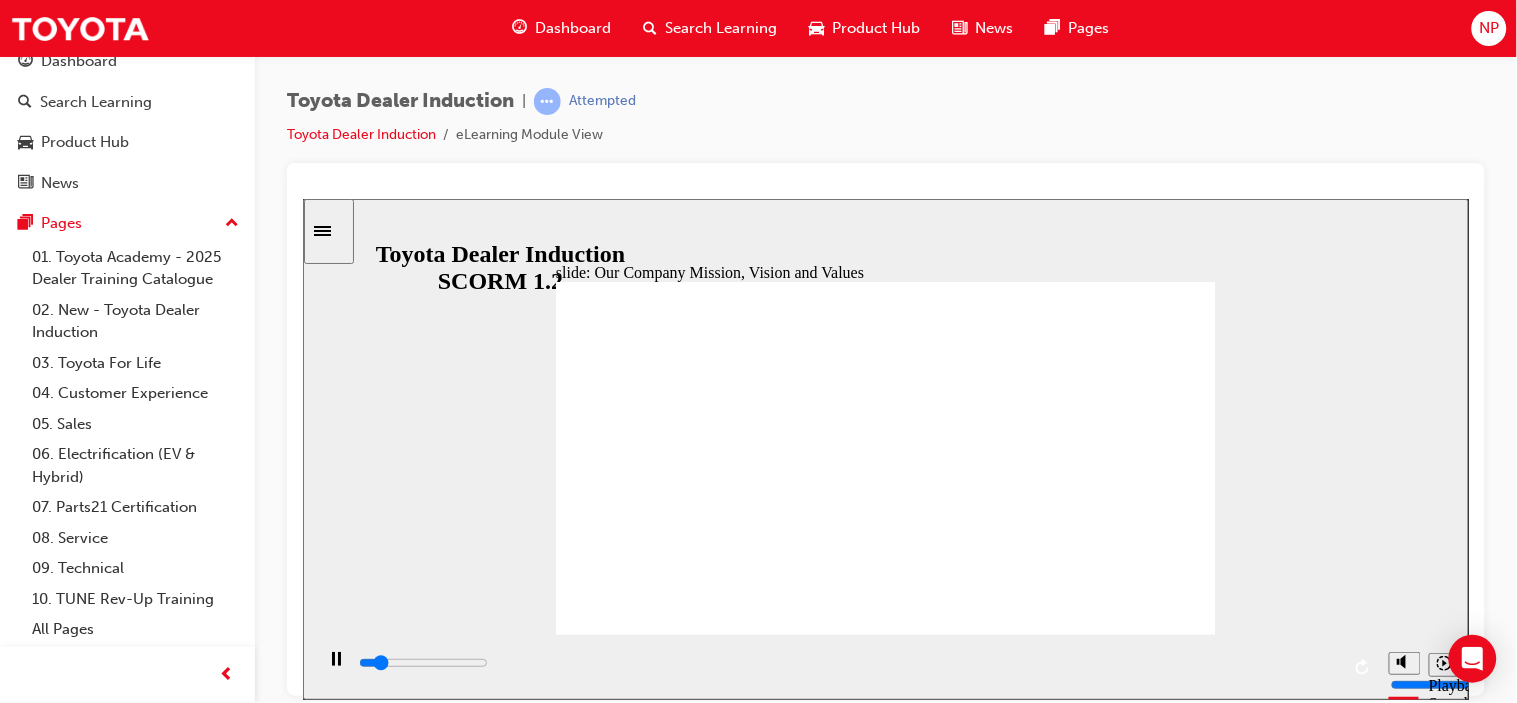 click at bounding box center (885, 1196) 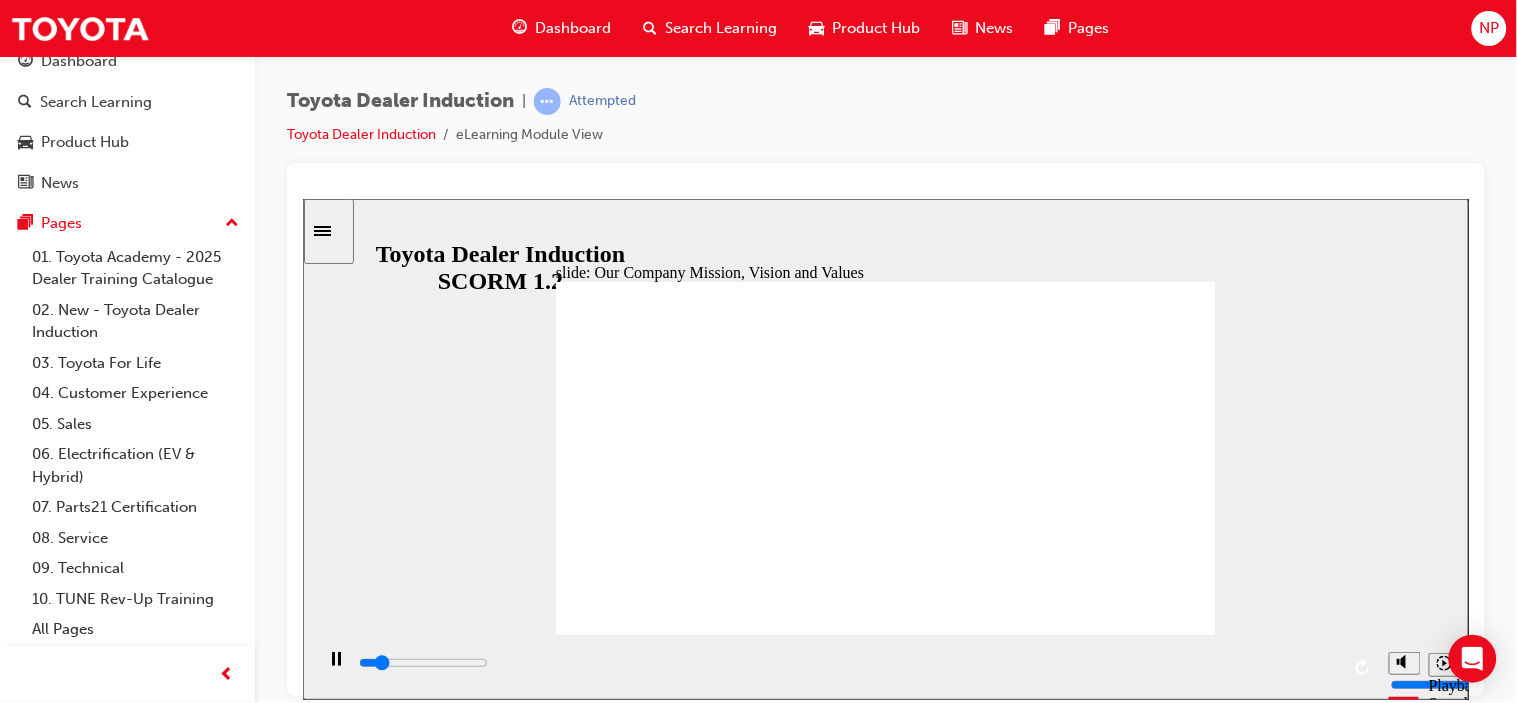click at bounding box center [885, 1196] 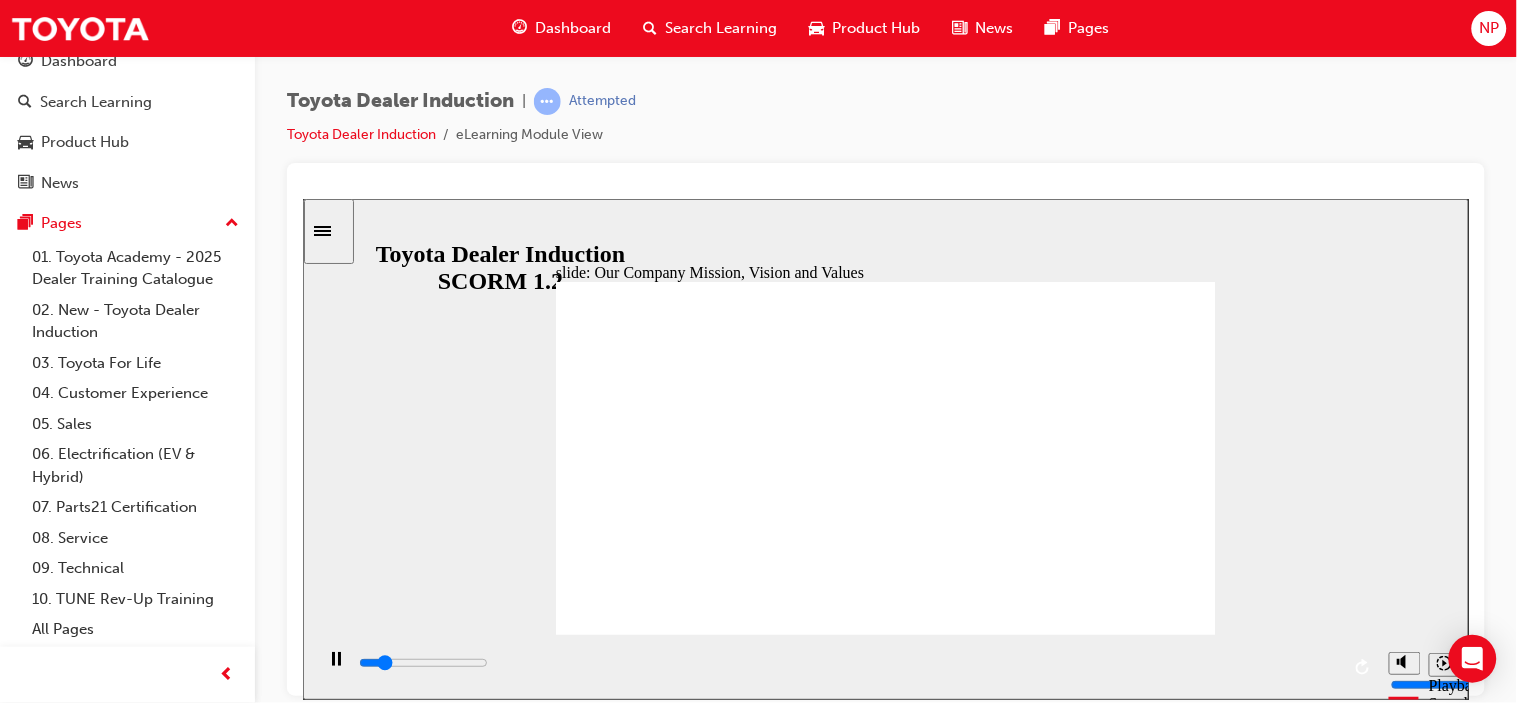 click 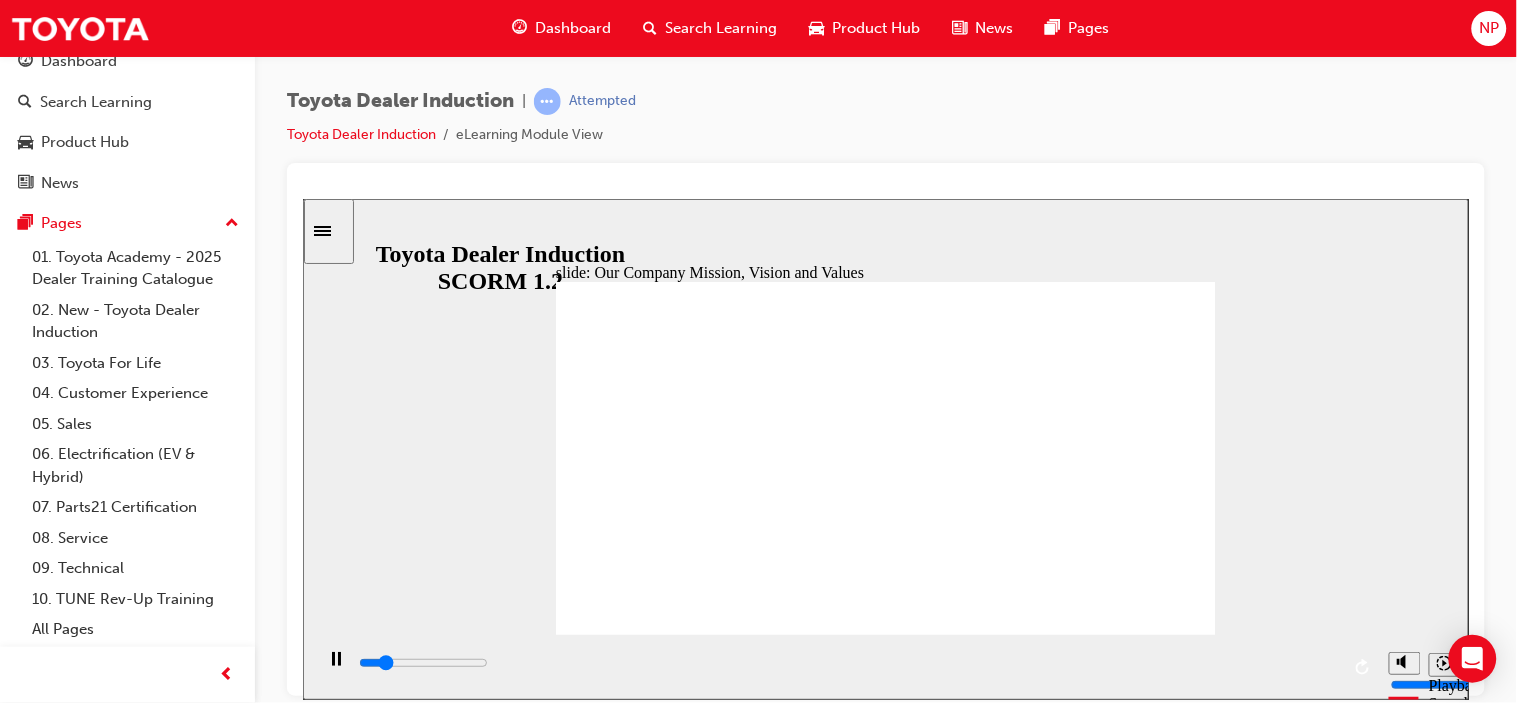 click 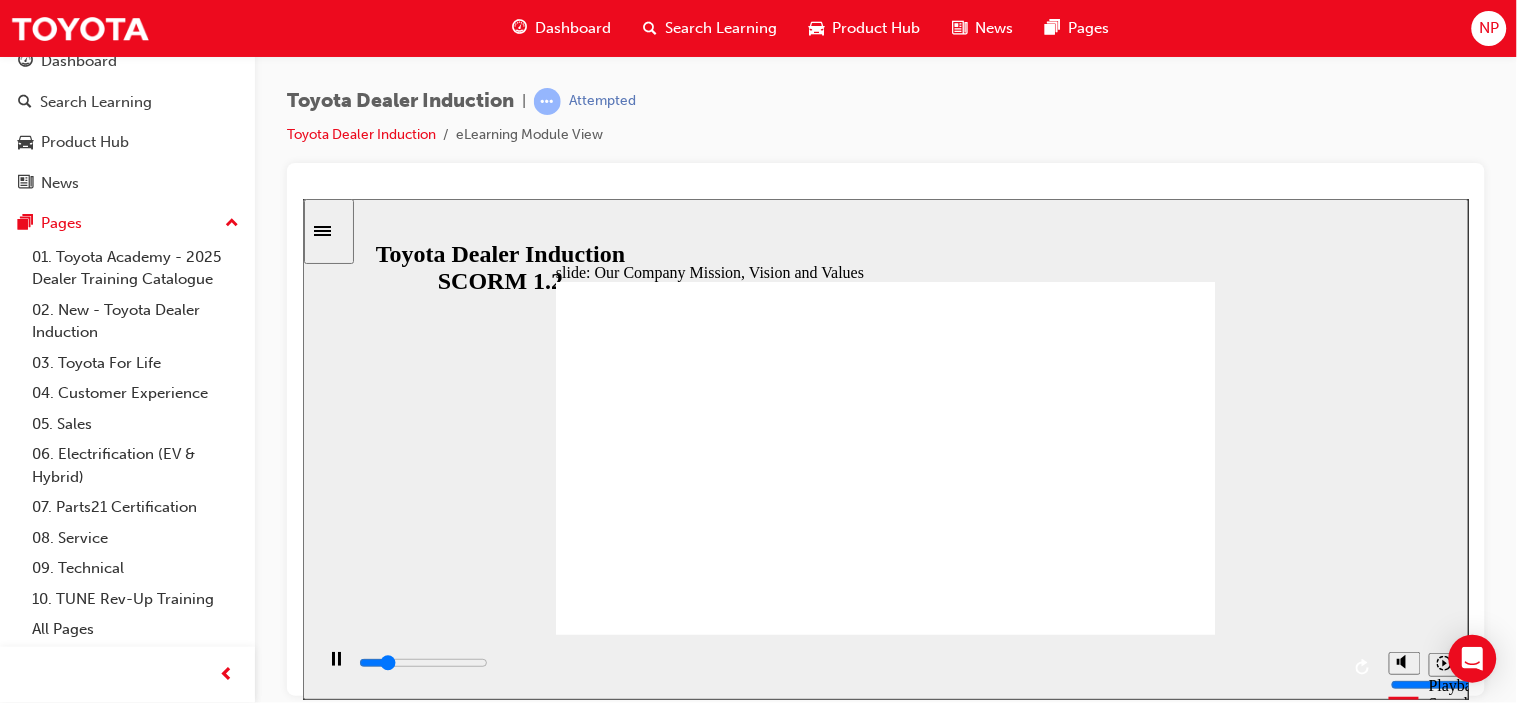 click 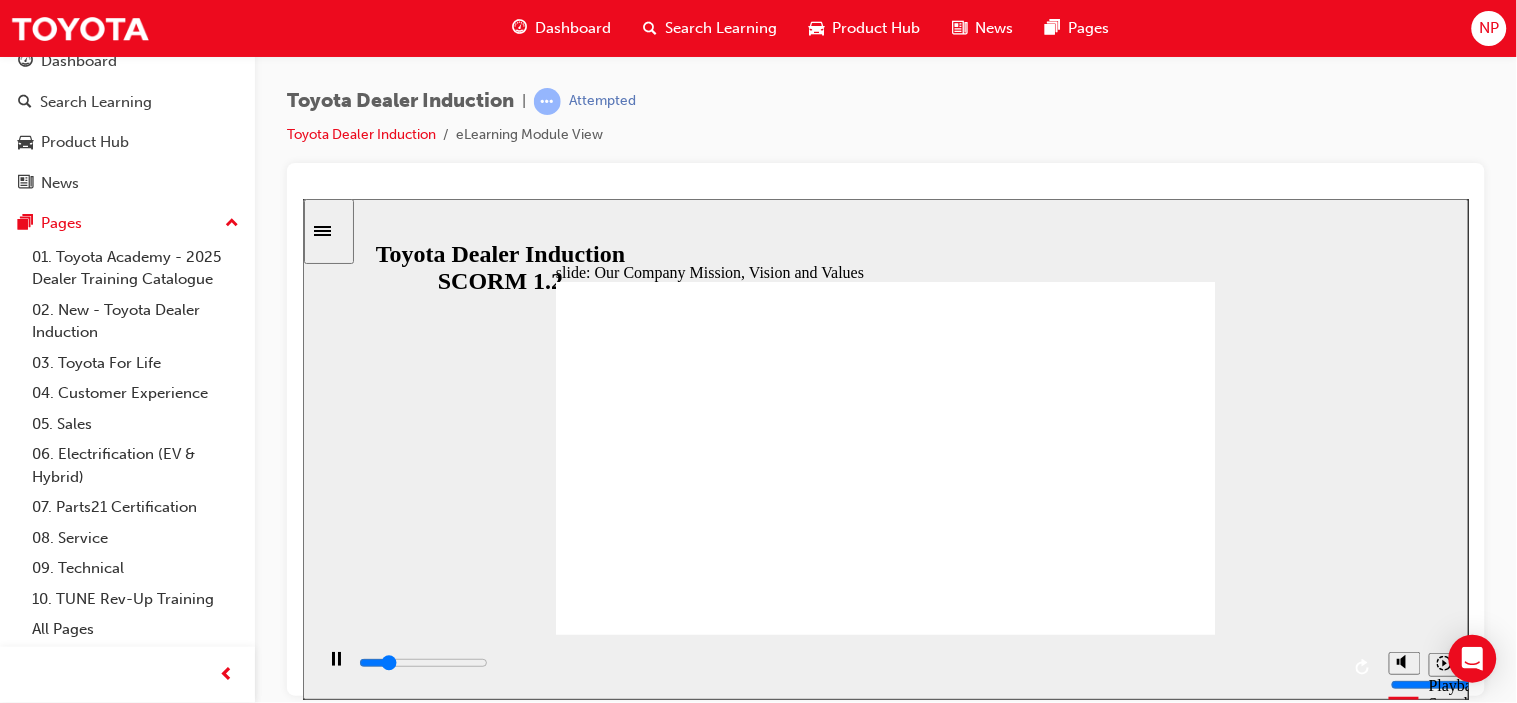 drag, startPoint x: 1120, startPoint y: 598, endPoint x: 1171, endPoint y: 607, distance: 51.78803 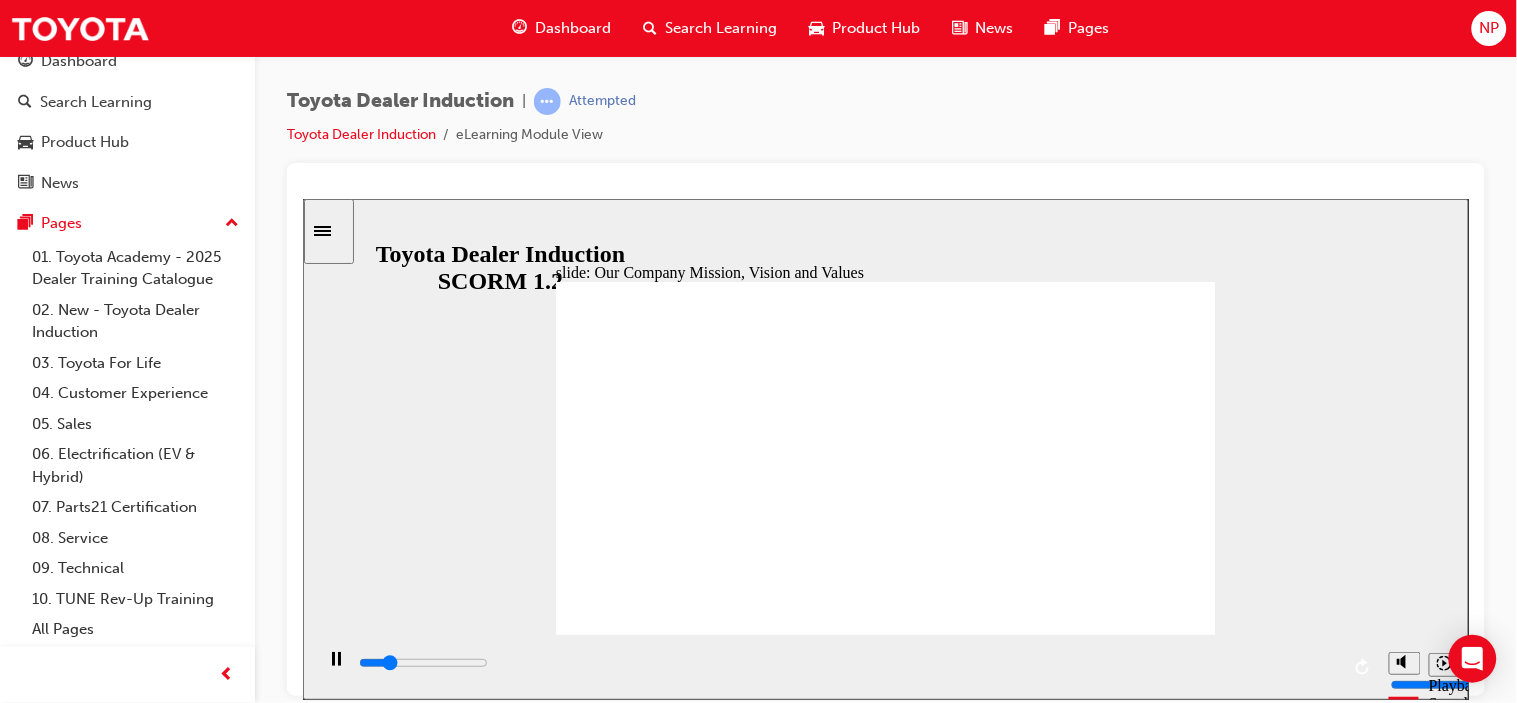 click 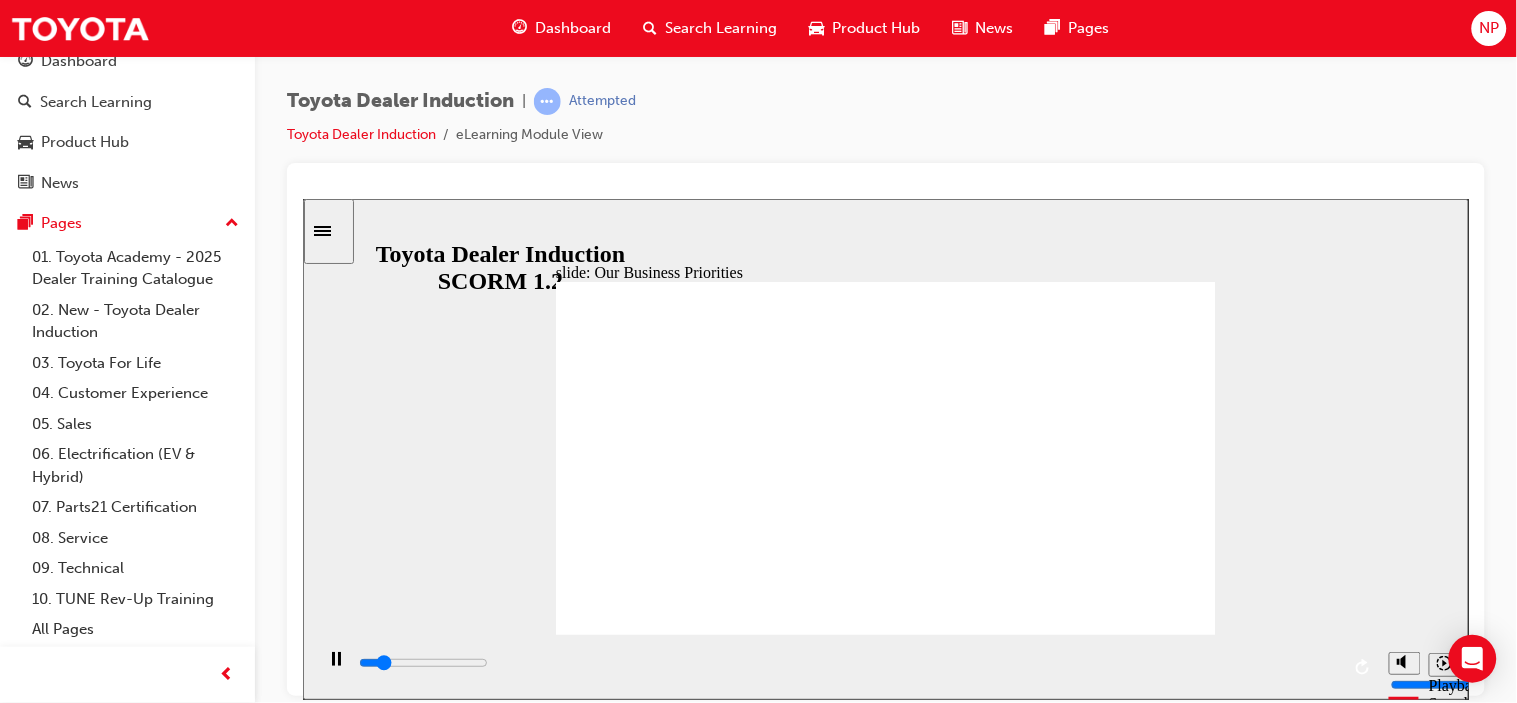 click 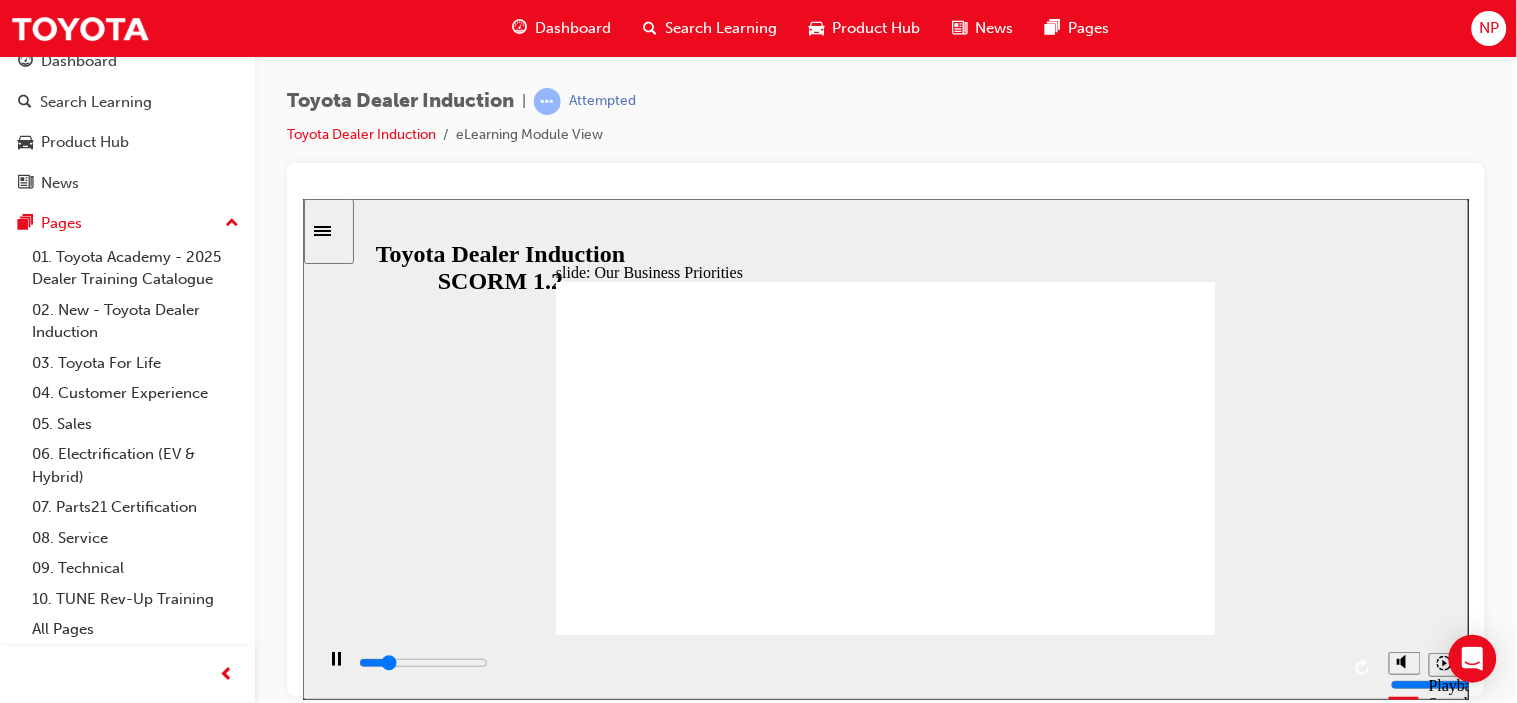 click 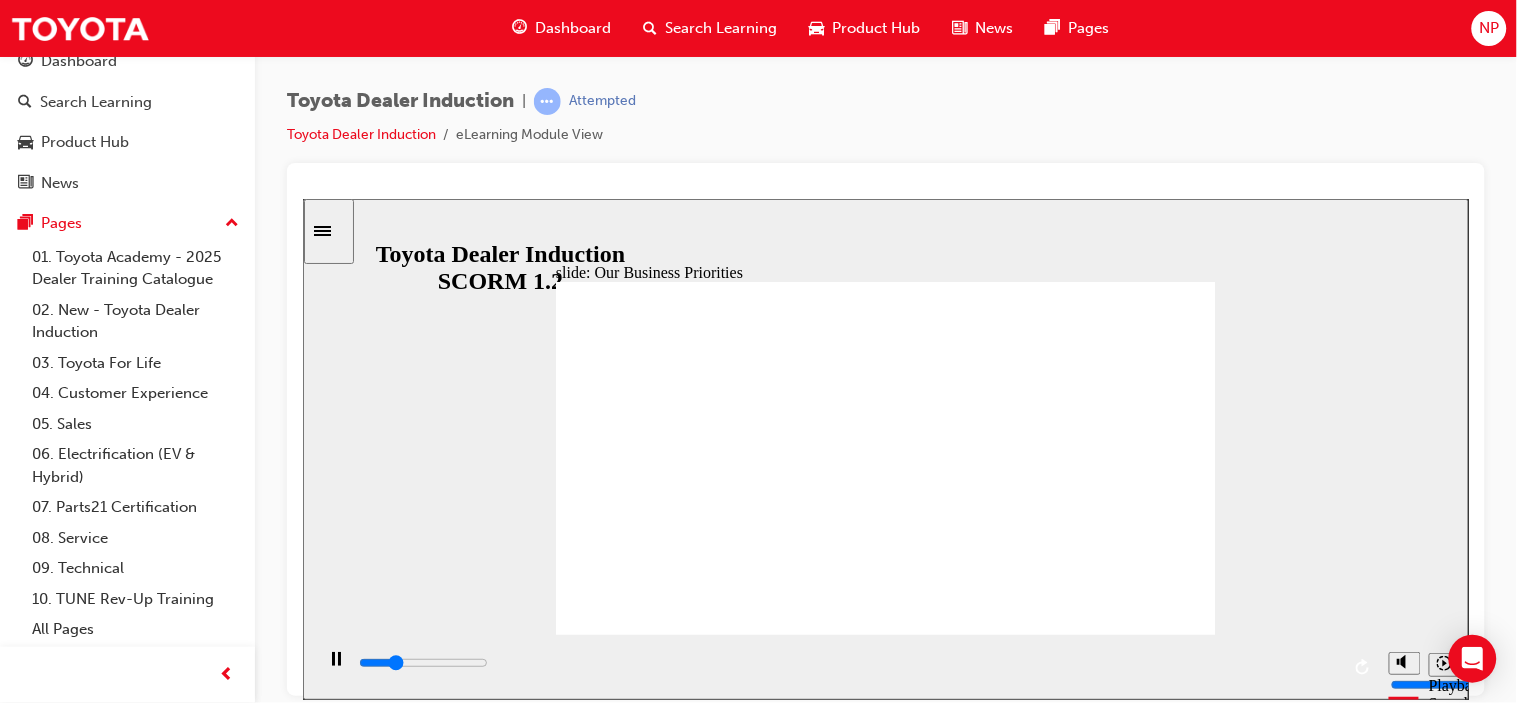 click 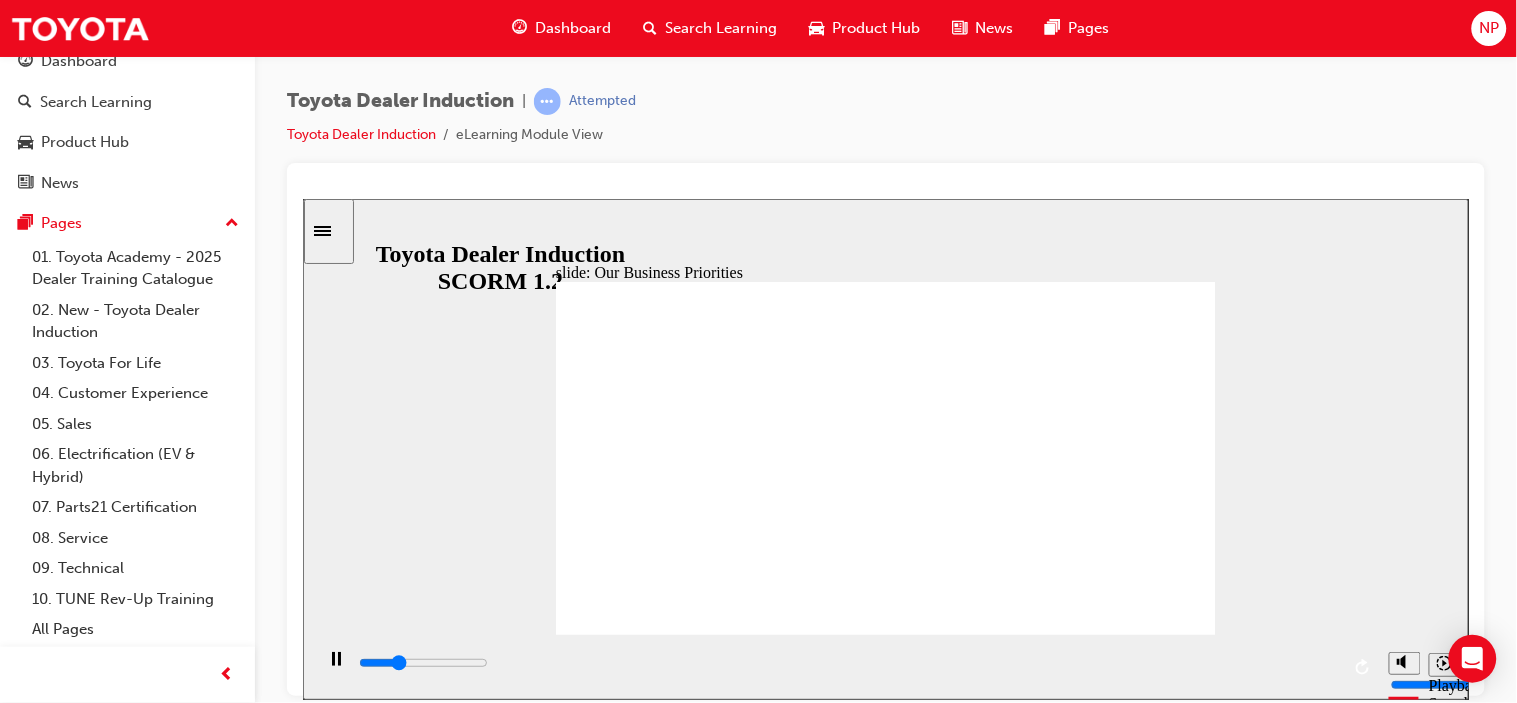 click 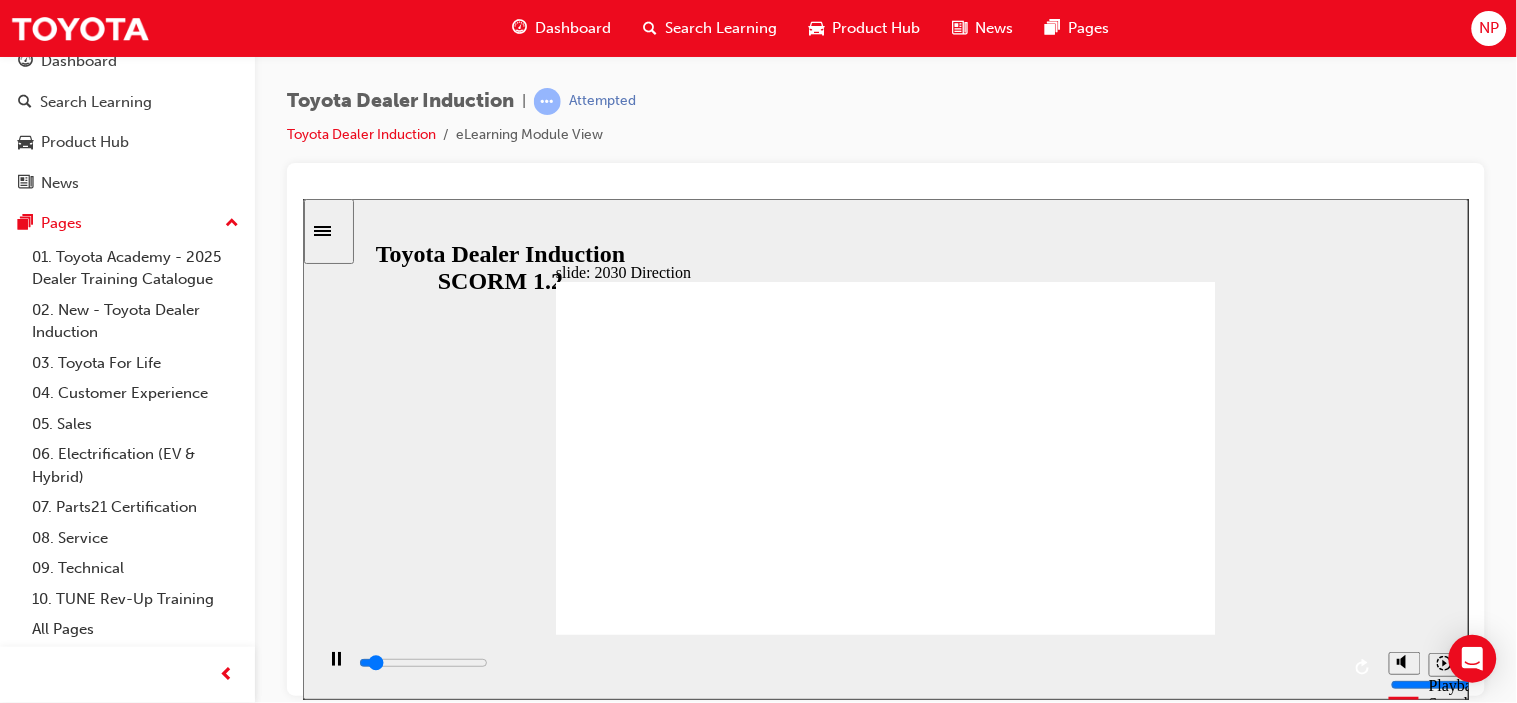 click 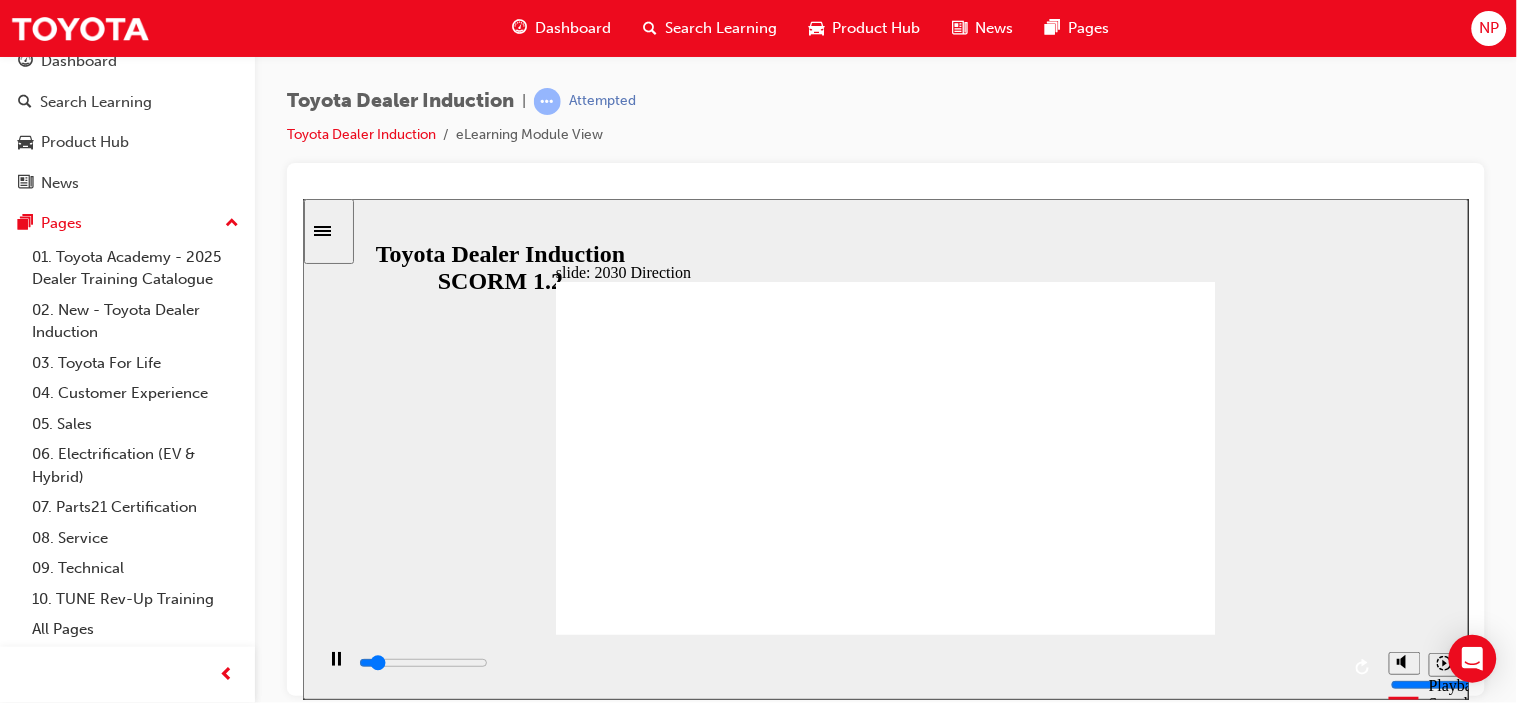 click 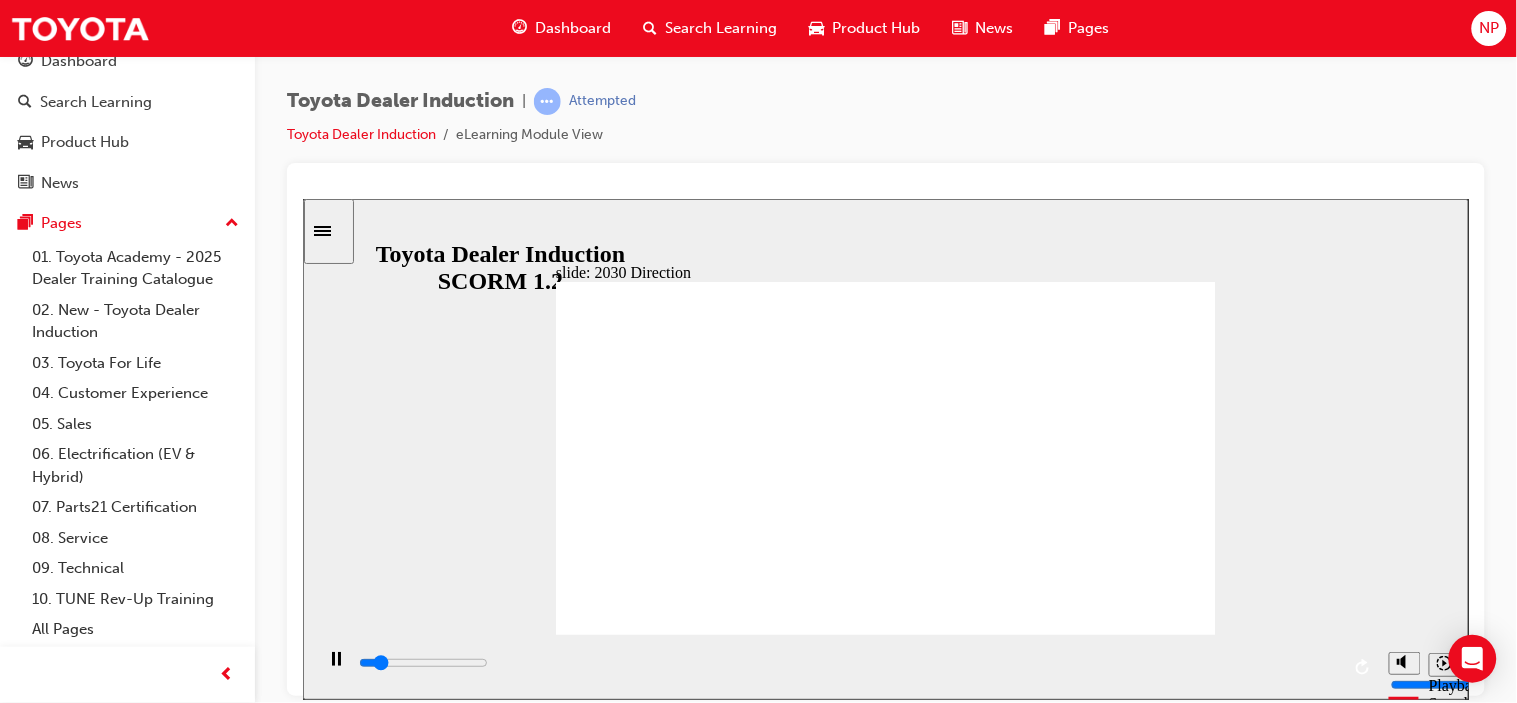click 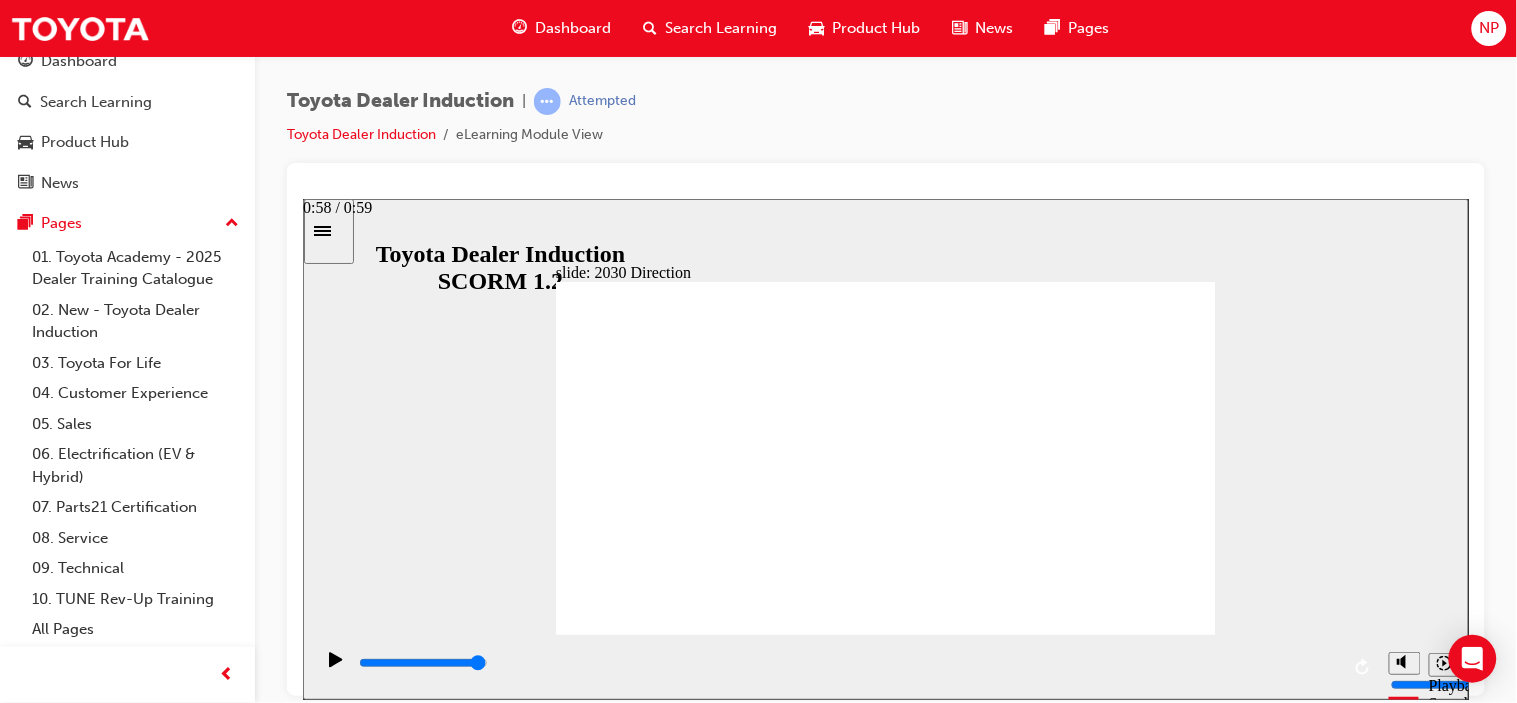 click at bounding box center (422, 662) 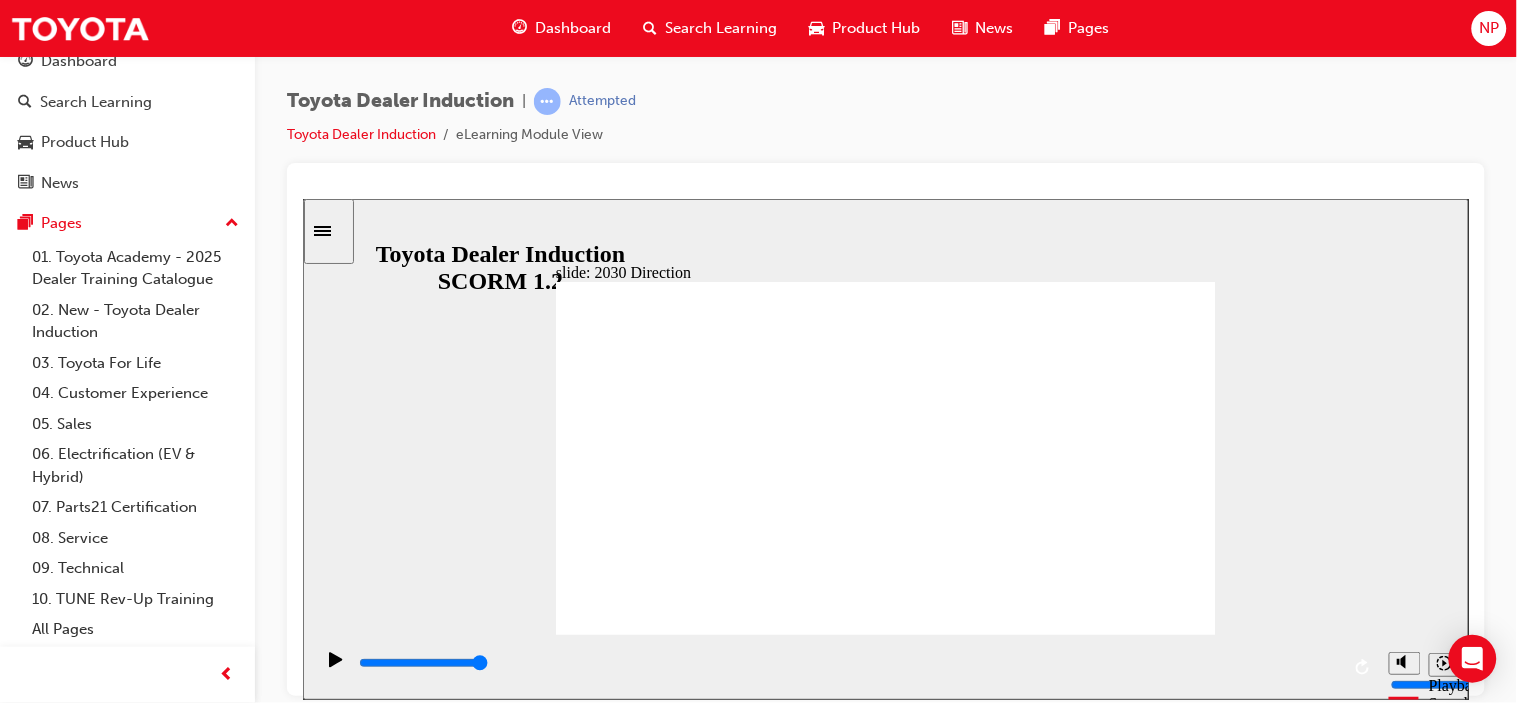 click 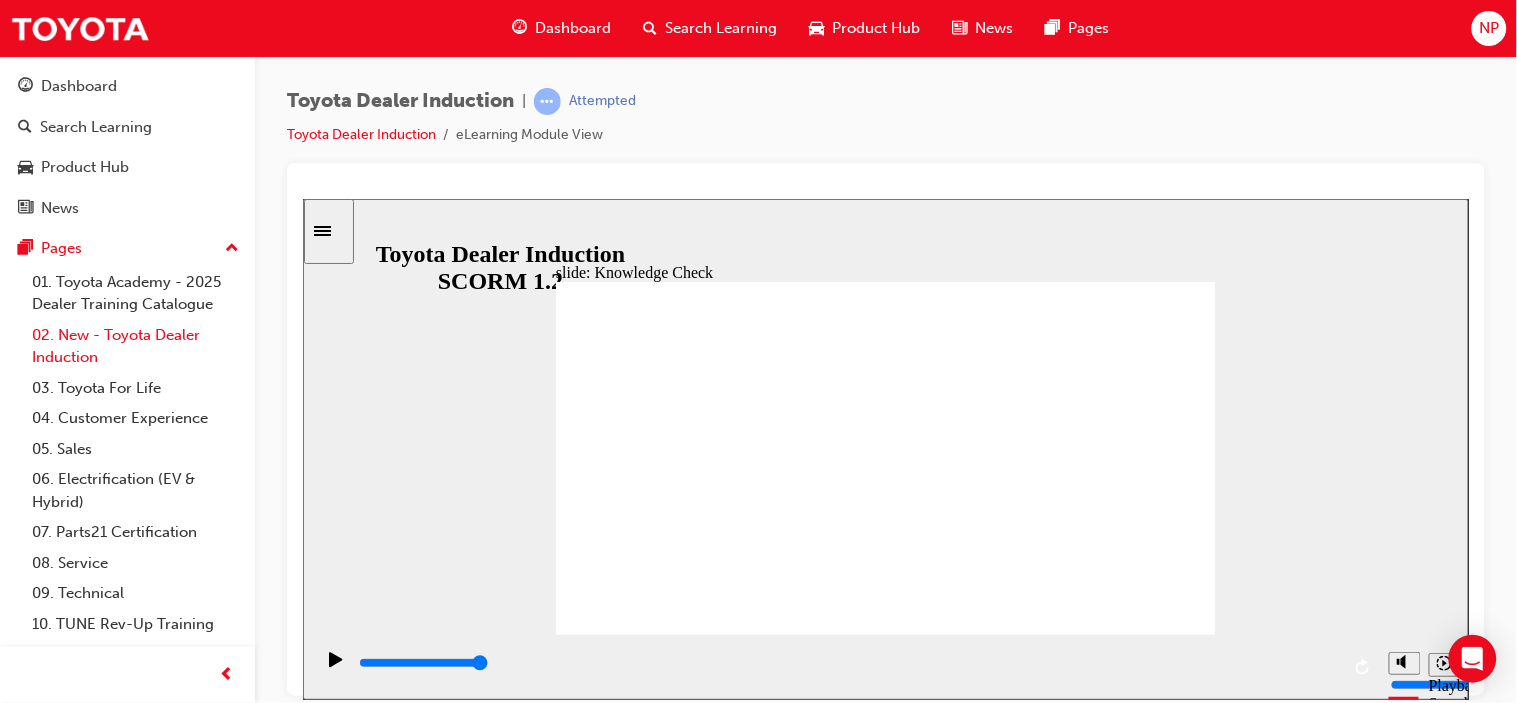 scroll, scrollTop: 28, scrollLeft: 0, axis: vertical 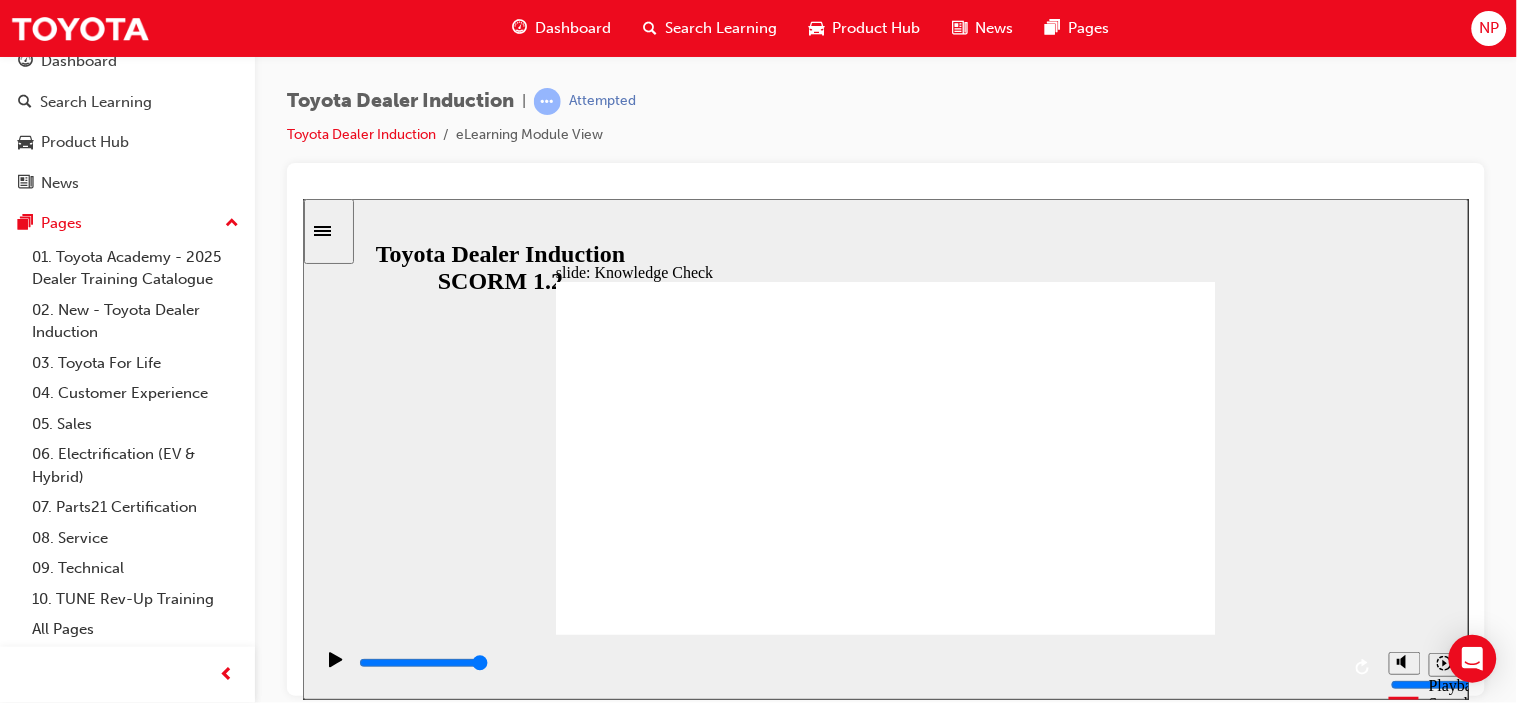 click 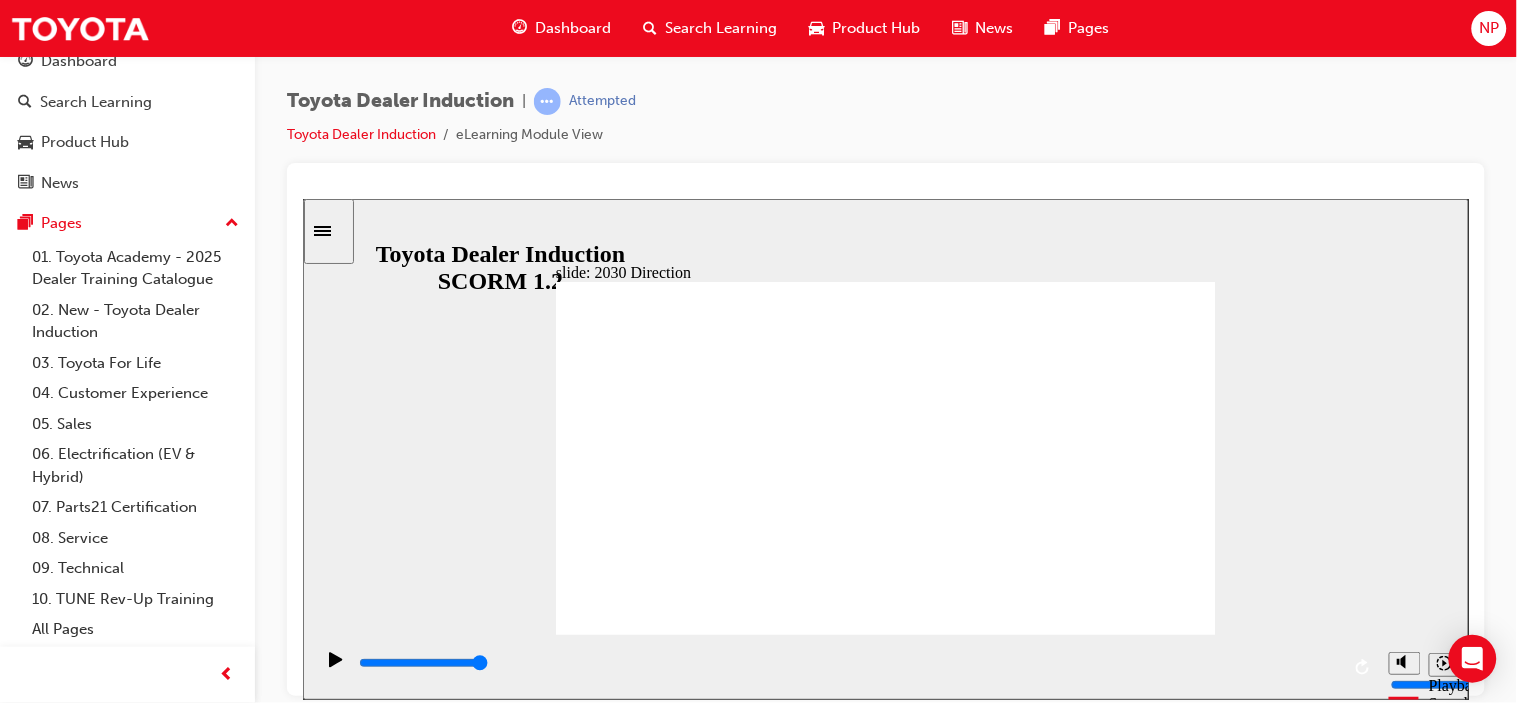 click 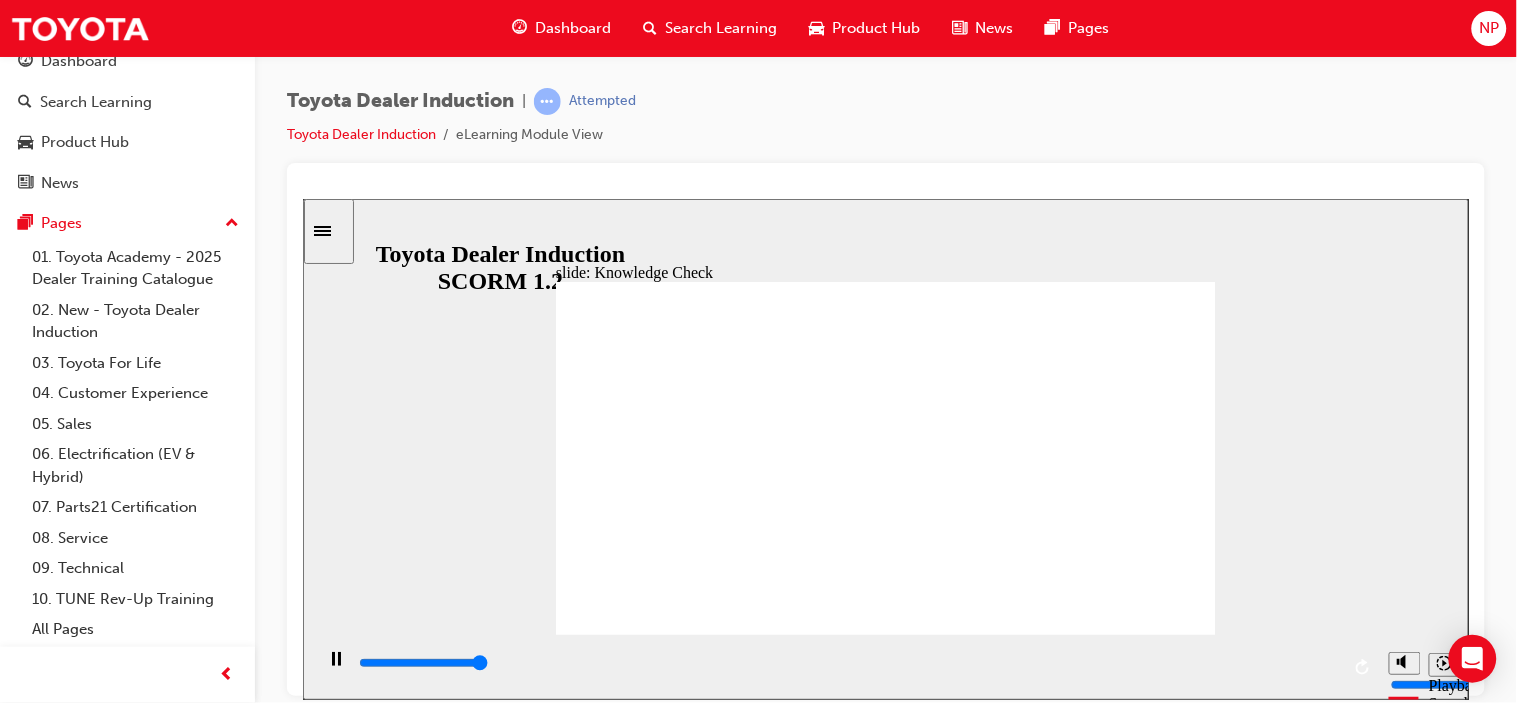 type on "5000" 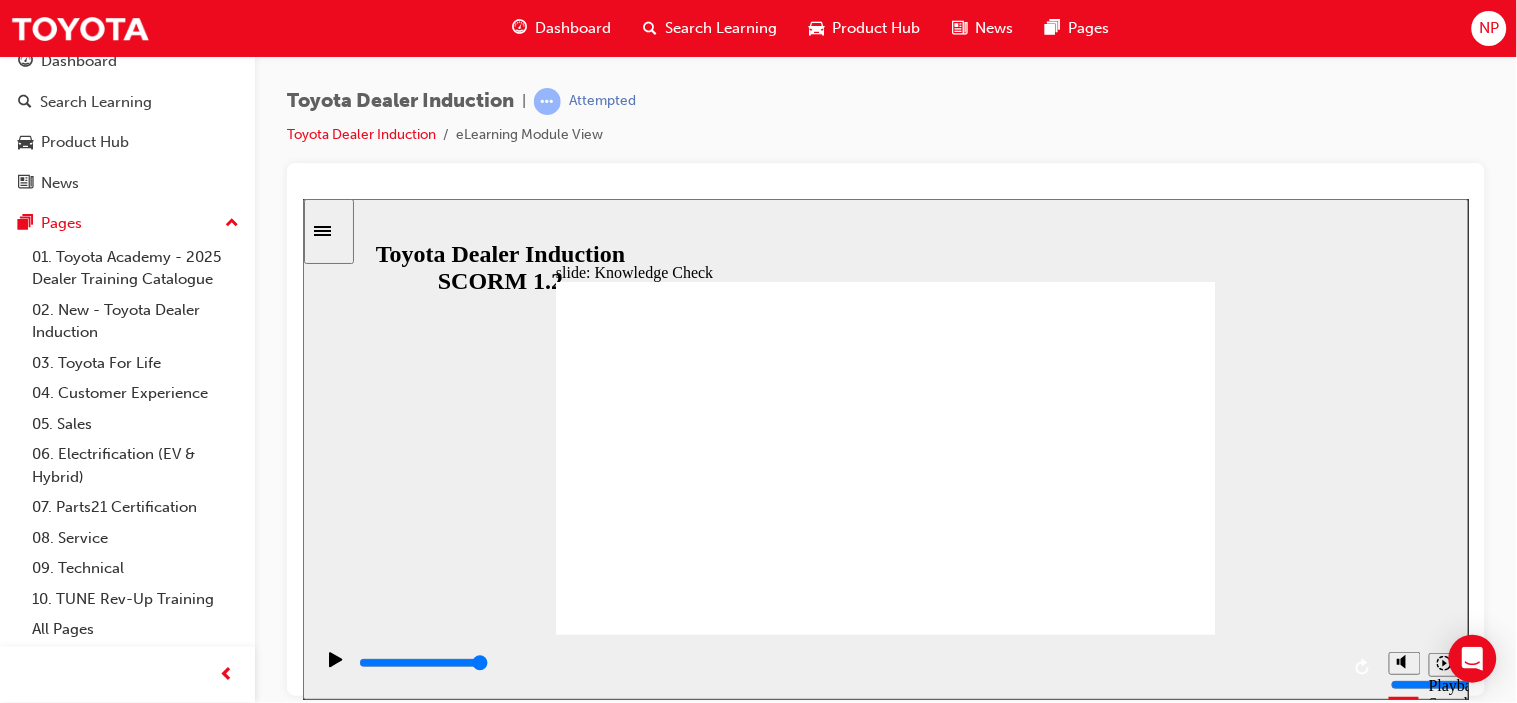 click at bounding box center [886, 189] 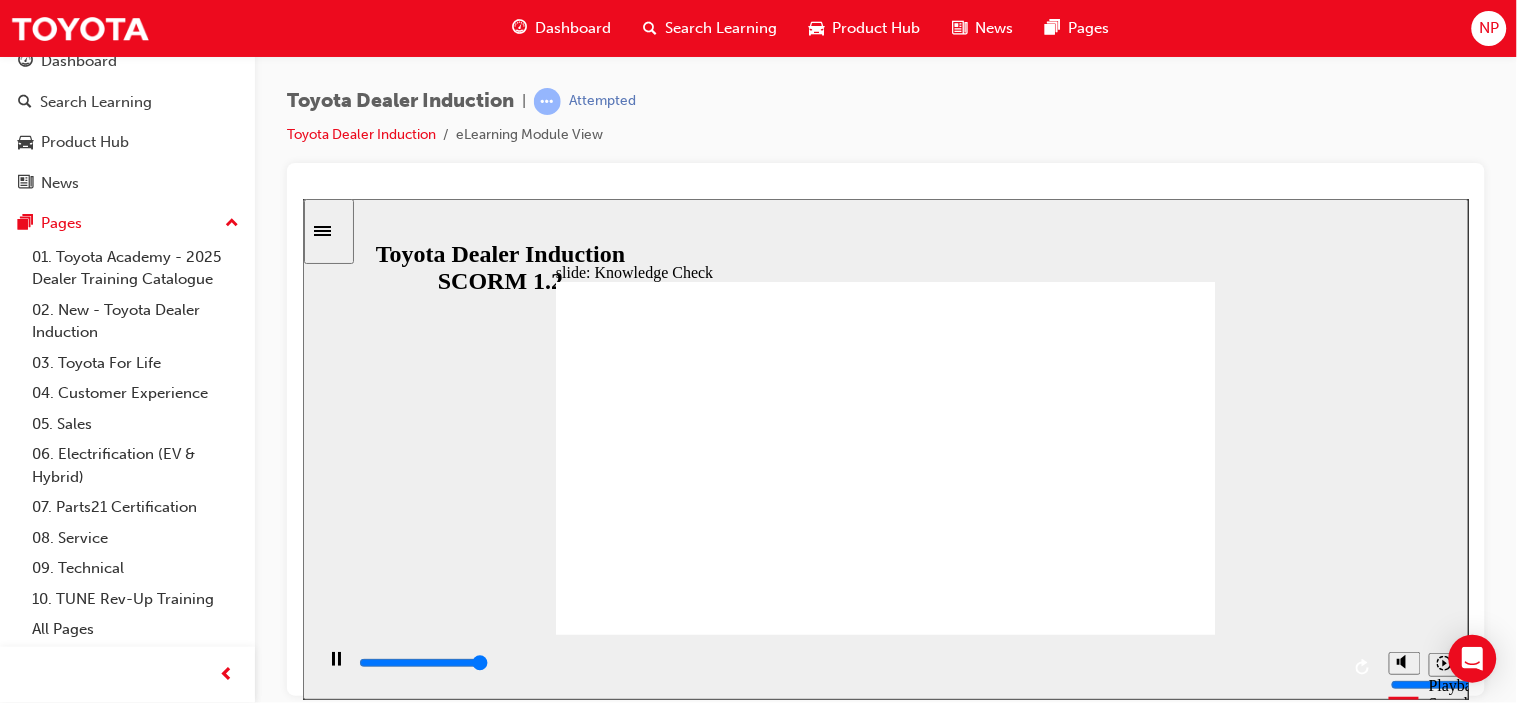 type on "5000" 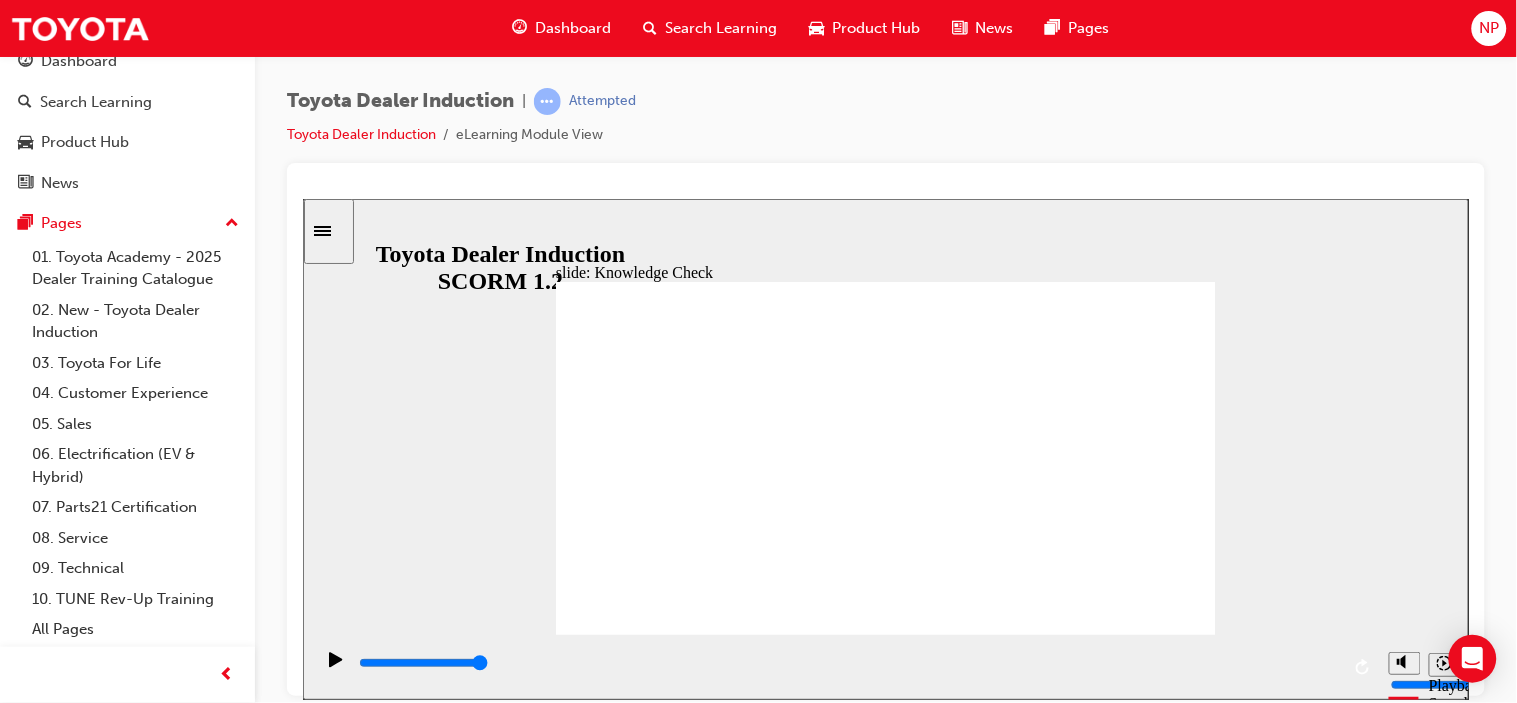 click at bounding box center (661, 1435) 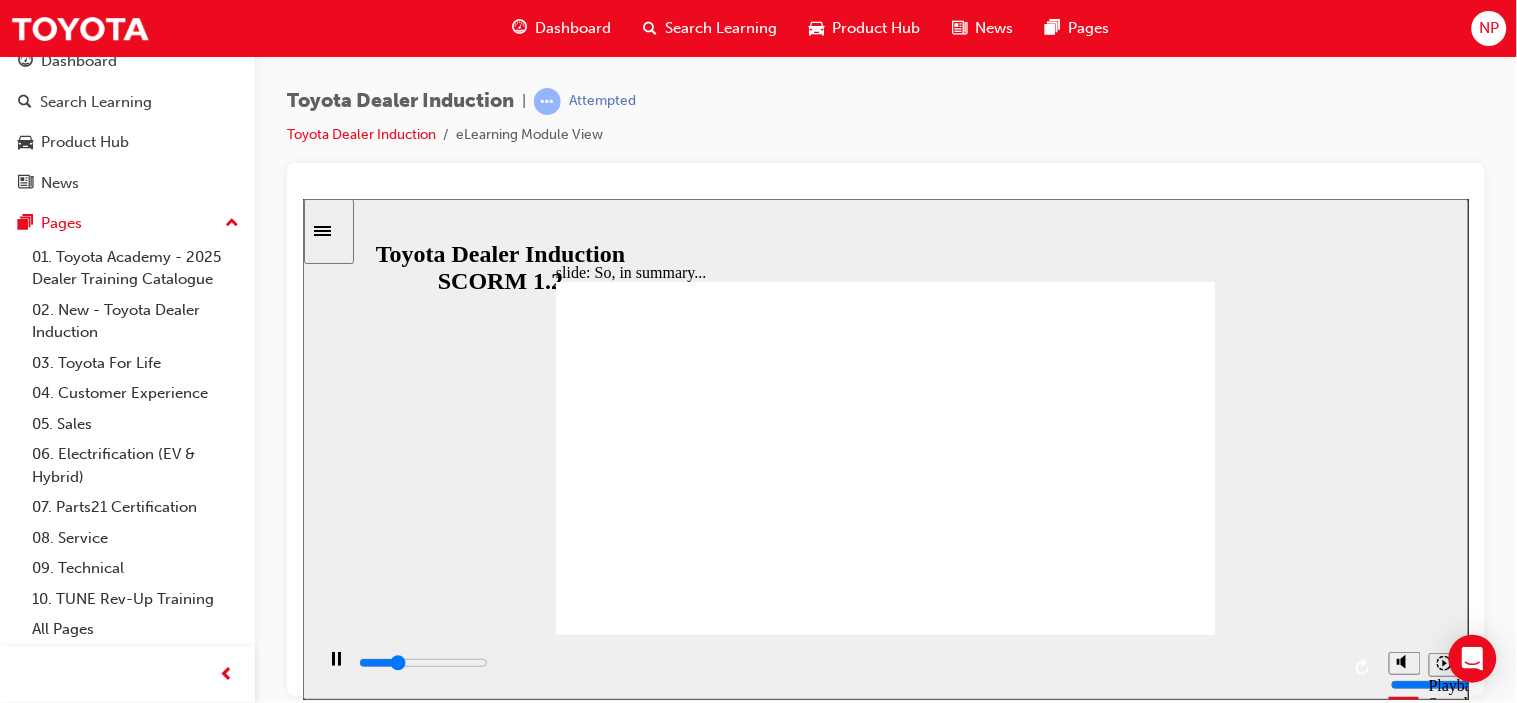 click 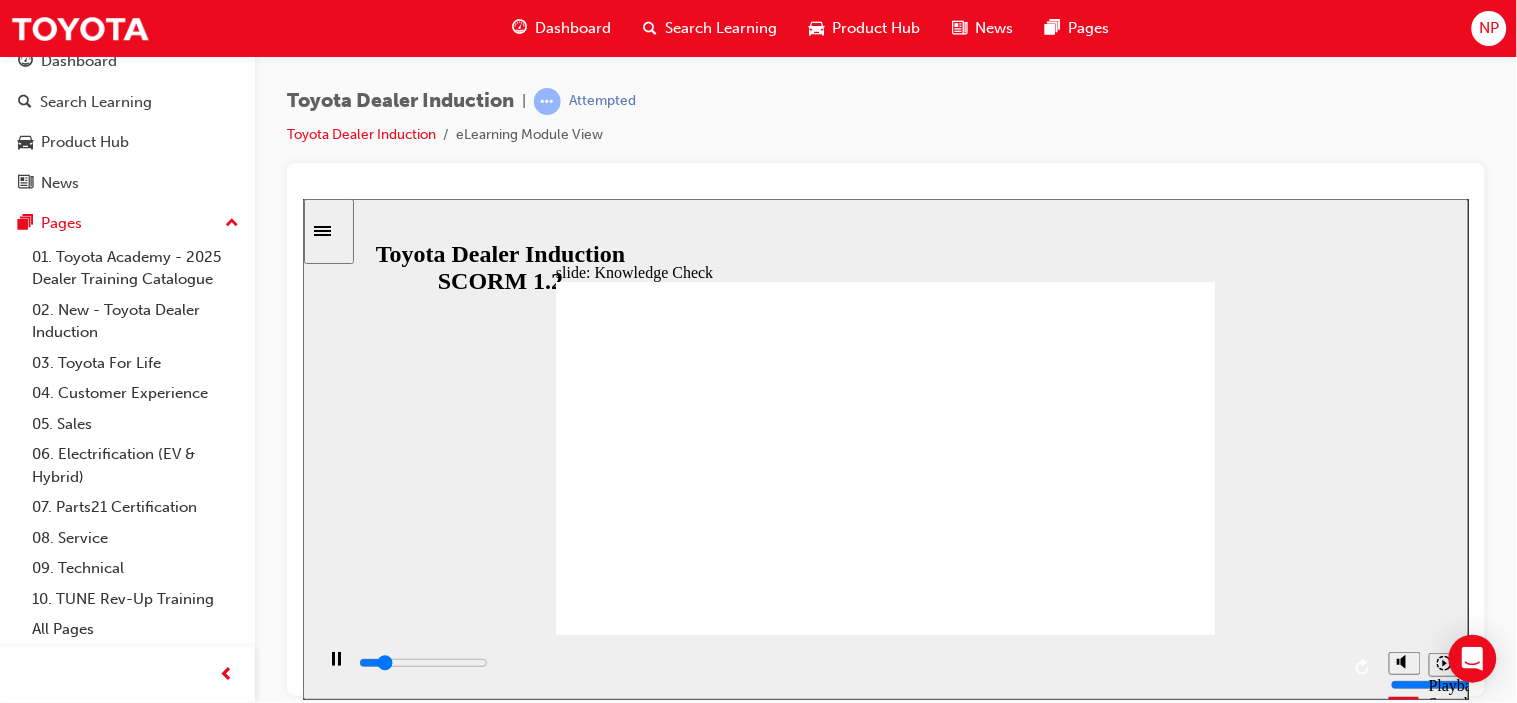 type on "800" 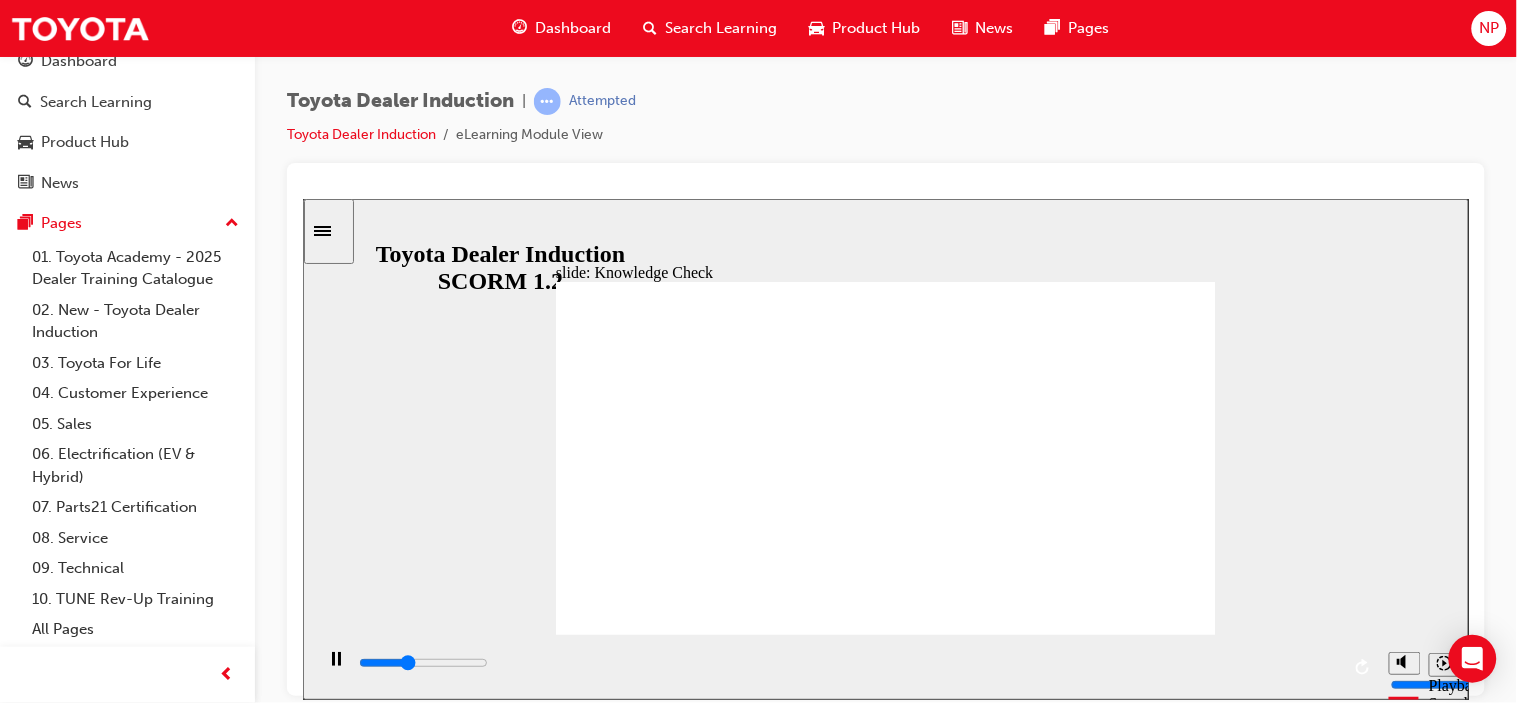 drag, startPoint x: 757, startPoint y: 458, endPoint x: 492, endPoint y: 502, distance: 268.628 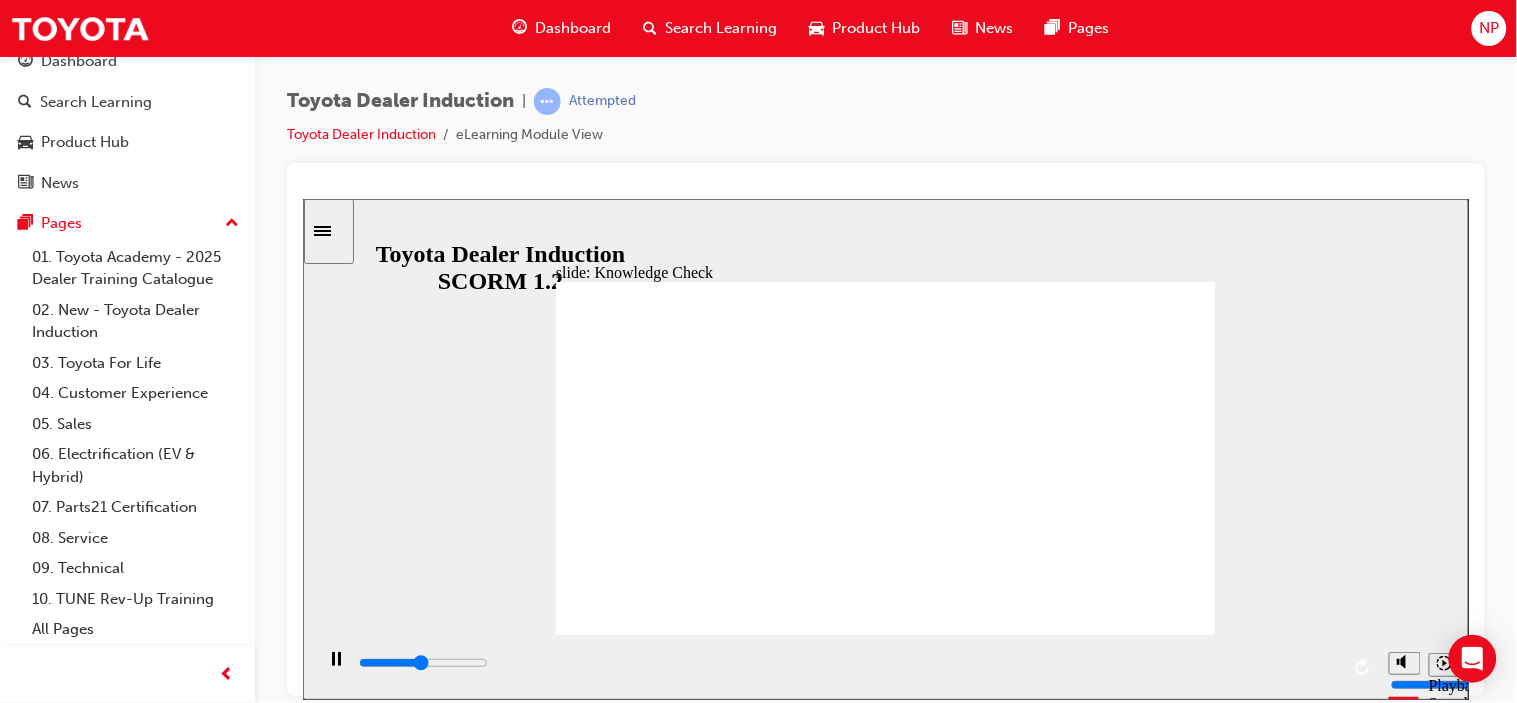 type on "2400" 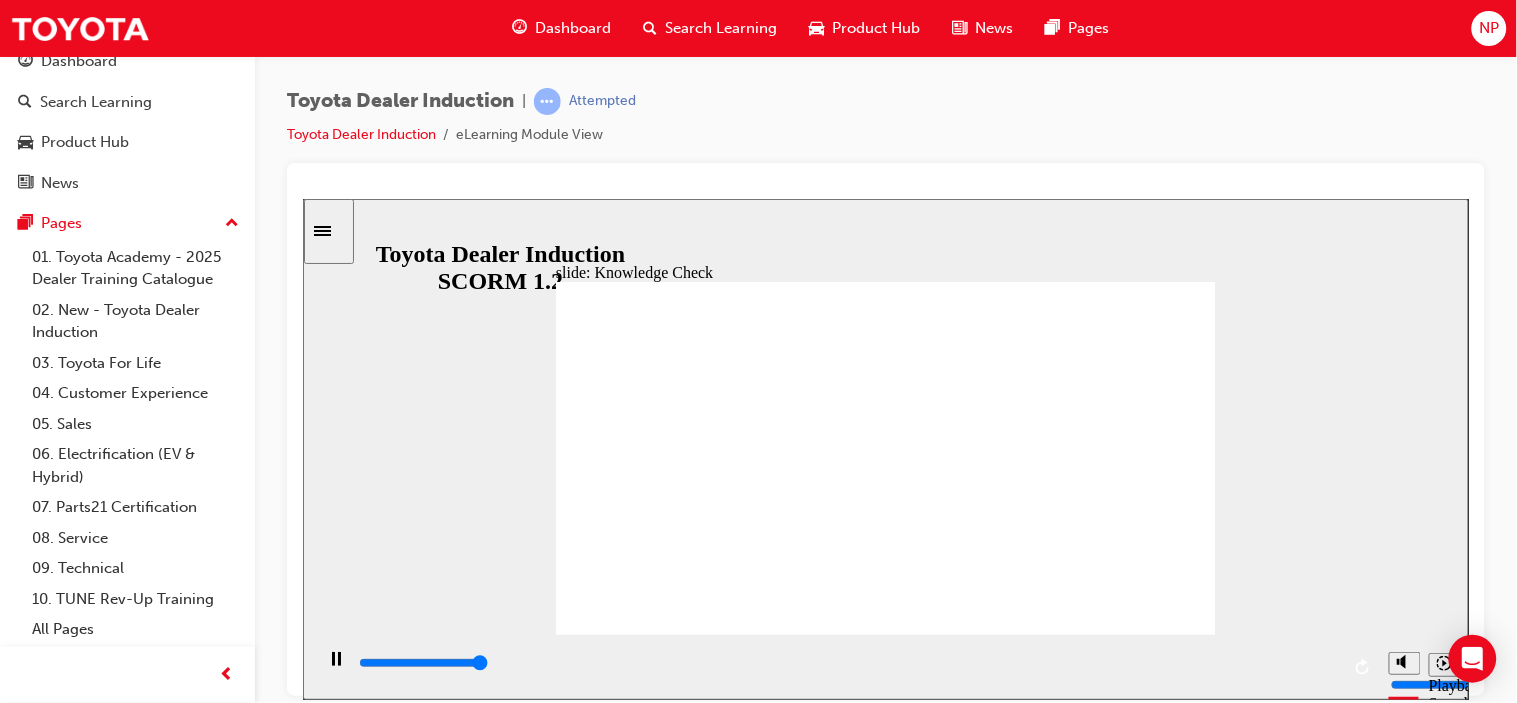type on "5000" 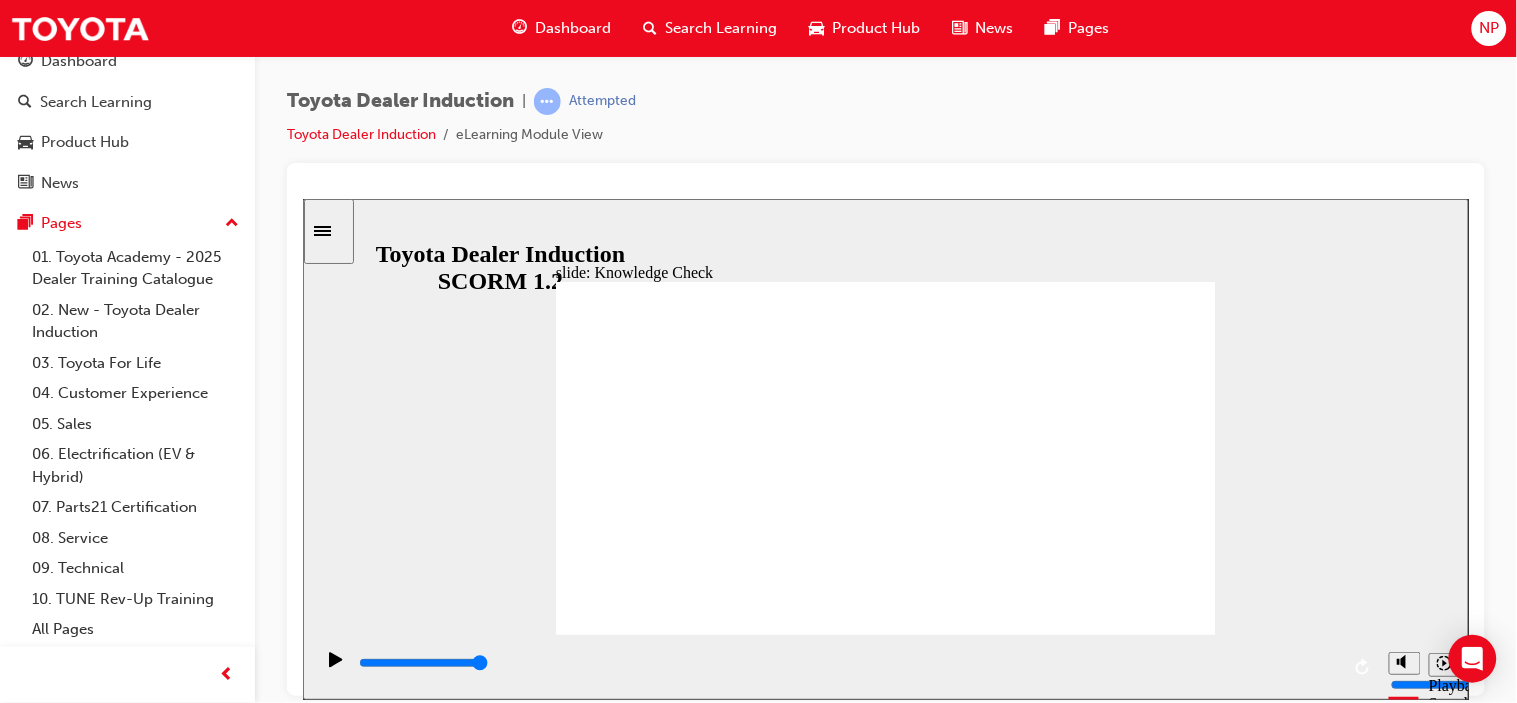 type on "m" 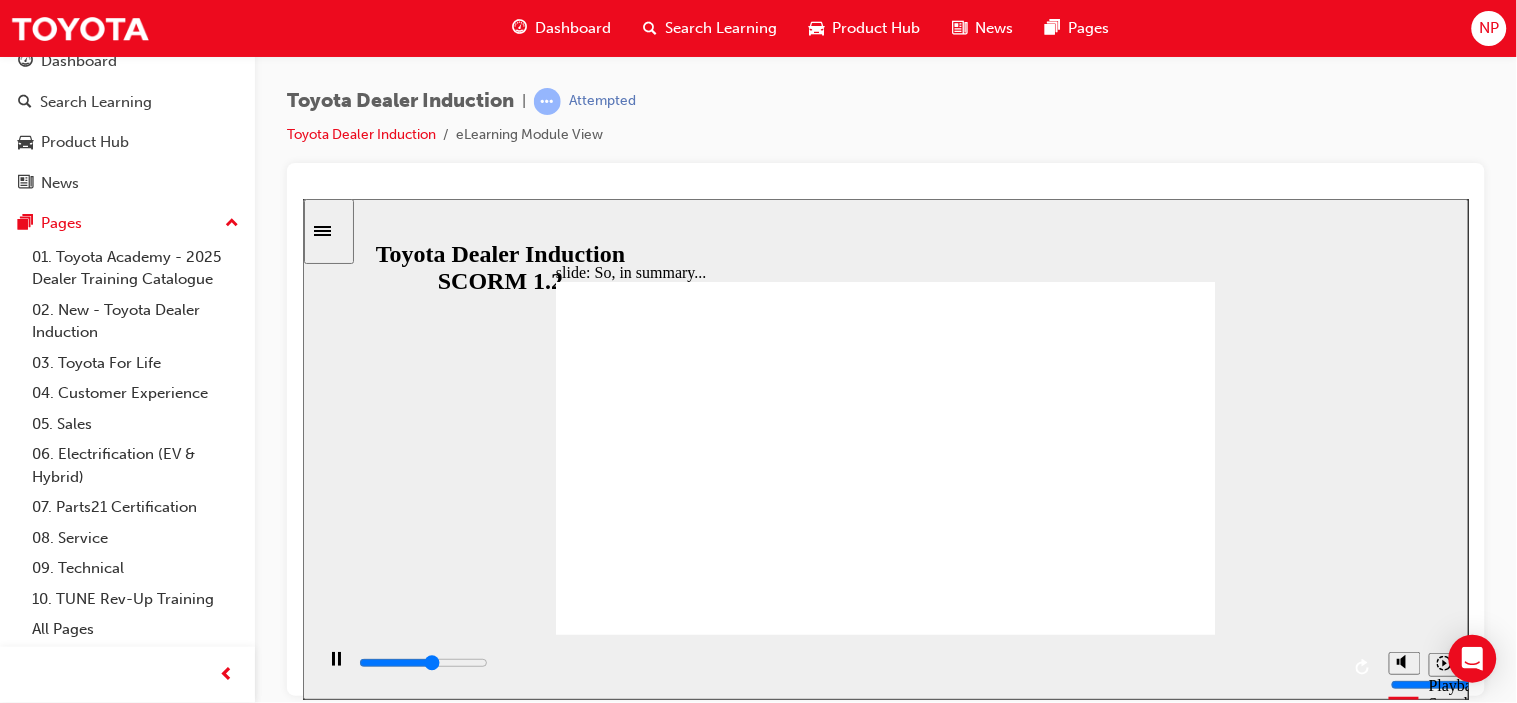click 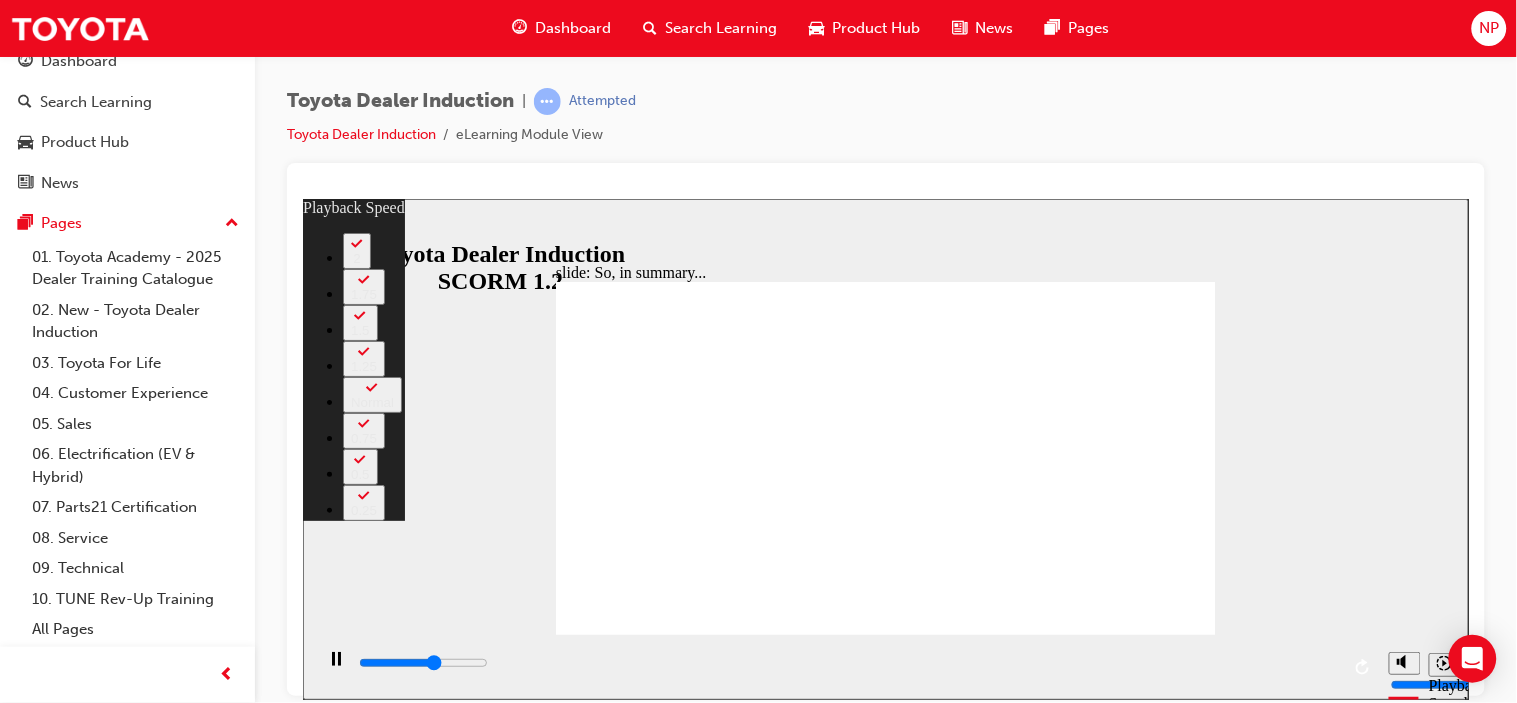 type on "3900" 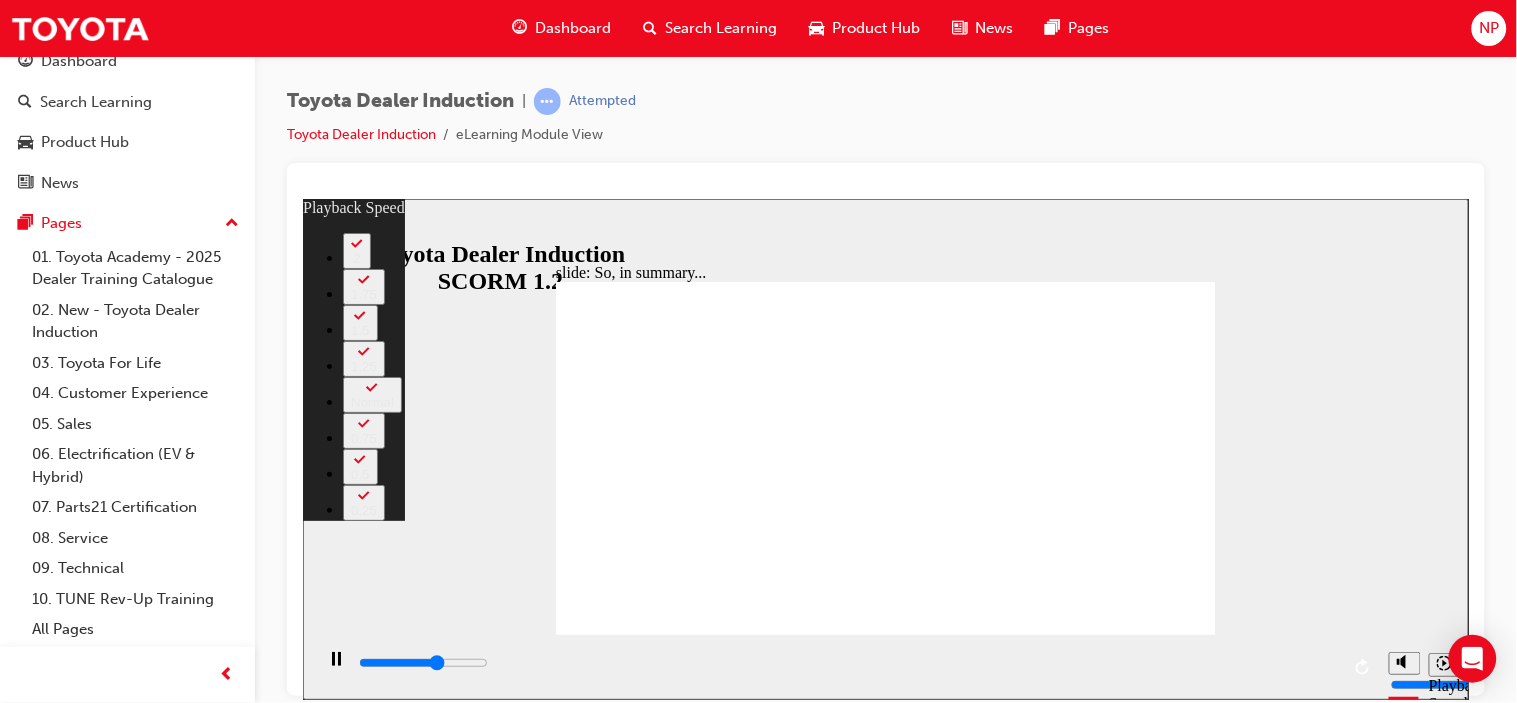 type on "4200" 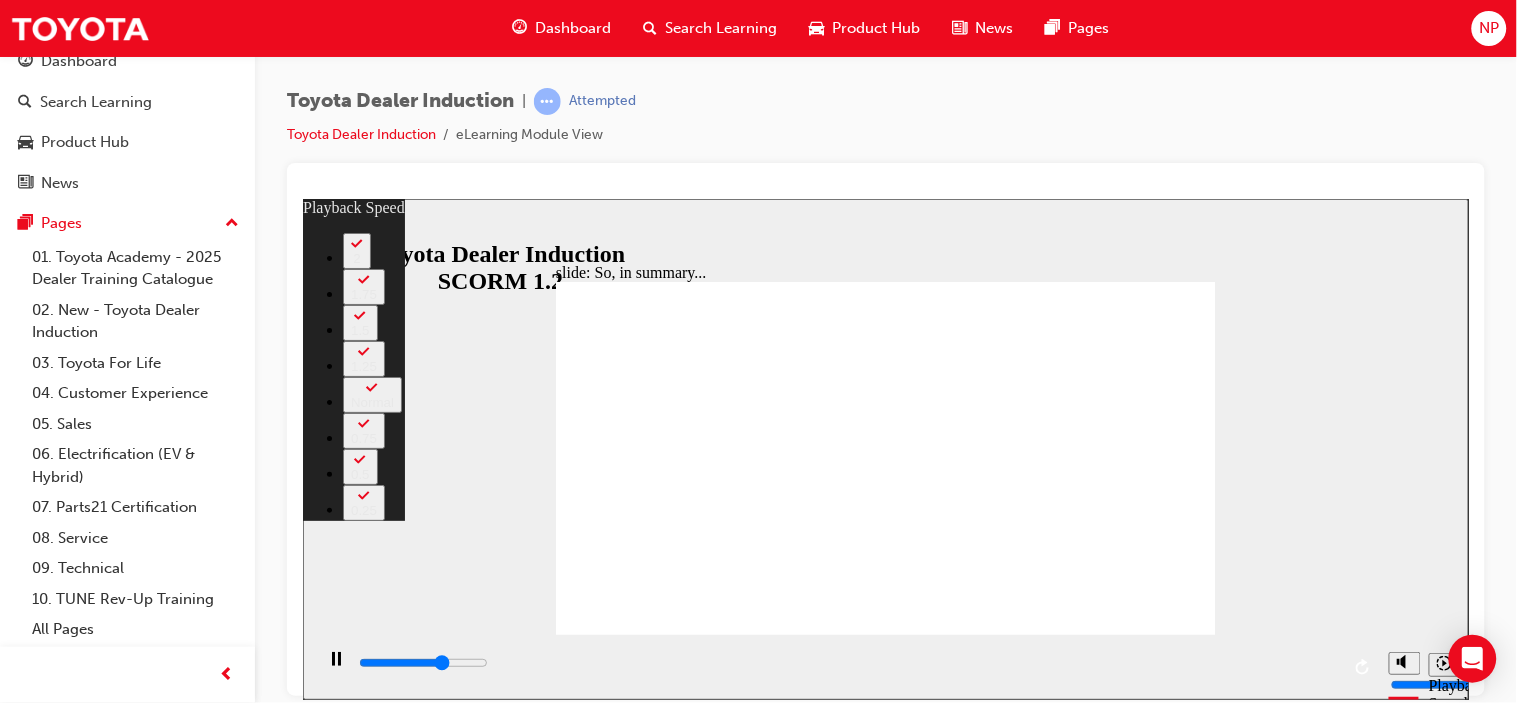 type on "4400" 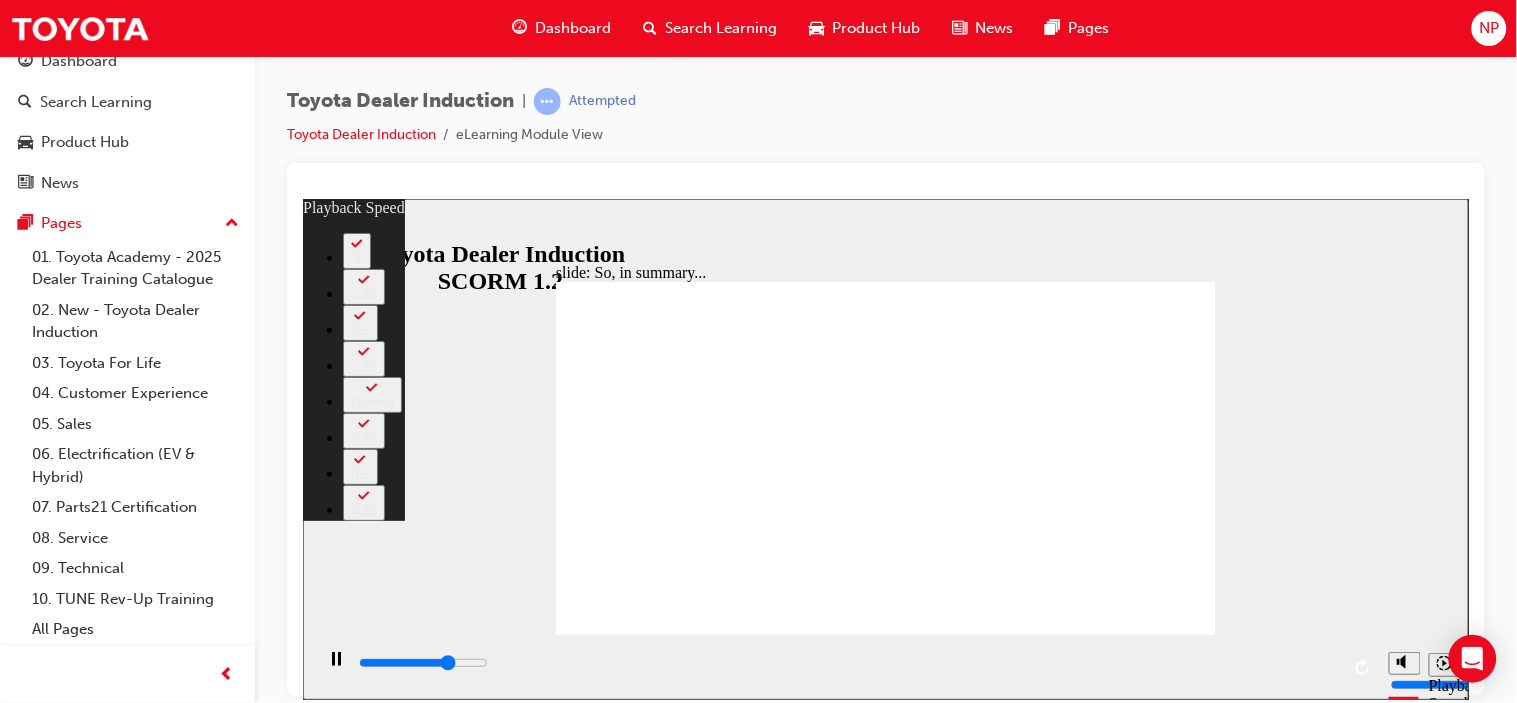 type on "4700" 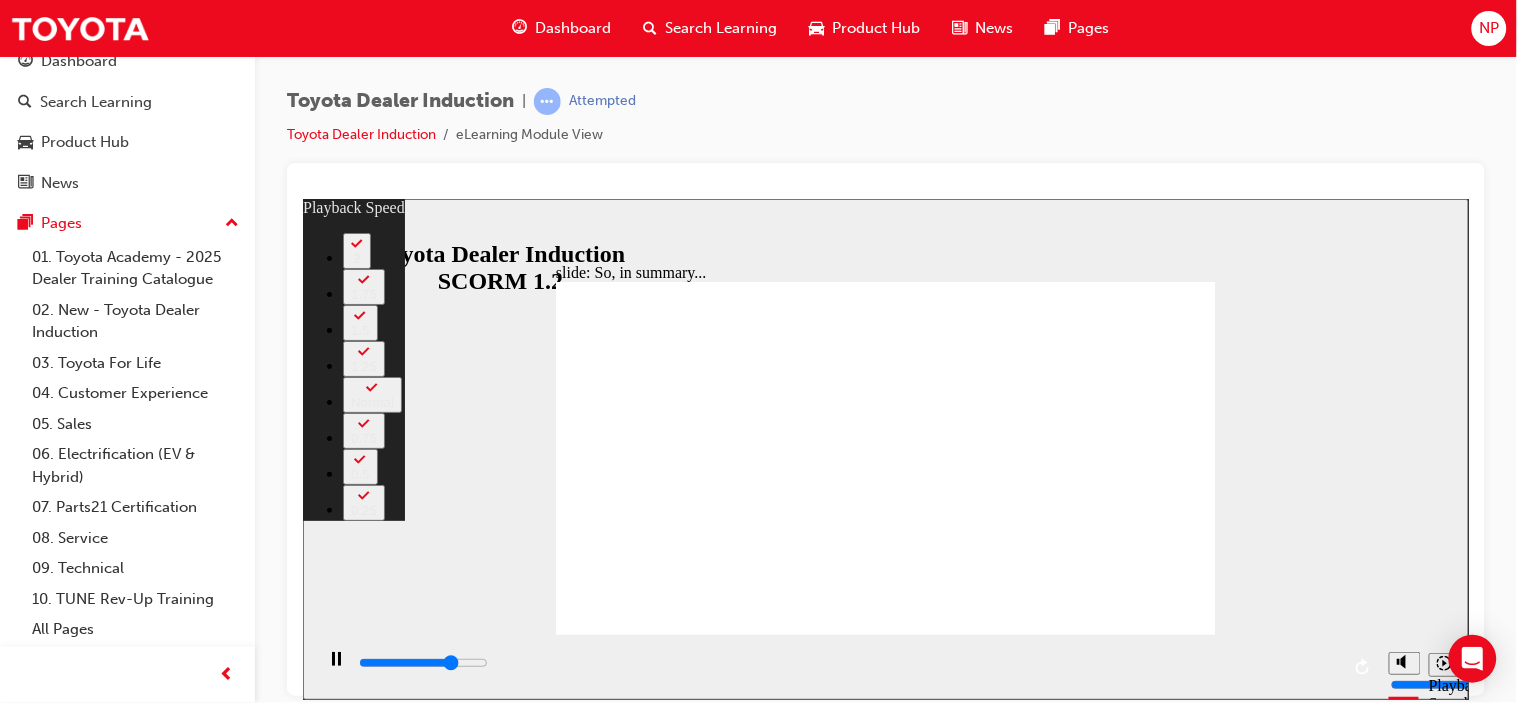 type on "4900" 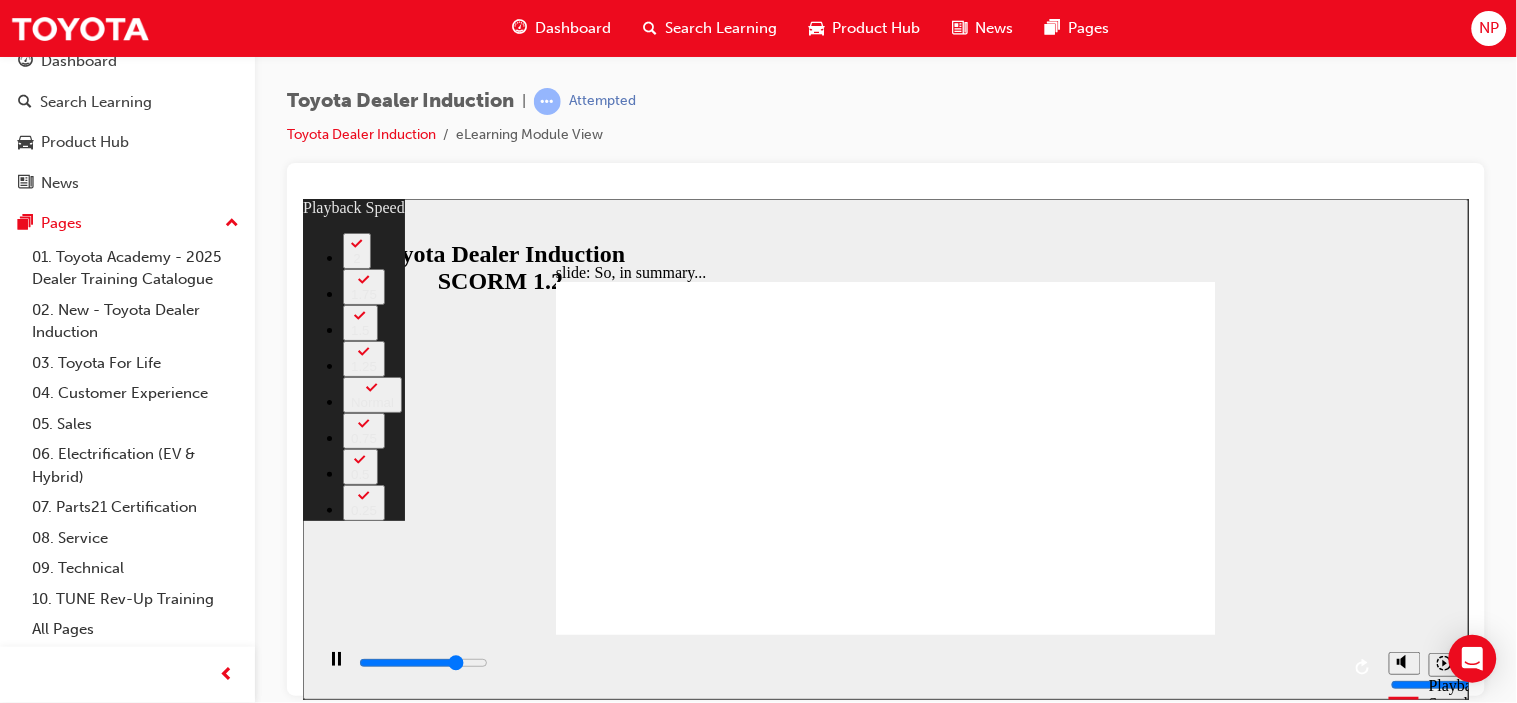 type on "5200" 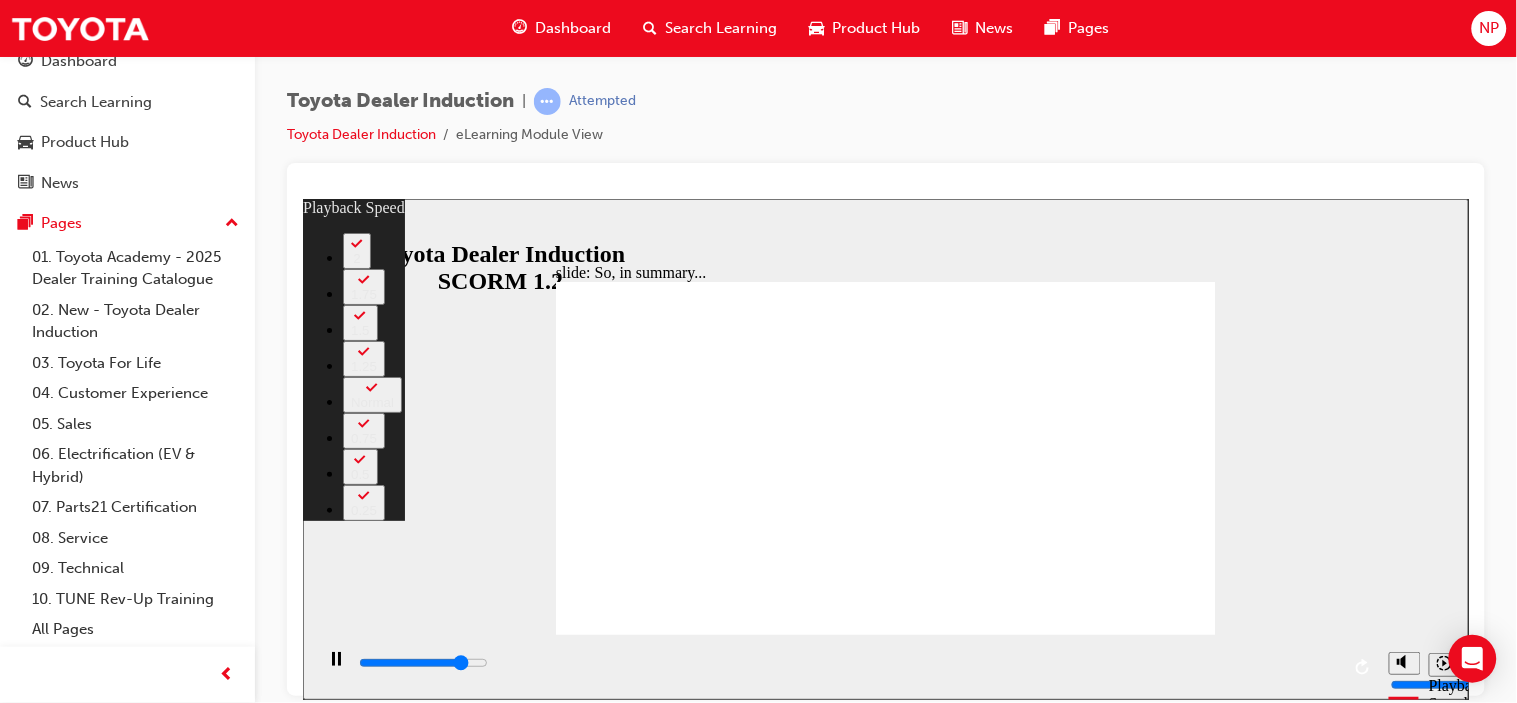 type on "5500" 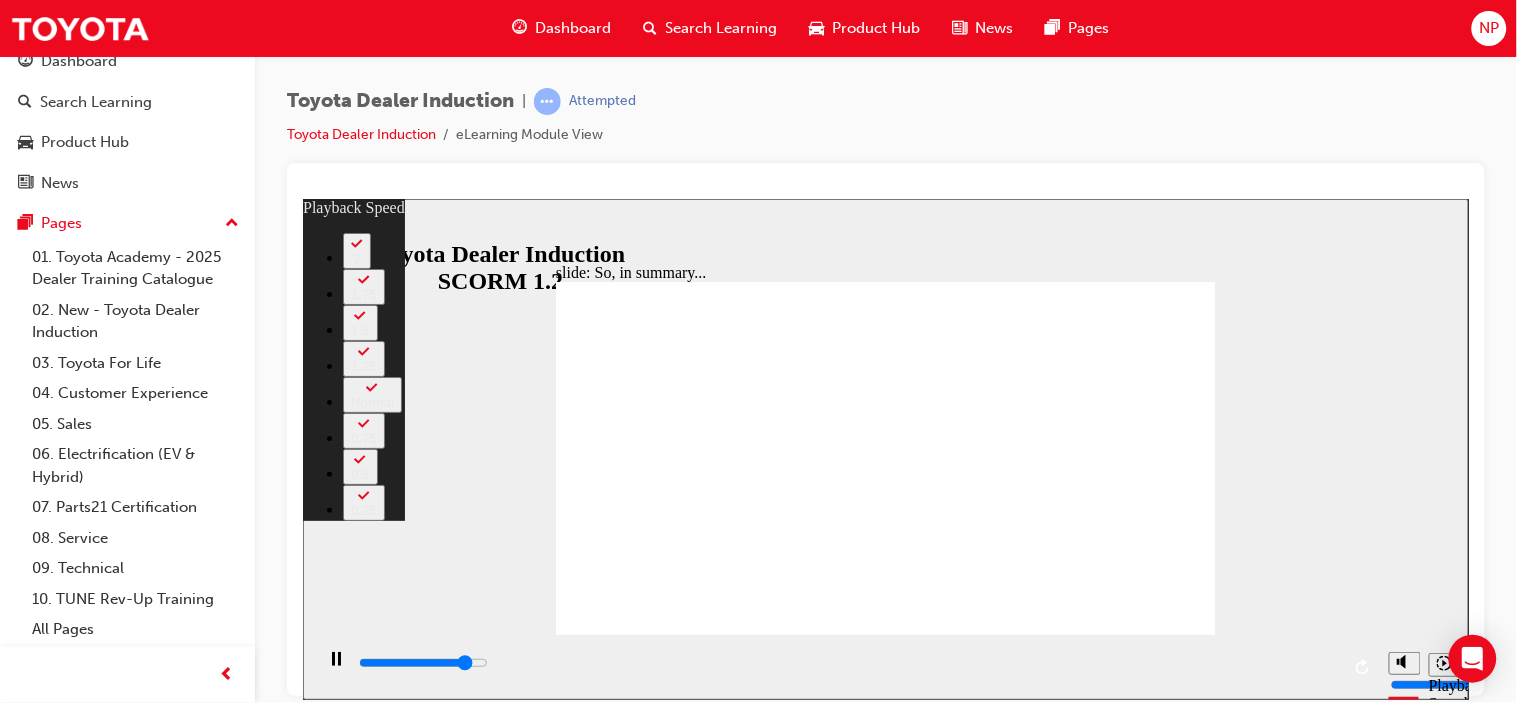 type on "5800" 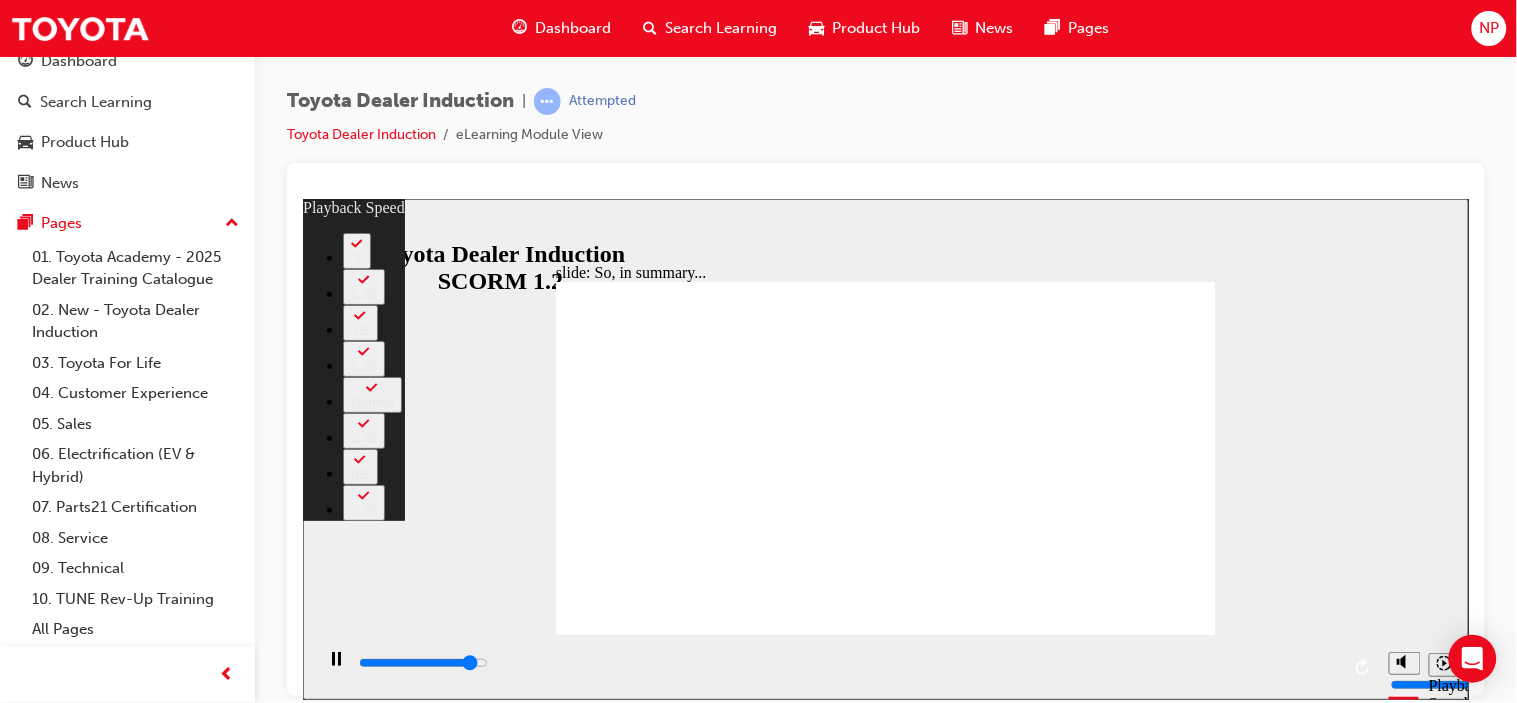 type on "6000" 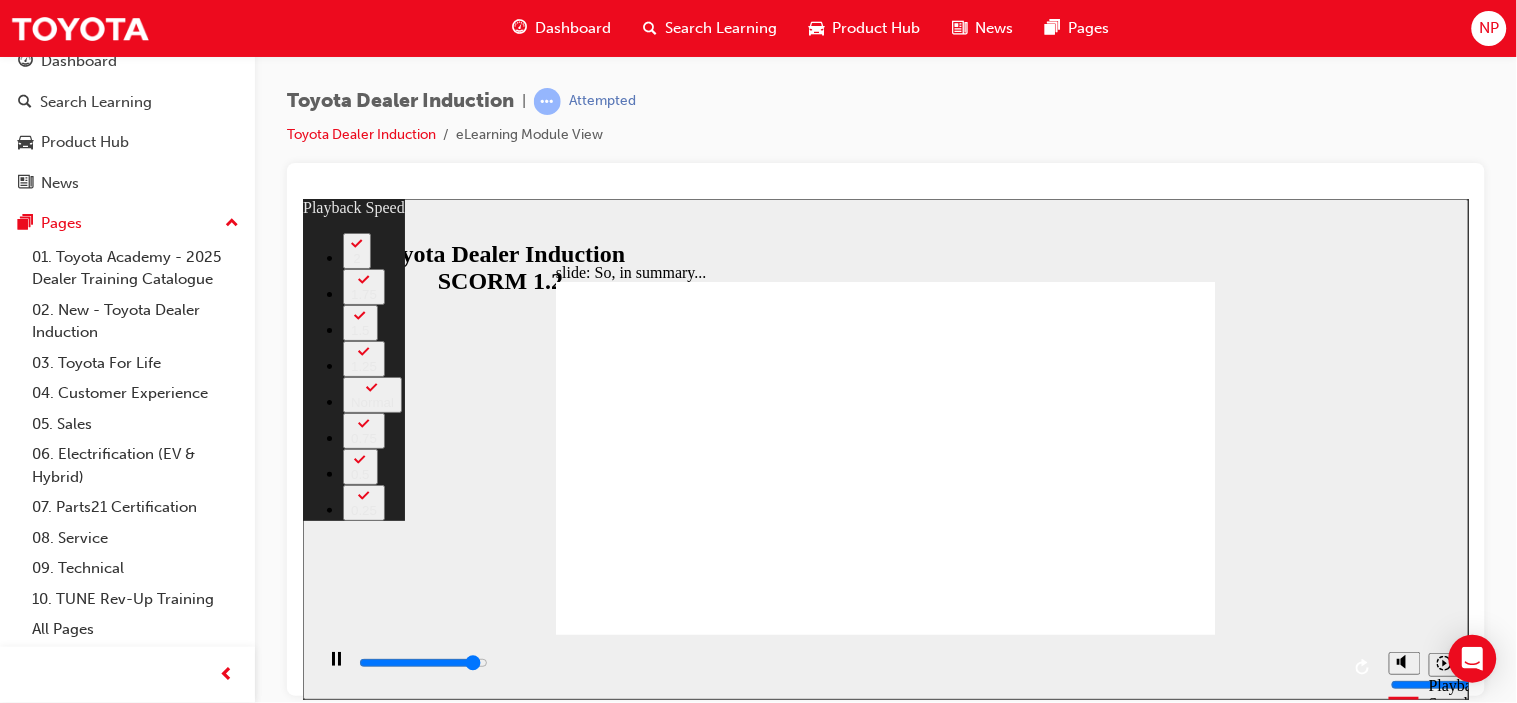 type on "6300" 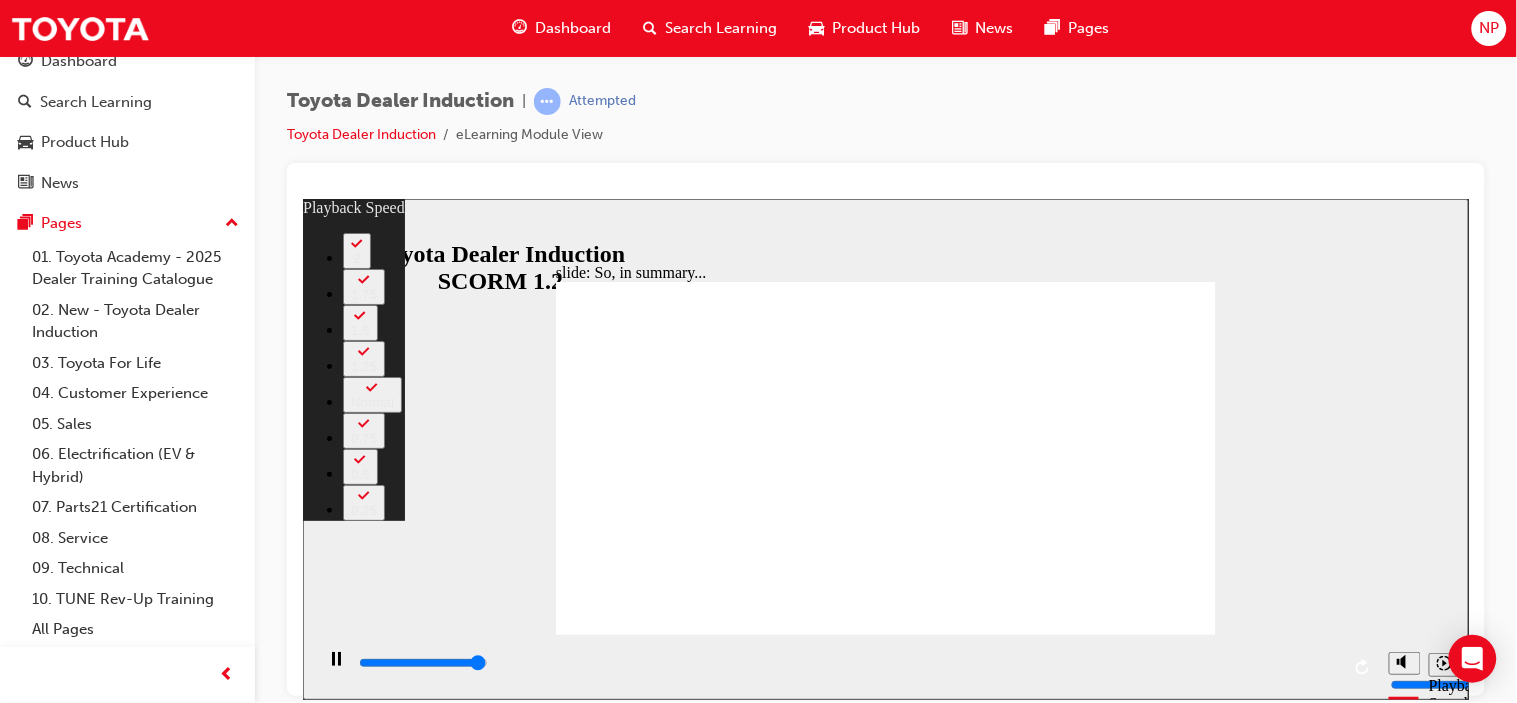 type on "6500" 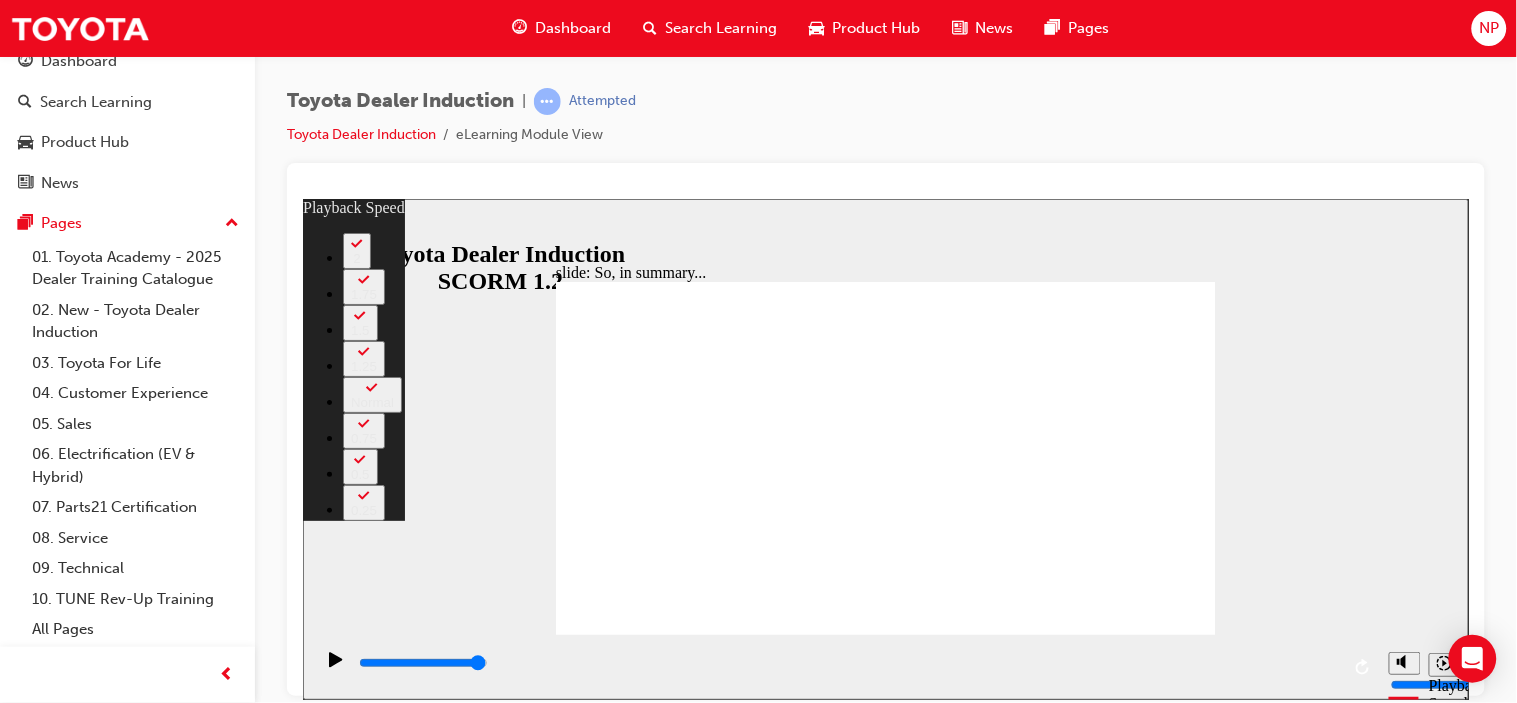 click at bounding box center [885, 2992] 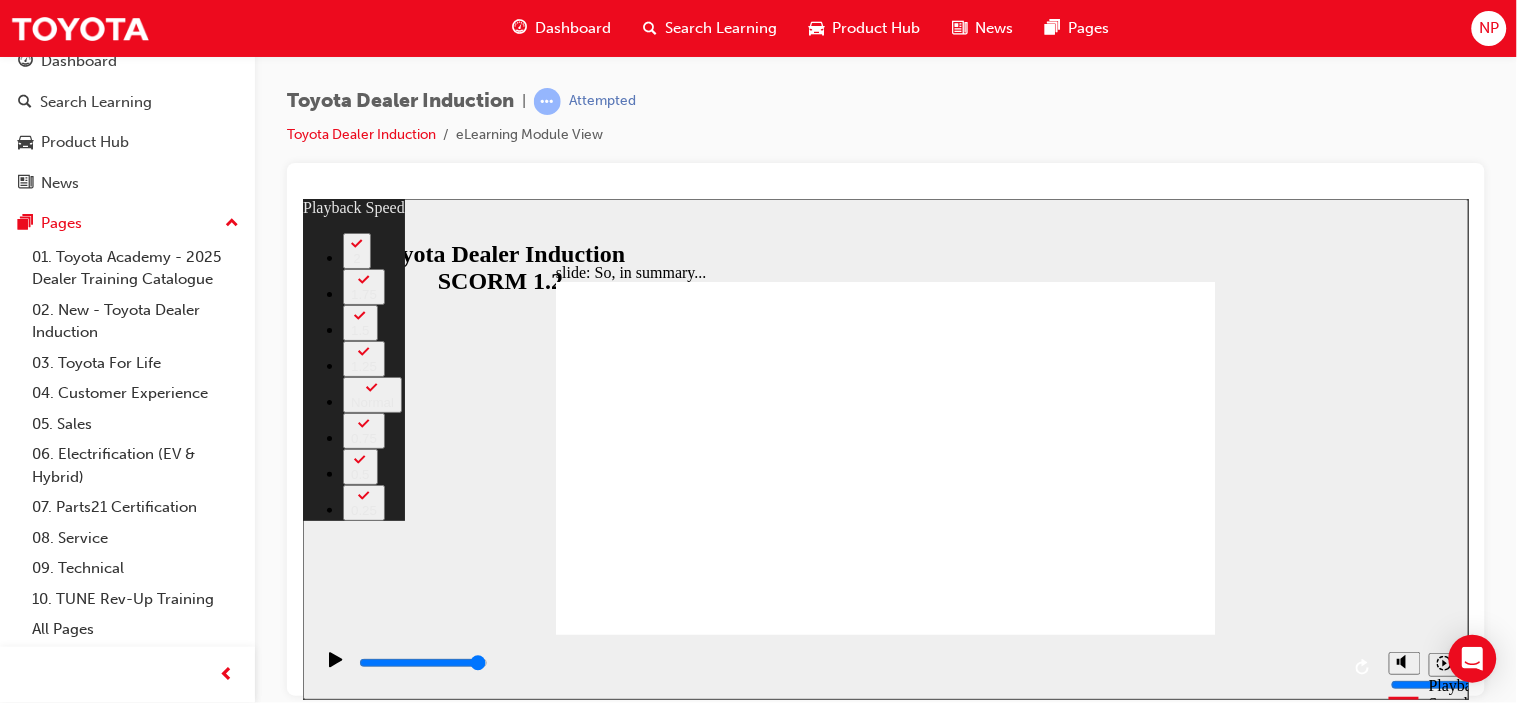click 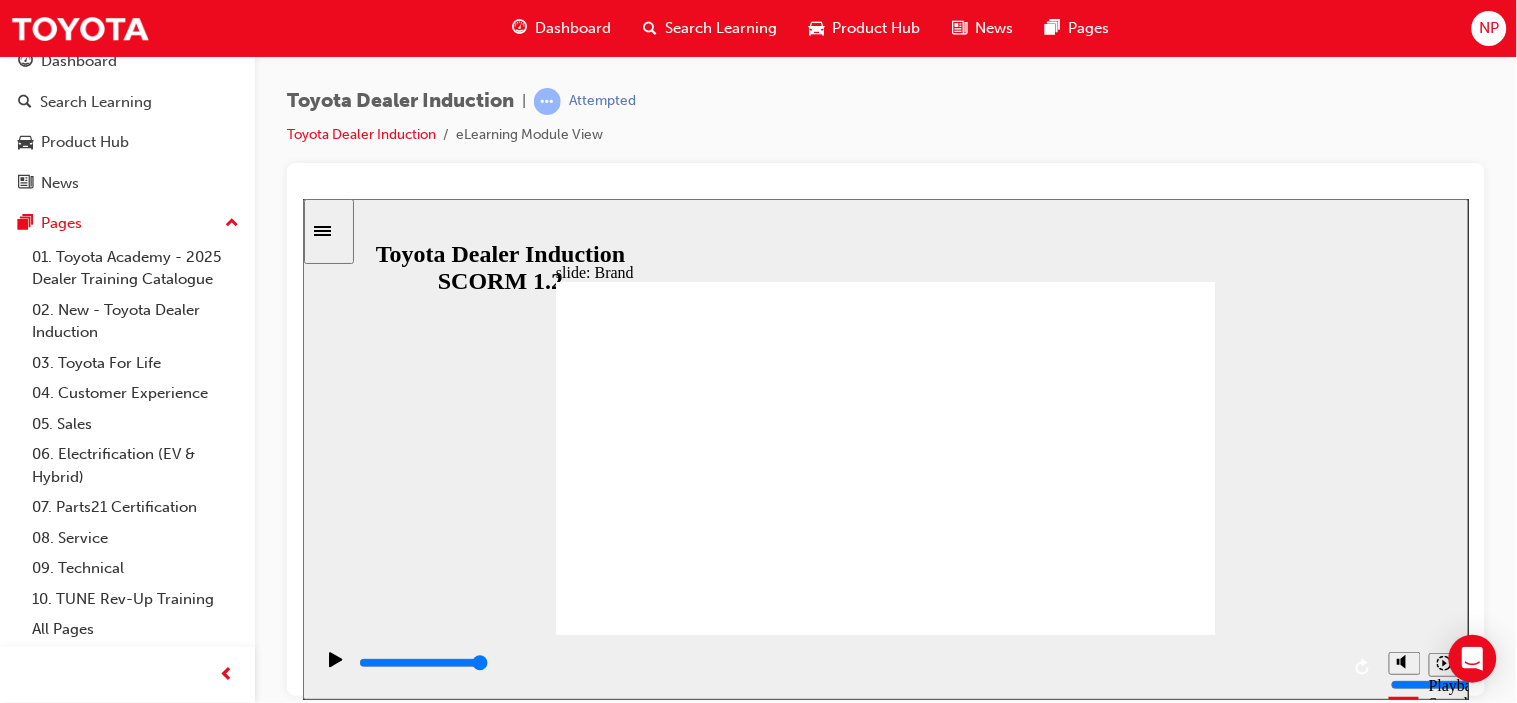 click 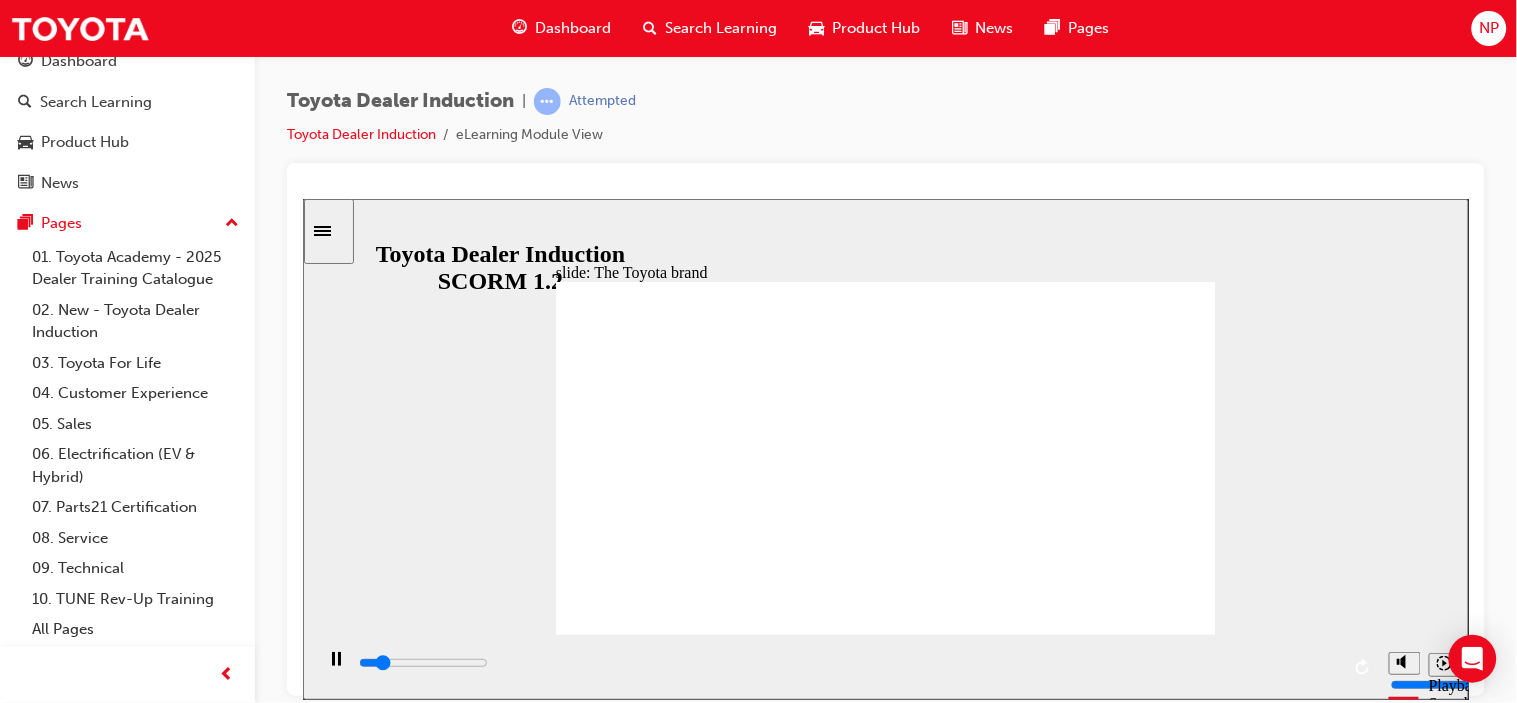 click at bounding box center (885, 1196) 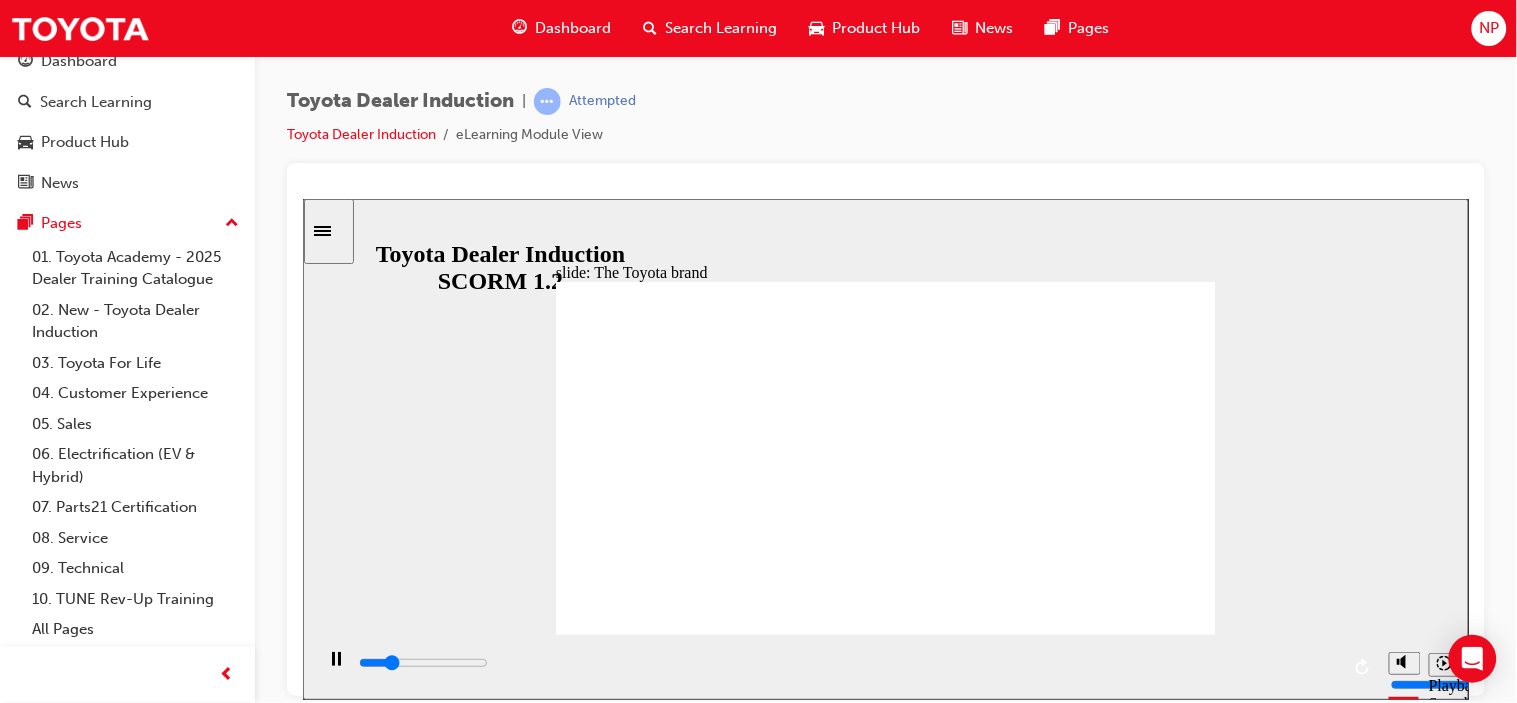click 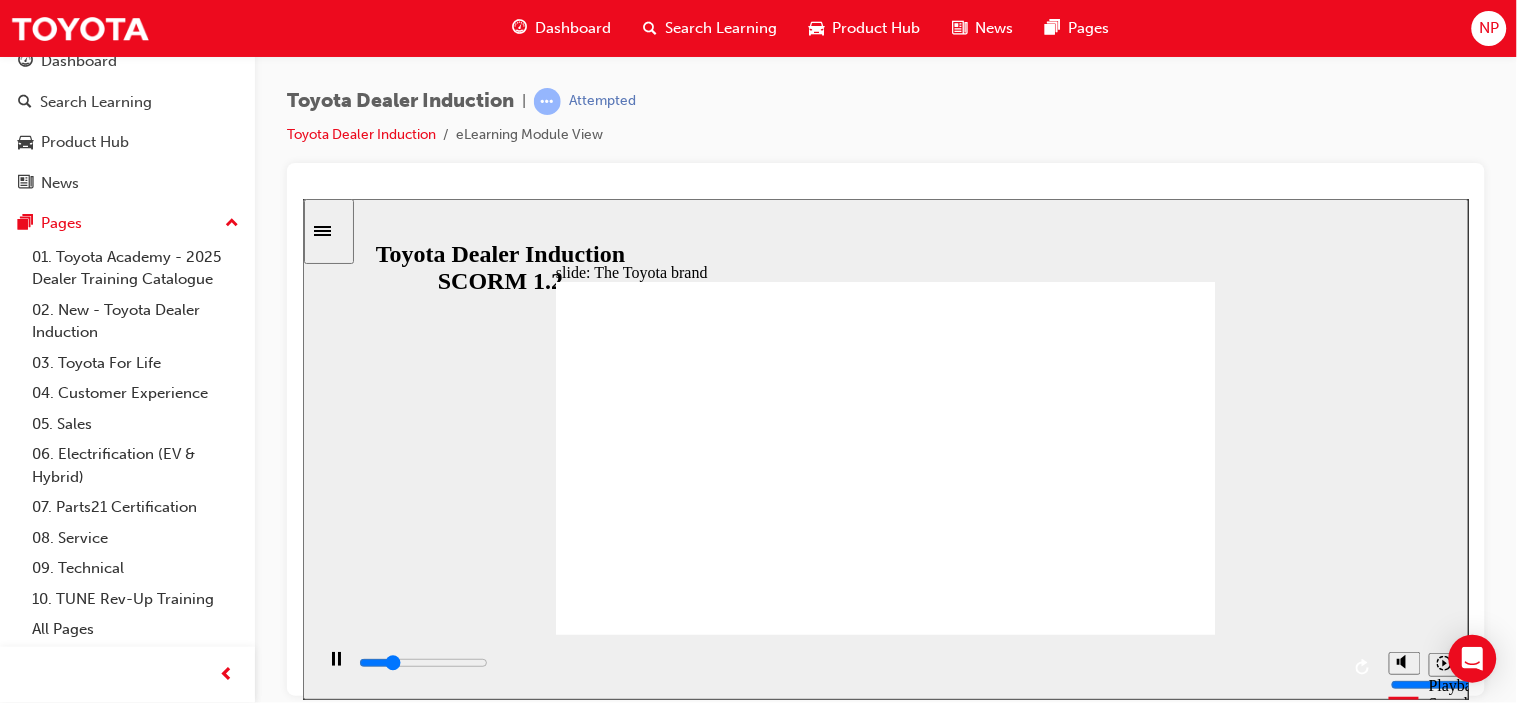 click 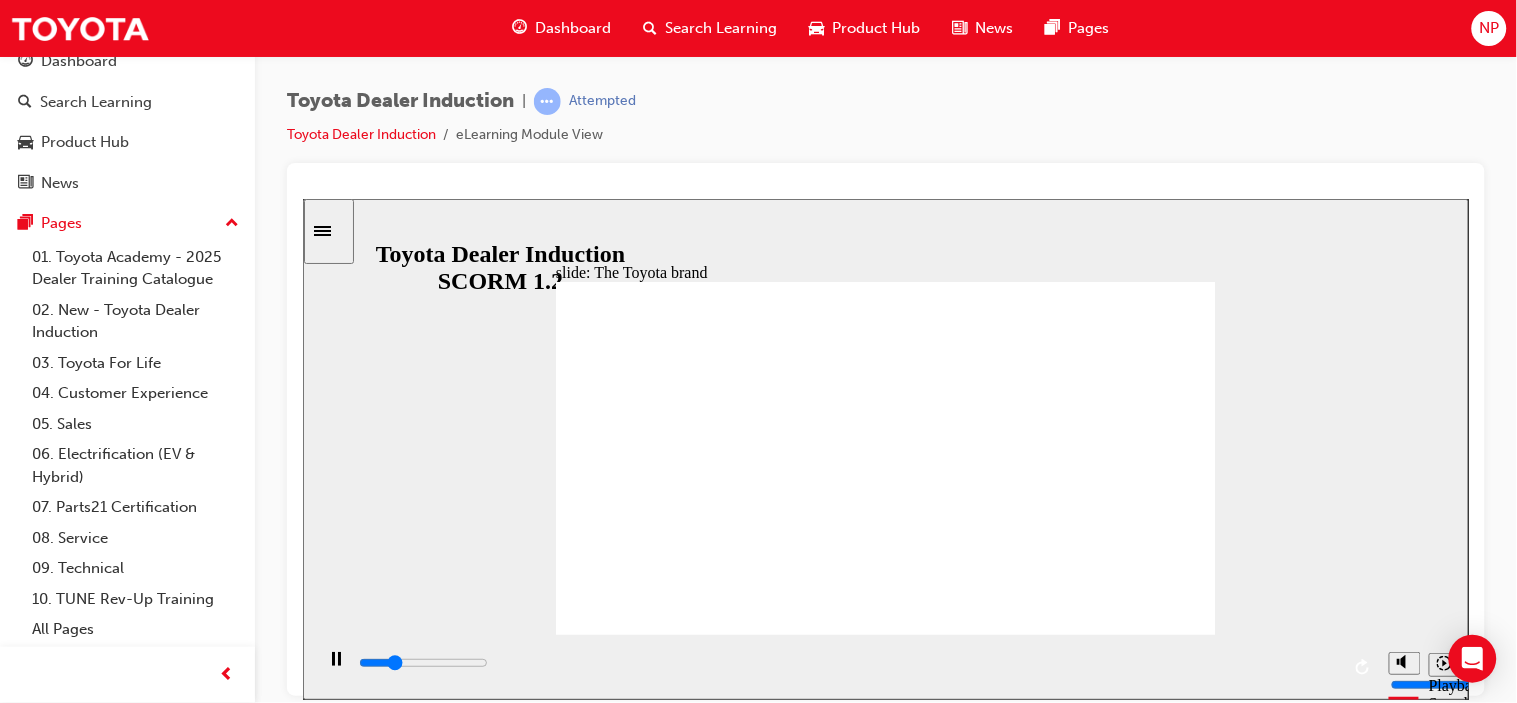 click 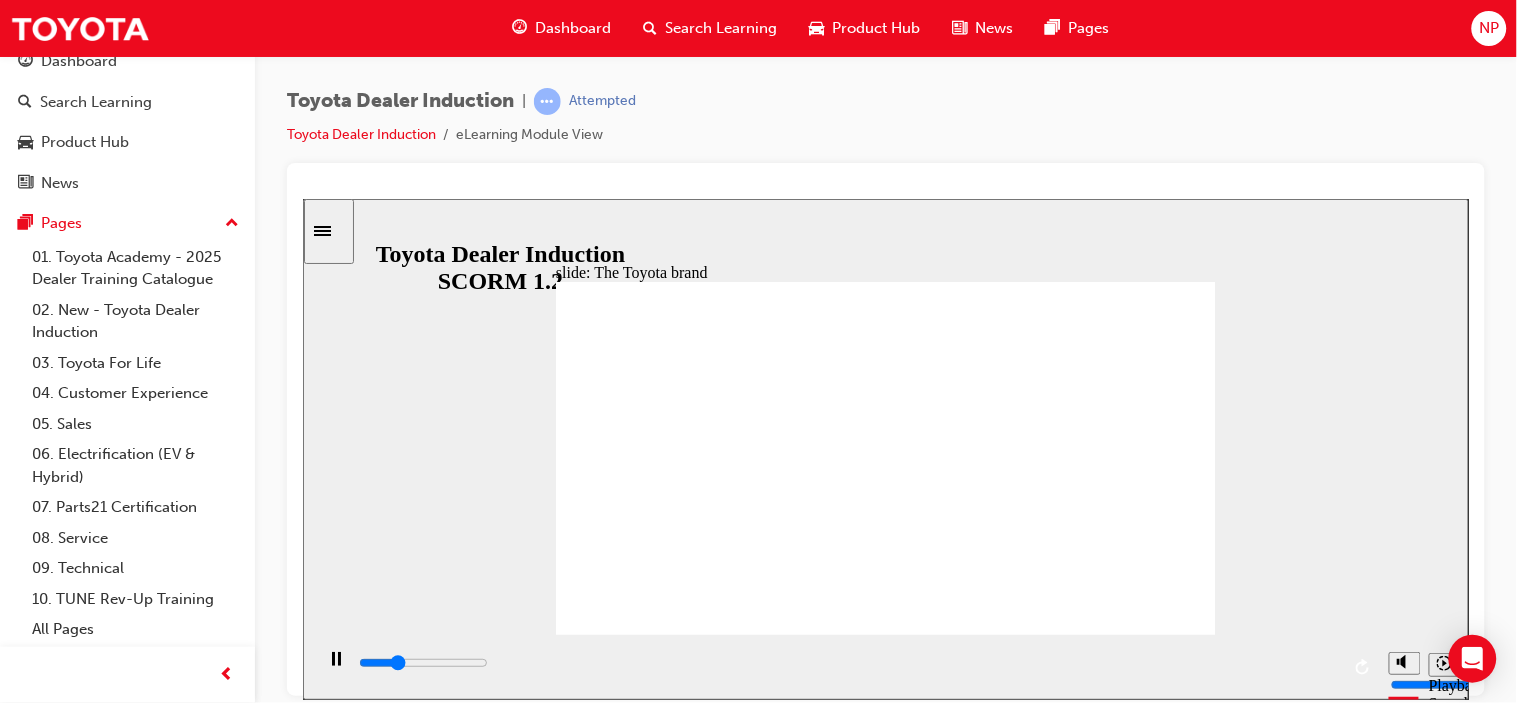 click 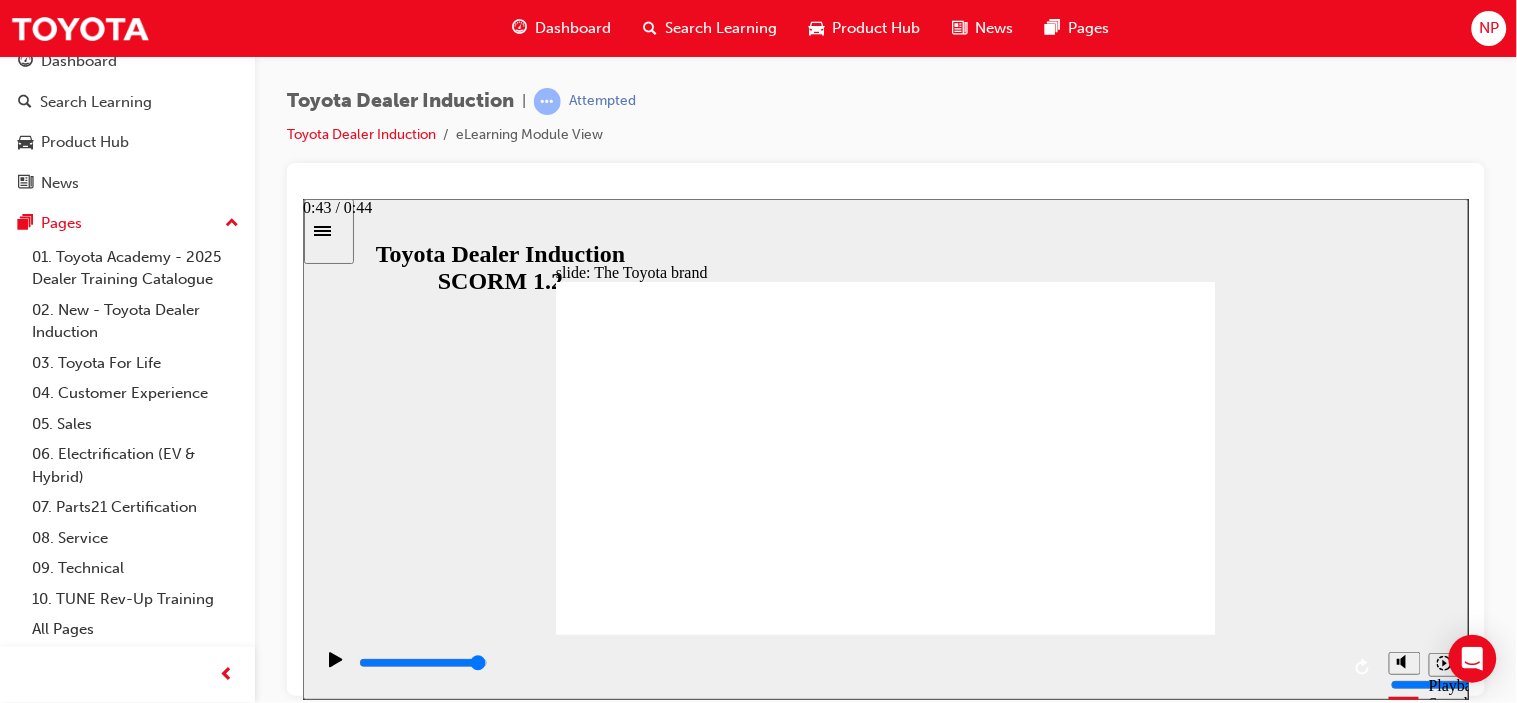 click at bounding box center (847, 663) 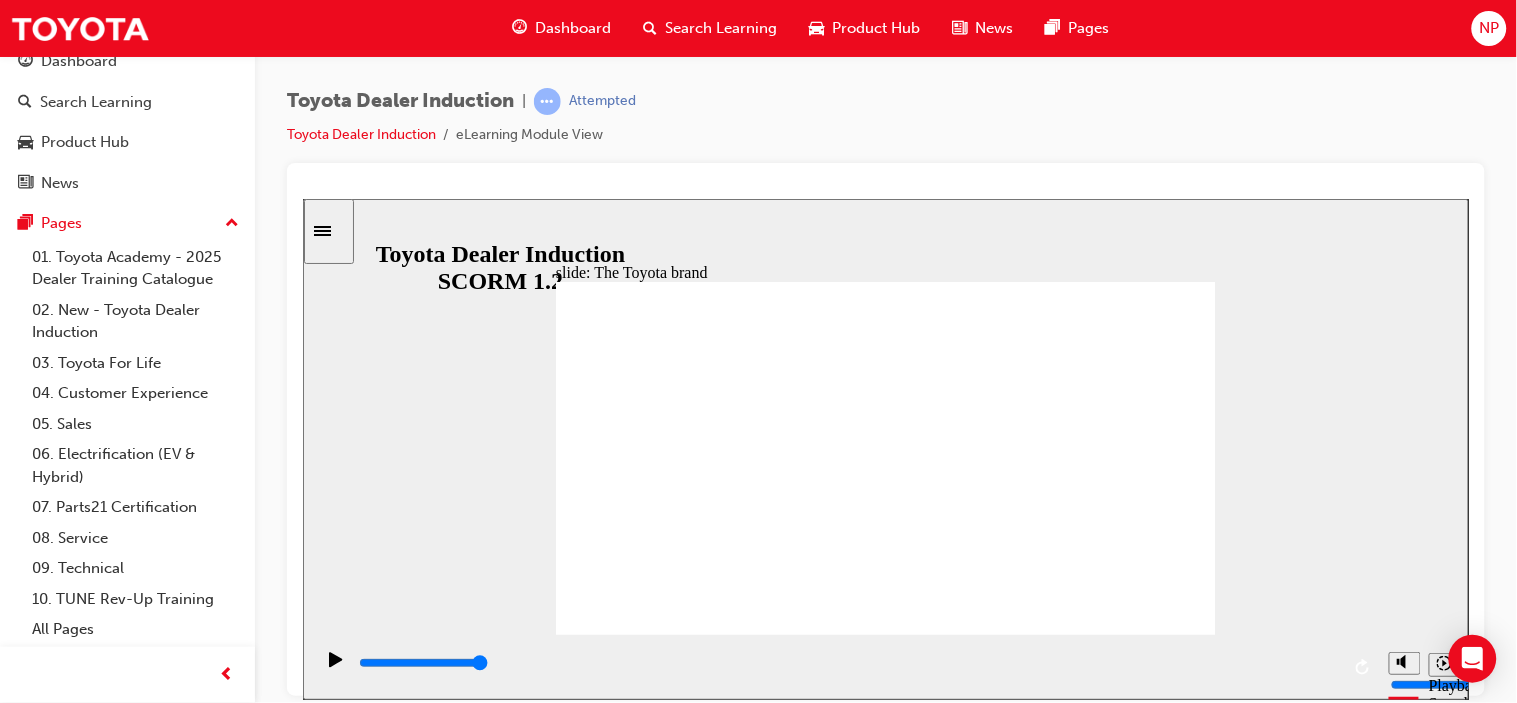 click 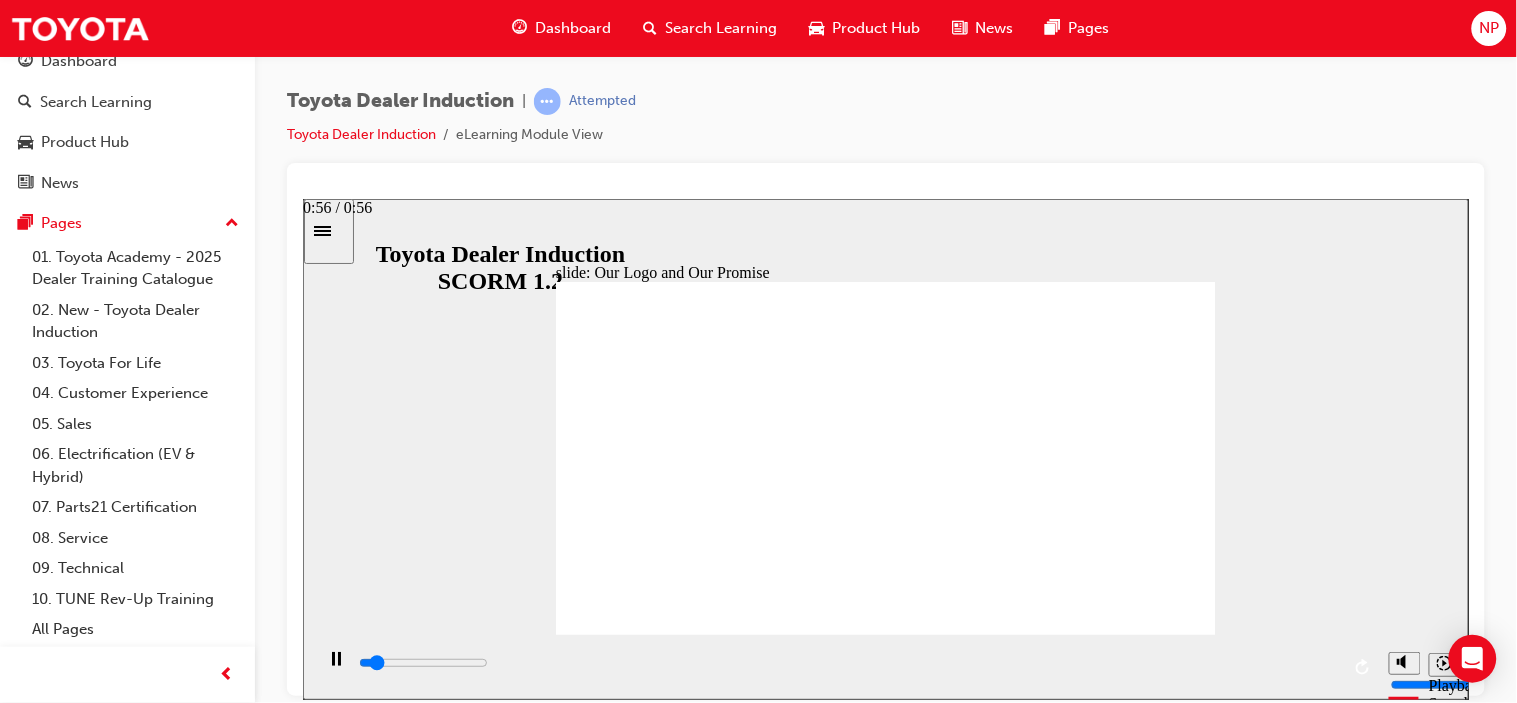 click at bounding box center [847, 663] 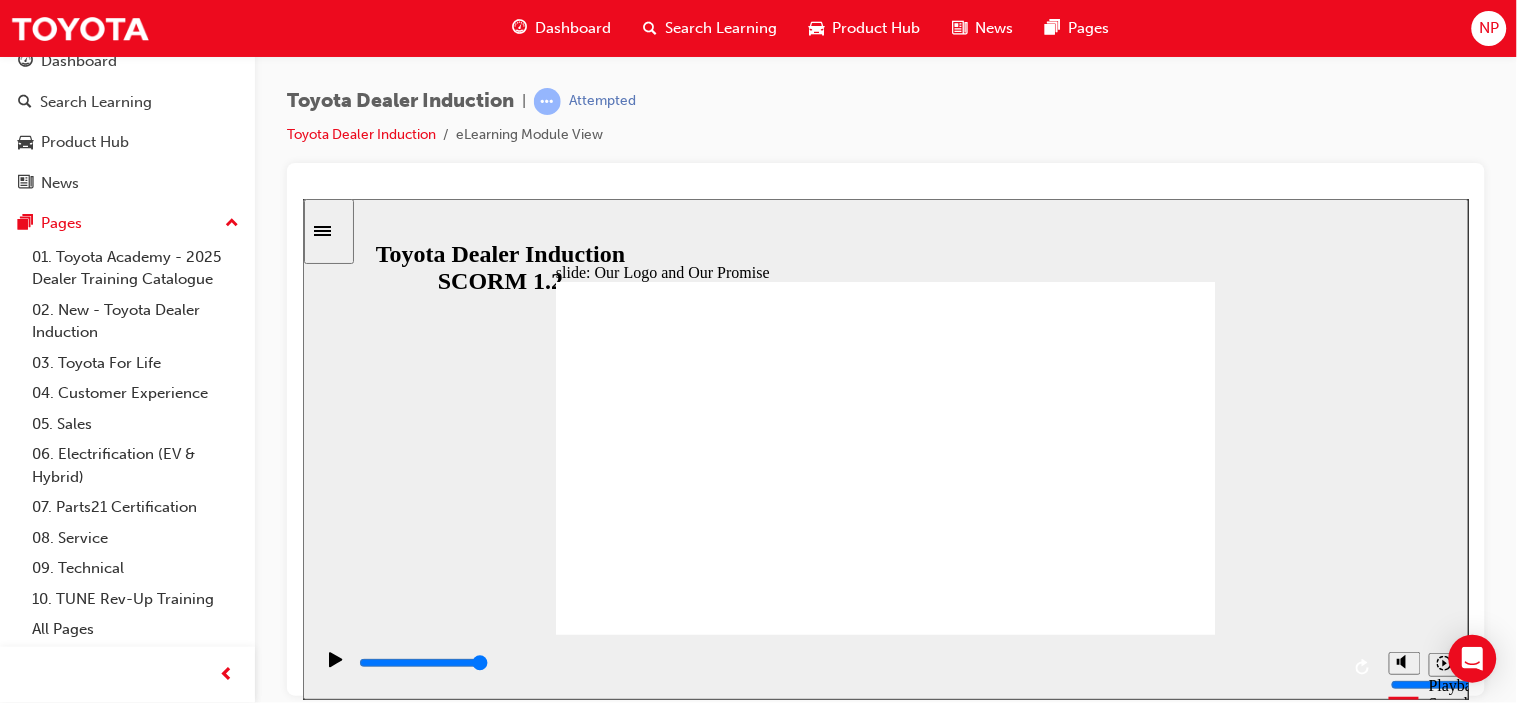 click 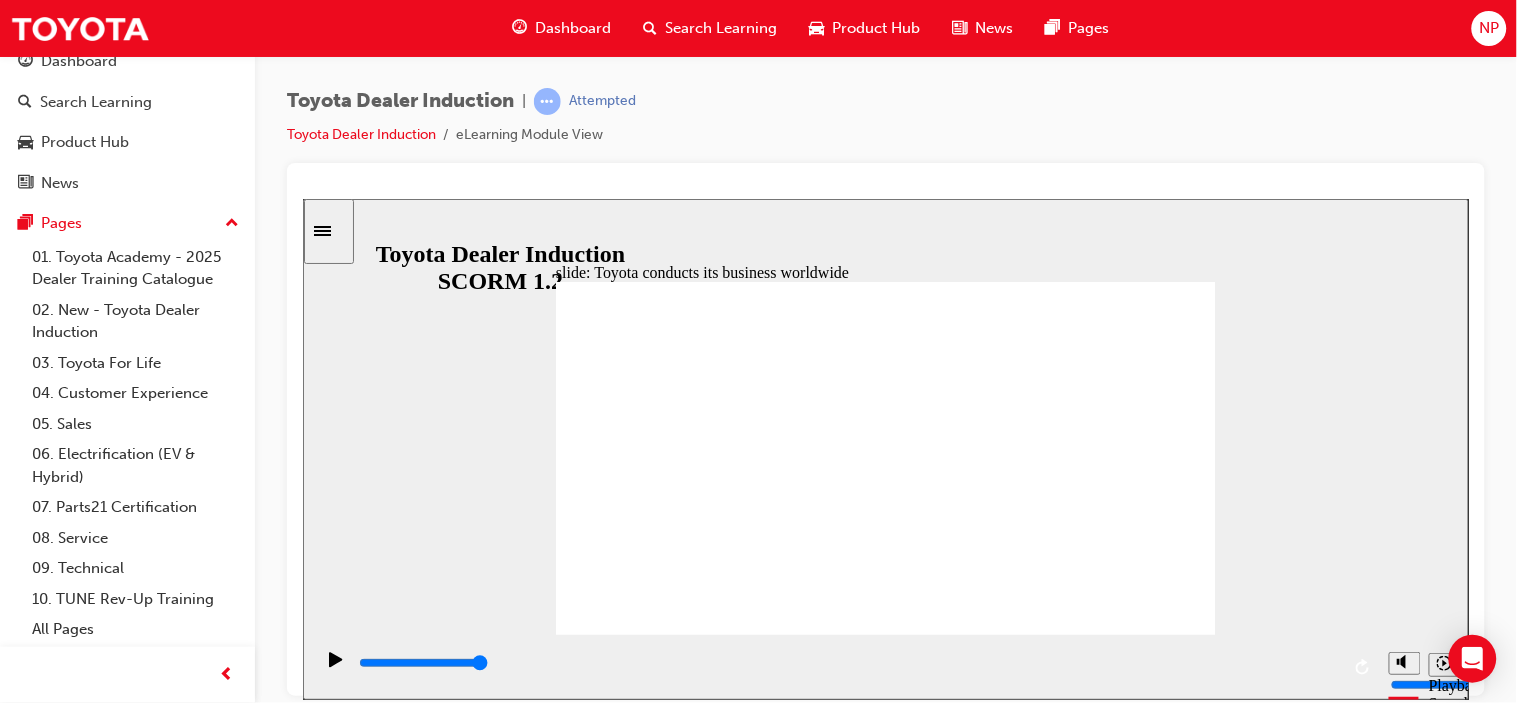 click 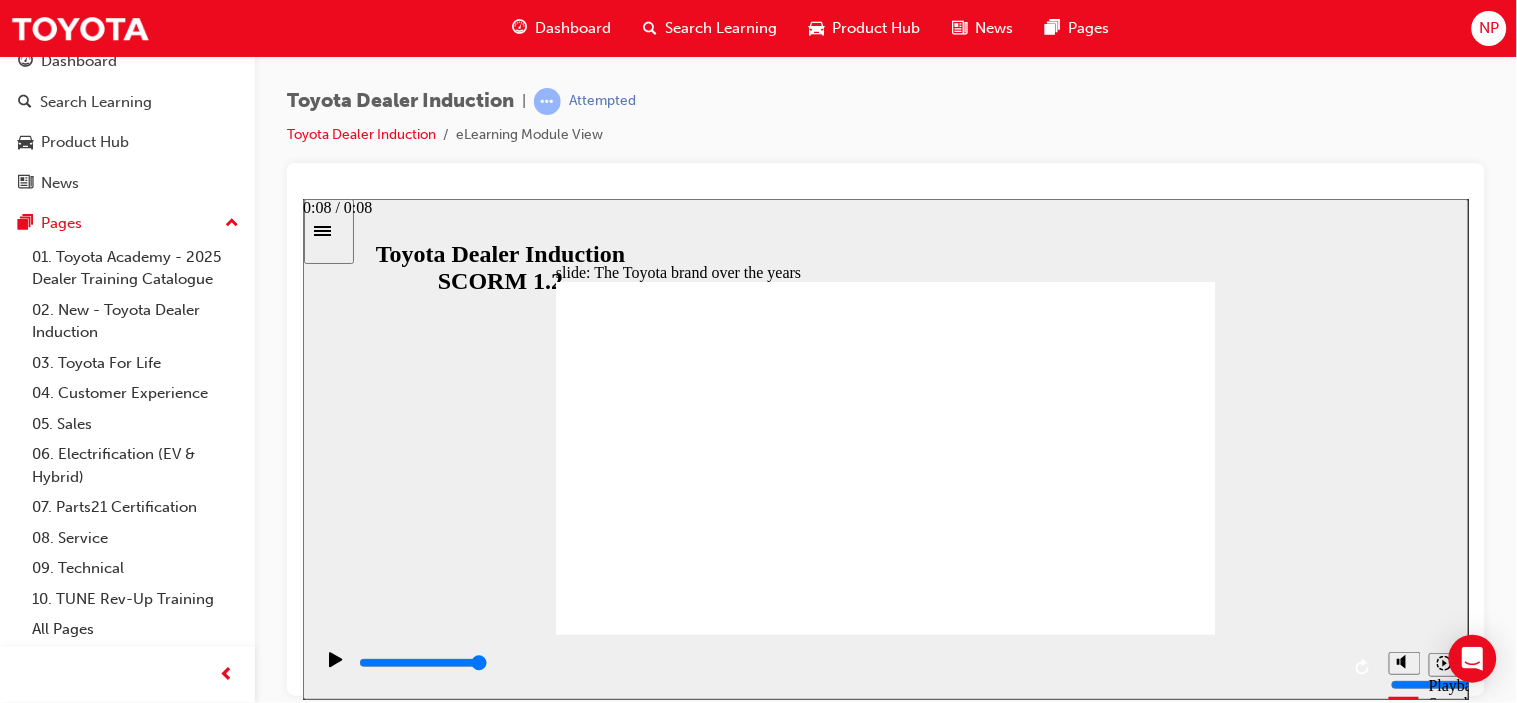 click at bounding box center [847, 663] 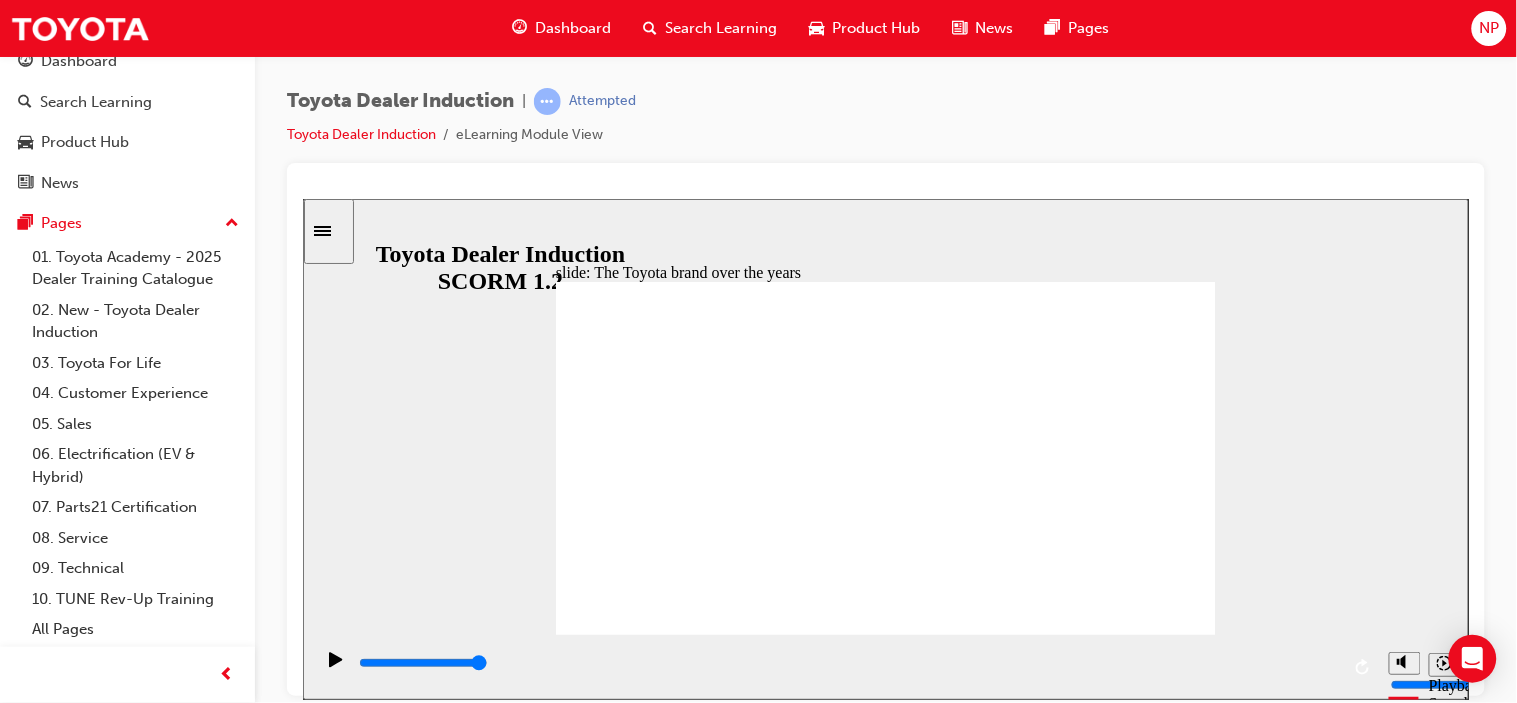 click 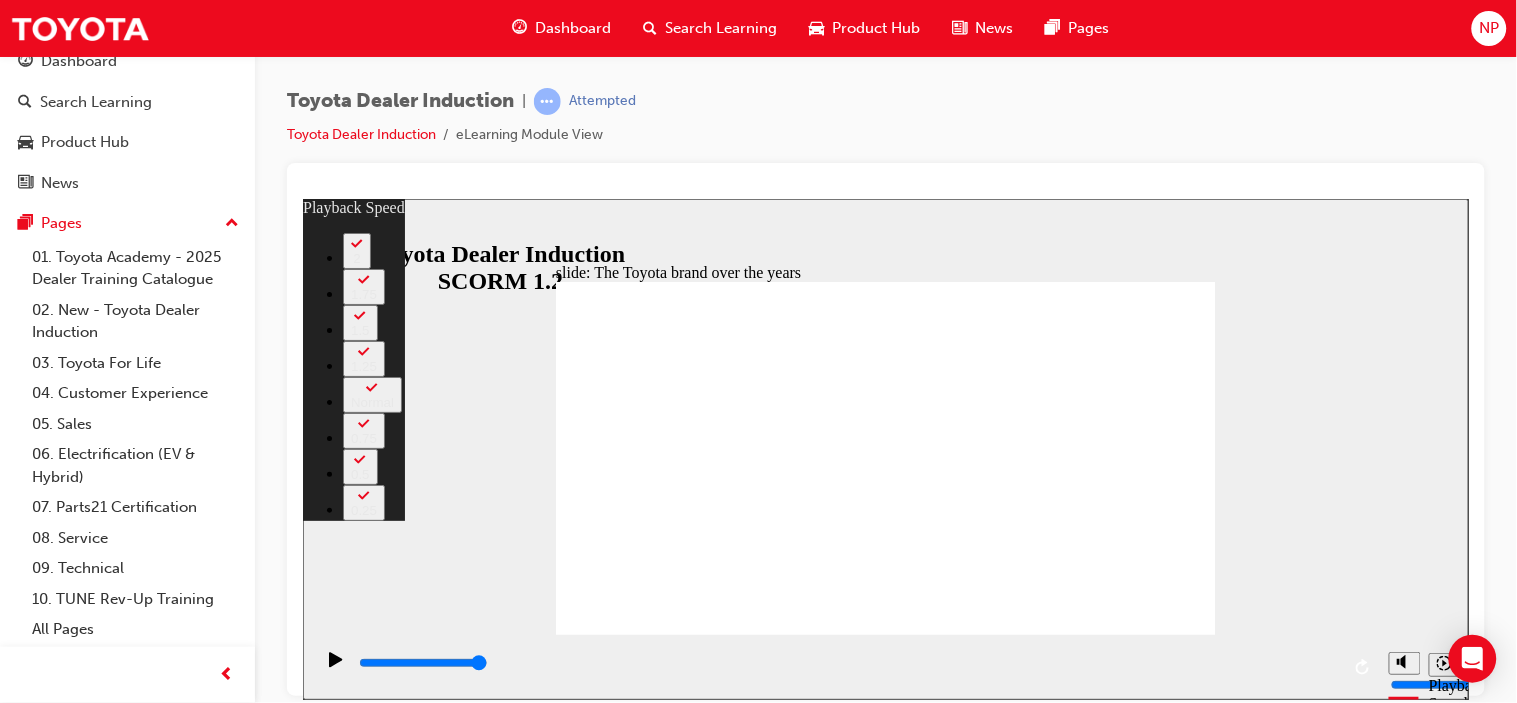 click at bounding box center [888, 2992] 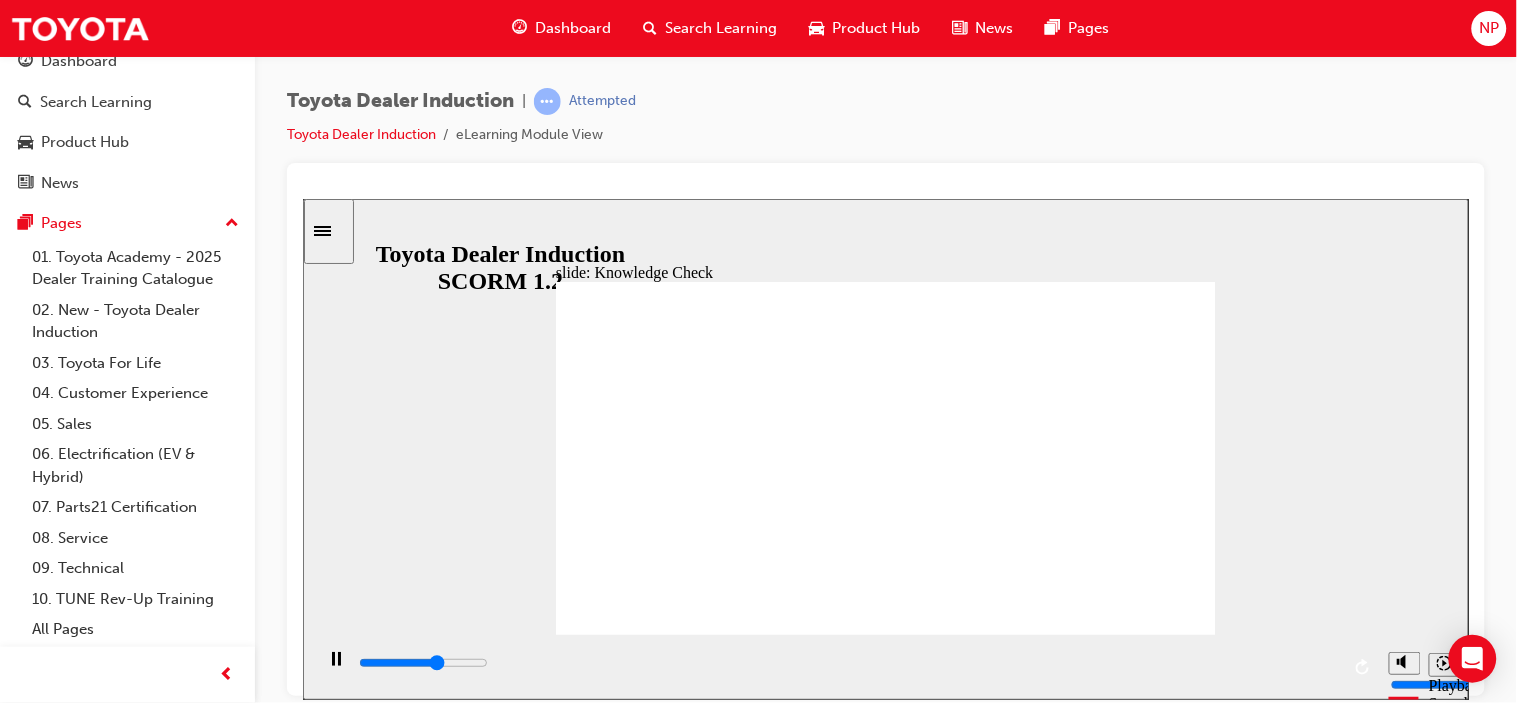 click on "slide: Knowledge Check
Rectangle 1 BACK BACK SUBMIT SUBMIT Knowledge Check Which of the following does not make up the Toyota logo? Select the correct answer: Our Customers The ever expanding technological advancement and boundless opportunities that lie ahead The World Our Products The competitors we are against Click  Submit  to check your response BACK BACK The ever expanding technological advancement and boundless opportunities that lie ahead The competitors we are against The World Our Products Our Customers Which o the ollowing does not make up the Toyota logo? Select the correct answer: Click  Submit  to check your response SUBMIT SUBMIT Knowledge Check Back to top
2" at bounding box center [885, 448] 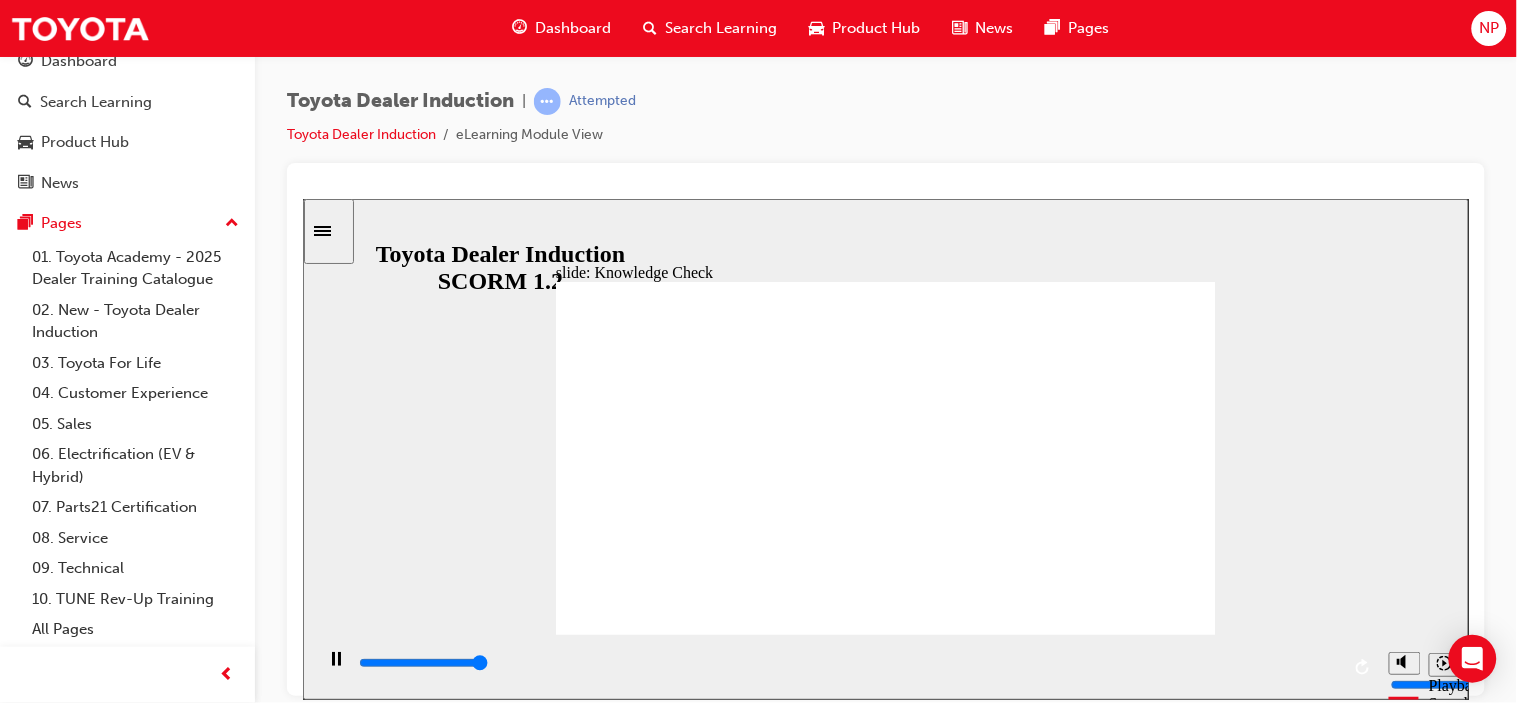 type on "5000" 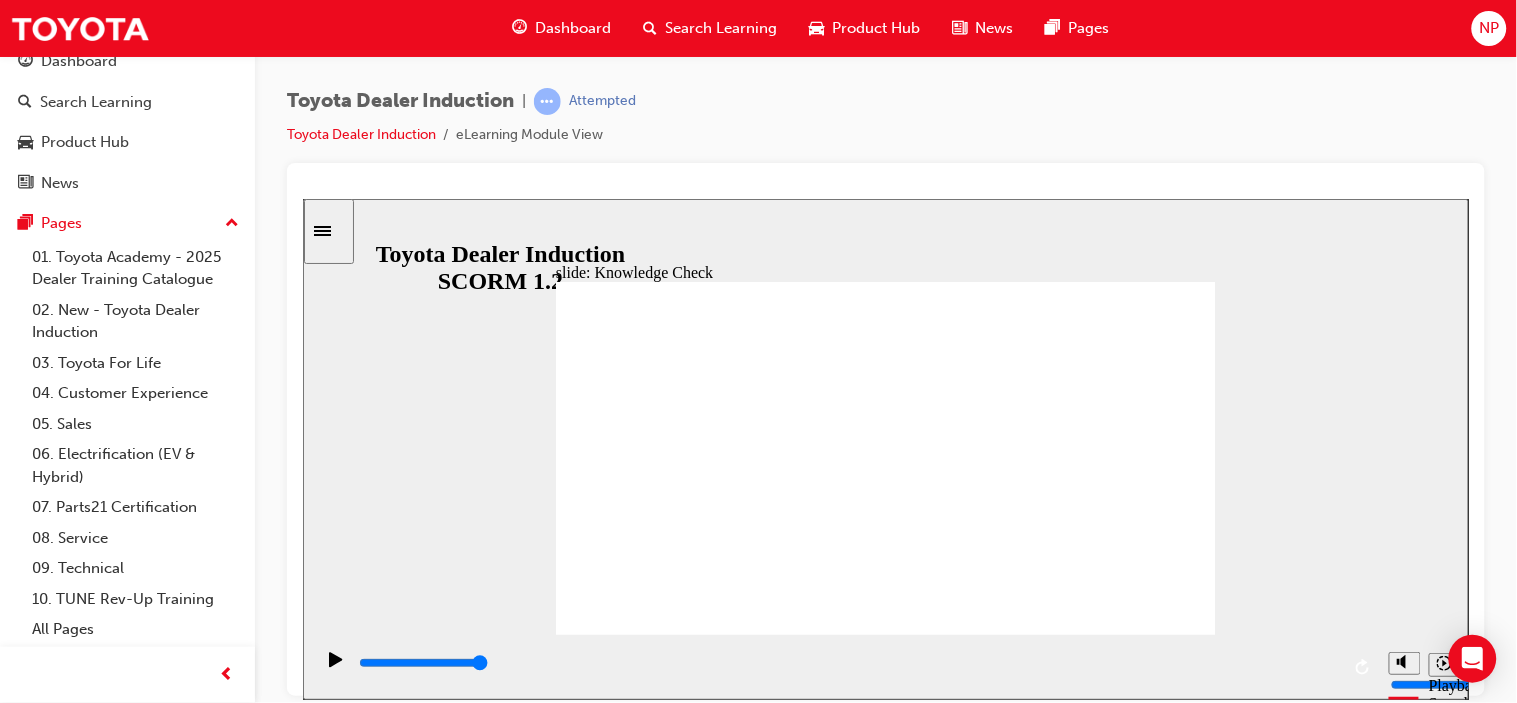click 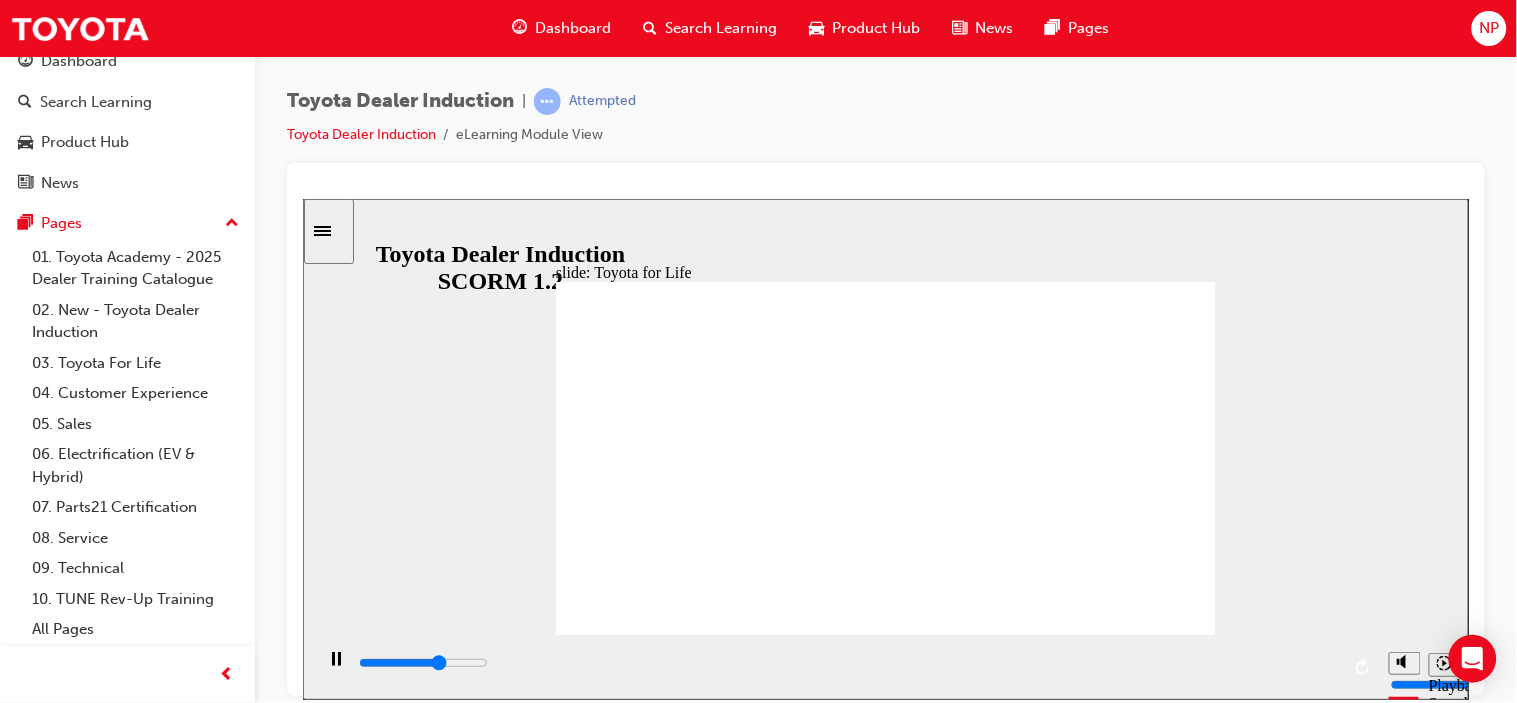 click 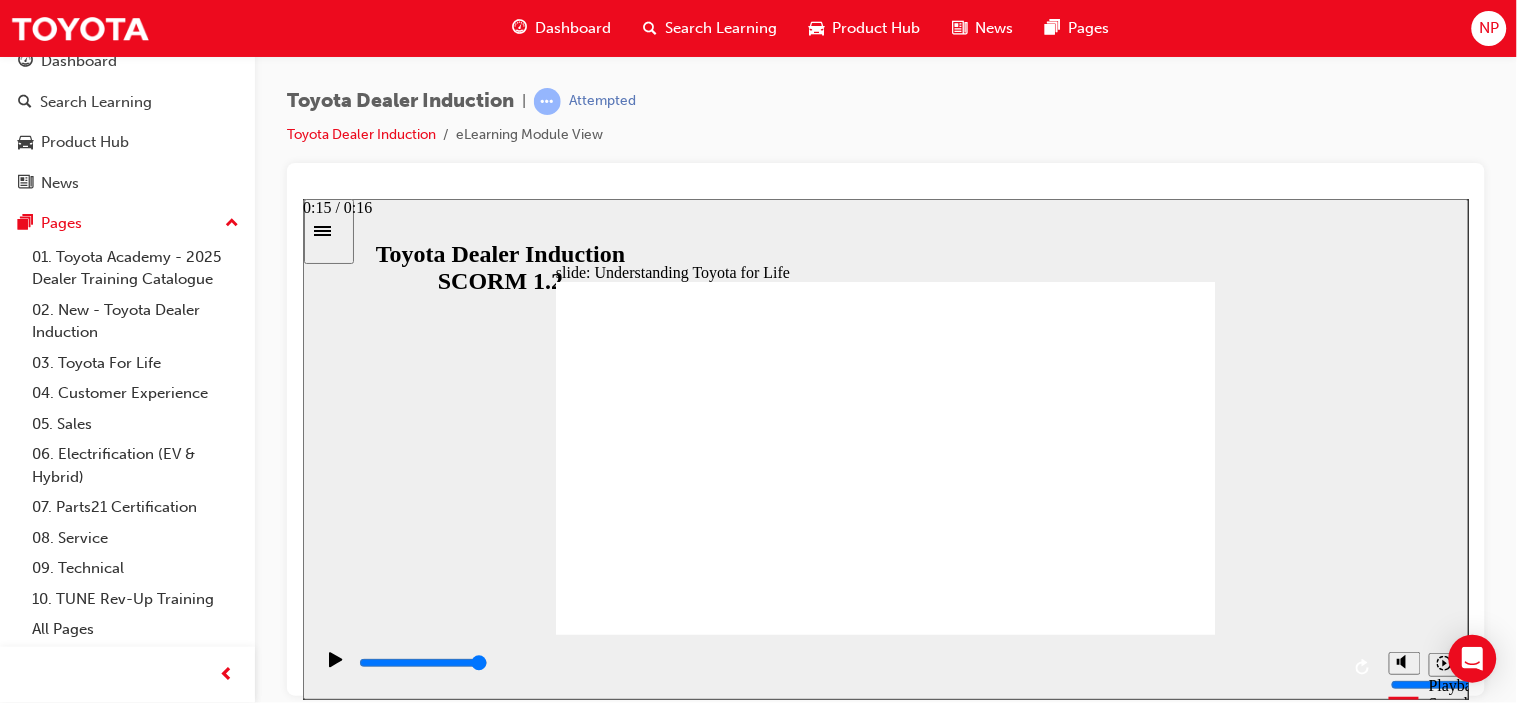 click at bounding box center (847, 663) 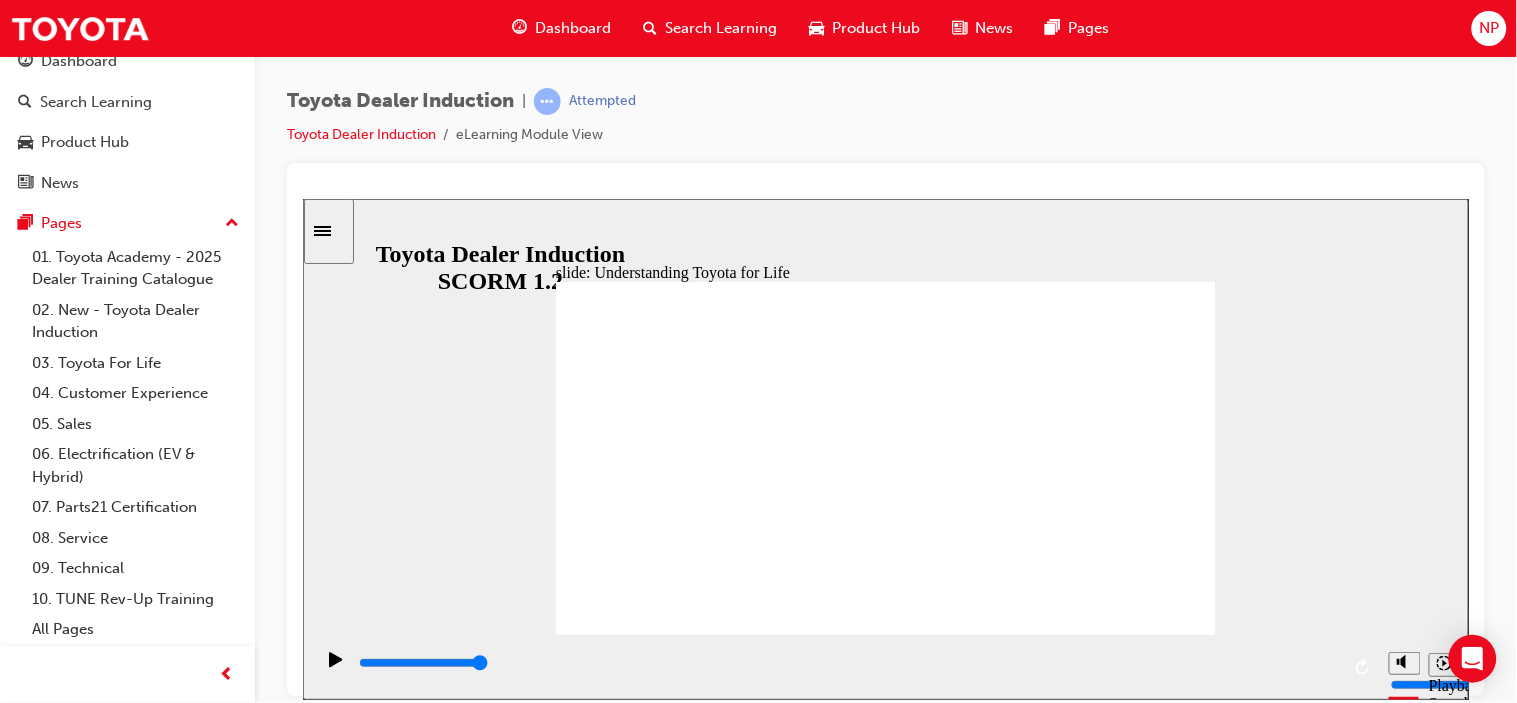 click 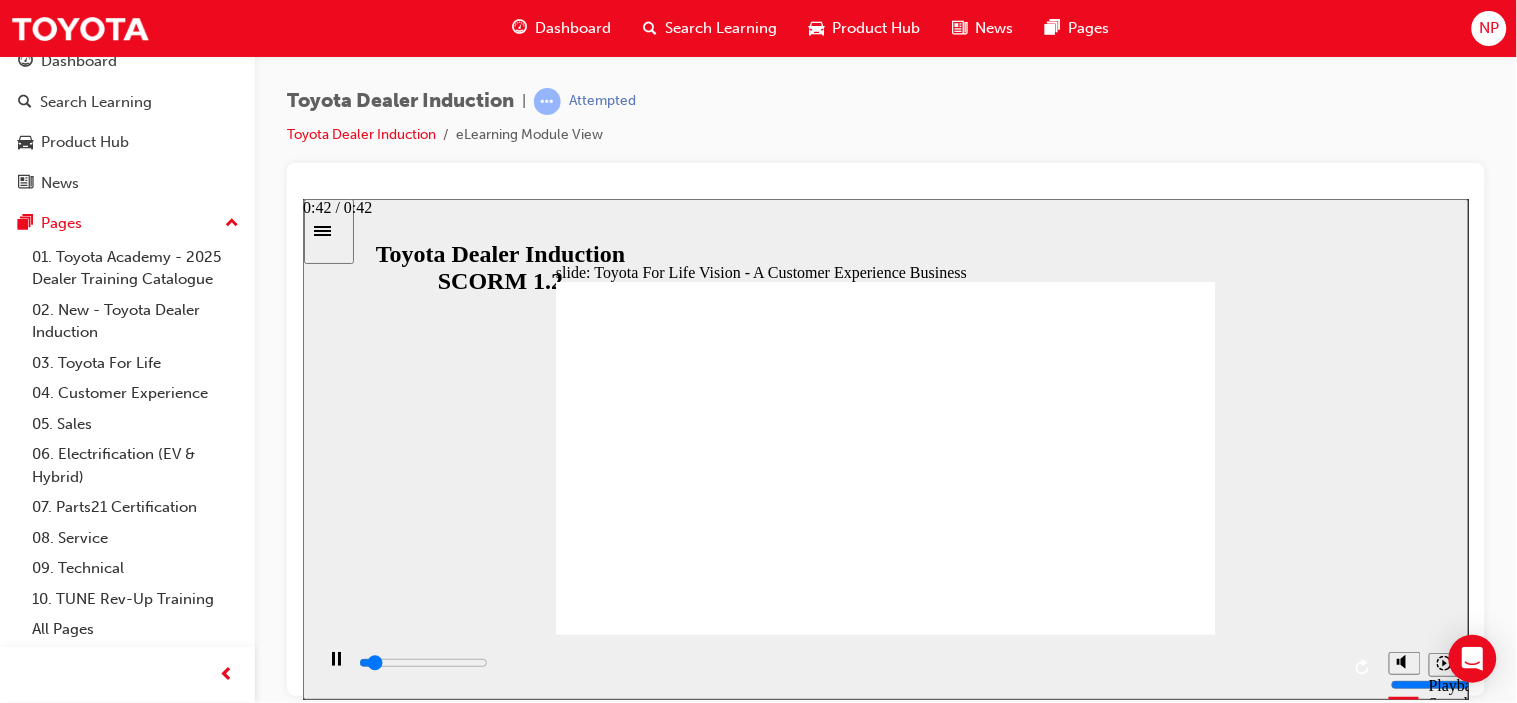 click at bounding box center (847, 663) 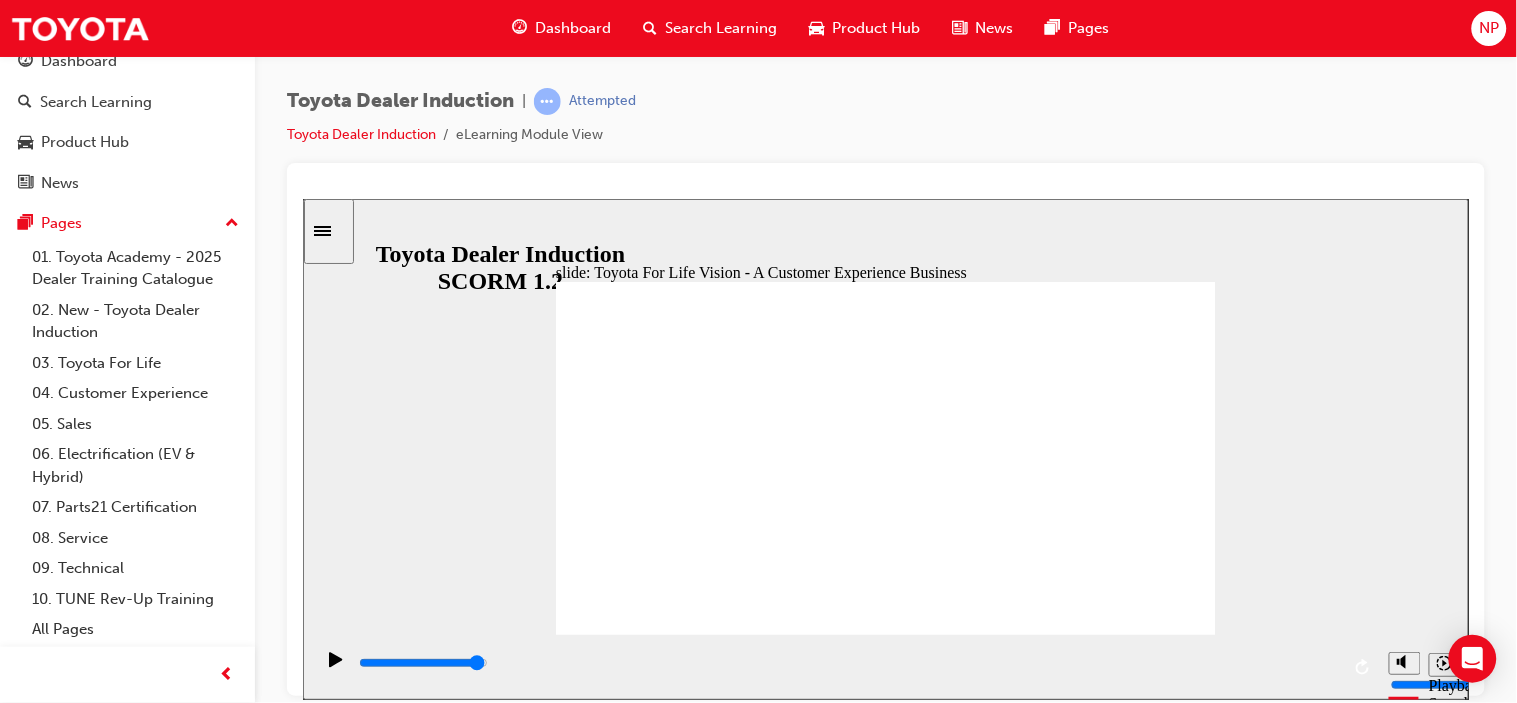 drag, startPoint x: 1334, startPoint y: 671, endPoint x: 1353, endPoint y: 608, distance: 65.802734 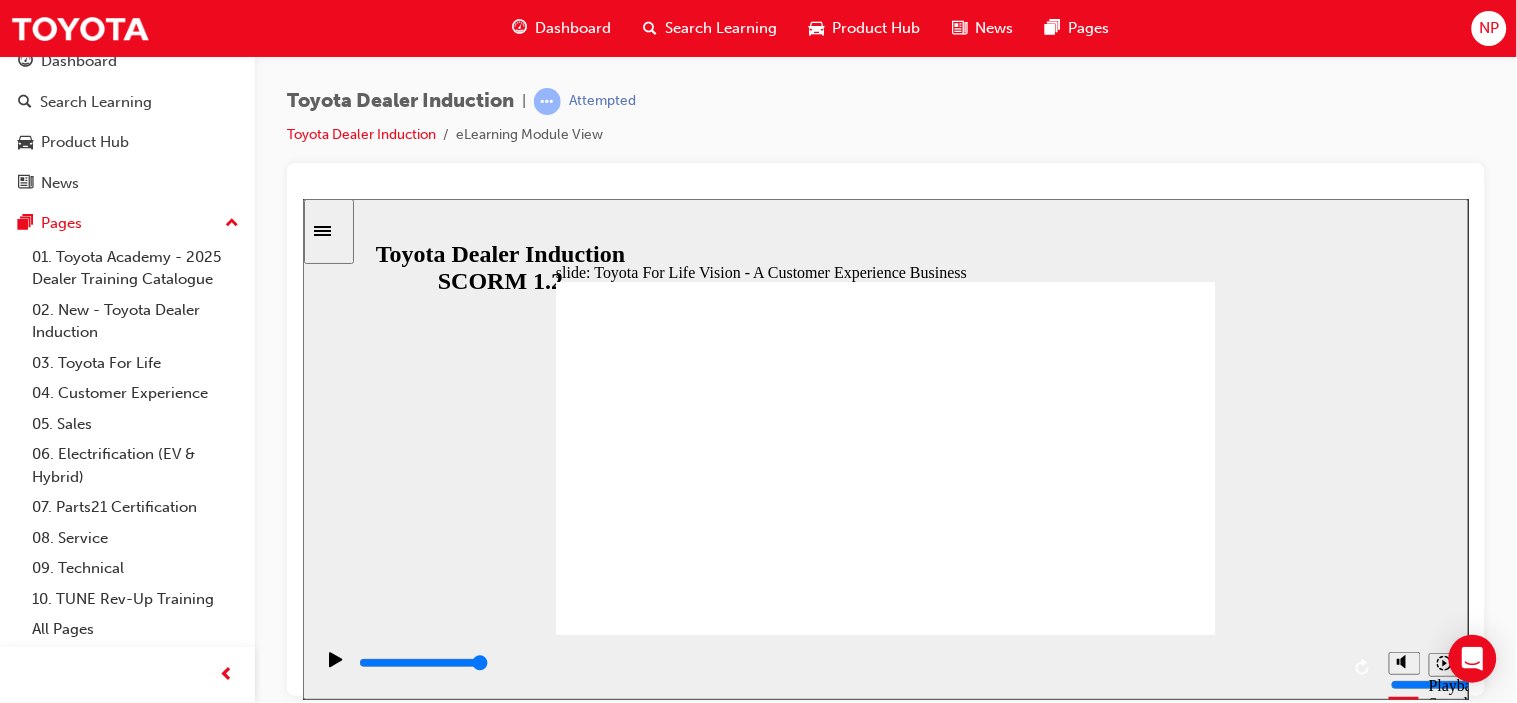 click 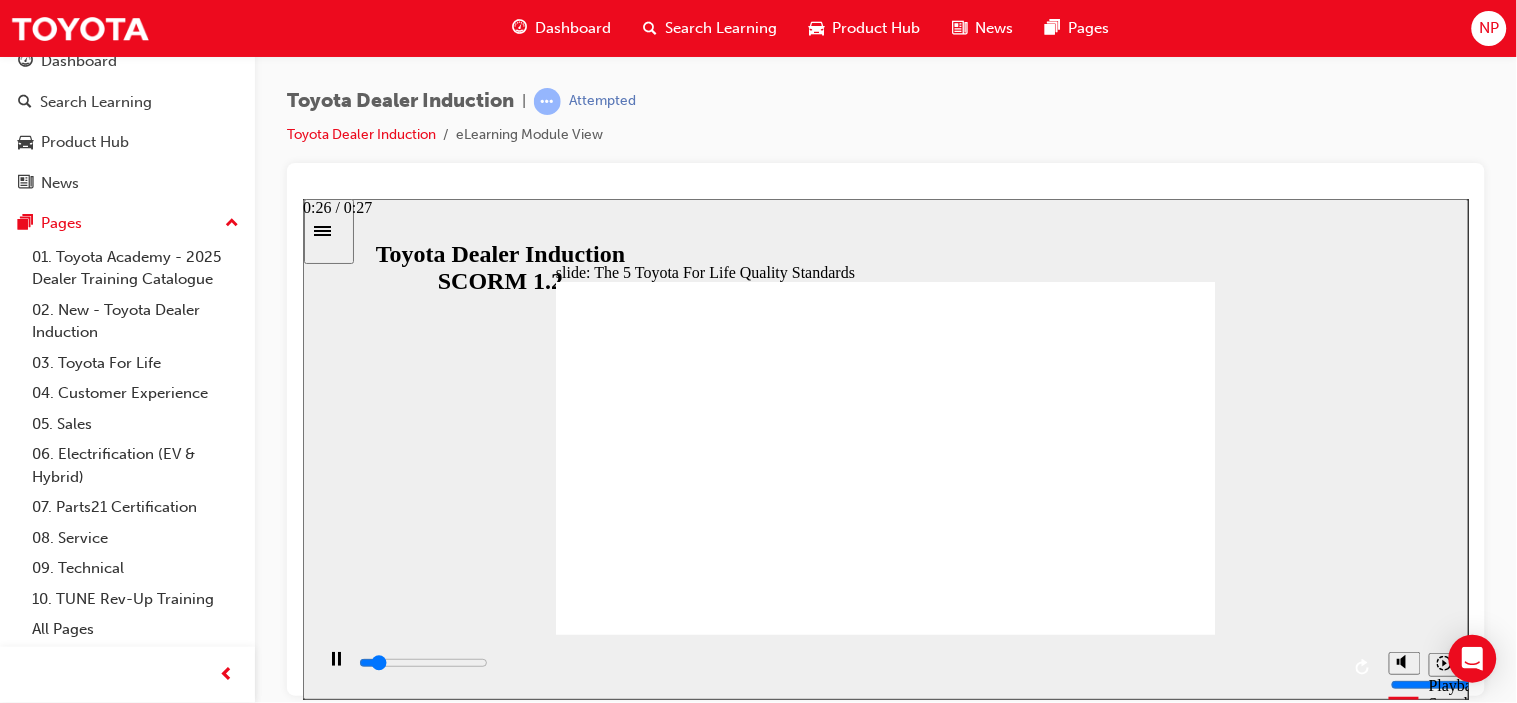 click at bounding box center (422, 662) 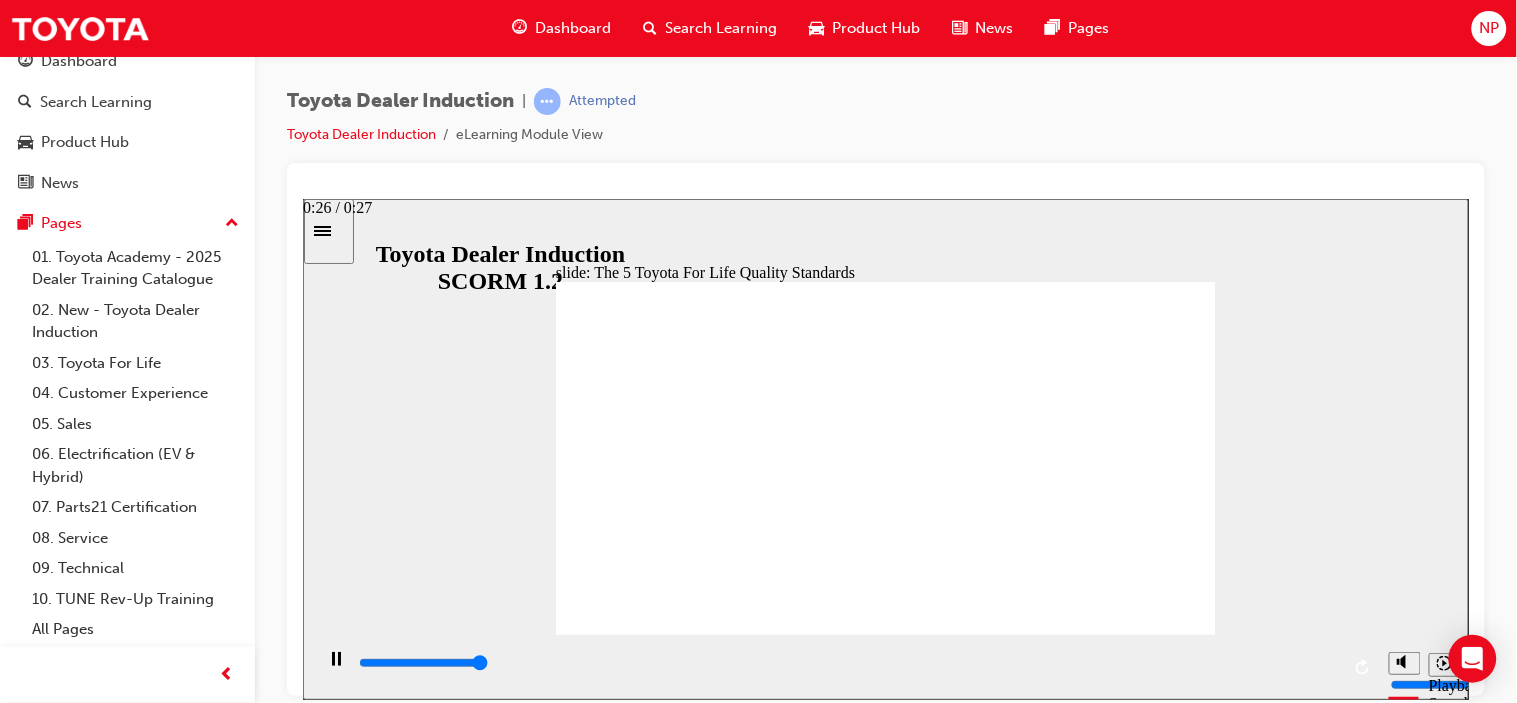 type on "27000" 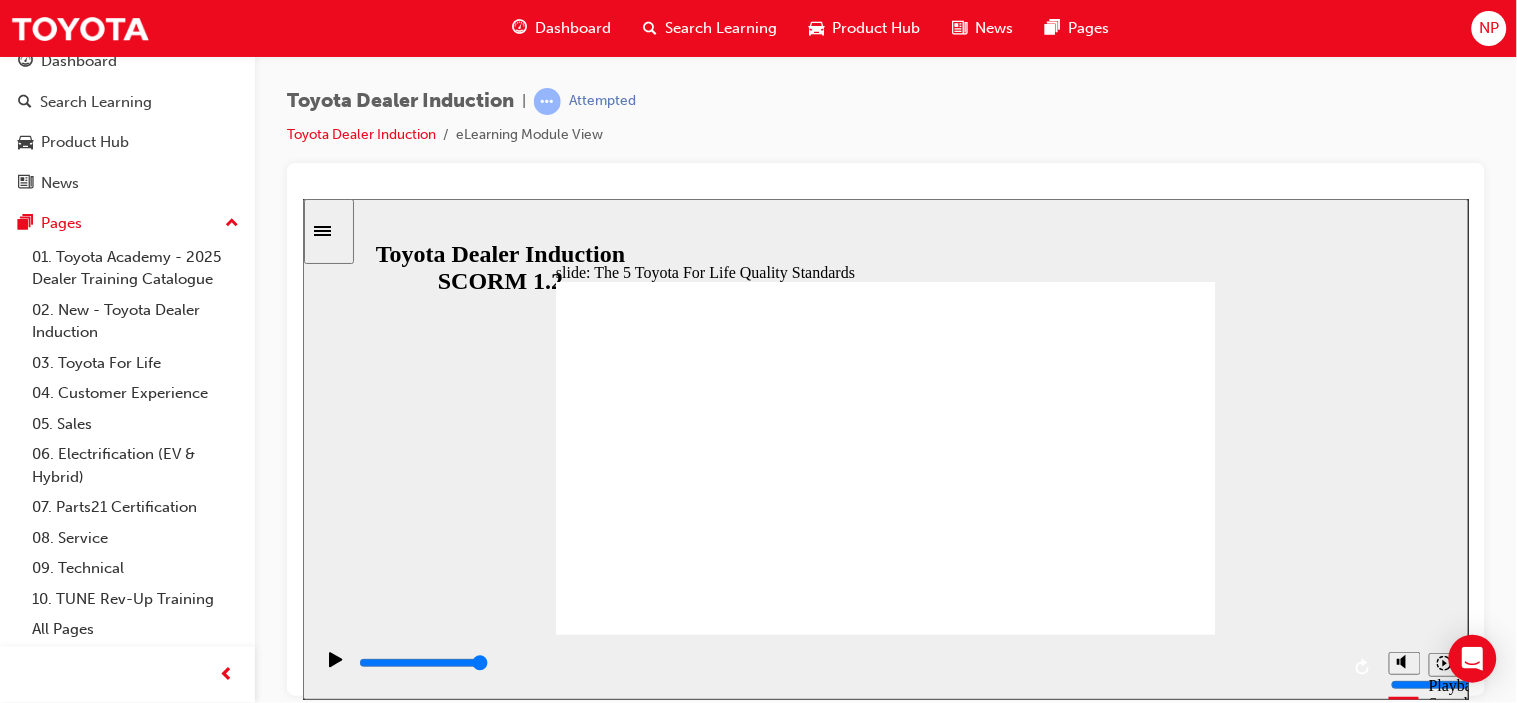 click 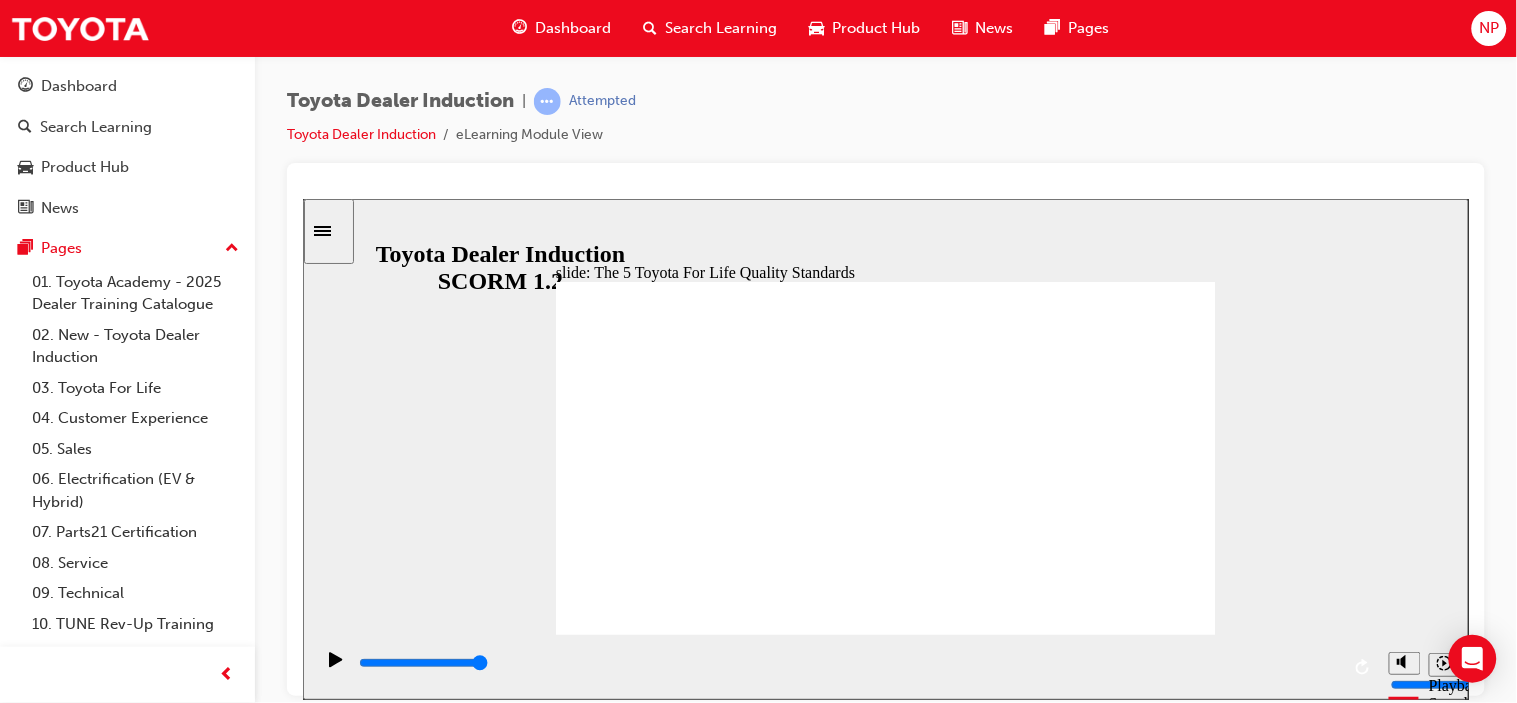 scroll, scrollTop: 0, scrollLeft: 0, axis: both 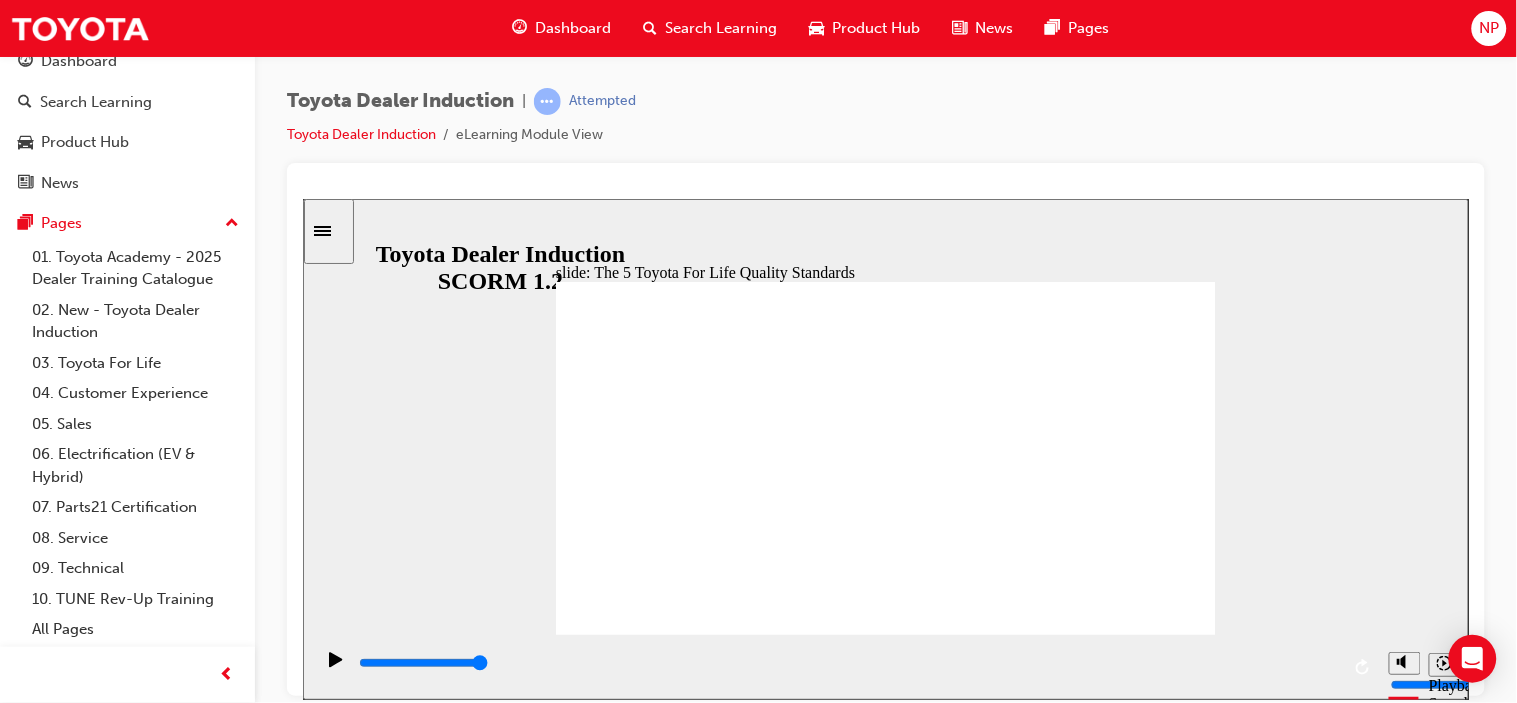 click 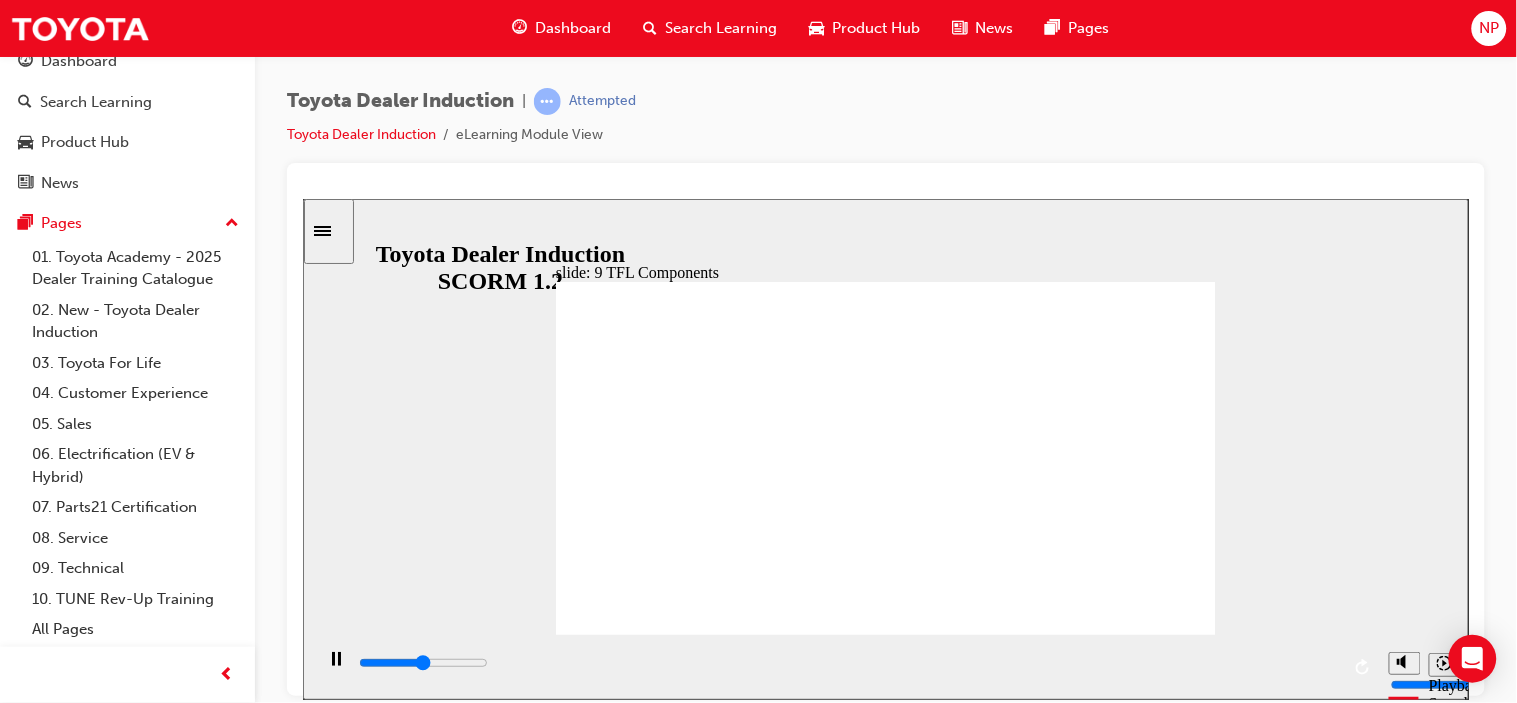 click 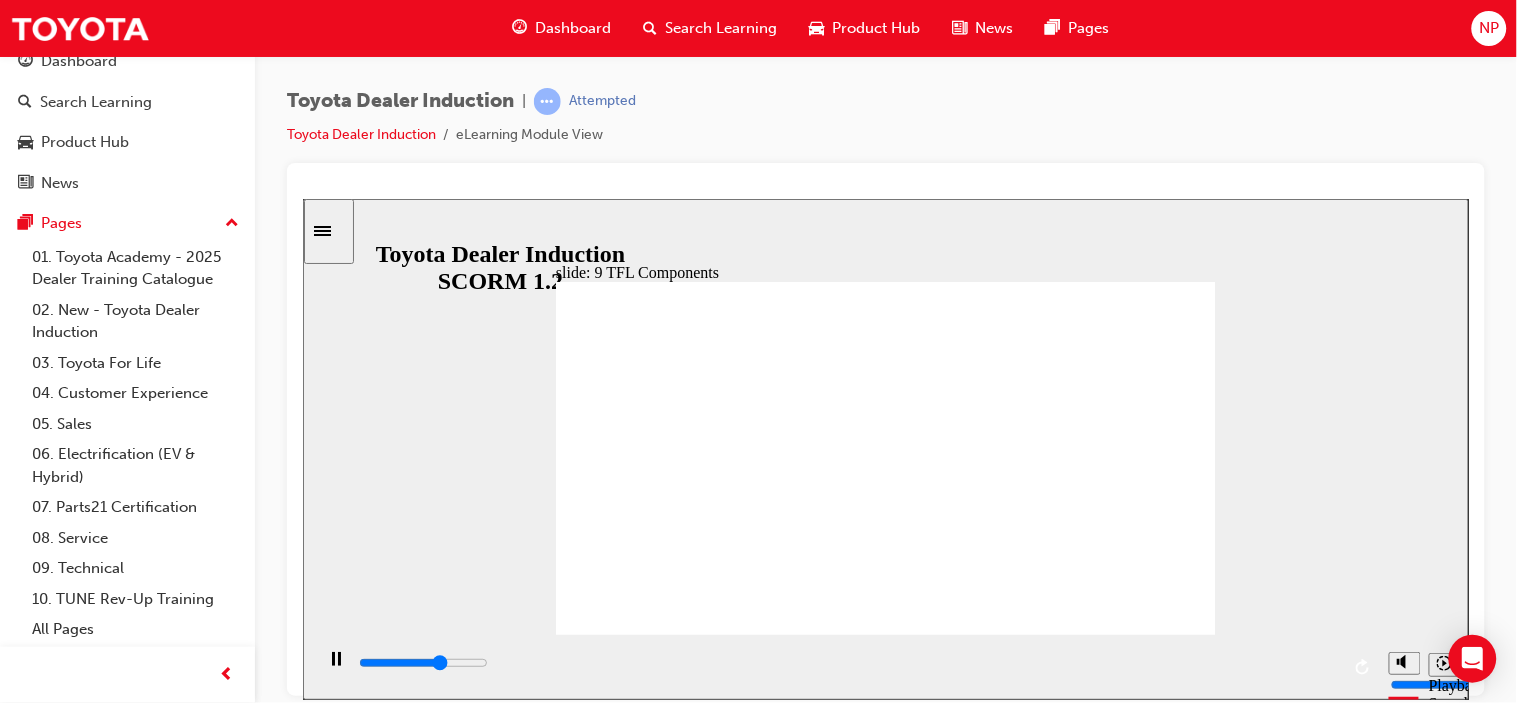click 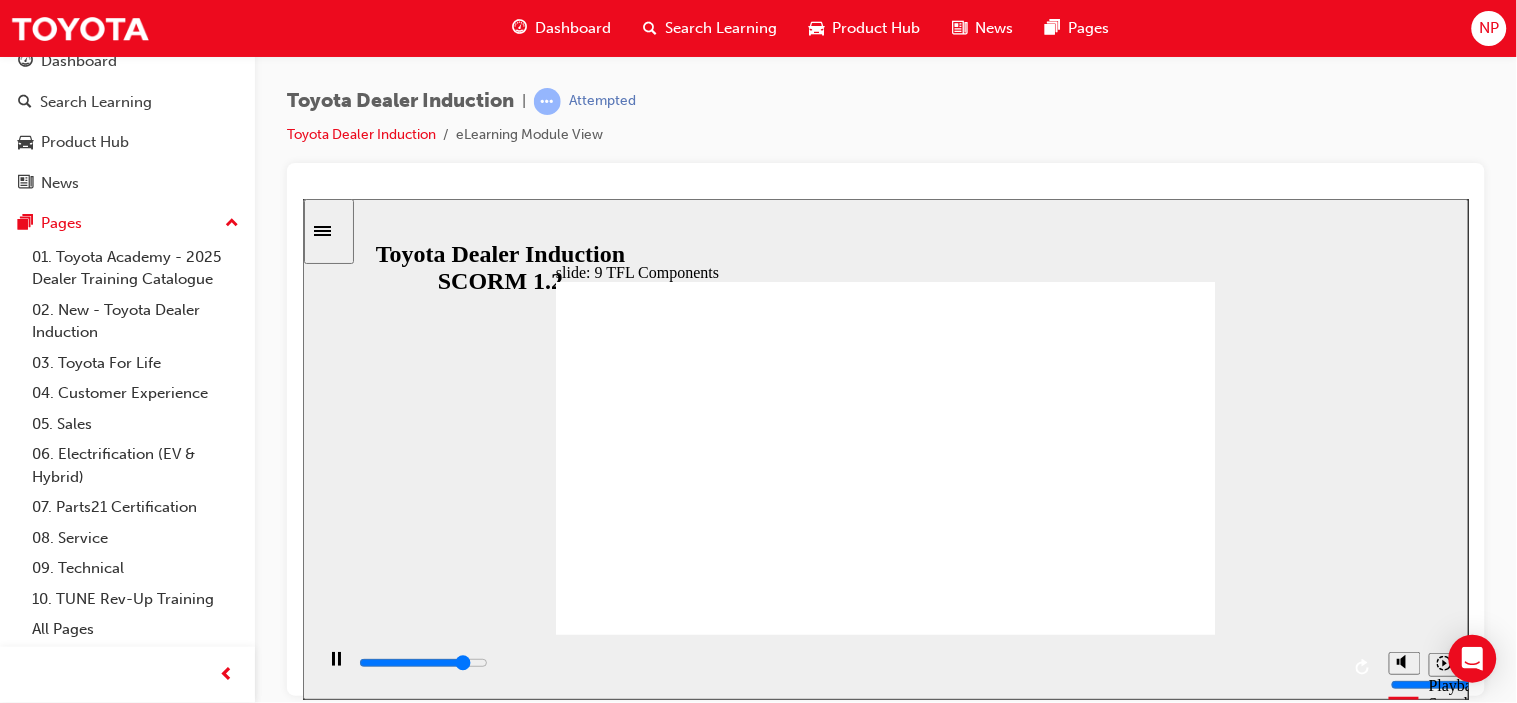 click 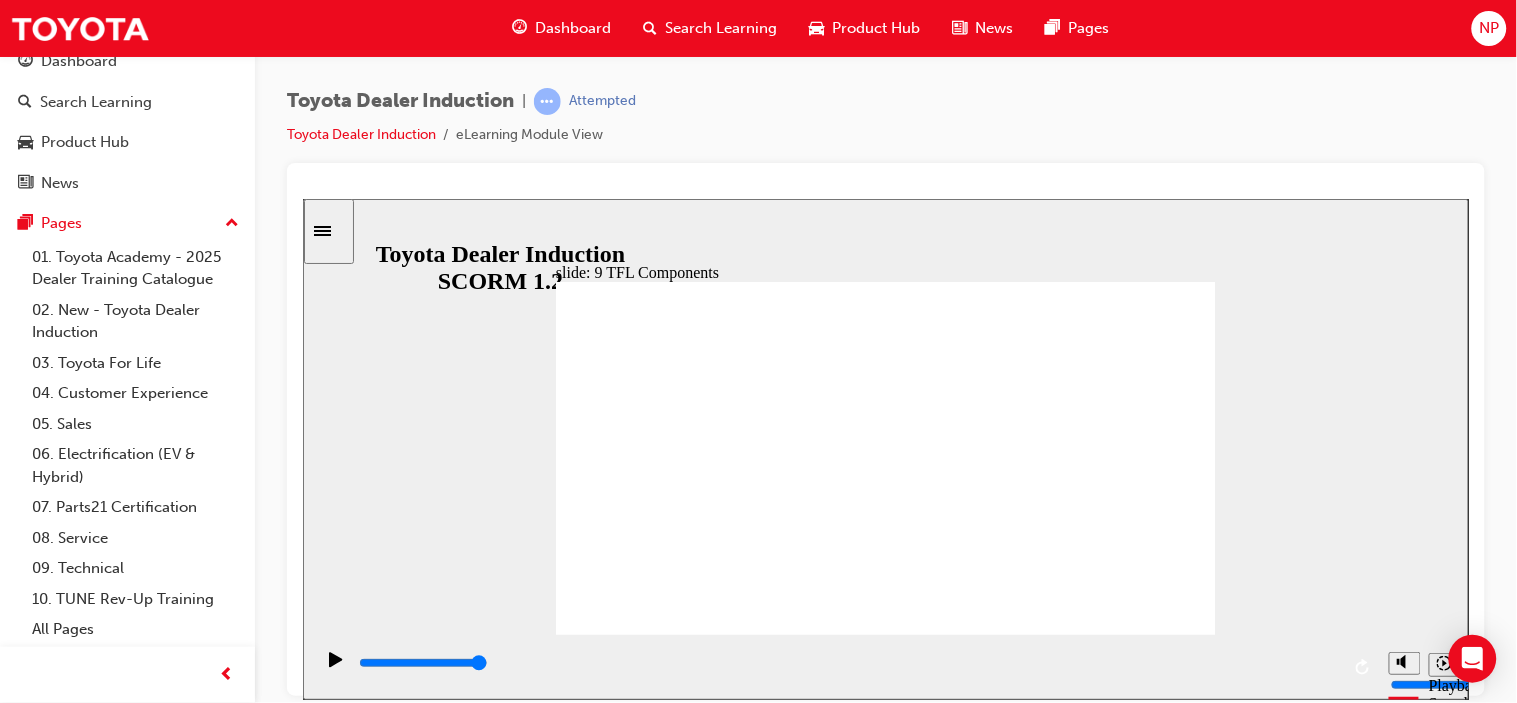click 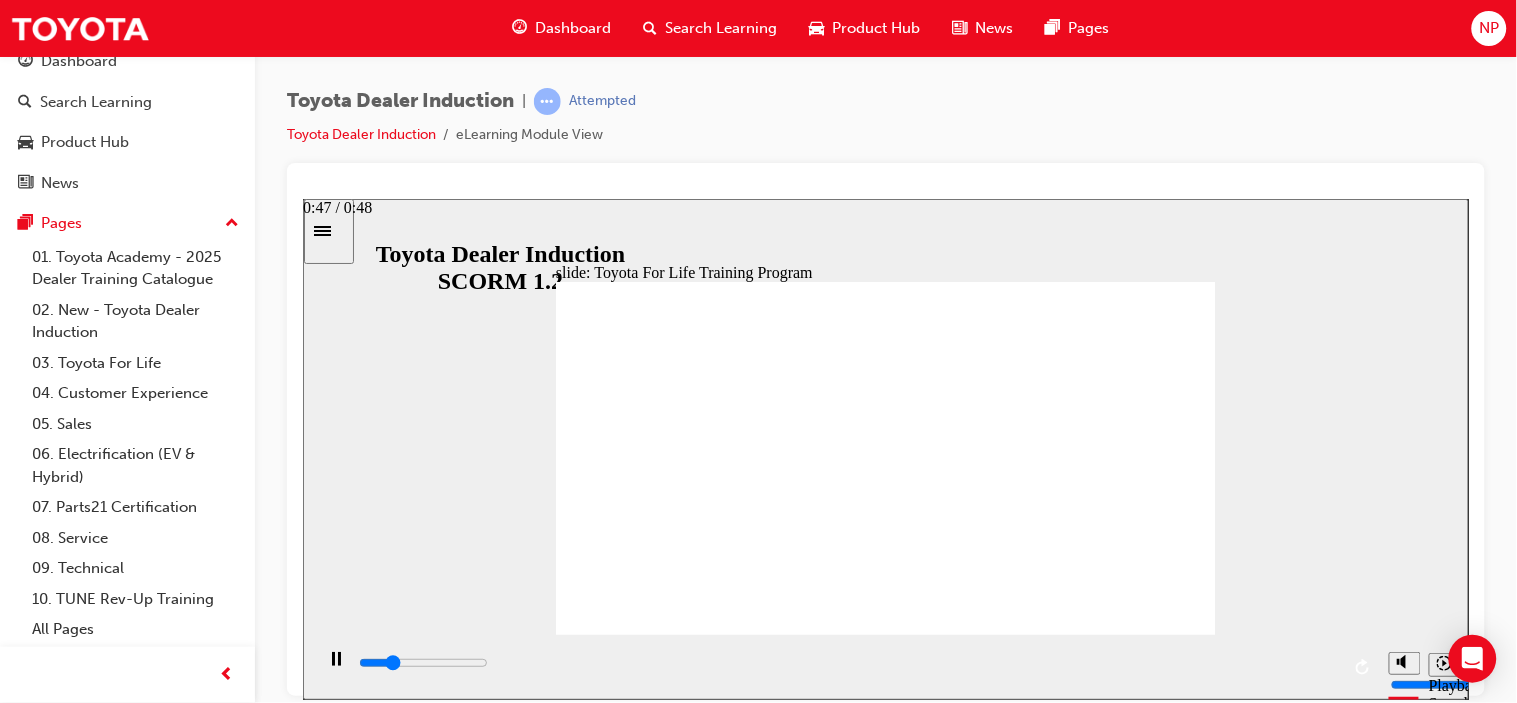 click at bounding box center (847, 663) 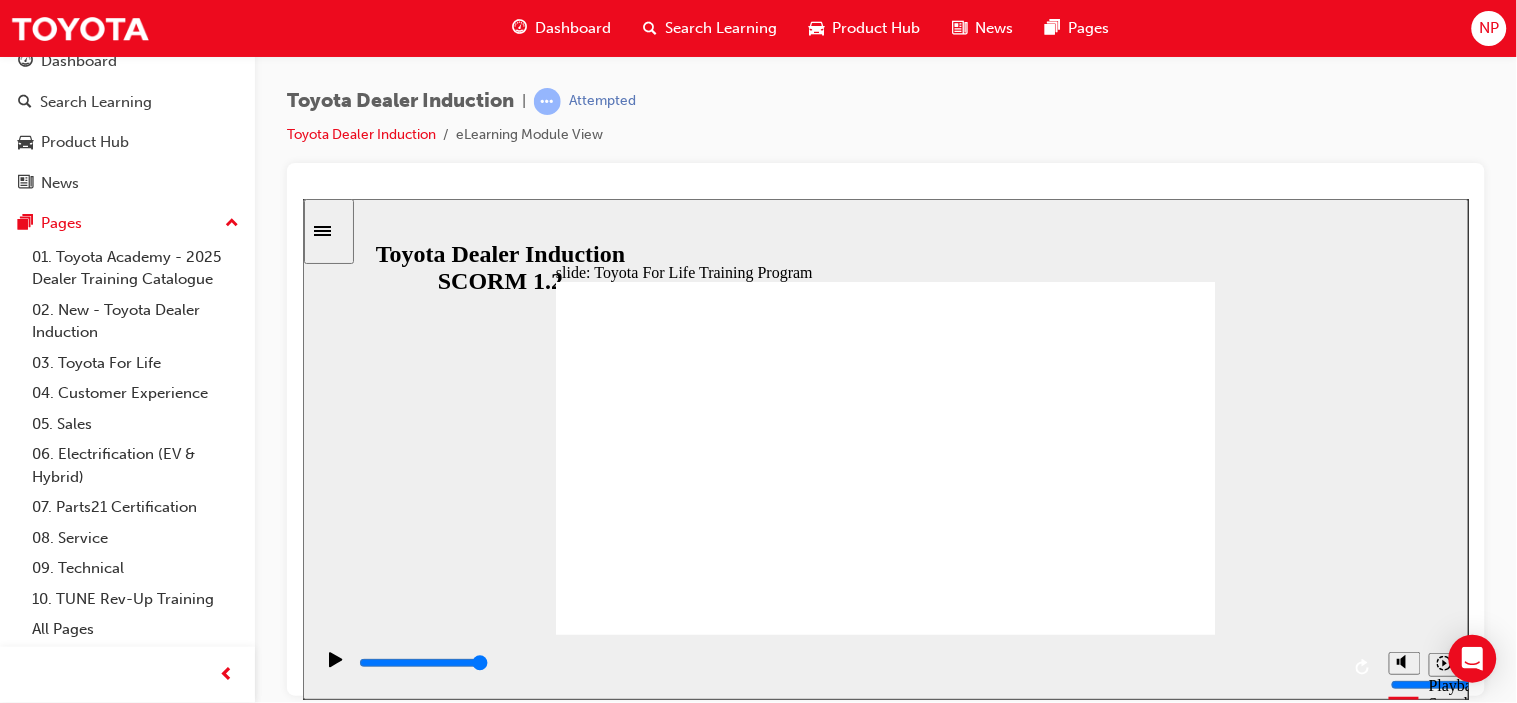 click 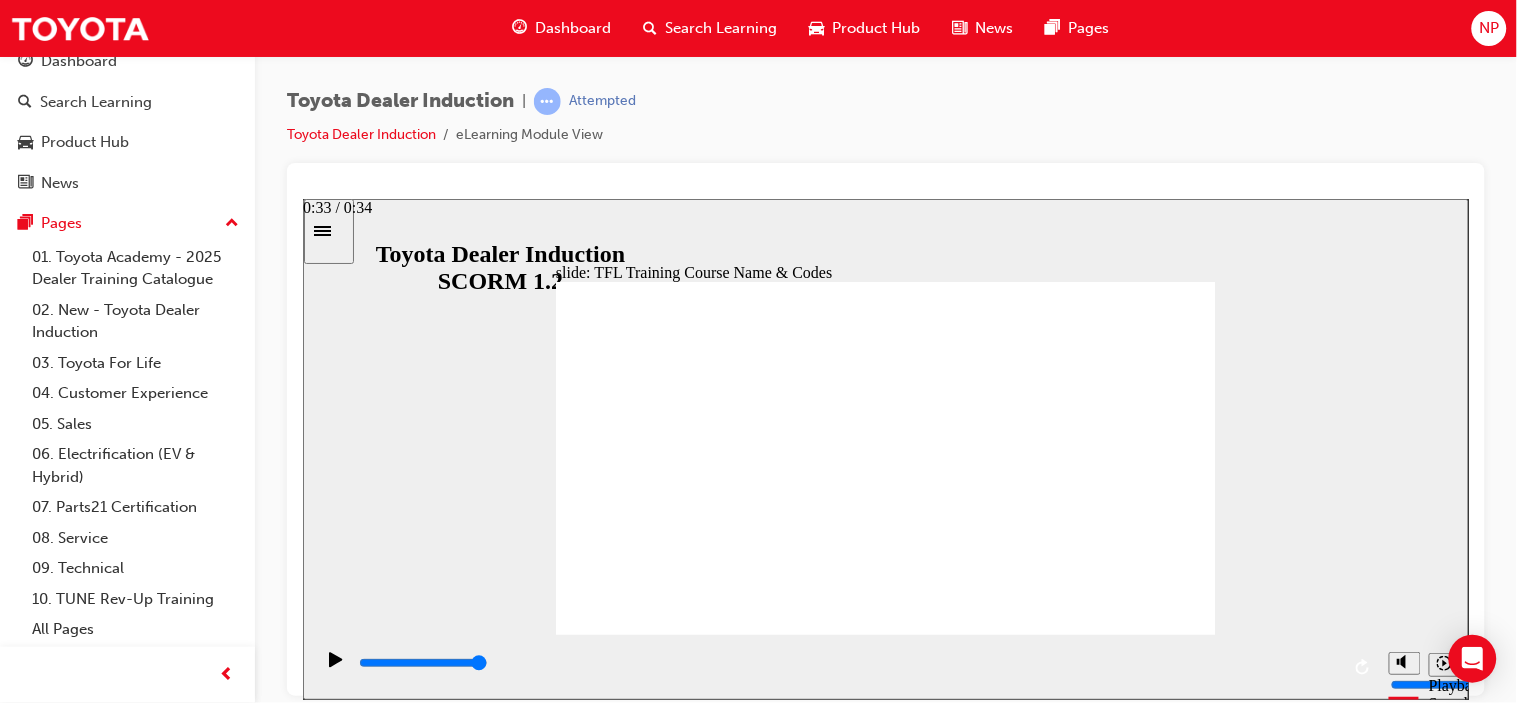 click at bounding box center [422, 662] 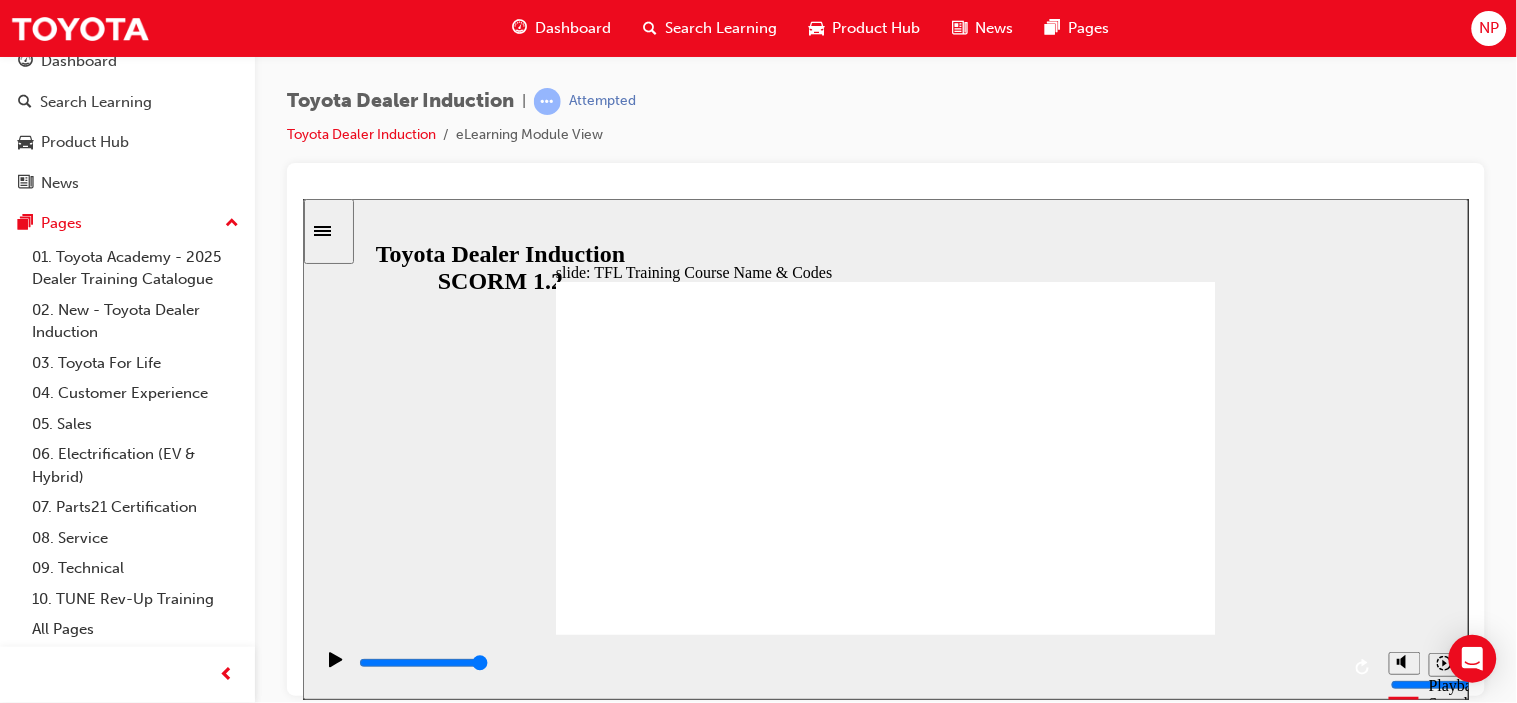 click 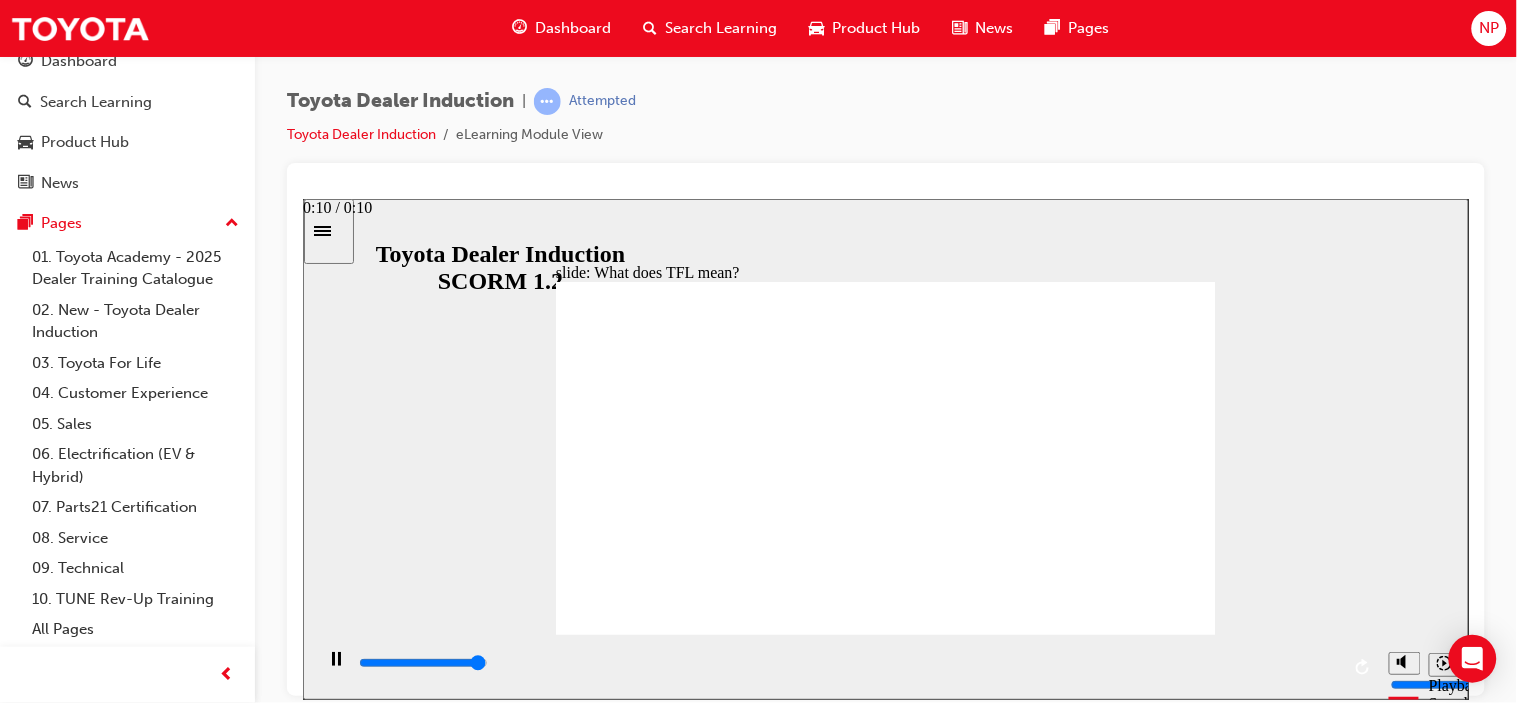 click at bounding box center (422, 662) 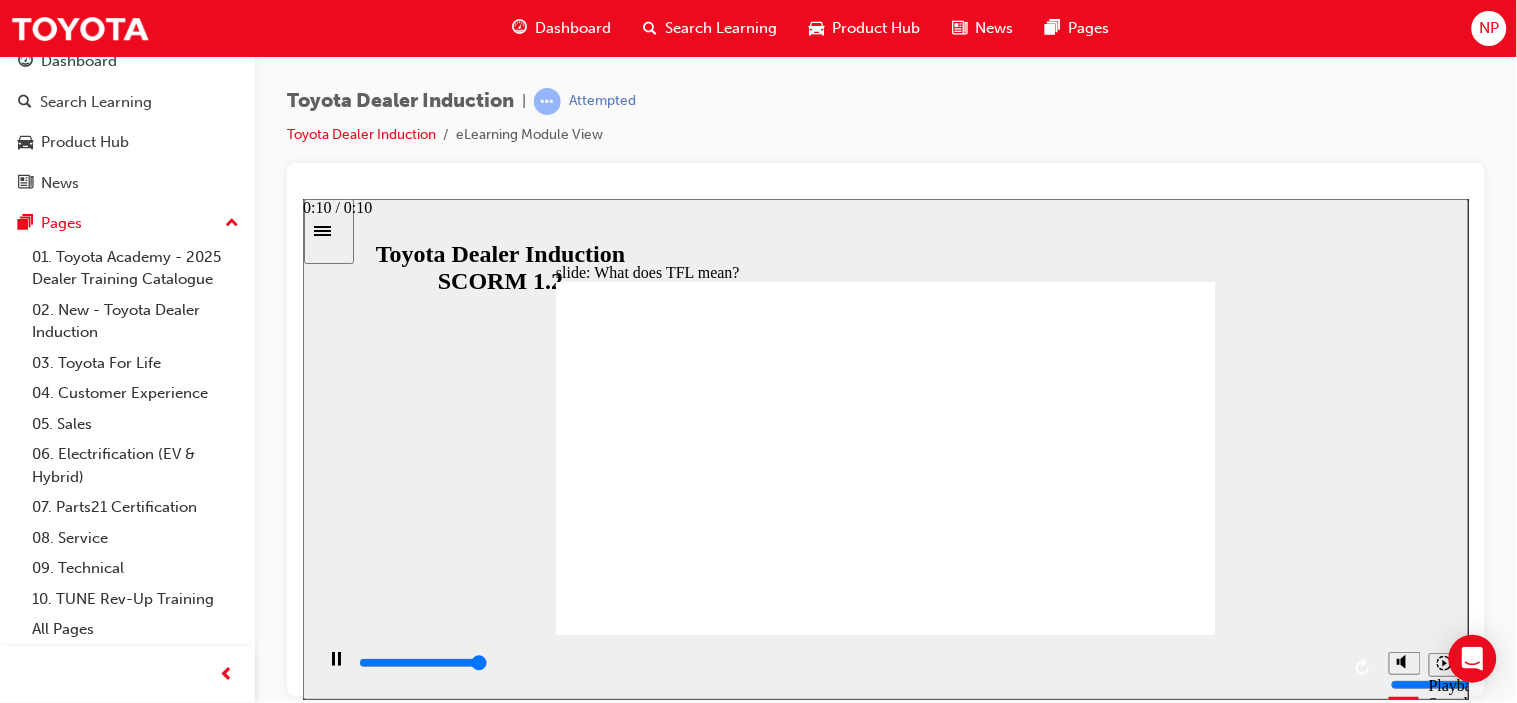 type on "10800" 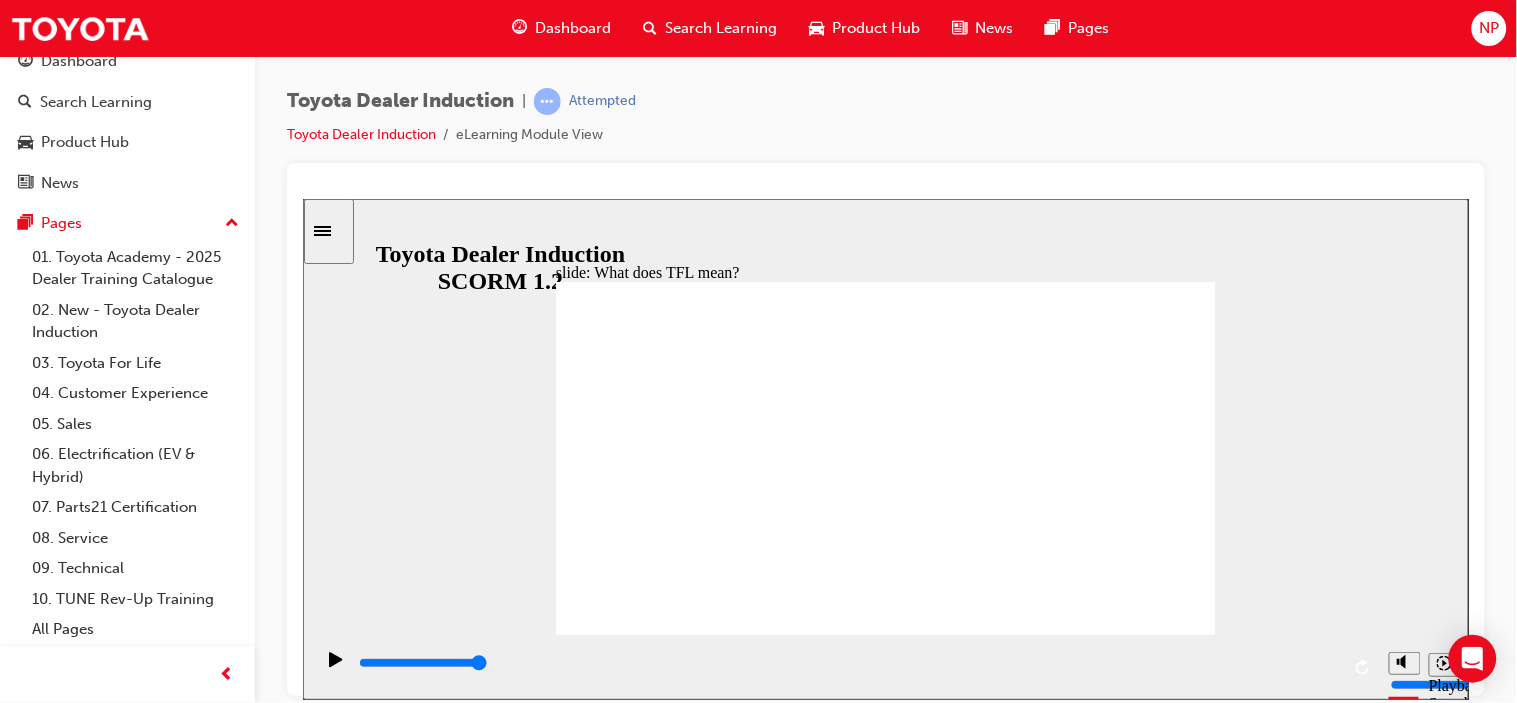 click 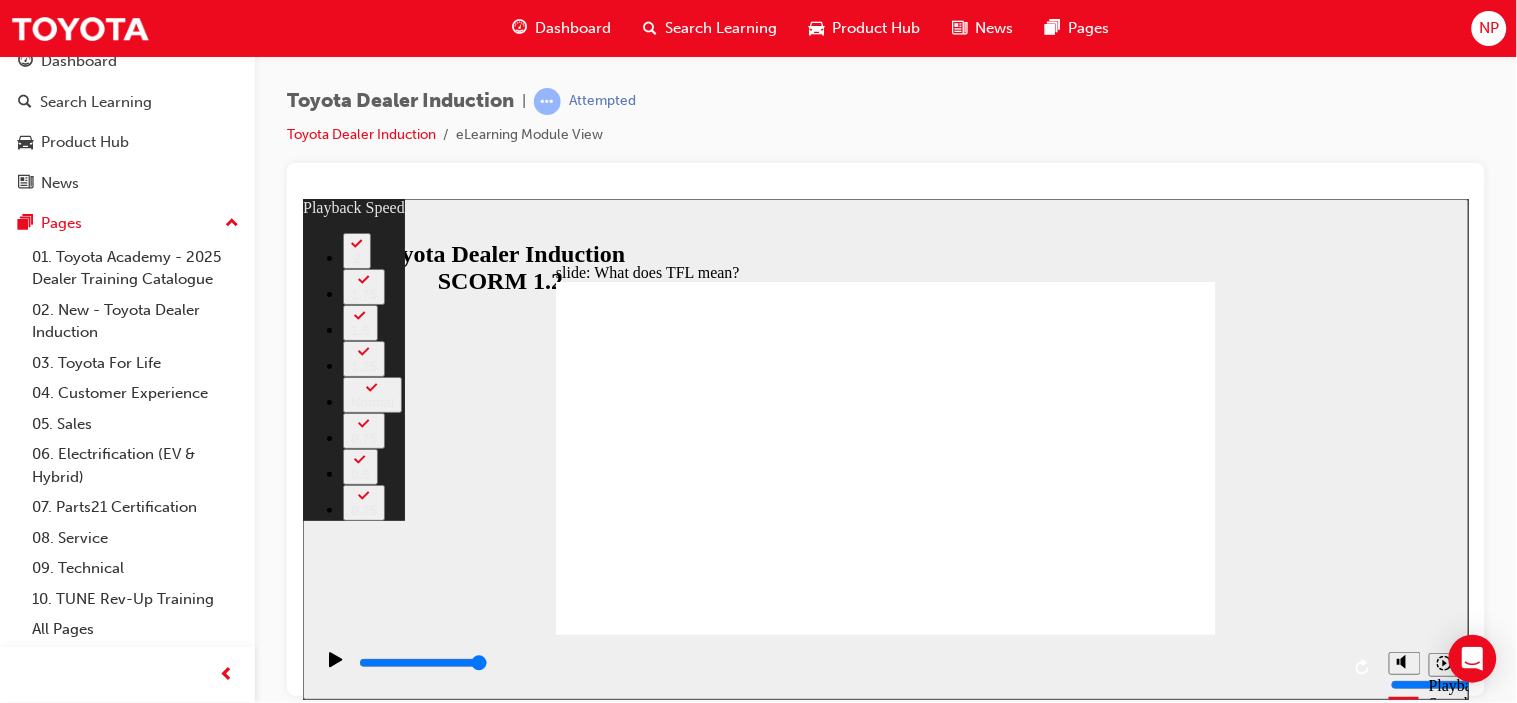 click at bounding box center [885, 2992] 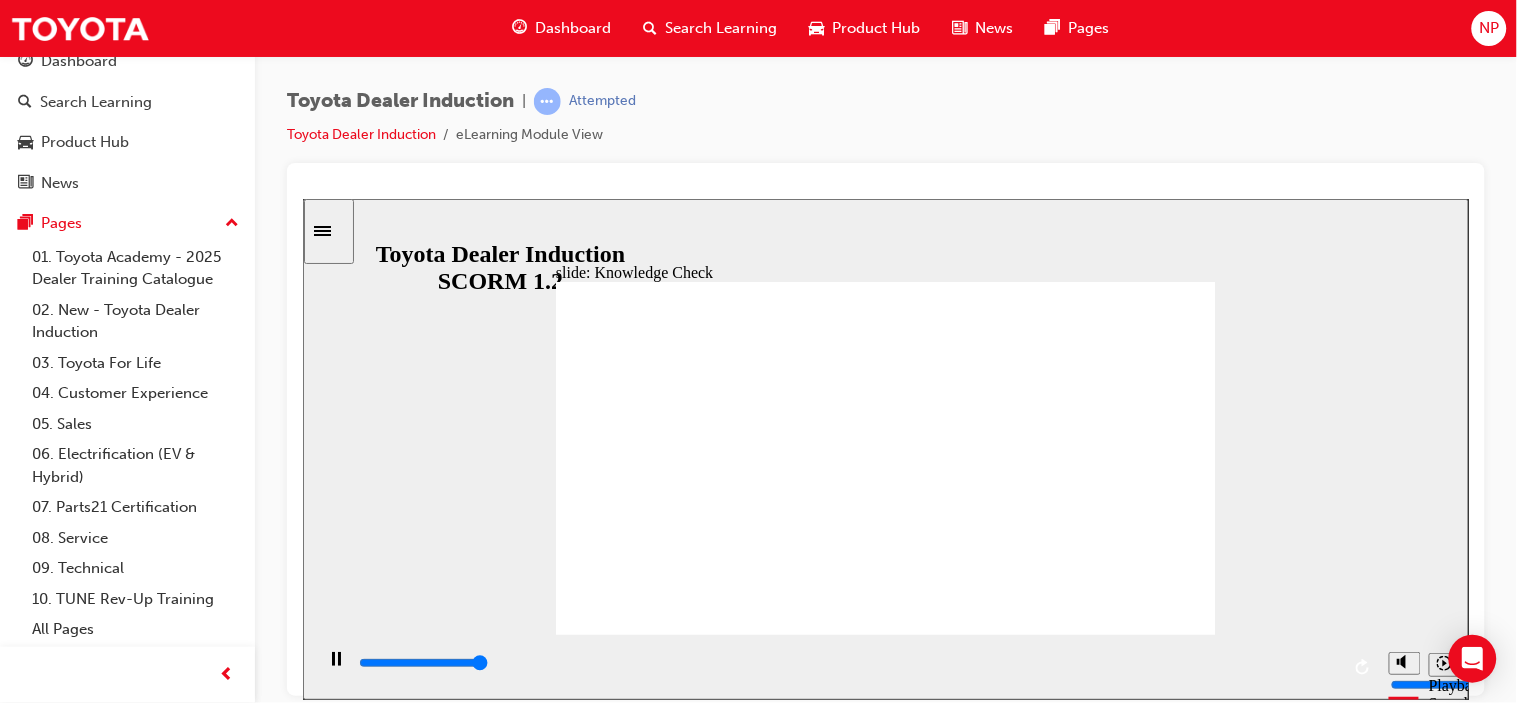 type on "5000" 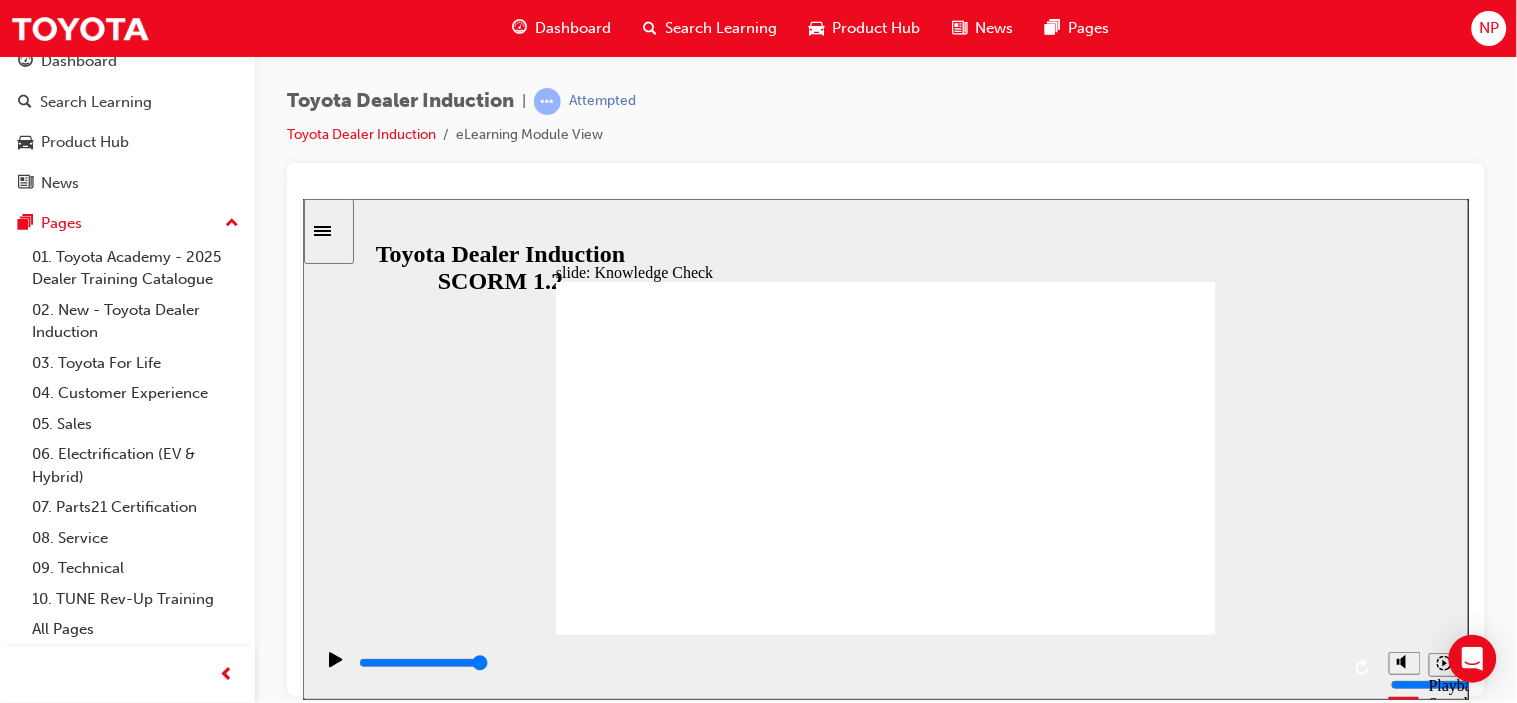radio on "true" 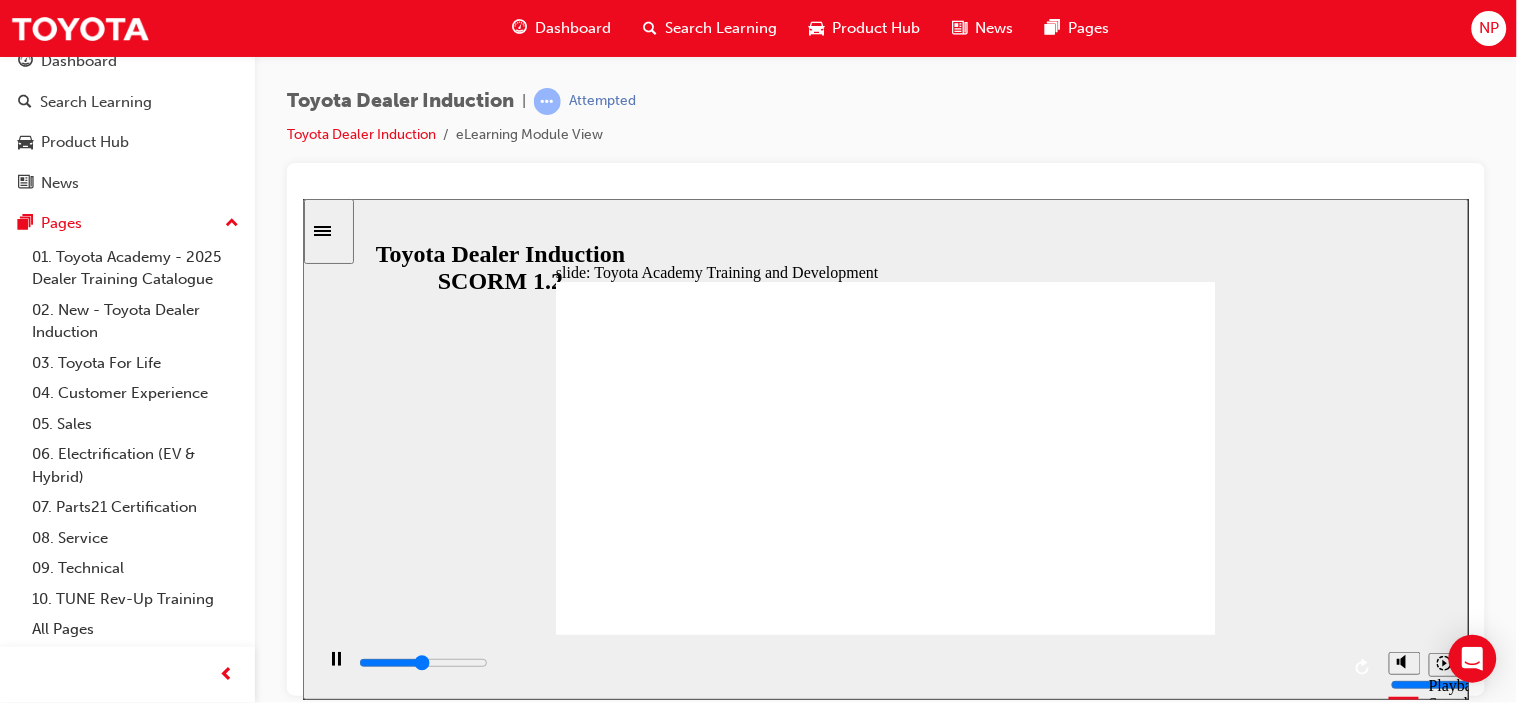 click 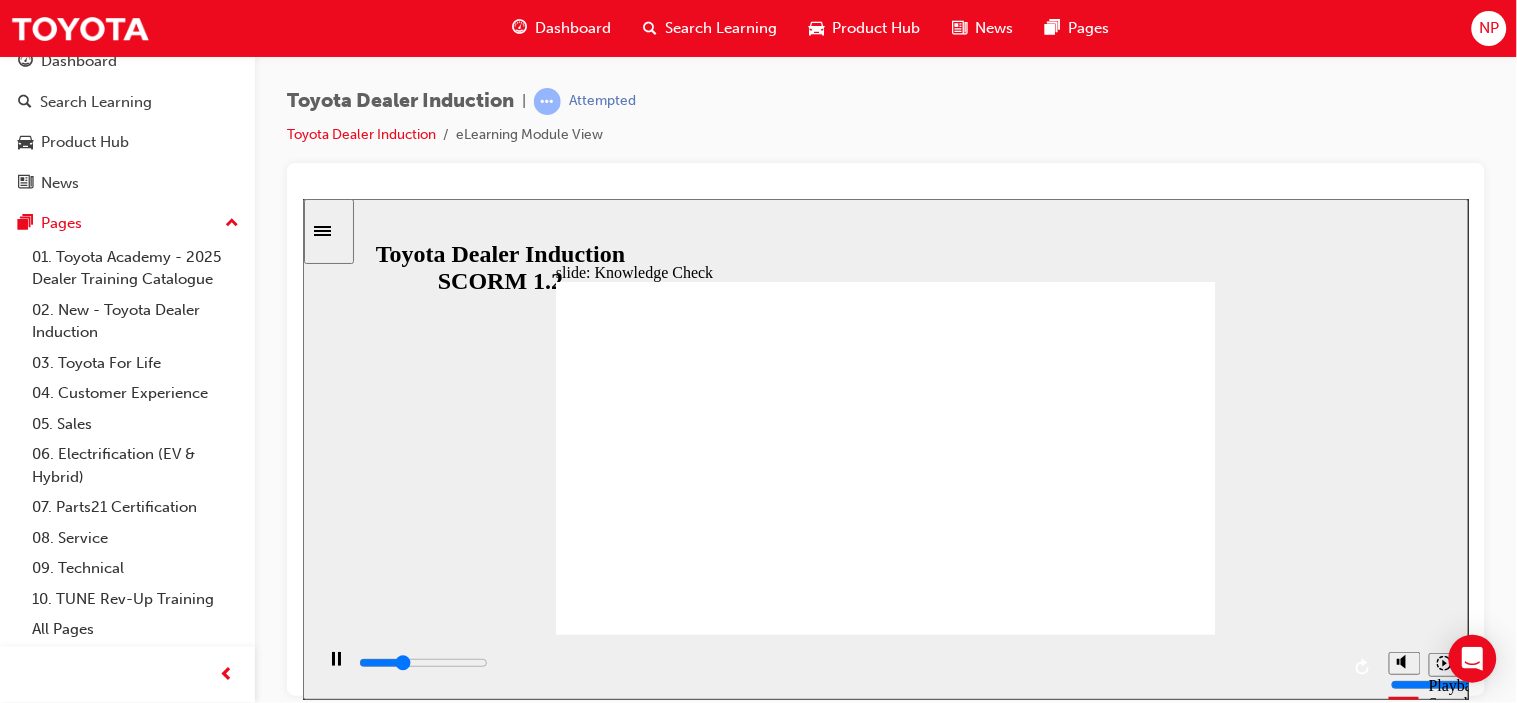 type on "1600" 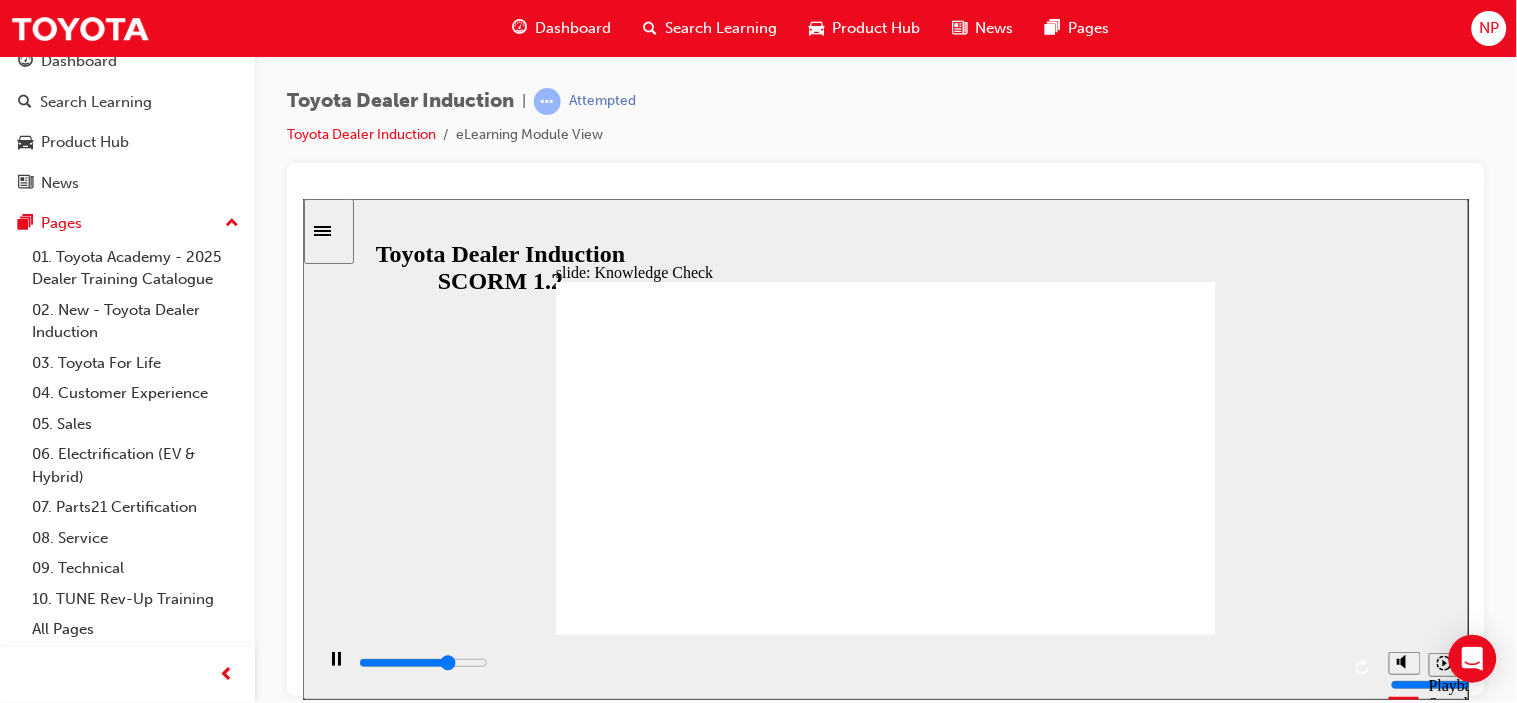 click 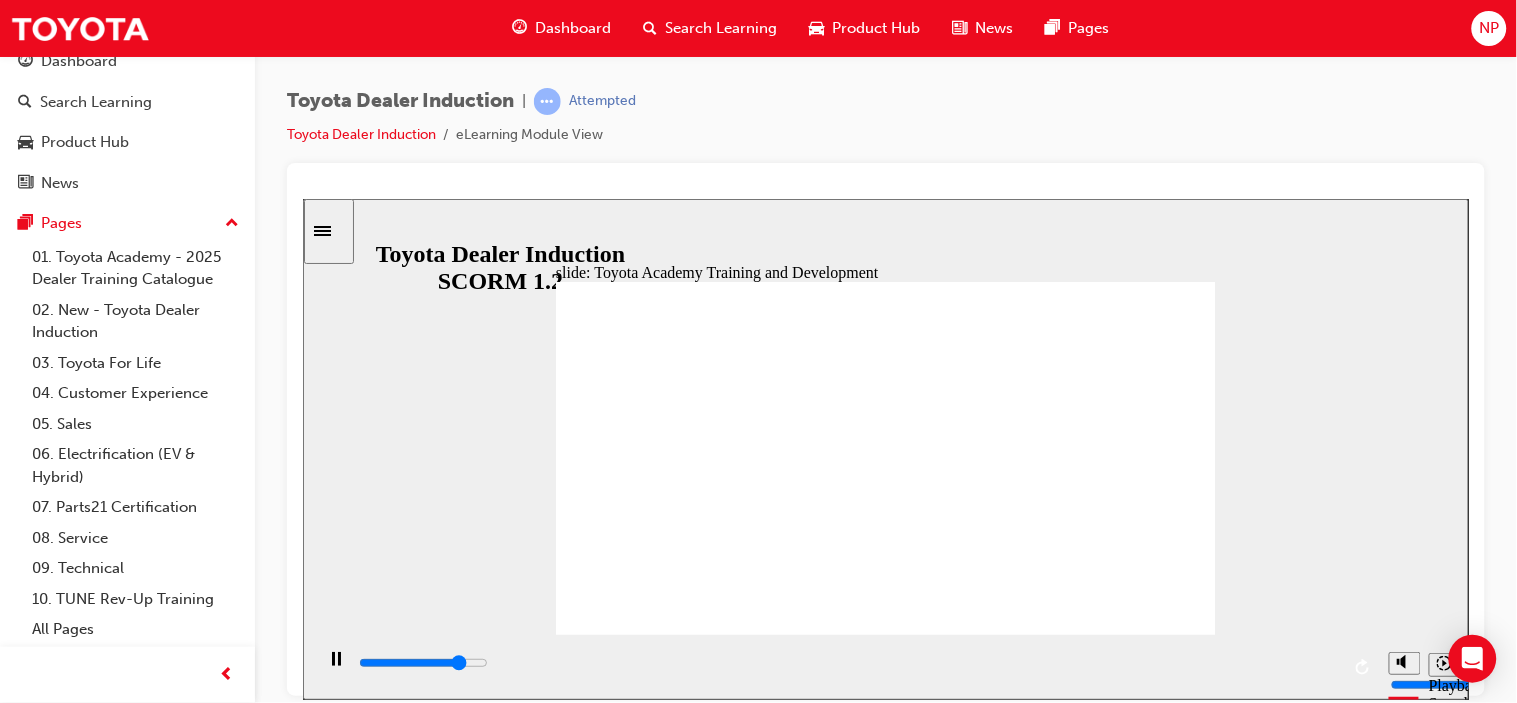 click 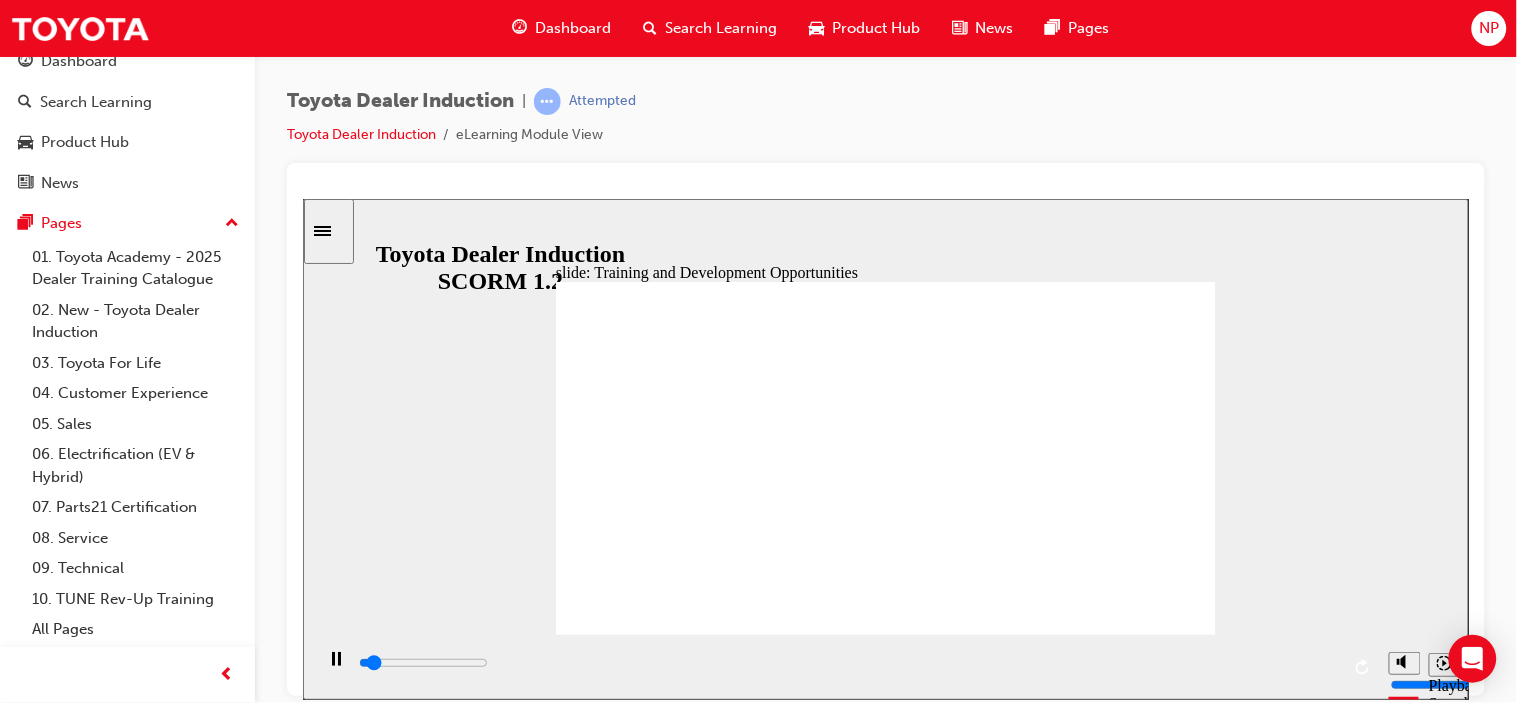 click at bounding box center (885, 1196) 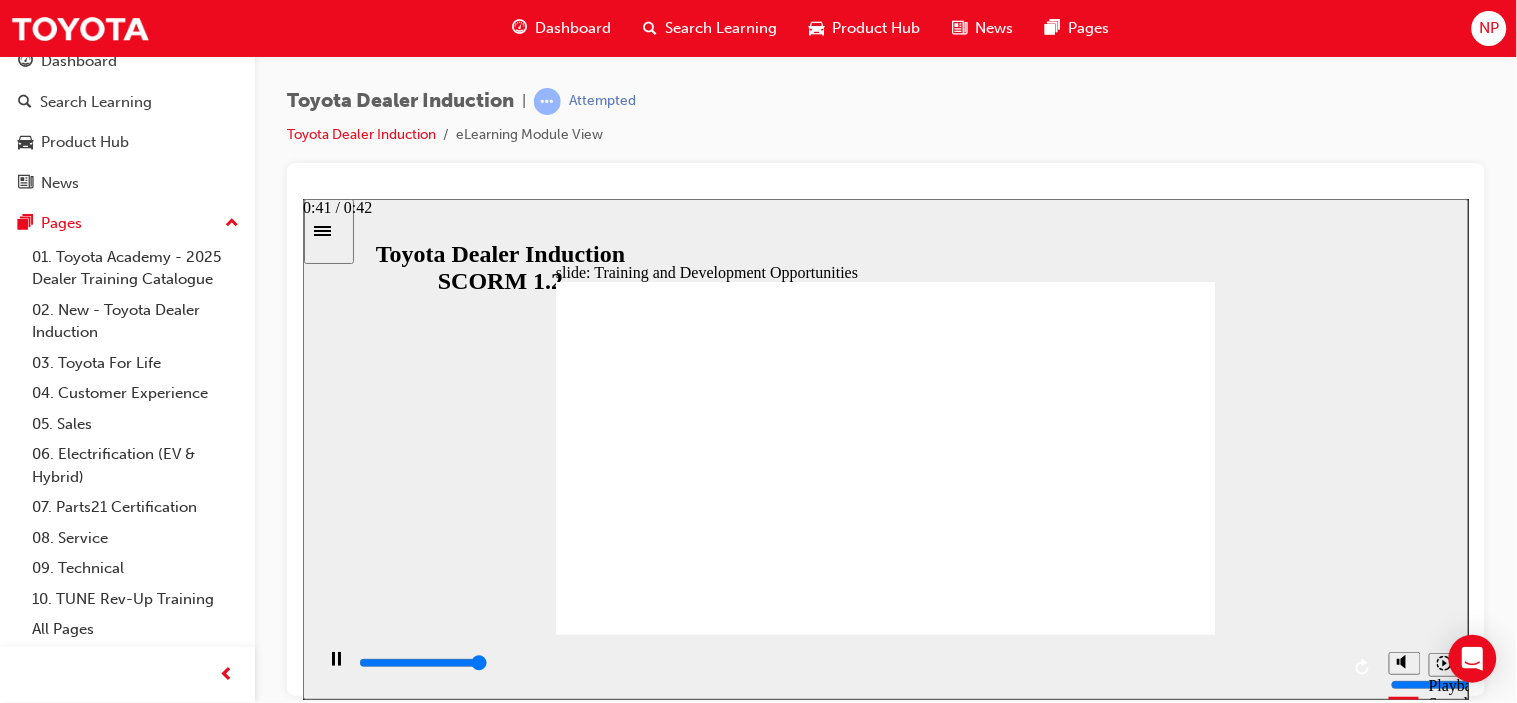 click at bounding box center [422, 662] 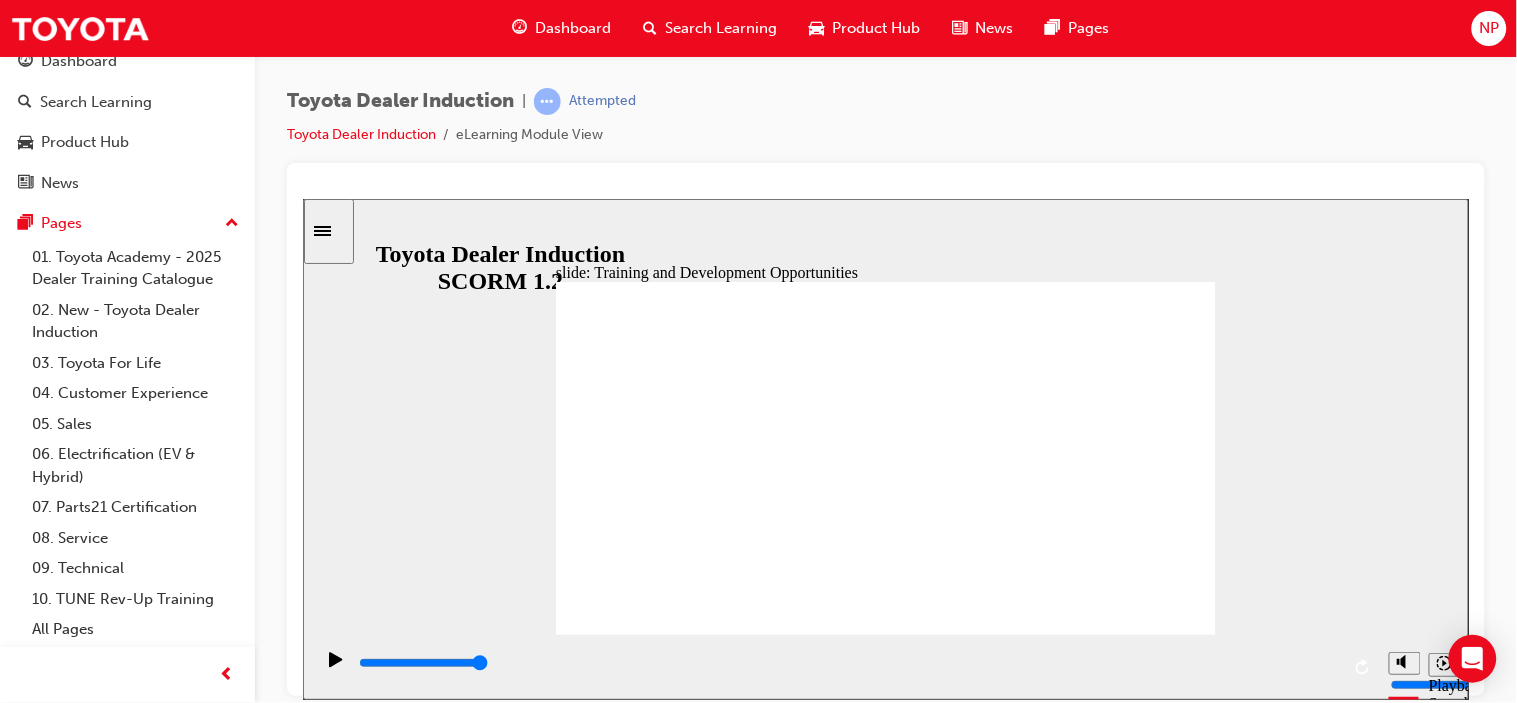 click 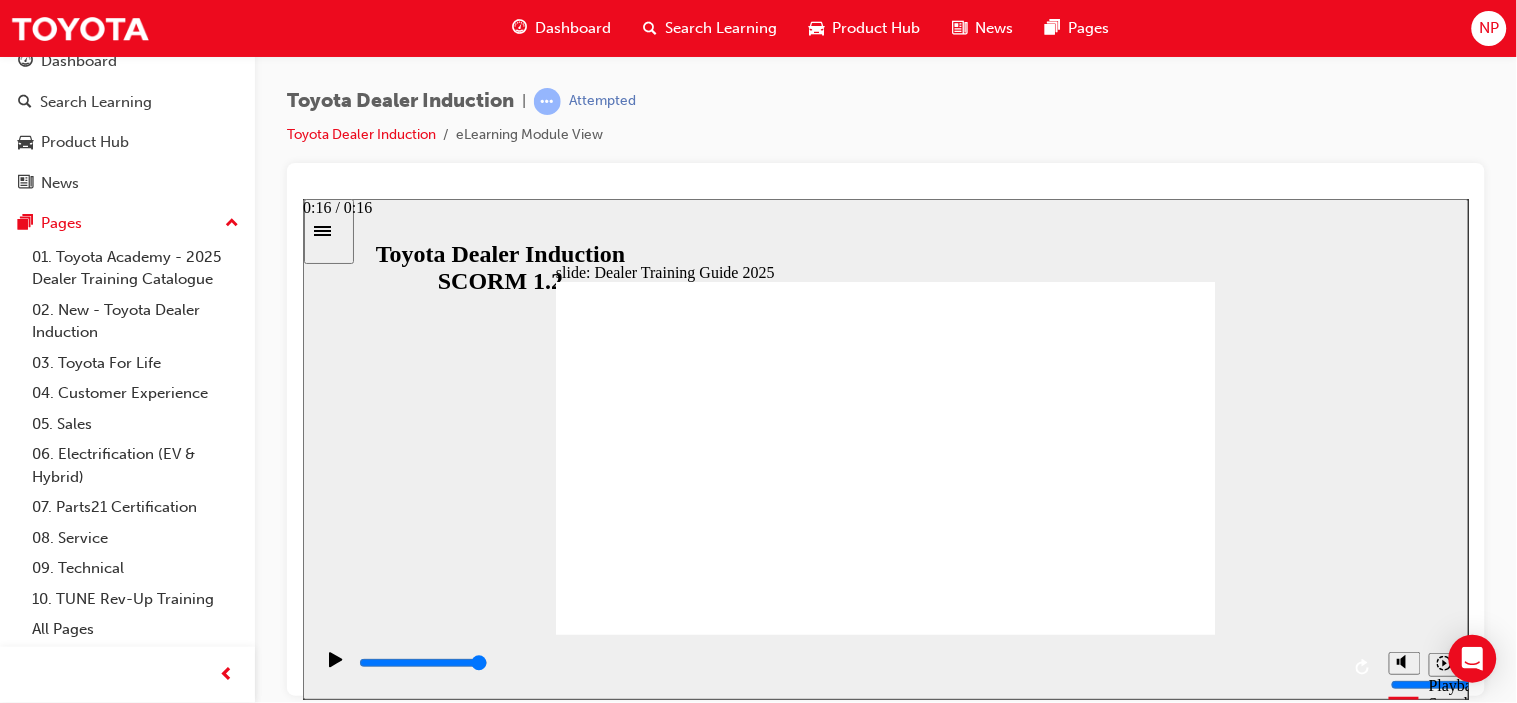 click at bounding box center [847, 663] 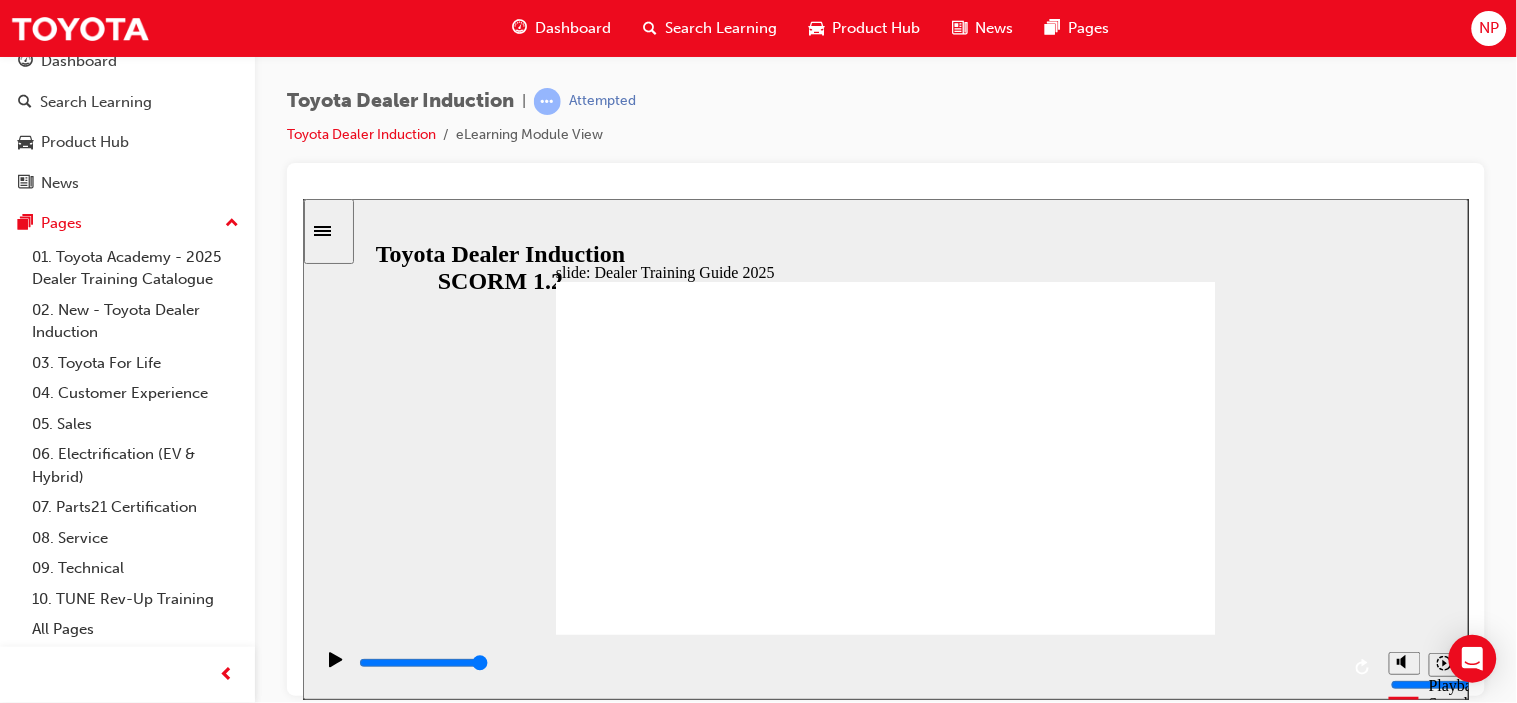 click 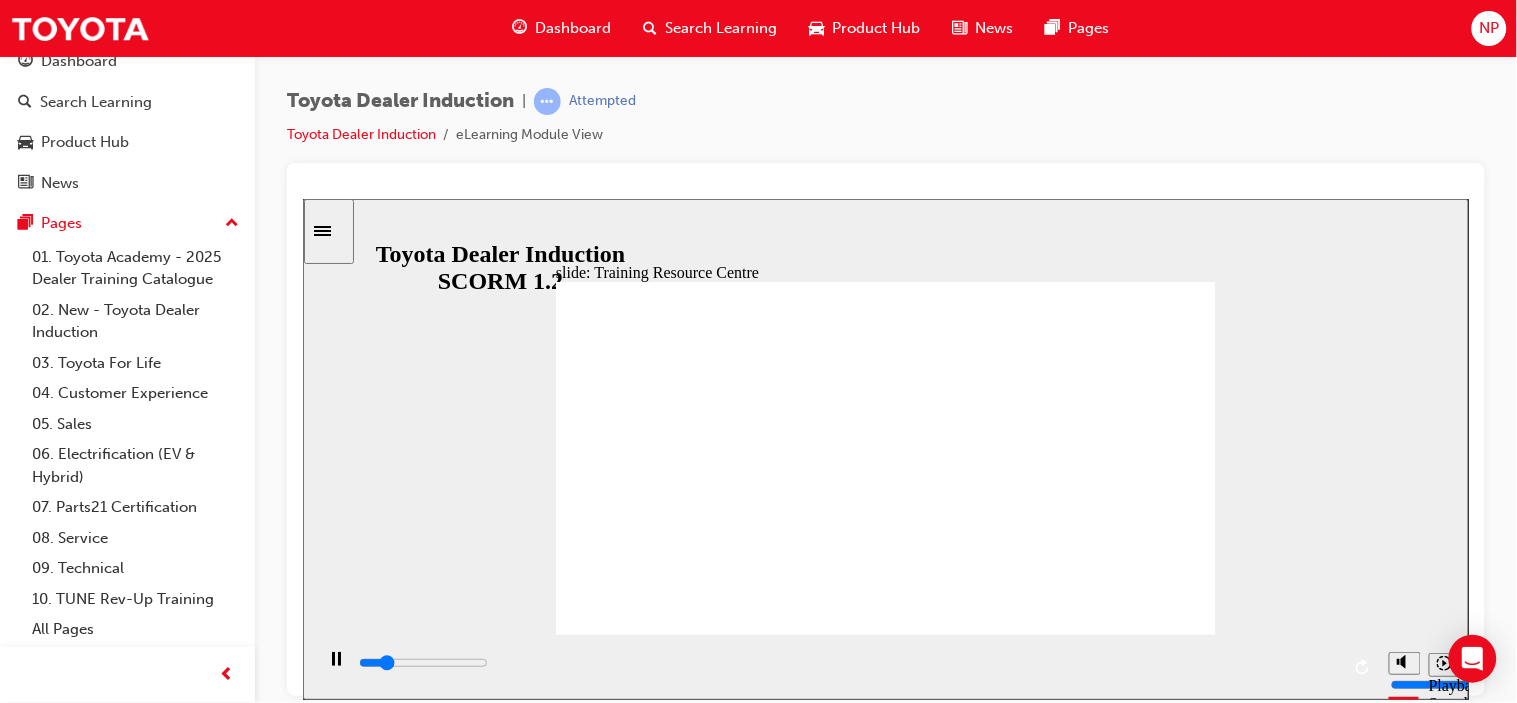 click on "slide: Training Resource Centre
Training Resource Centre (TRC) How to  Log In You will need your log in ID and password to get into TRC. Your log in details are the same as your Network Central log in, which is set up by your delegated administrator at your dealership. You can also get into TRC by the following URL address:    http://toyotainstituteaustralia.com.au  Rectangle 1 Rectangle 1 About the  TRC The Training Resource Centre [TRC] is Toyota Dealer Training's training portal, a web-based portal available to you 24/7. From the Training Resource Centre you will be able to: • View available courses • Register for courses and seek approval • Approve courses (for managers only) • Complete e-learning modules • See your training history • View and track your training BACK BACK NEXT NEXT BACK BACK NEXT NEXT Training Resource Centre (TRC) How to  Log In You will need your log in ID and password to get into TRC.  address:    http://toyotainstituteaustralia.com.au  2" at bounding box center (885, 448) 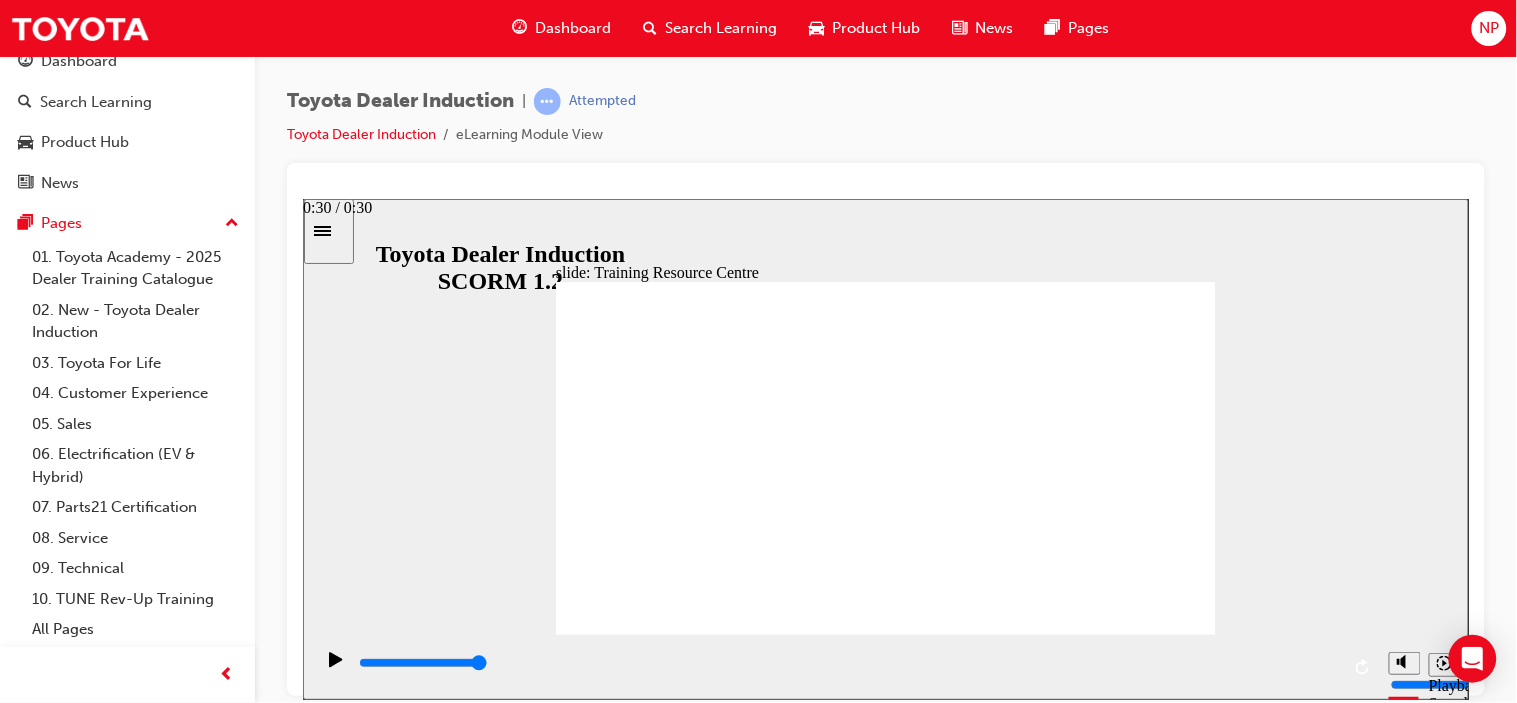 click at bounding box center (847, 663) 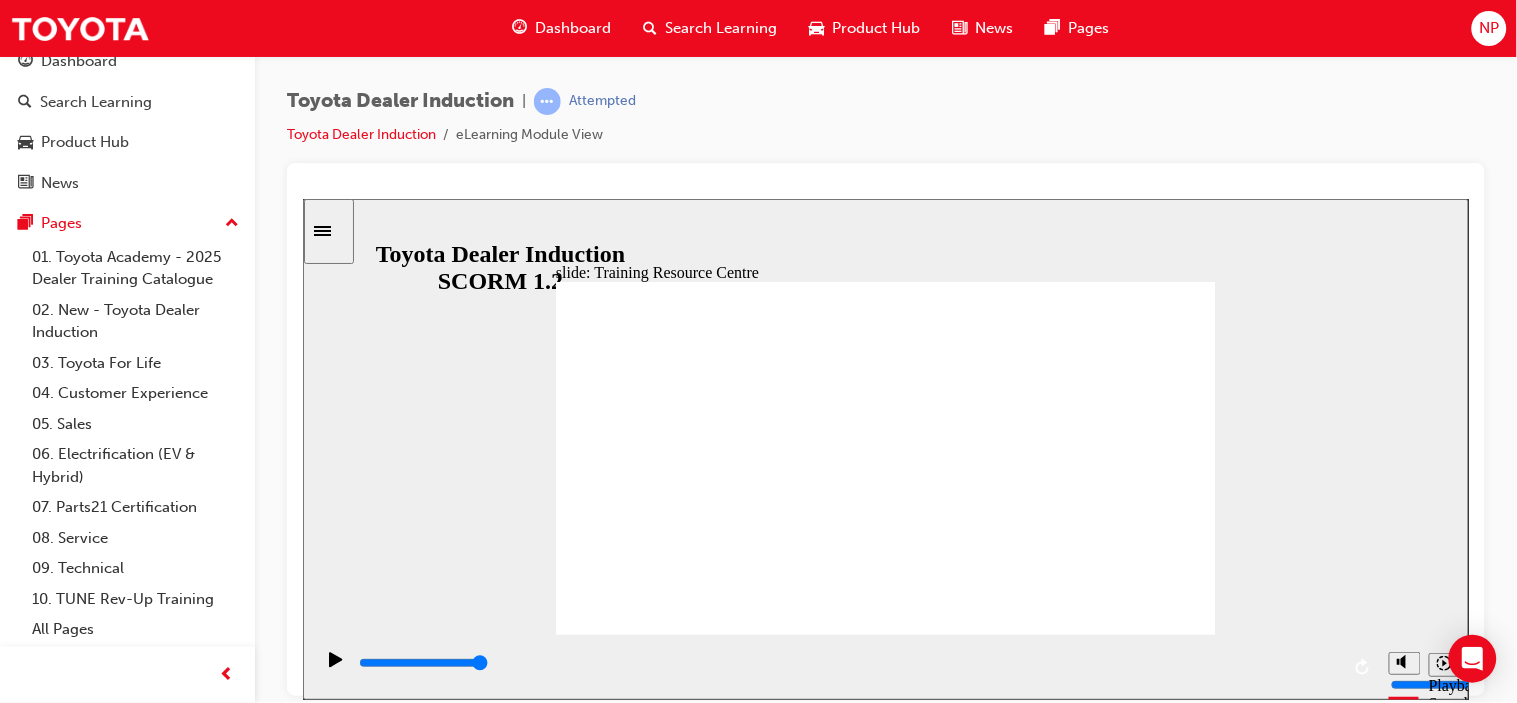 click 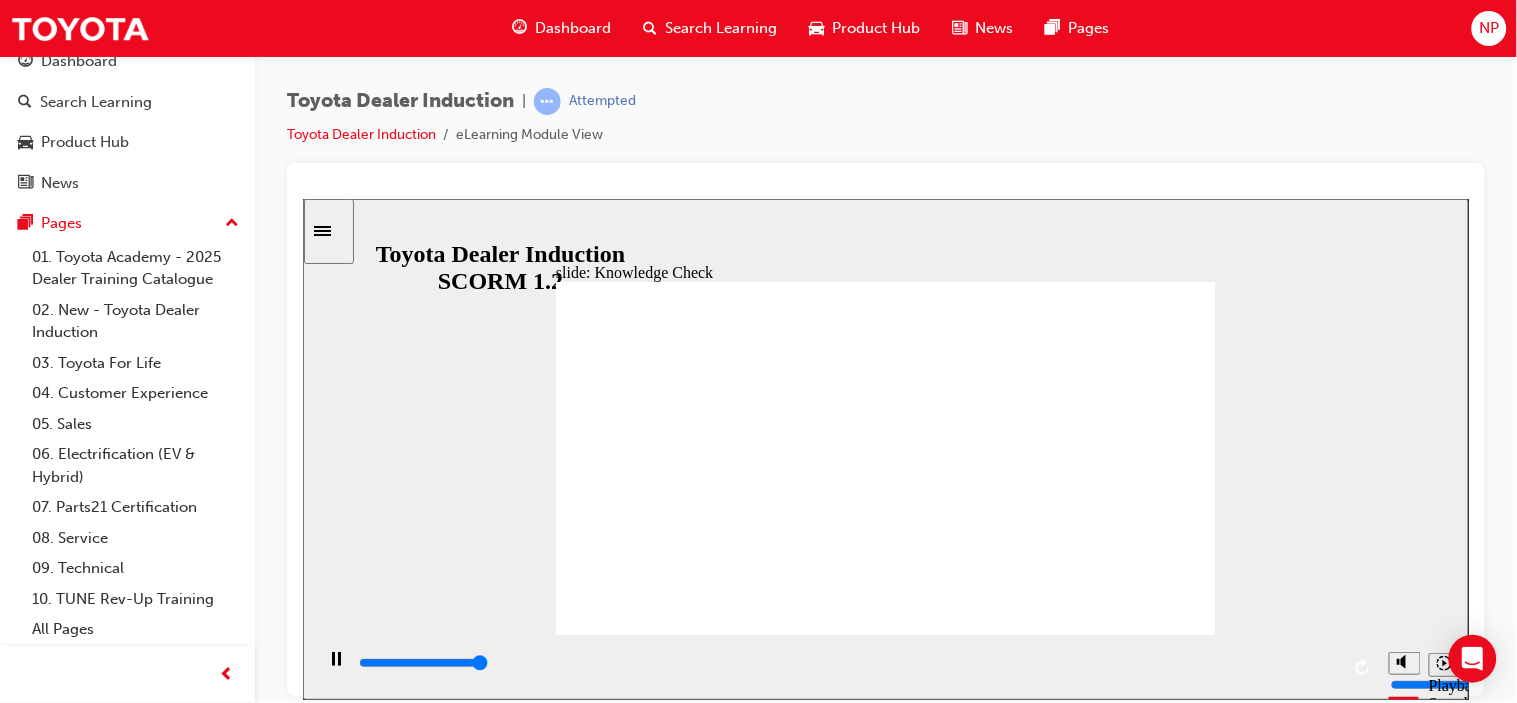 type on "5000" 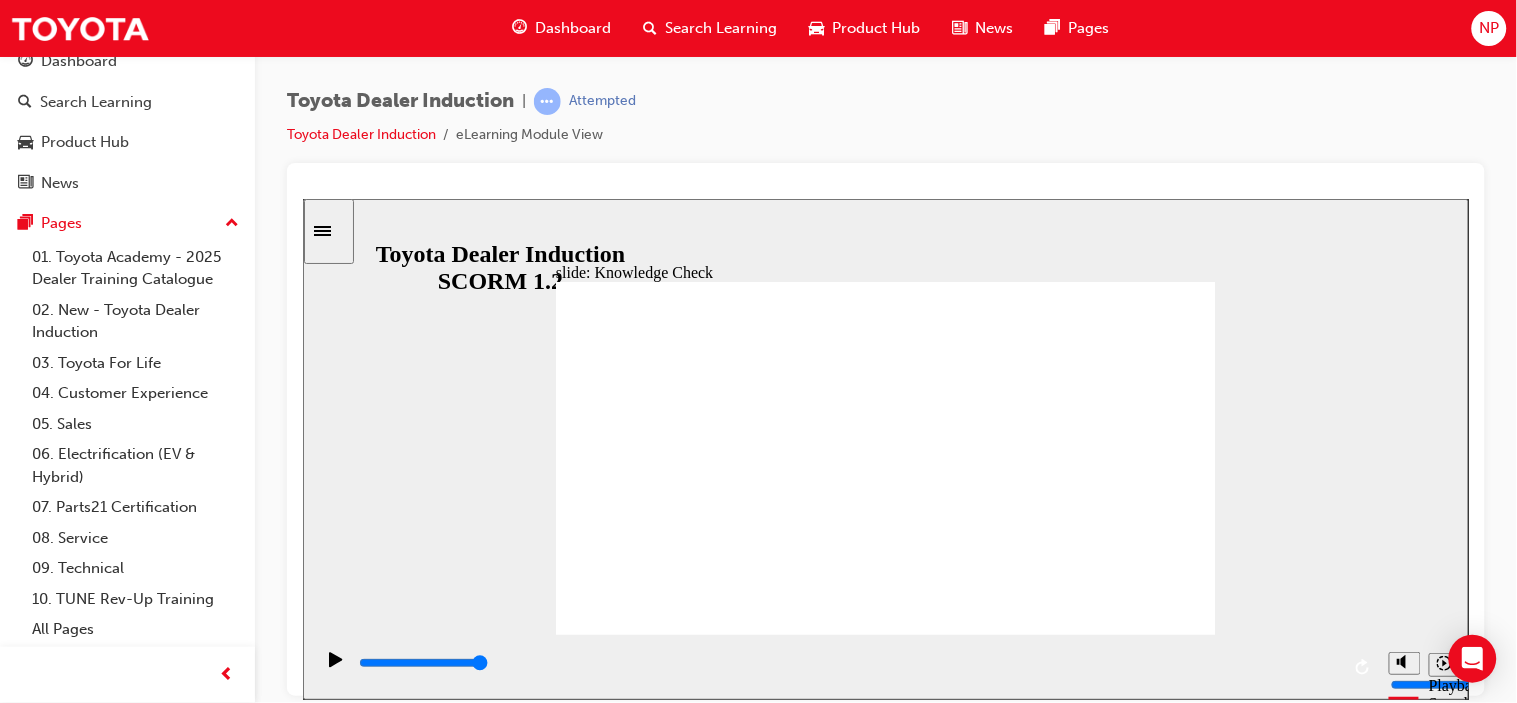 radio on "true" 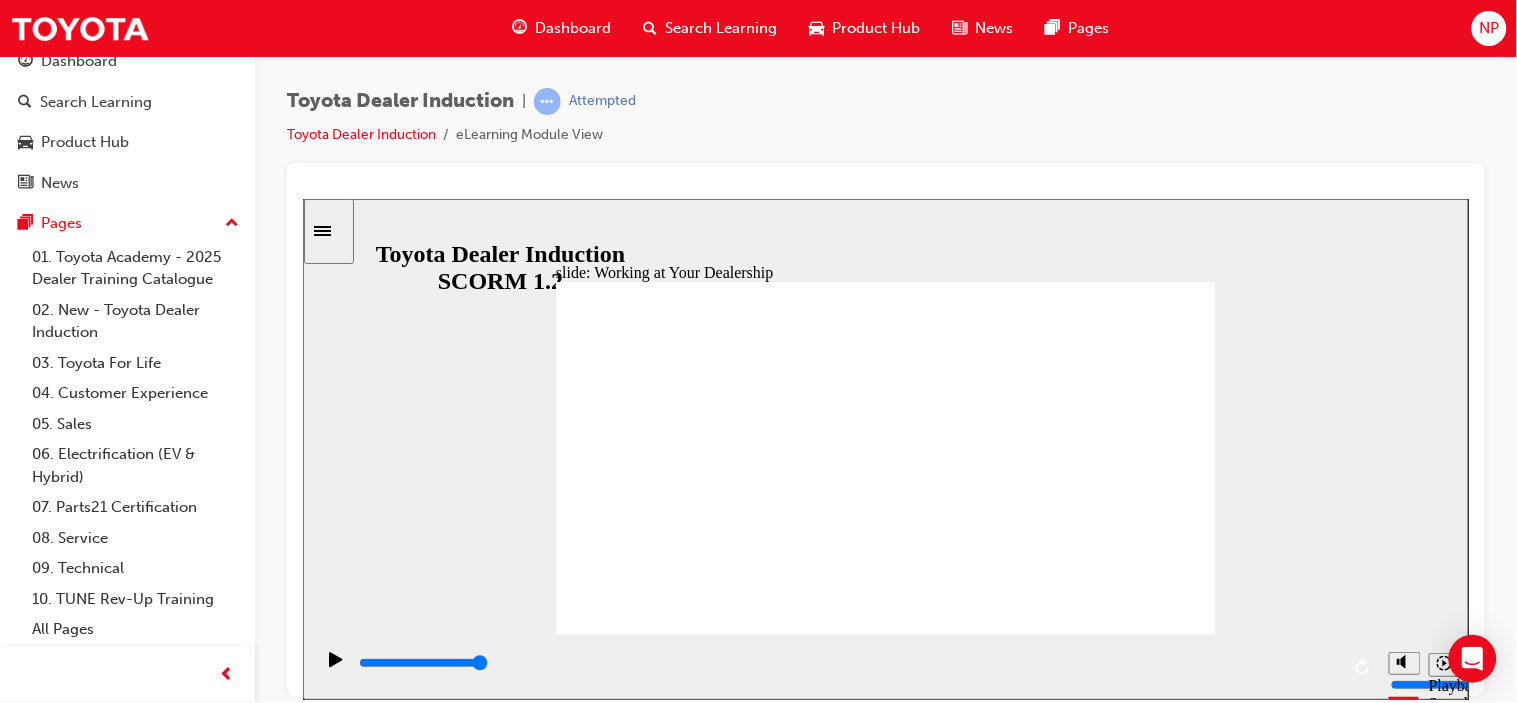 click 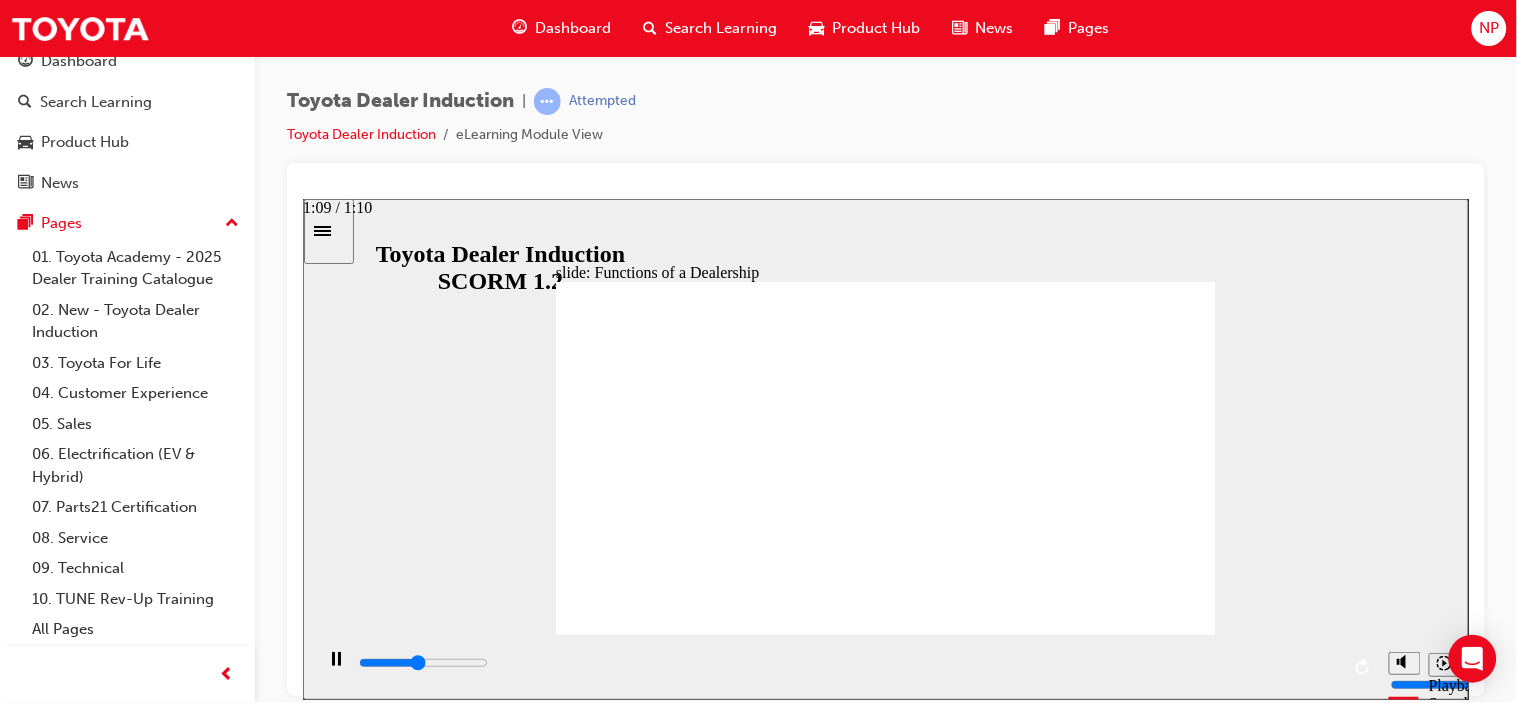click at bounding box center (847, 663) 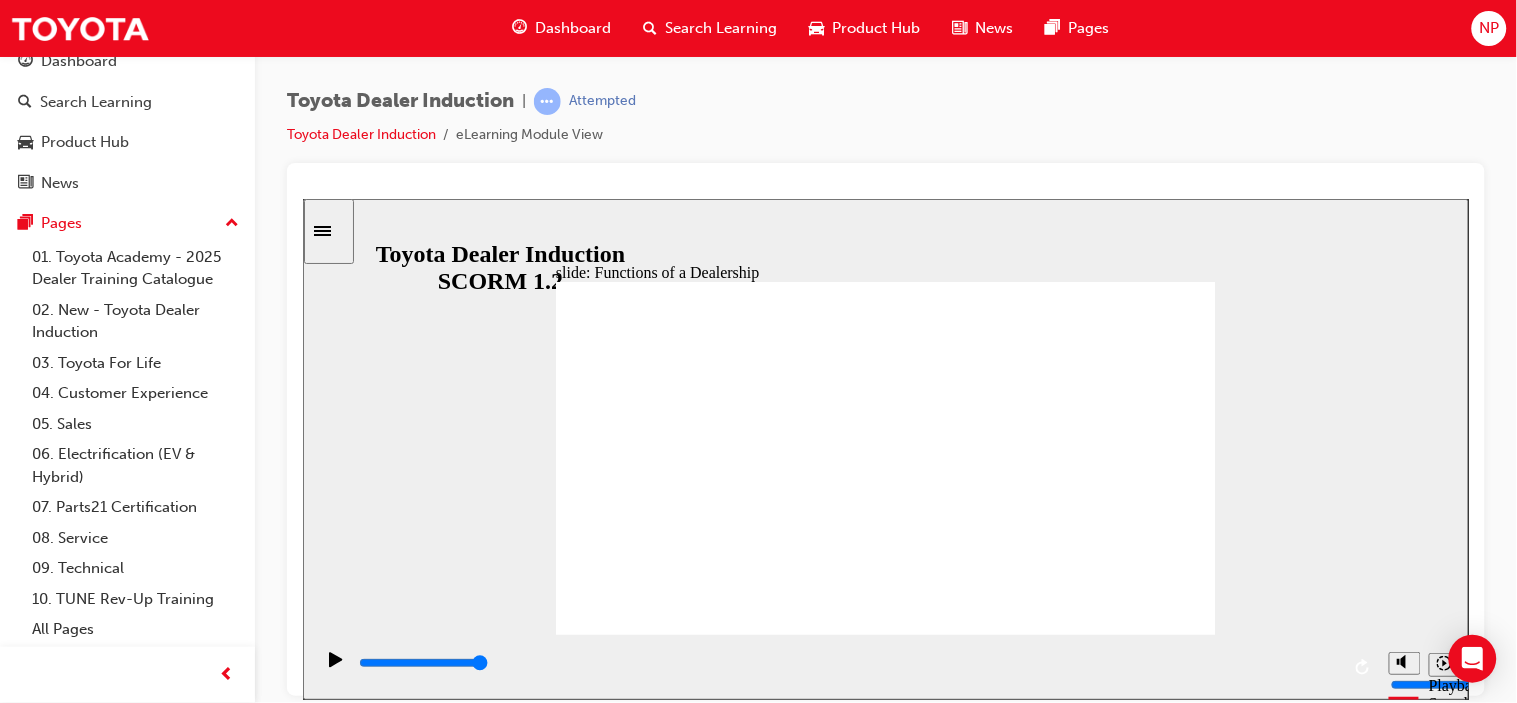 click 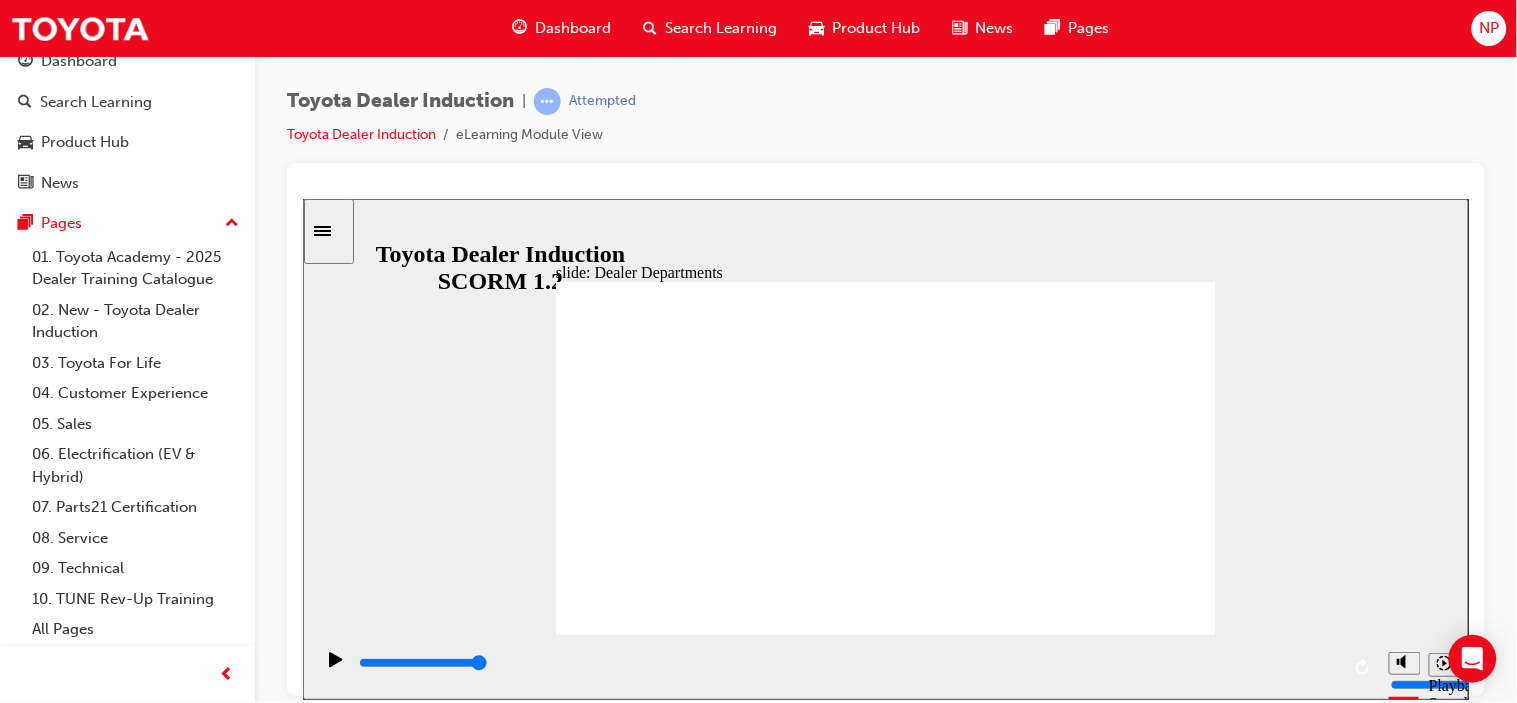 click 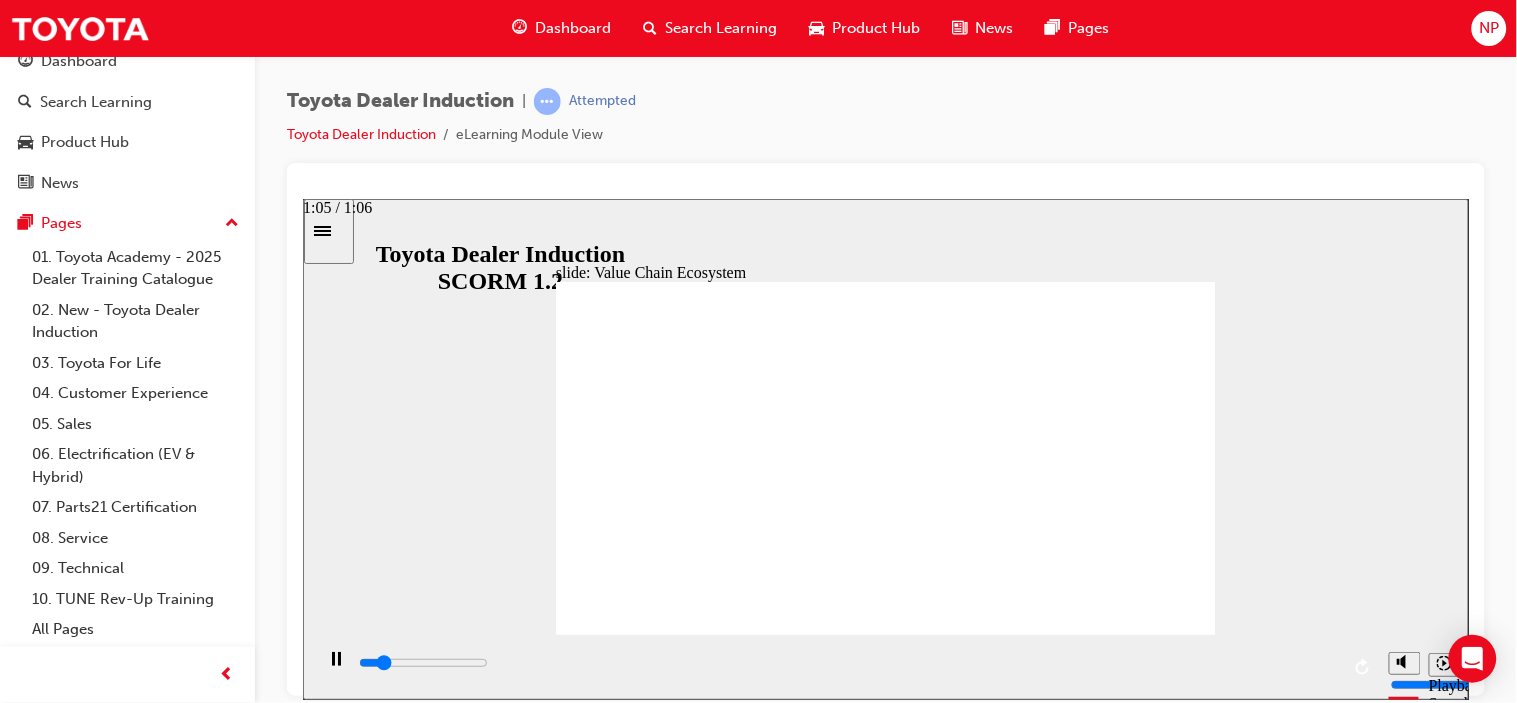 click at bounding box center (847, 667) 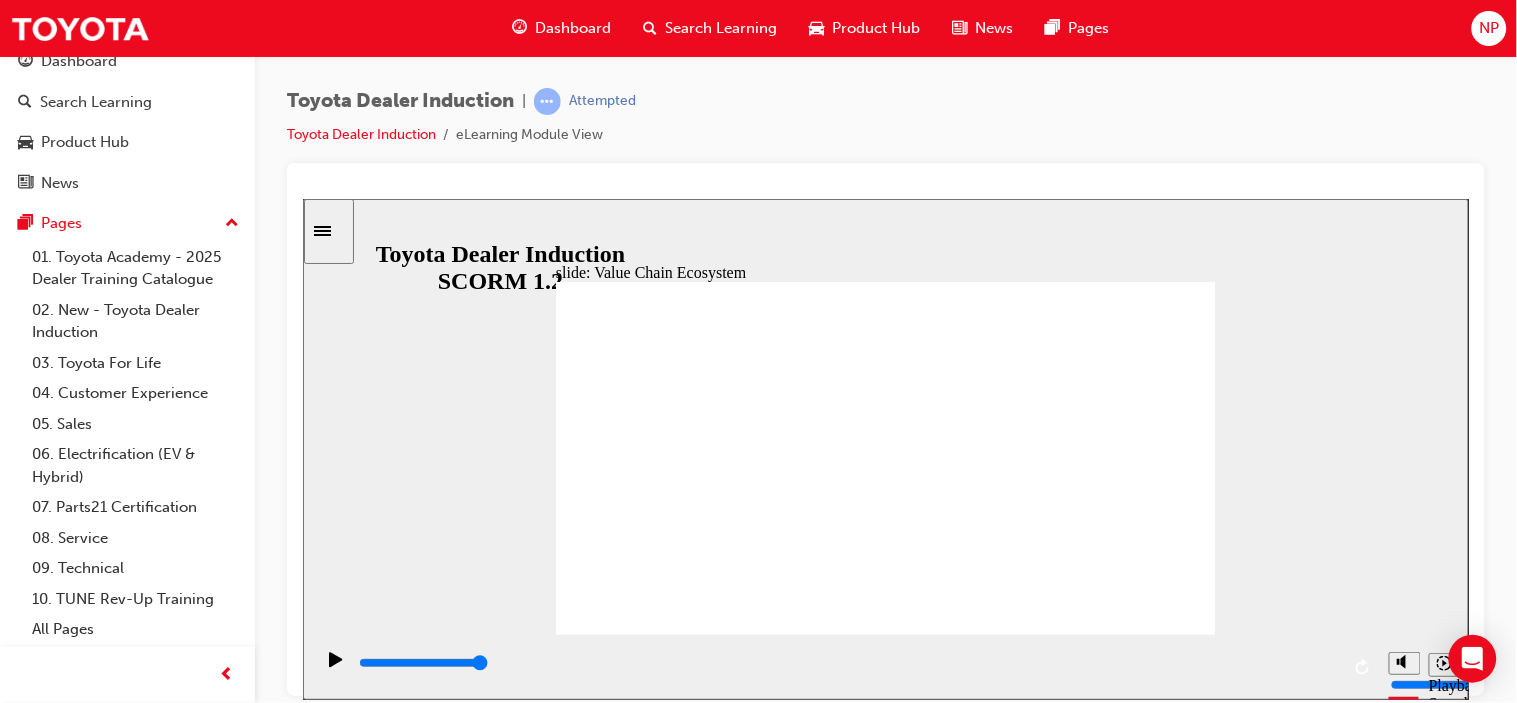click 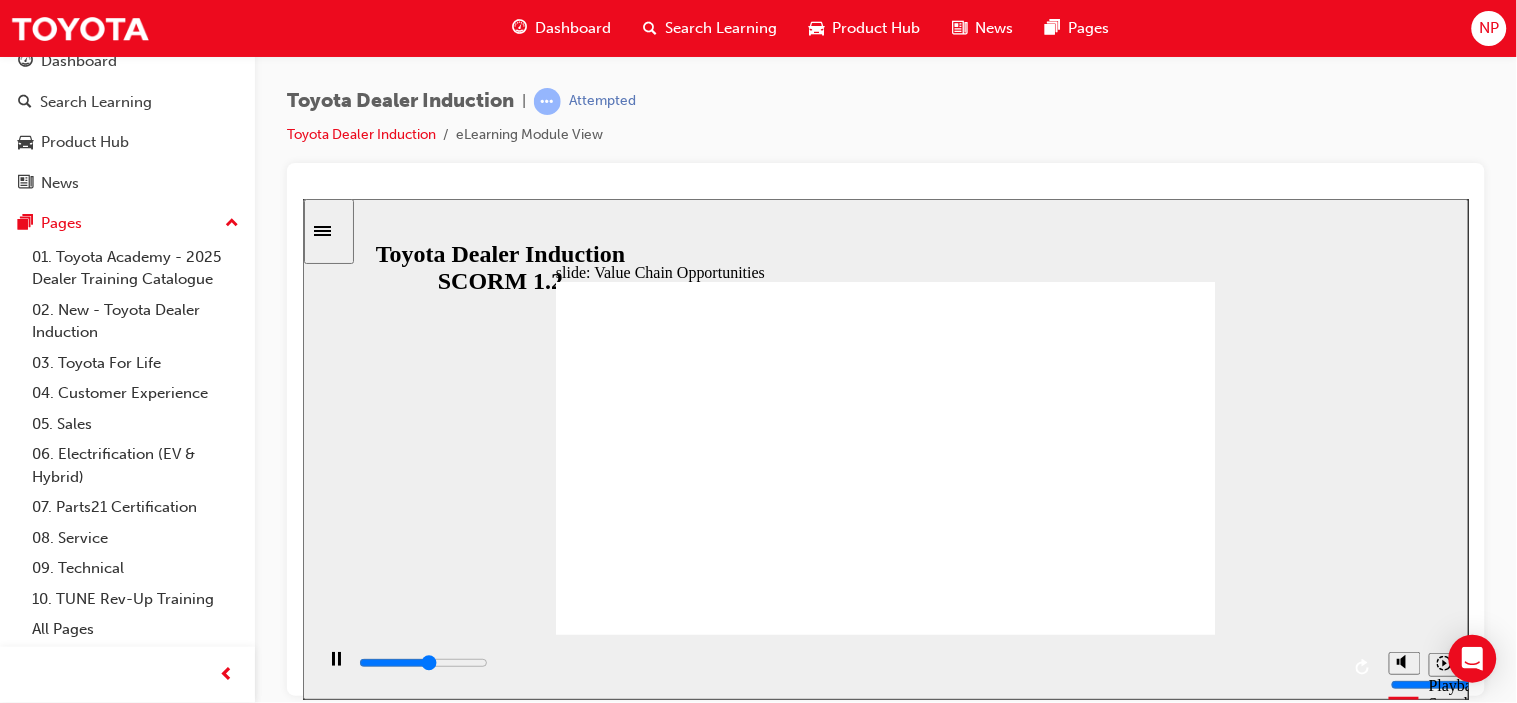click 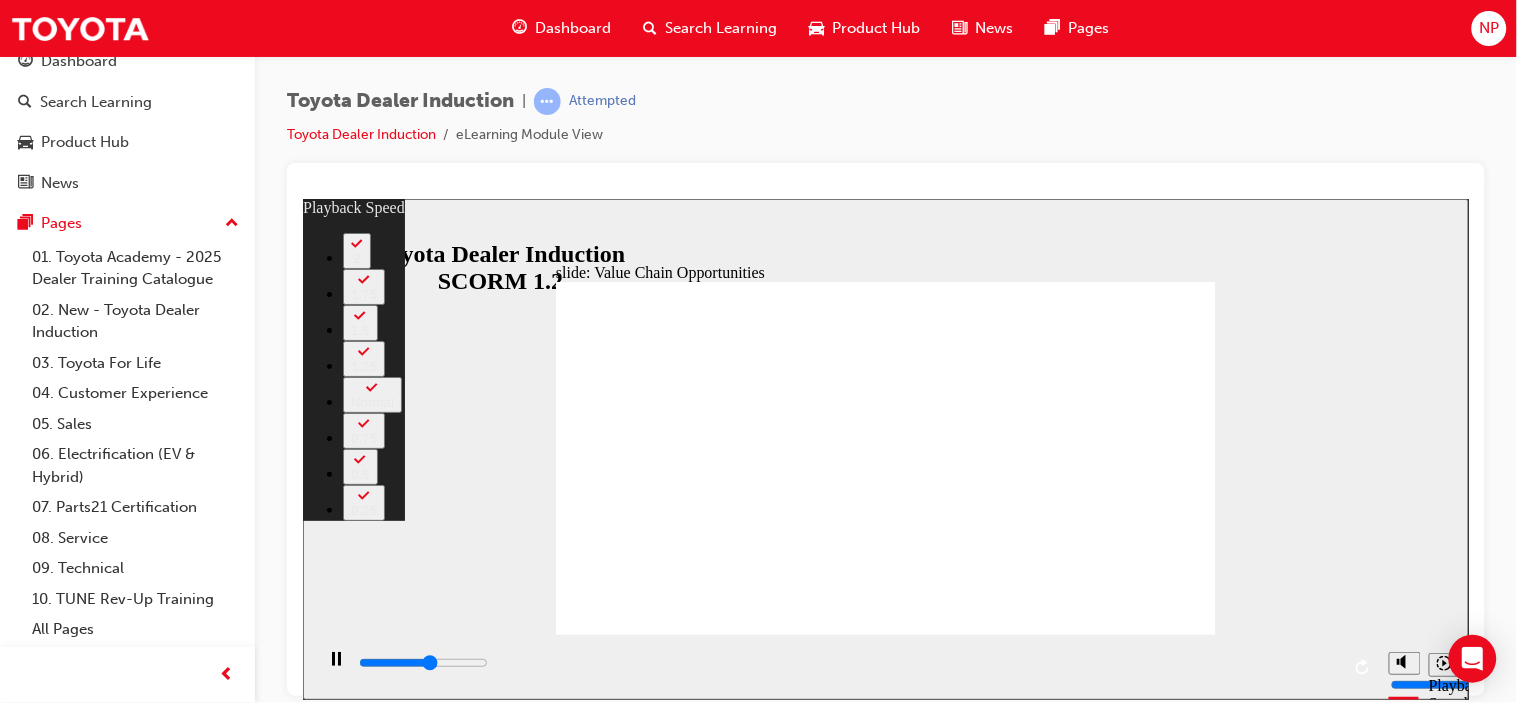 type on "6300" 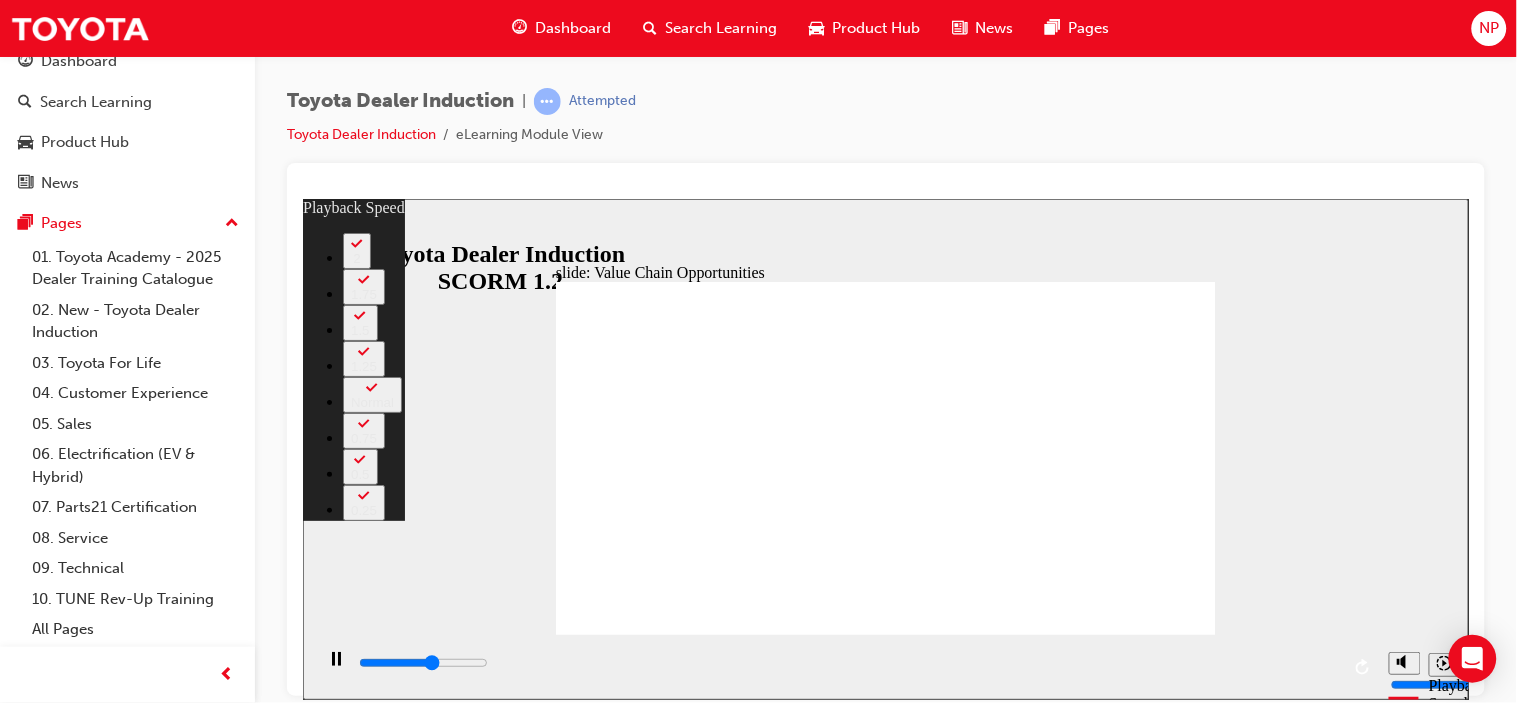 type on "6500" 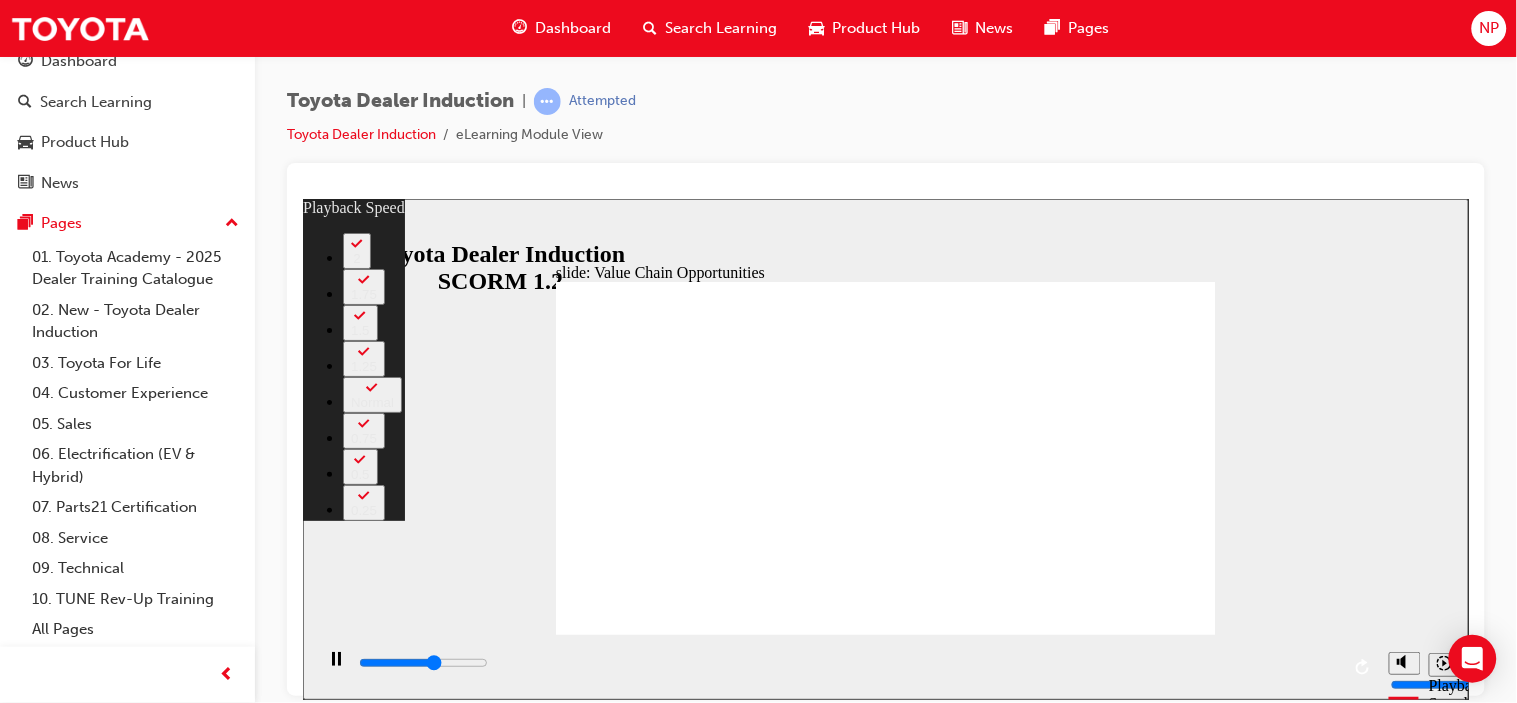 type on "6800" 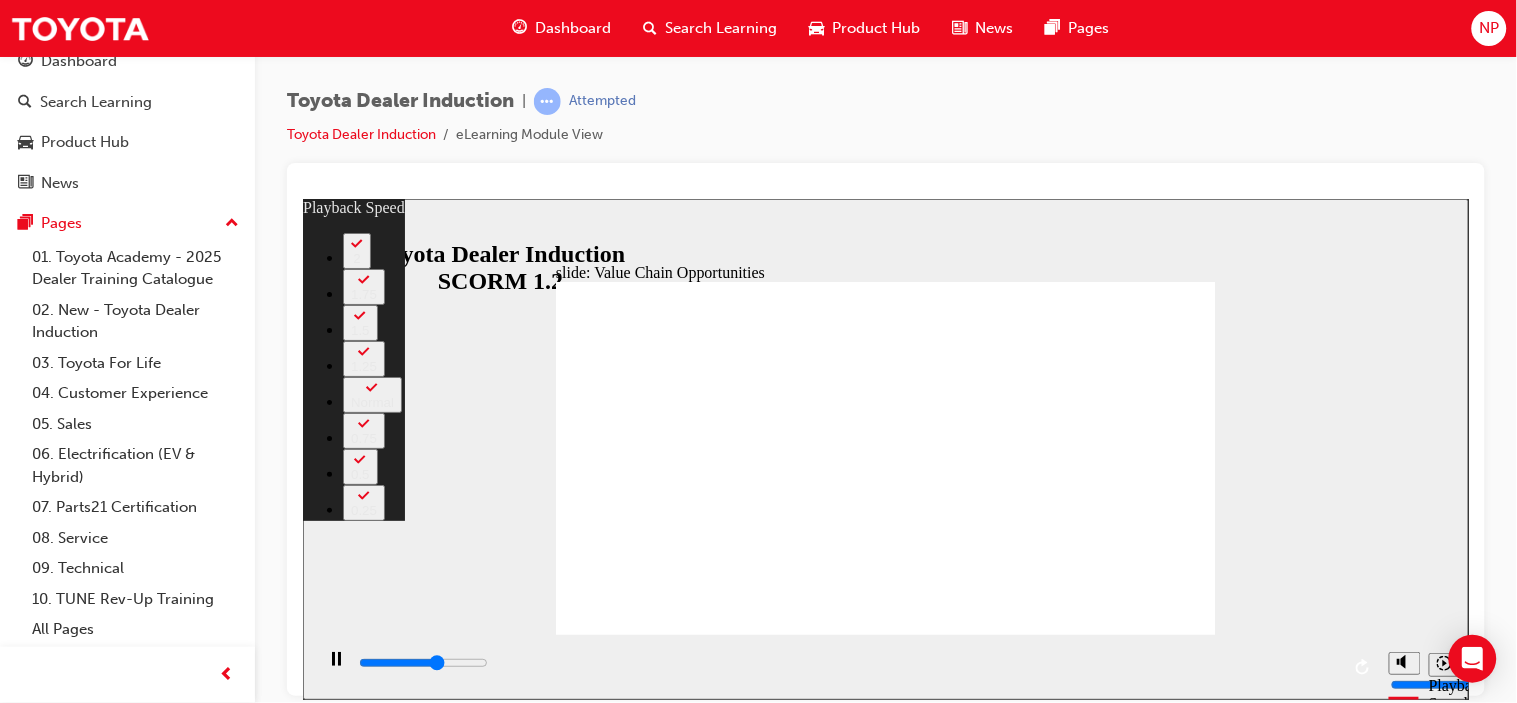type on "7000" 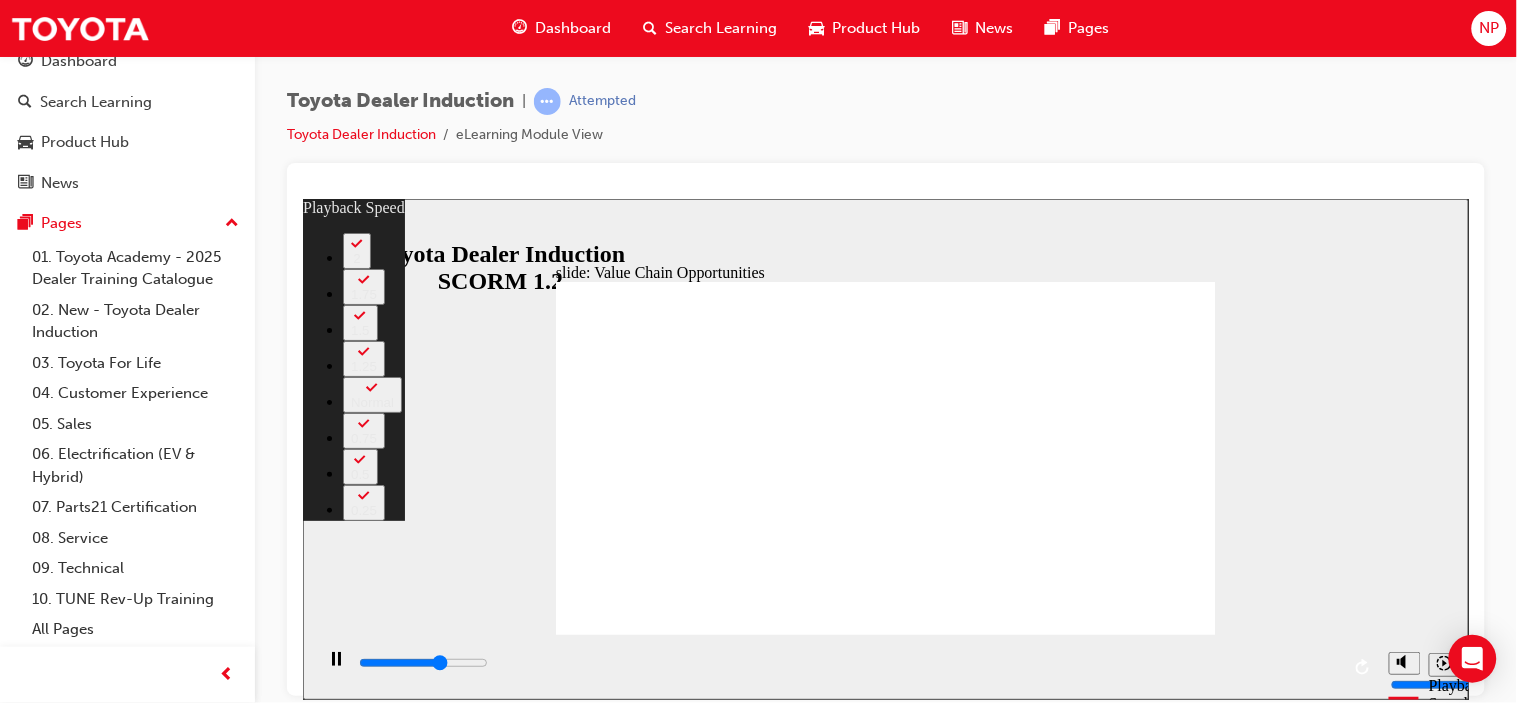 type on "7300" 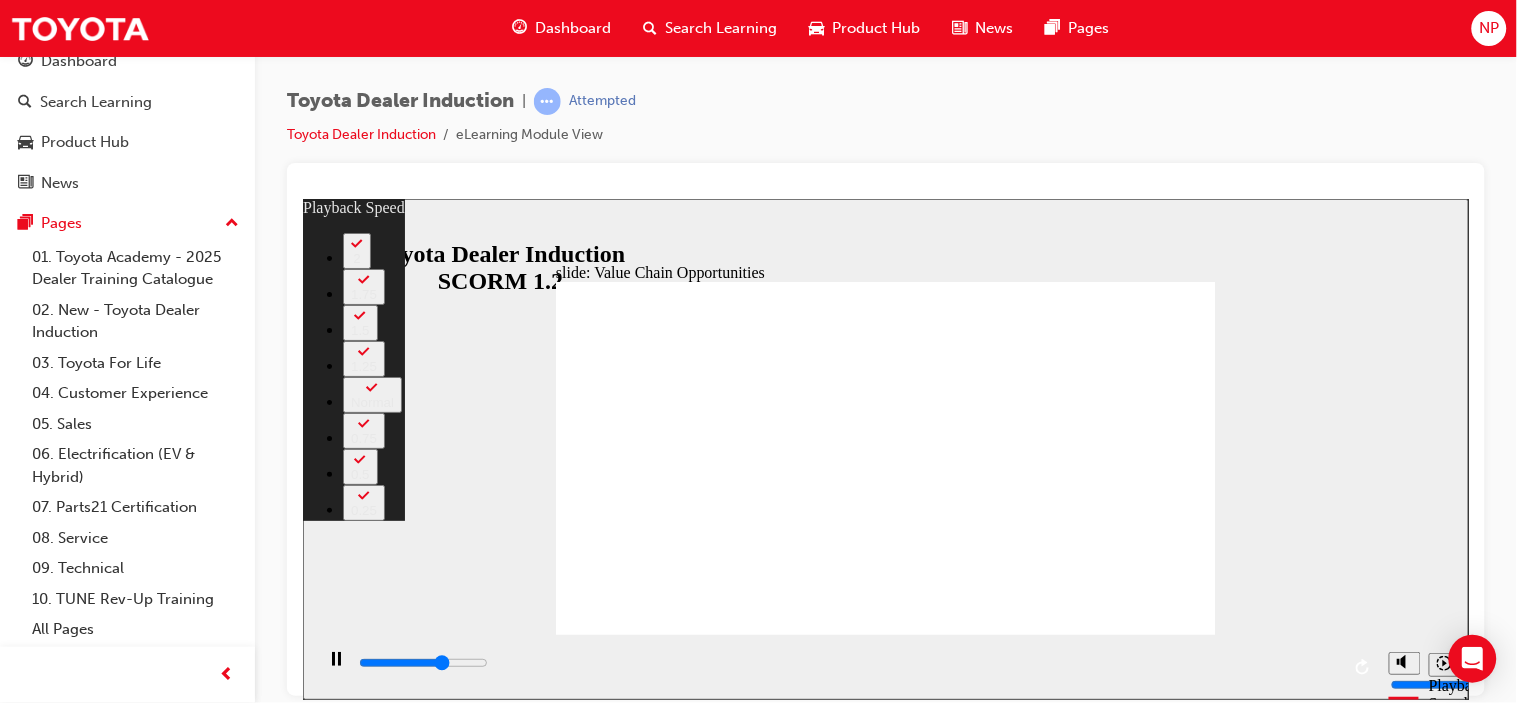 type on "7600" 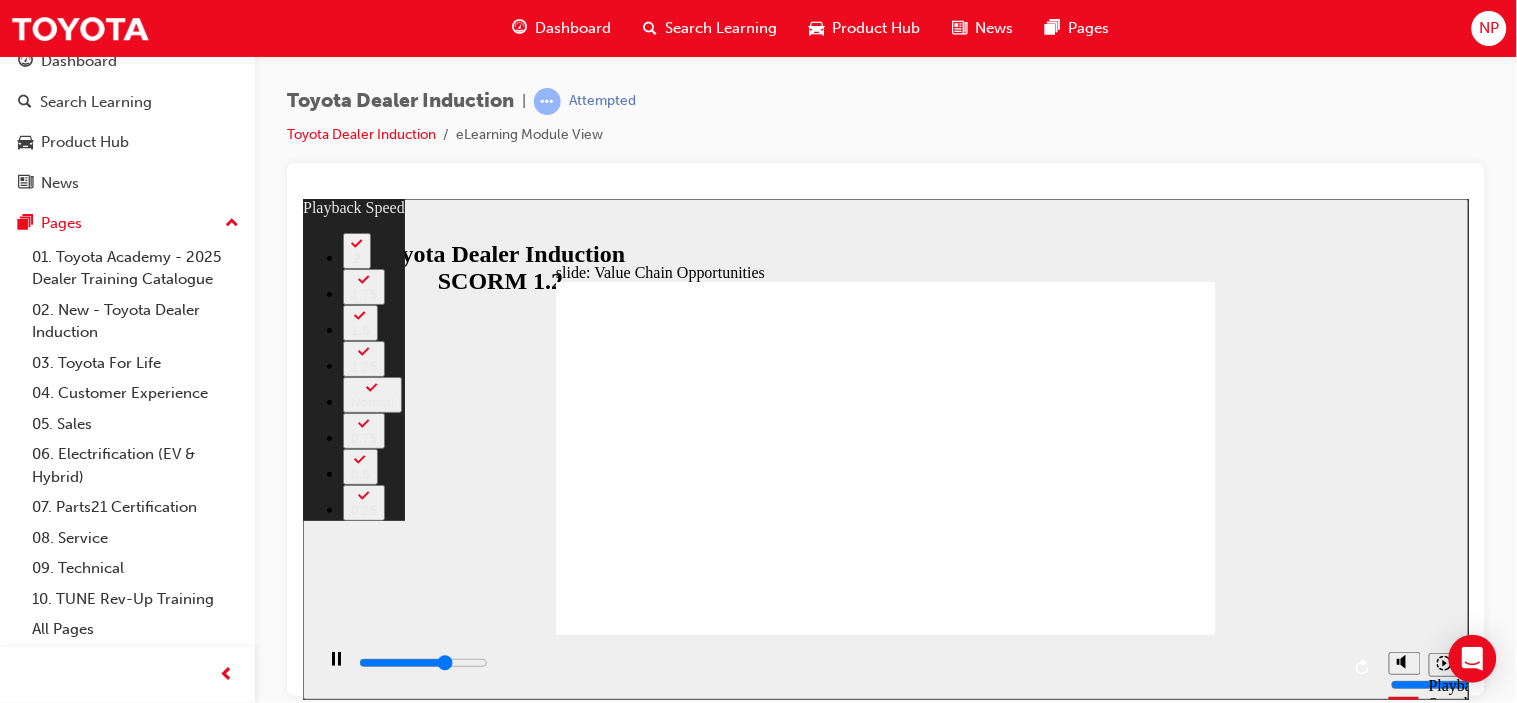 type on "7800" 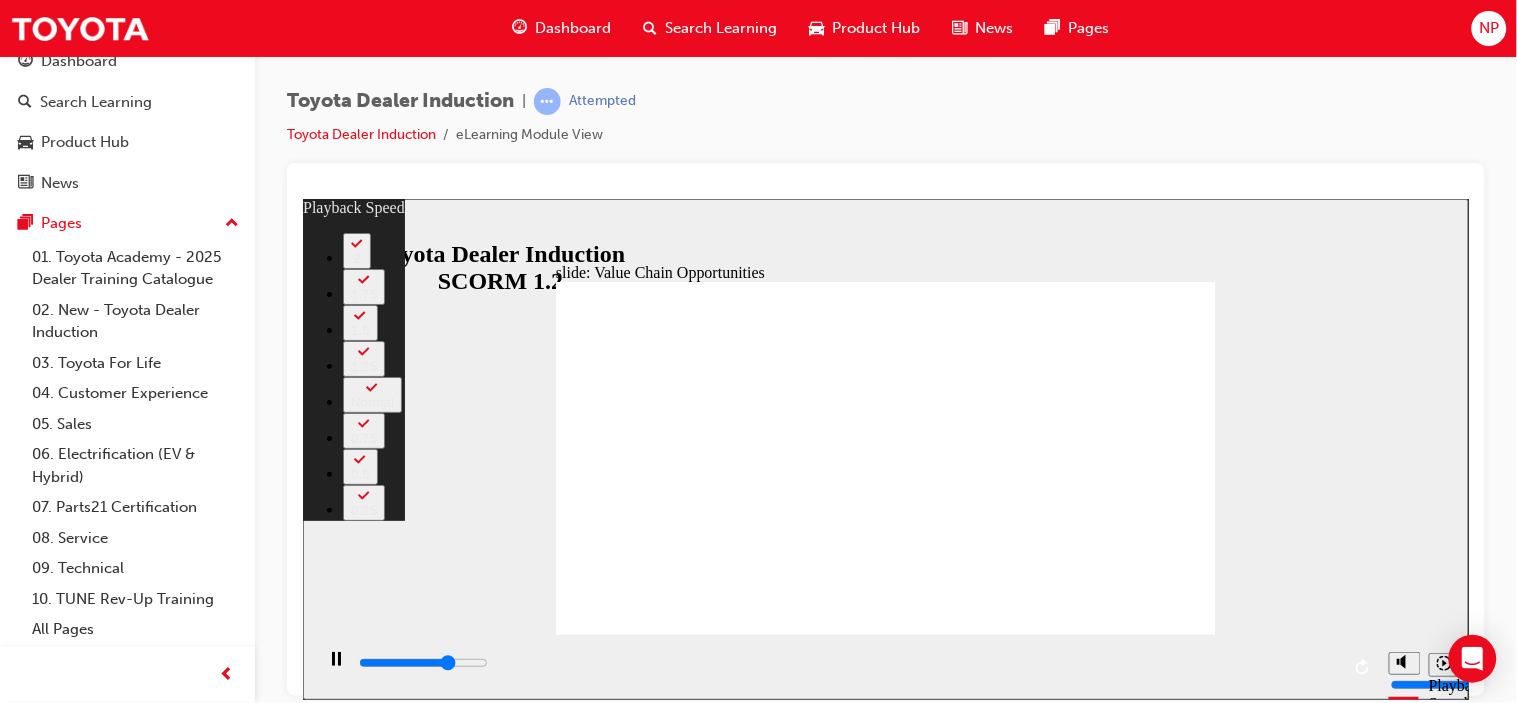 type on "8100" 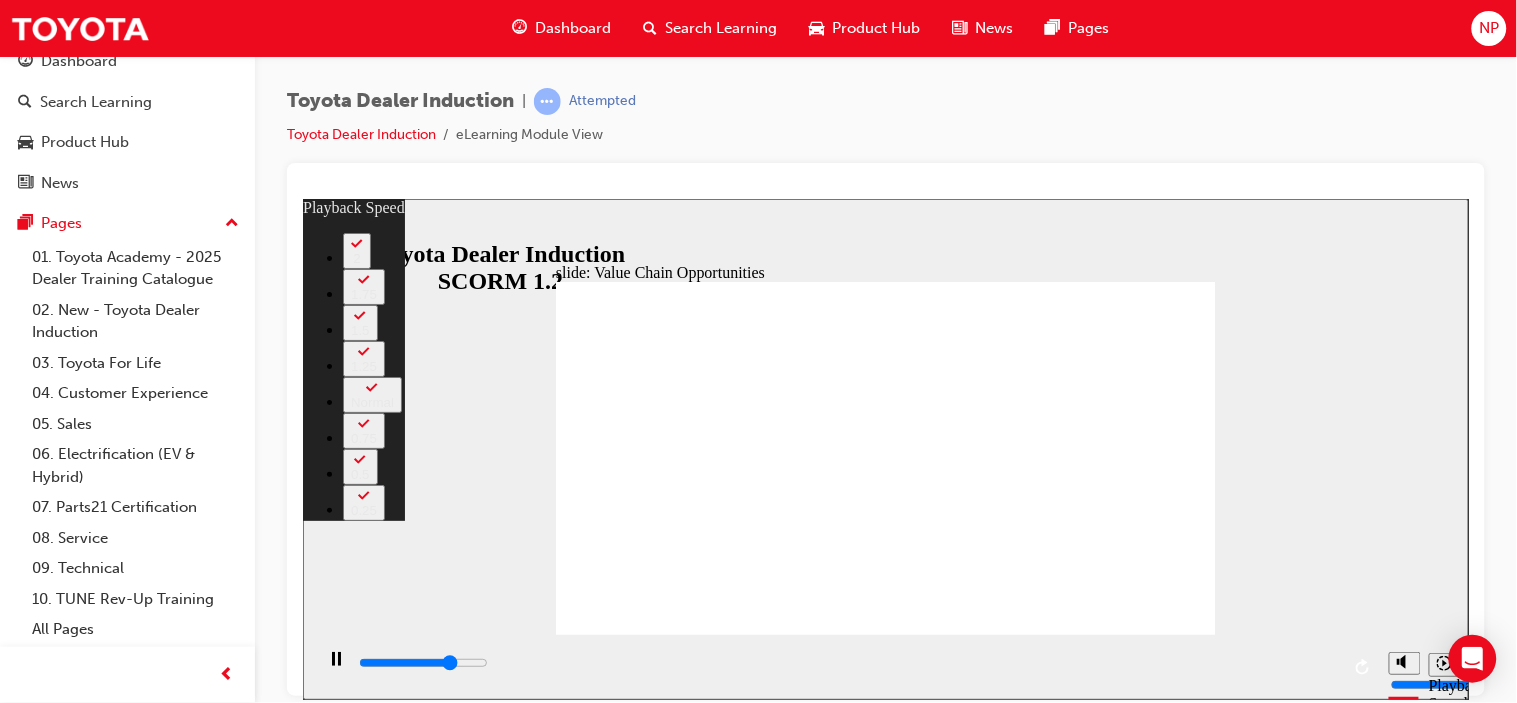type on "8400" 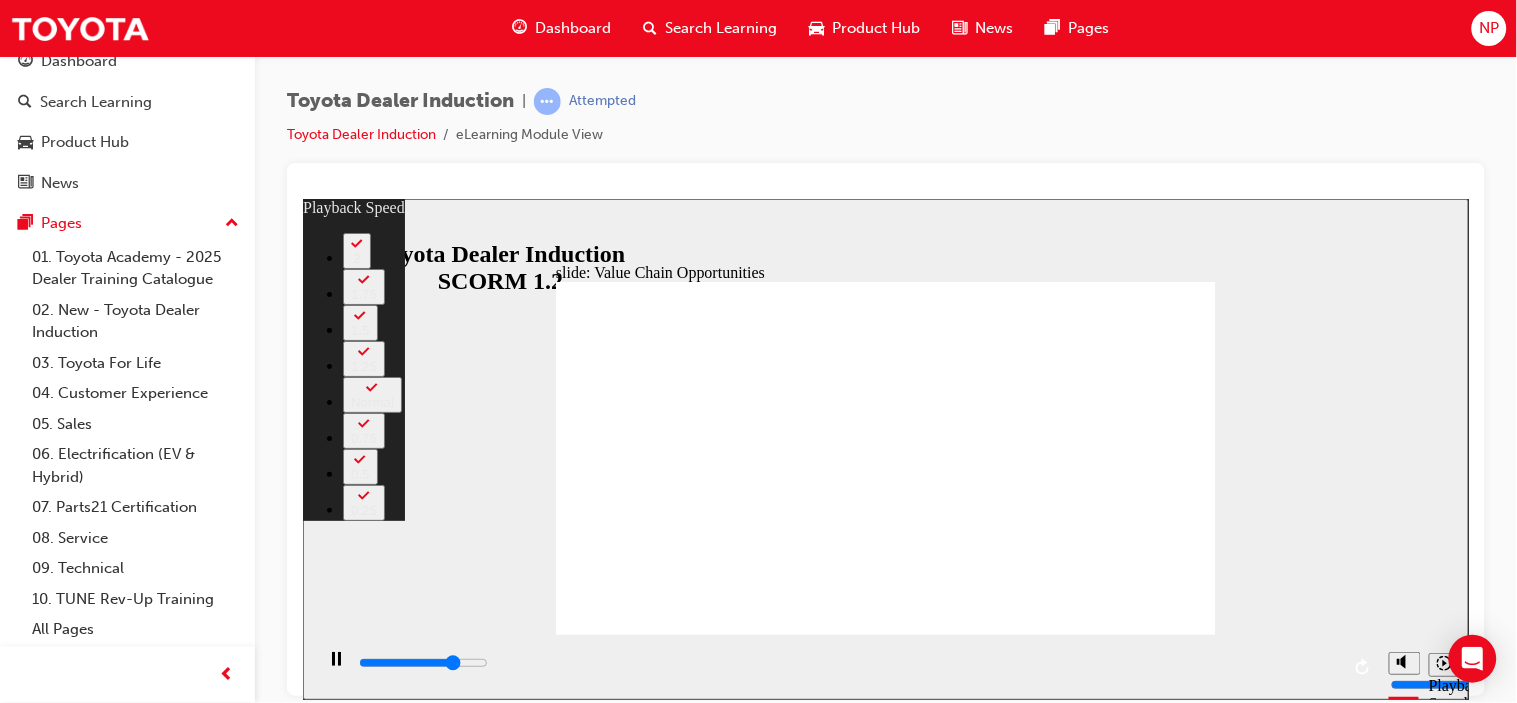 type on "8600" 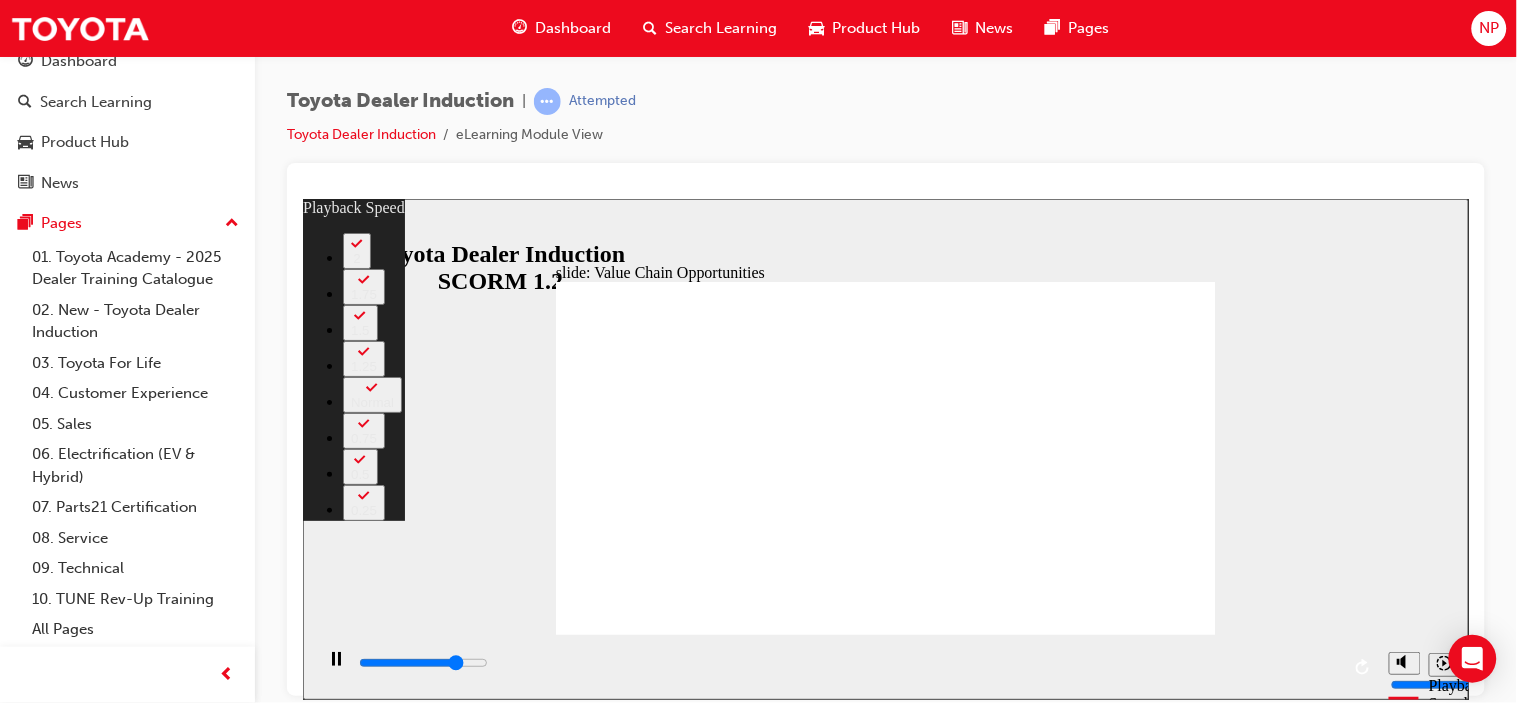 type on "8900" 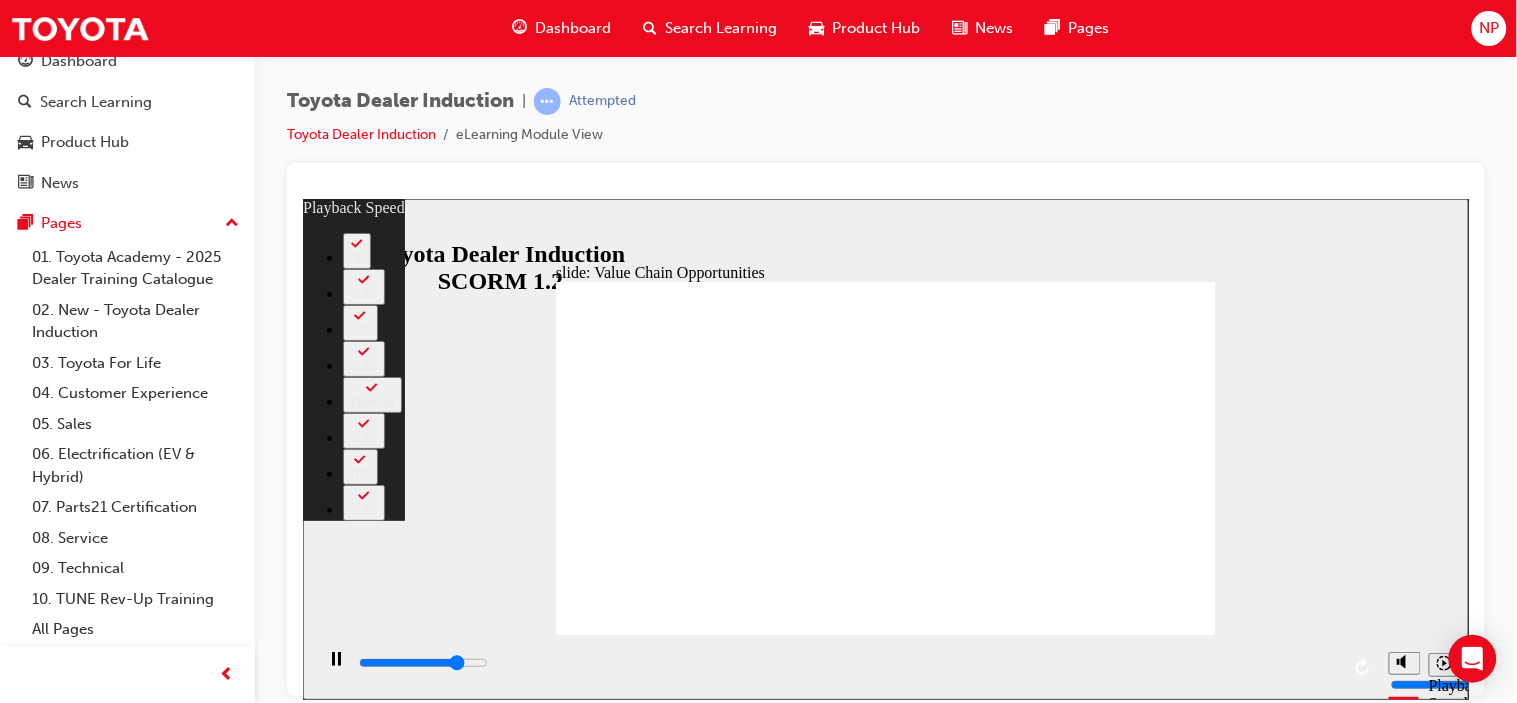 type on "9000" 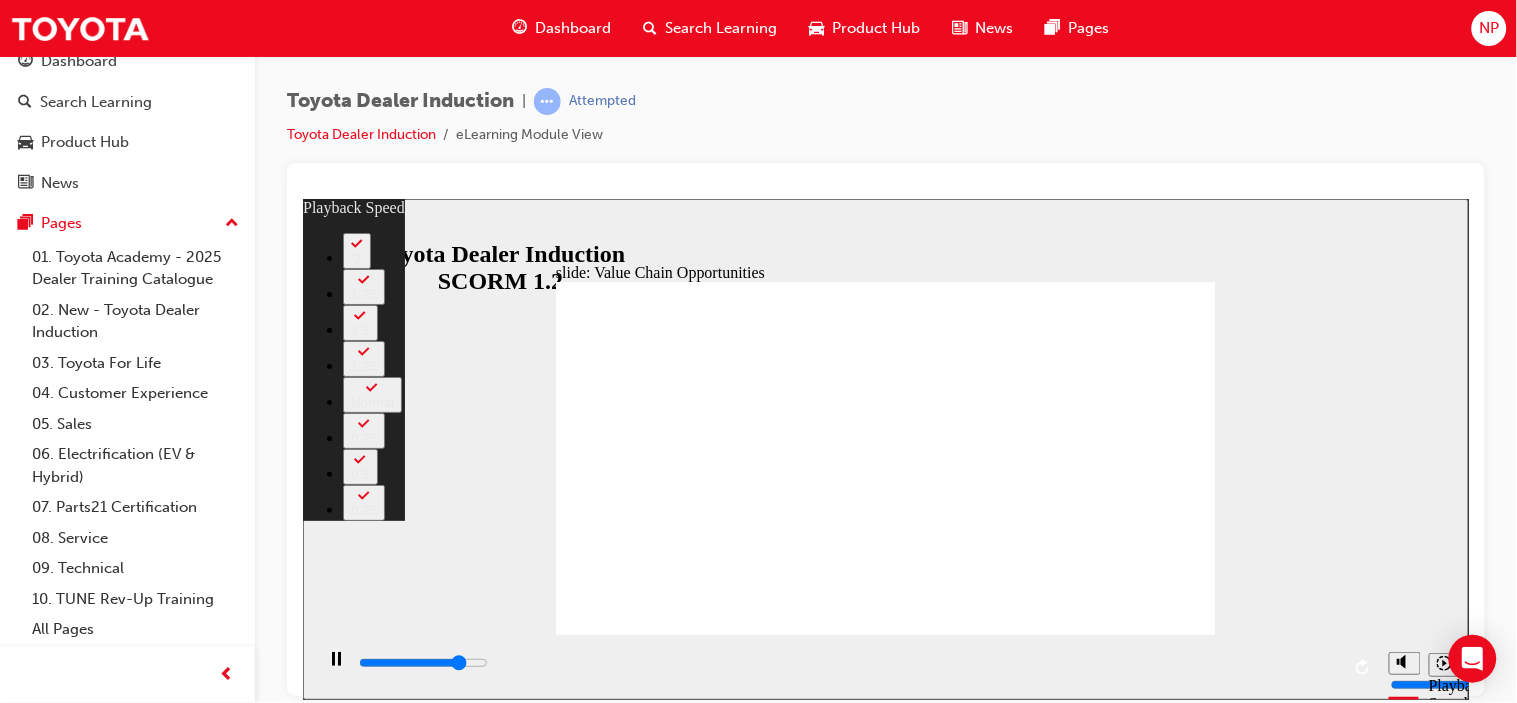 type on "9200" 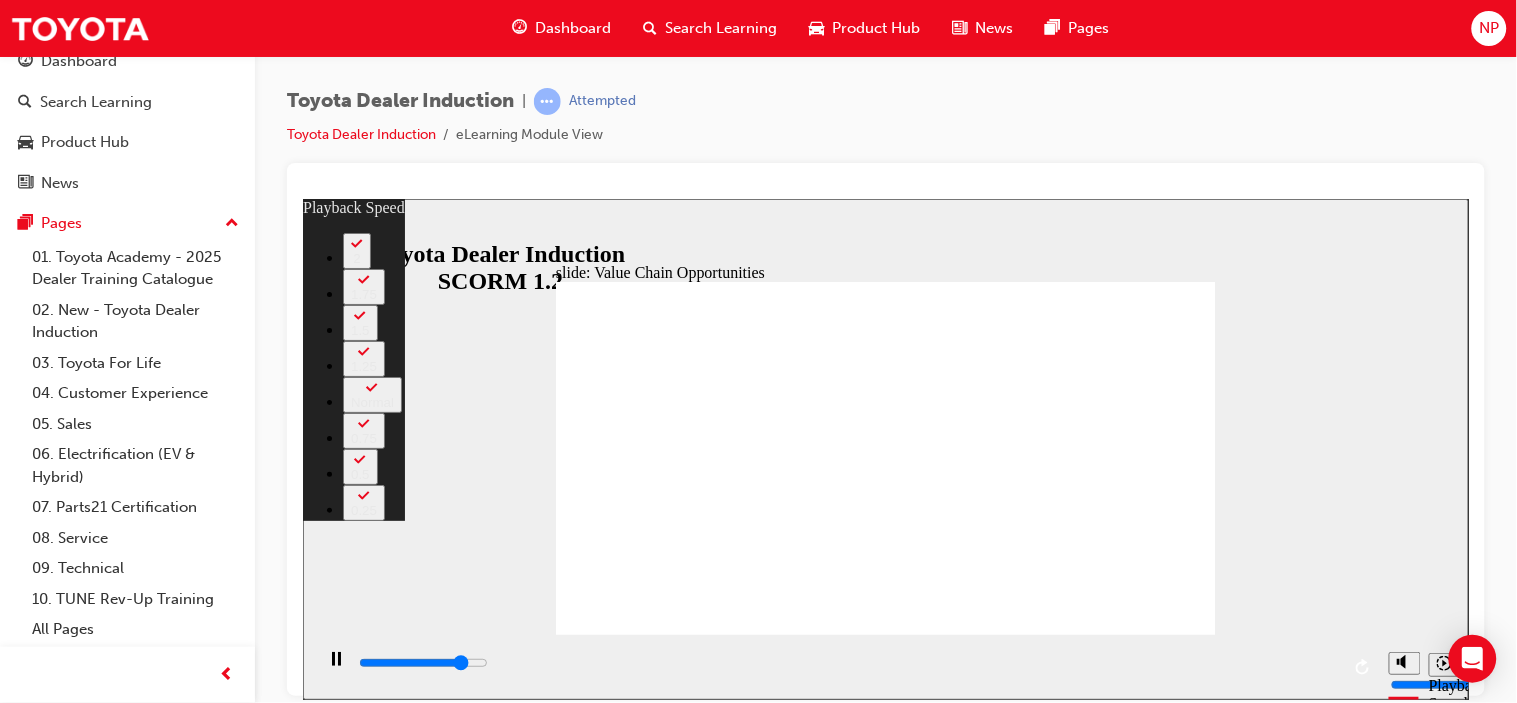 type on "9400" 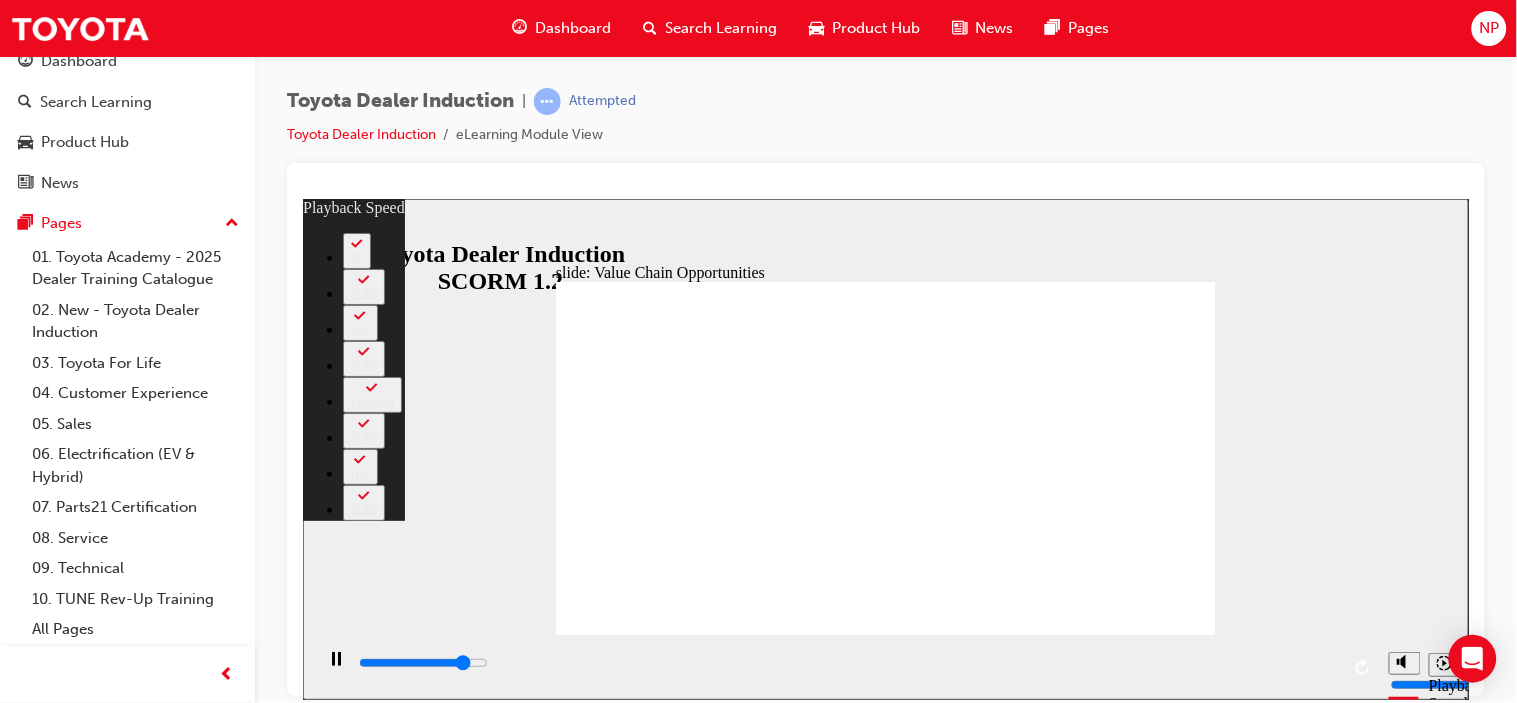 type on "9600" 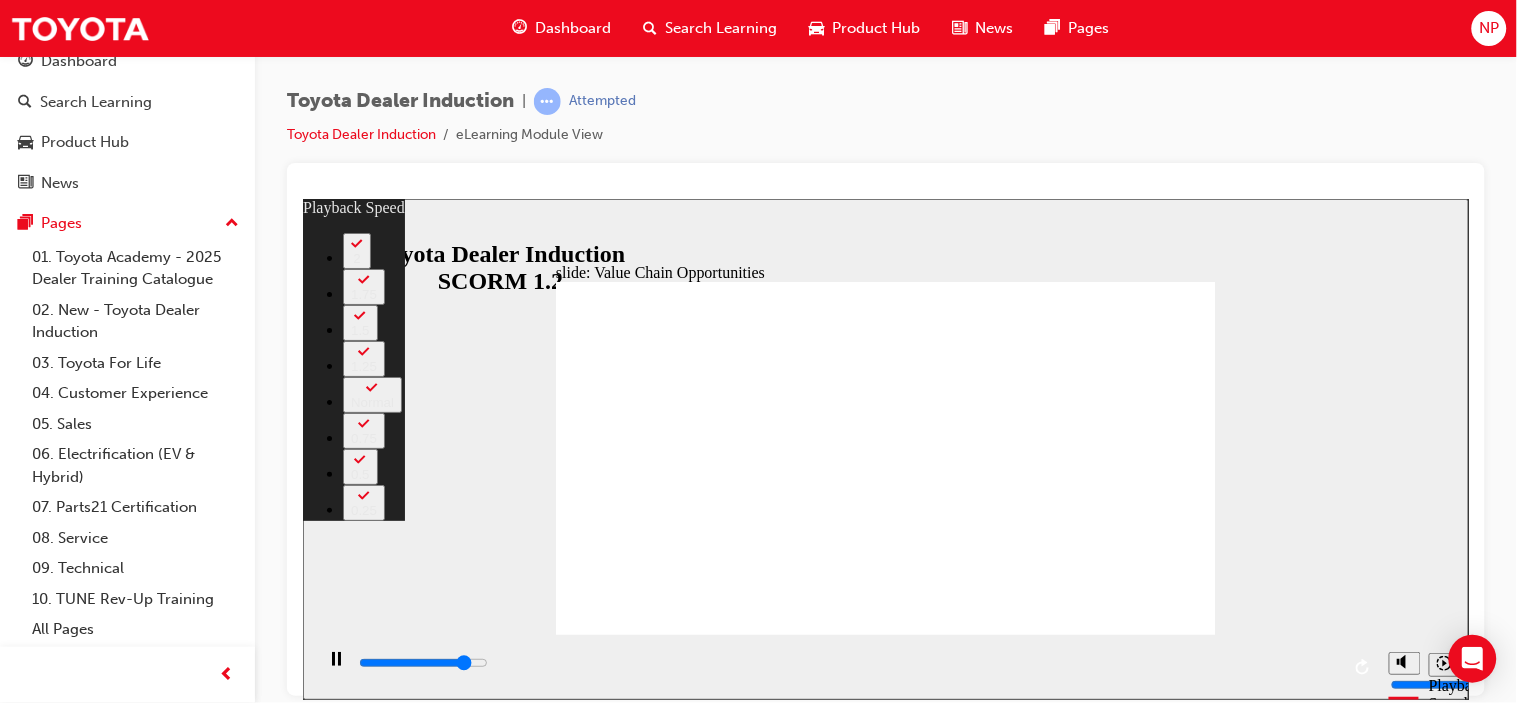 type on "9700" 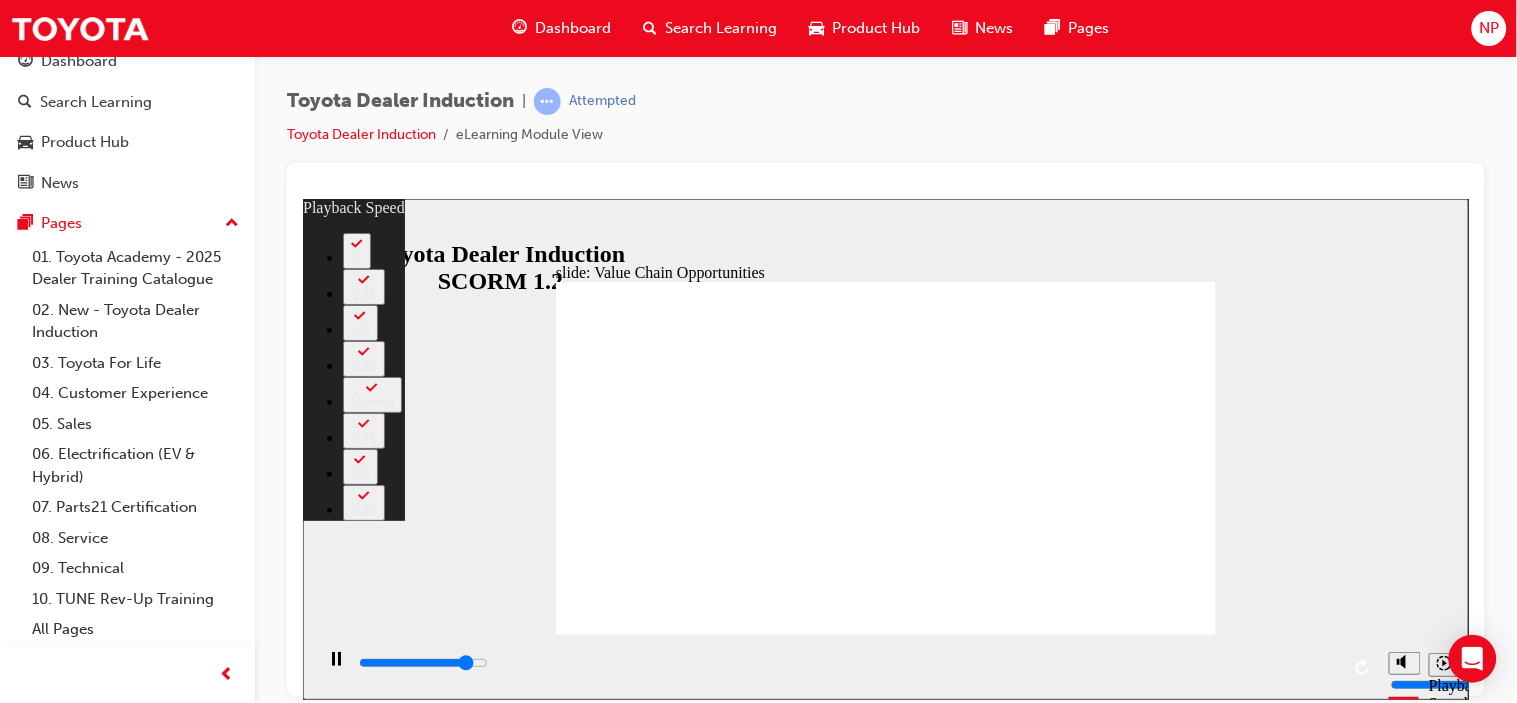 type on "10000" 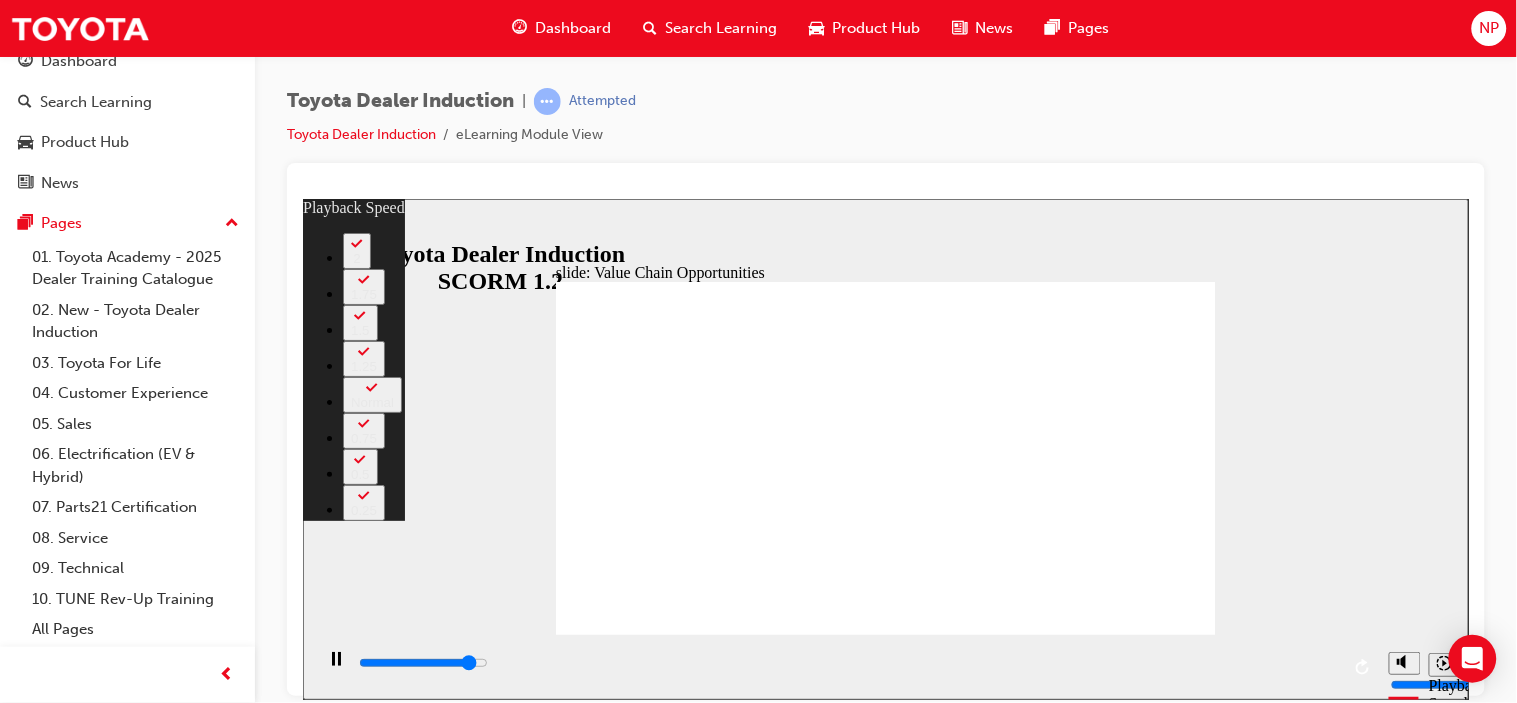 type on "10200" 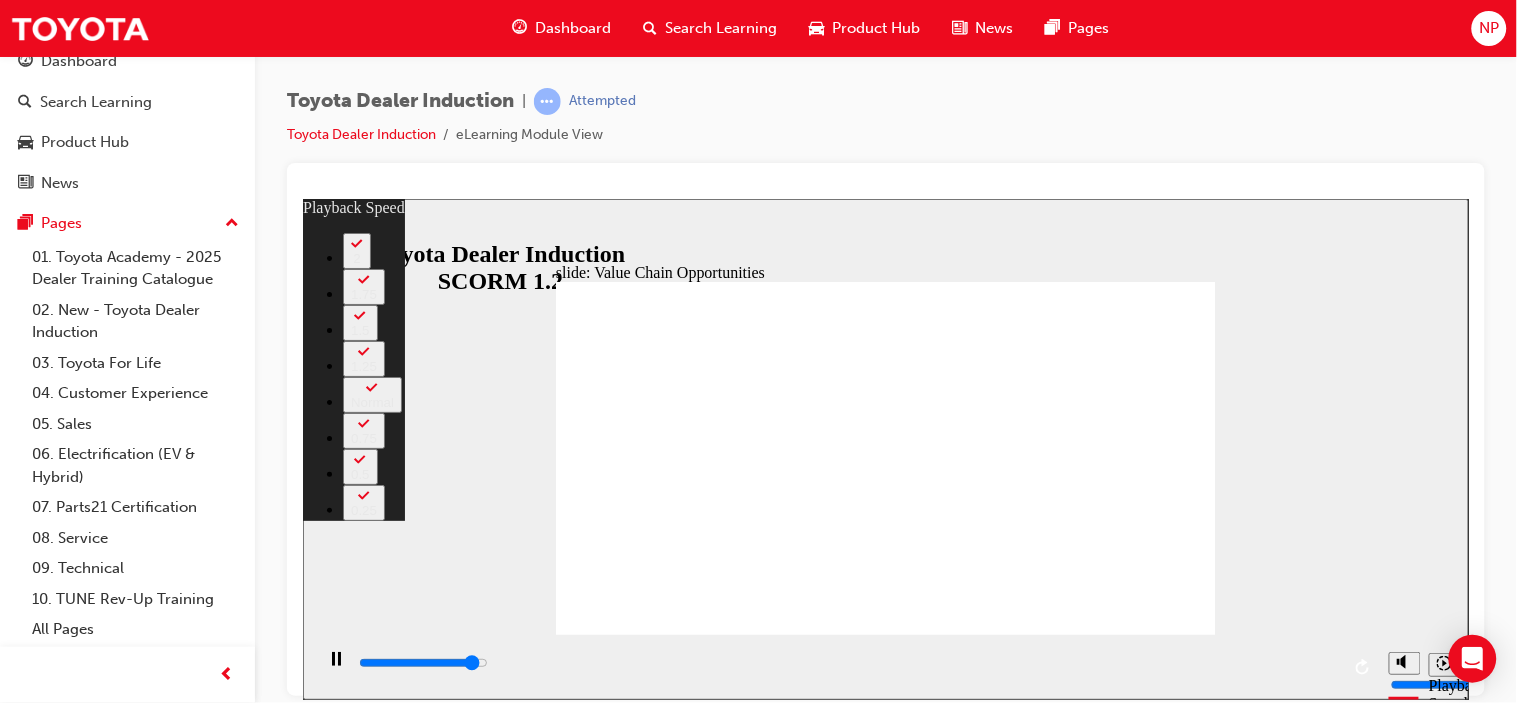 type on "10500" 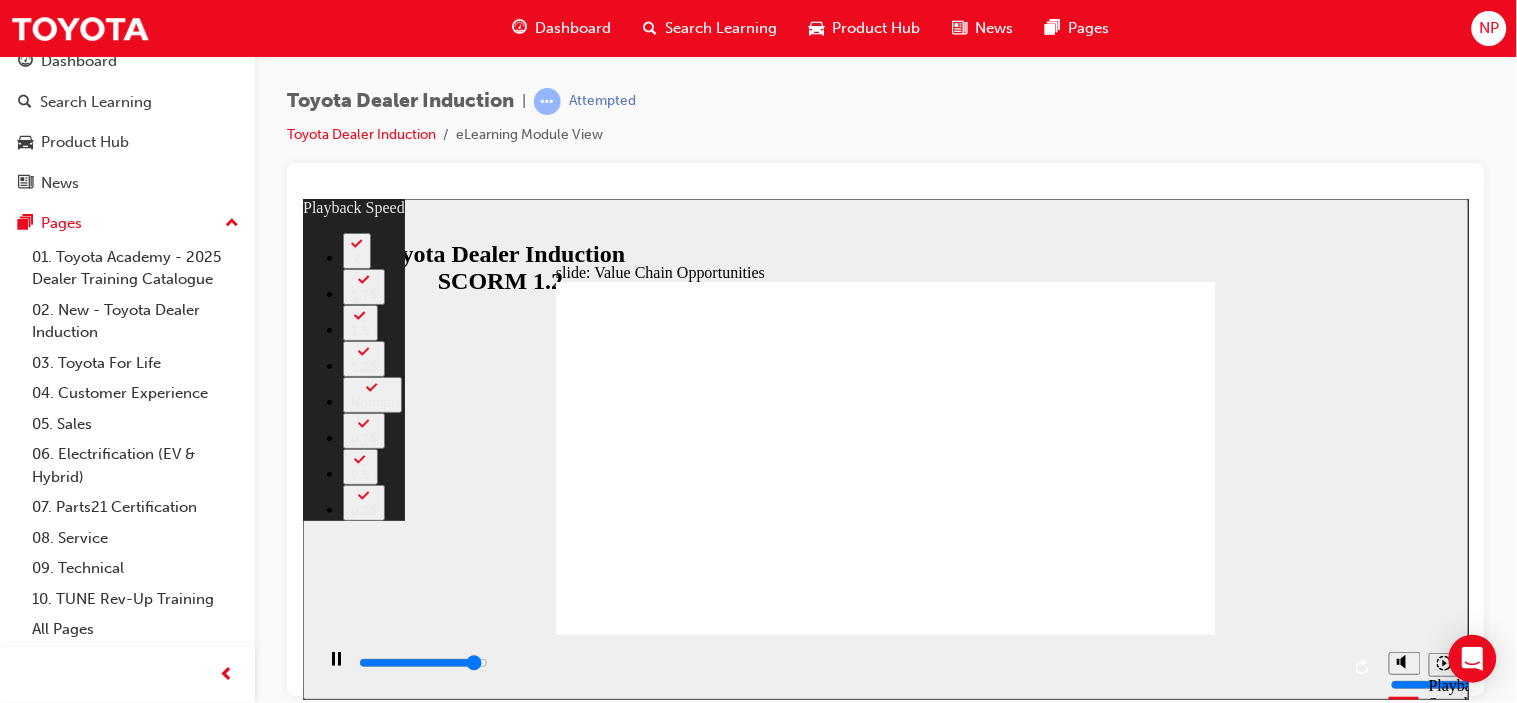 type on "10700" 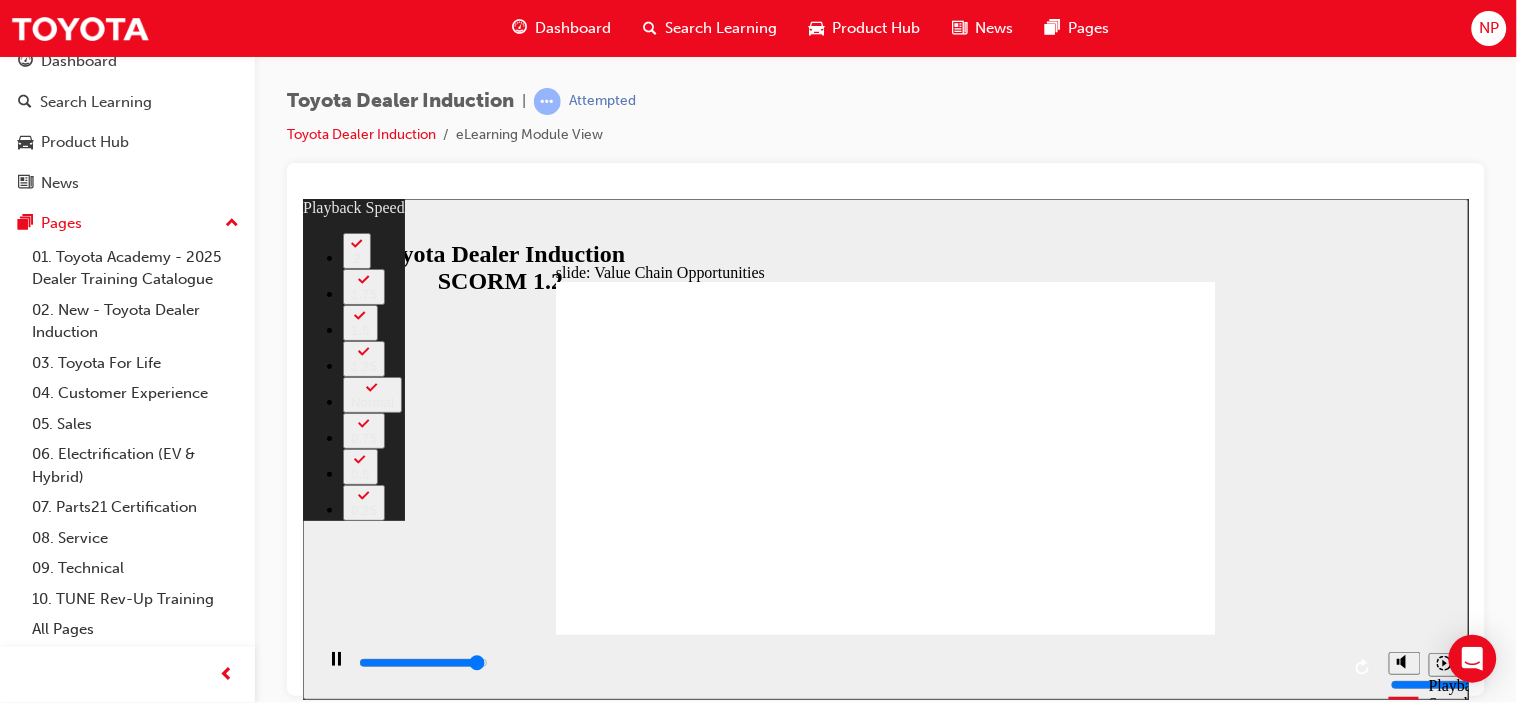 type on "11000" 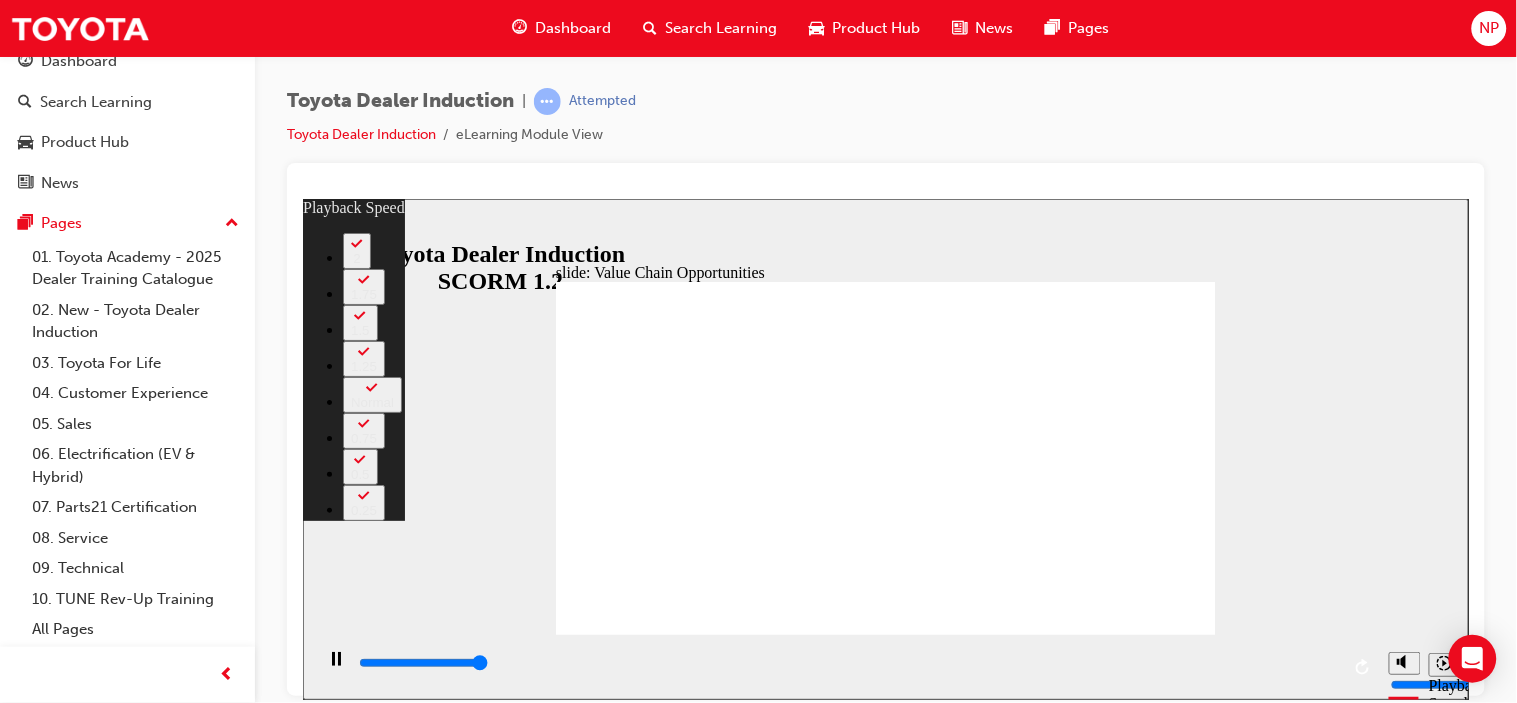 type on "11300" 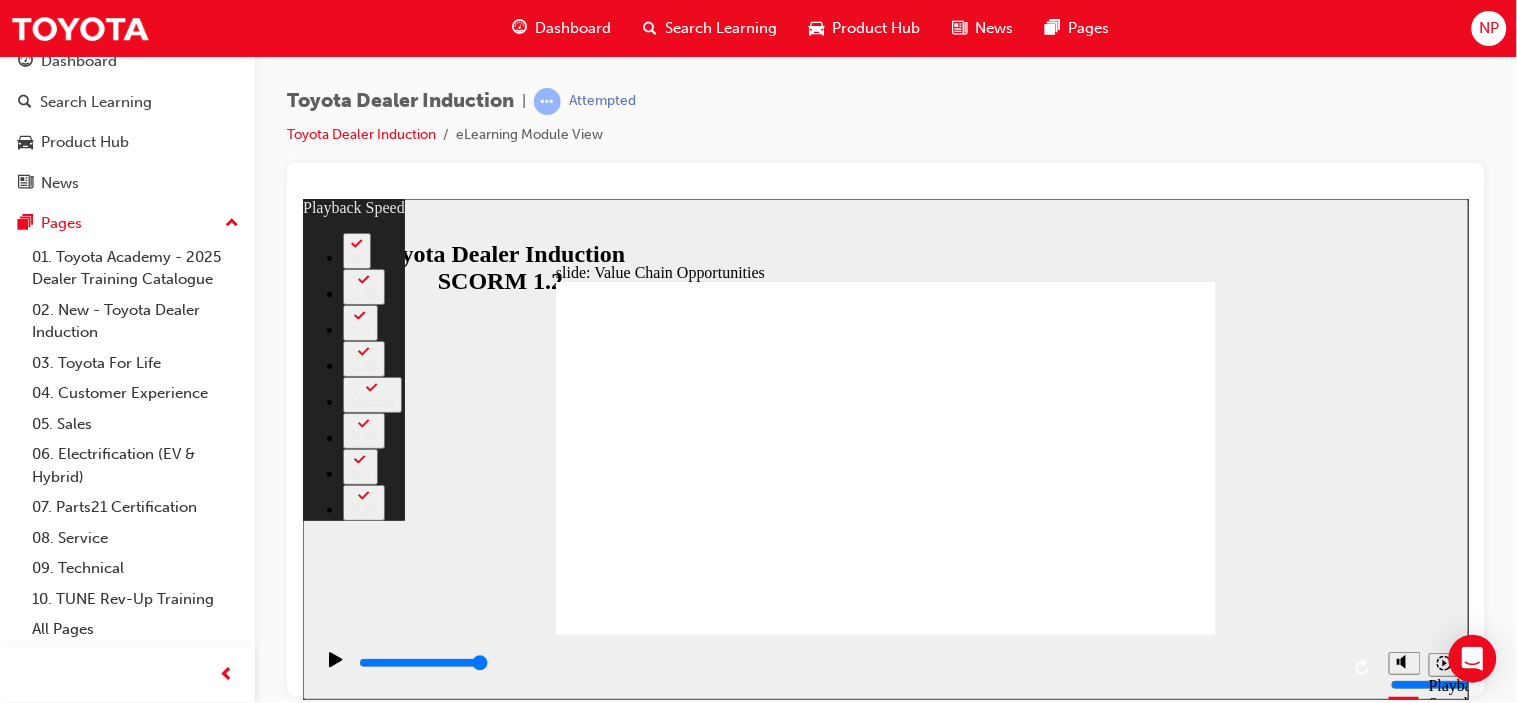 click at bounding box center [885, 2989] 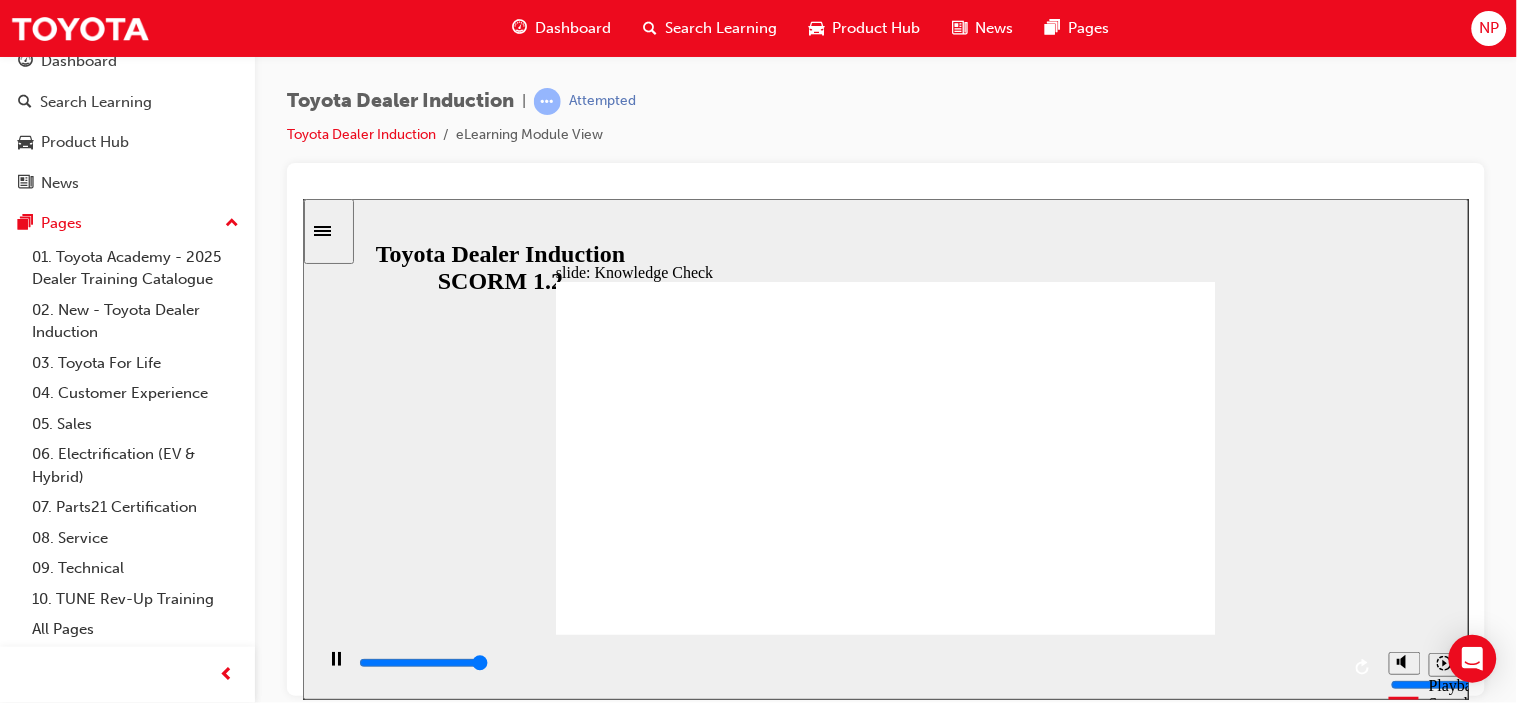 type on "5000" 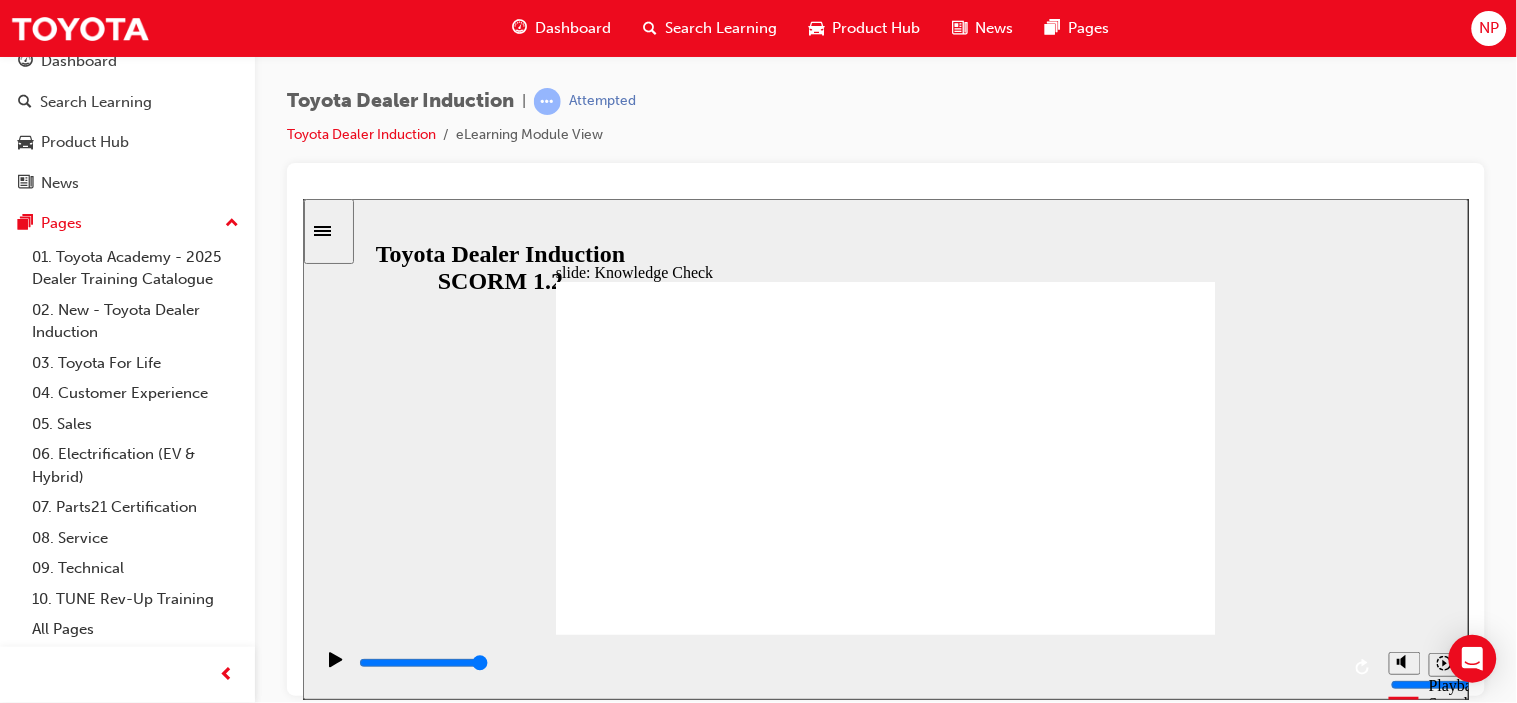 radio on "true" 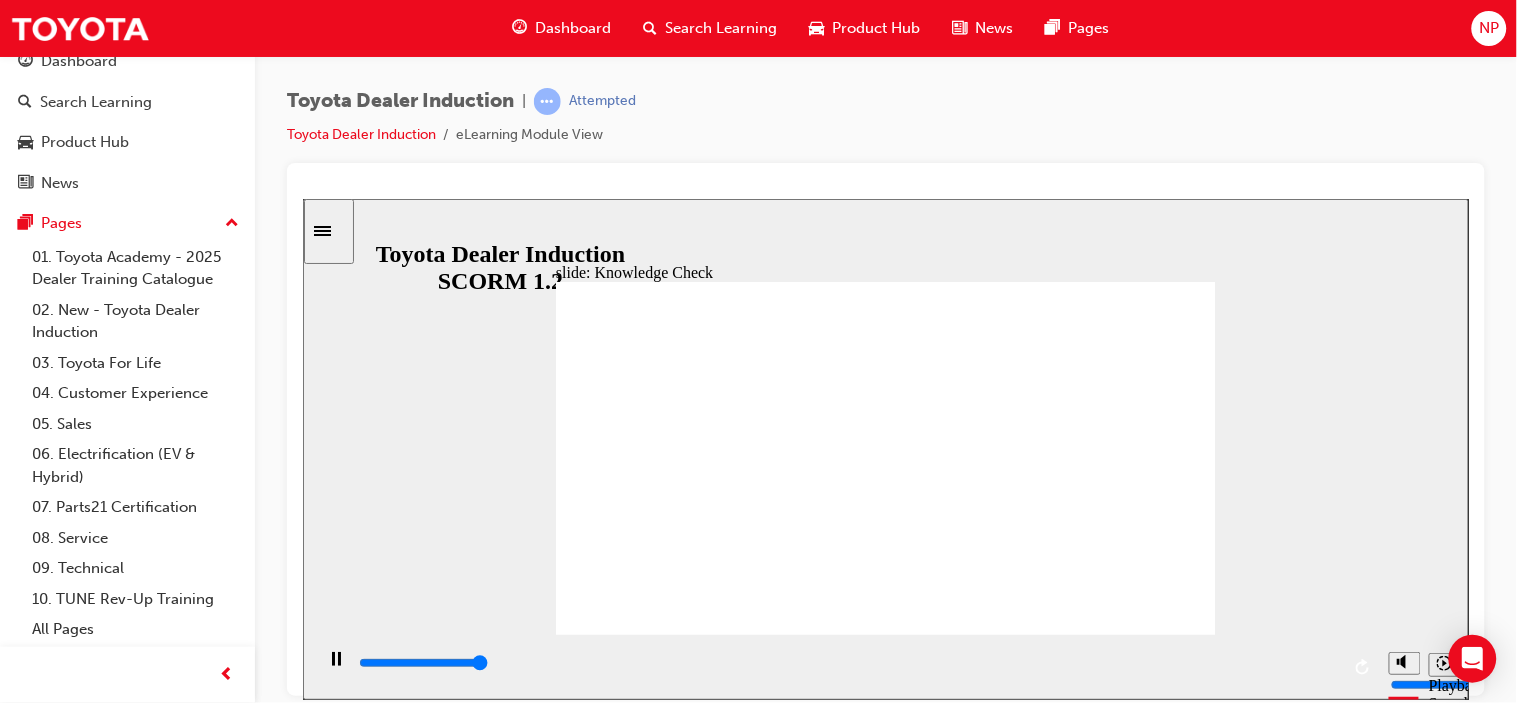 type on "5000" 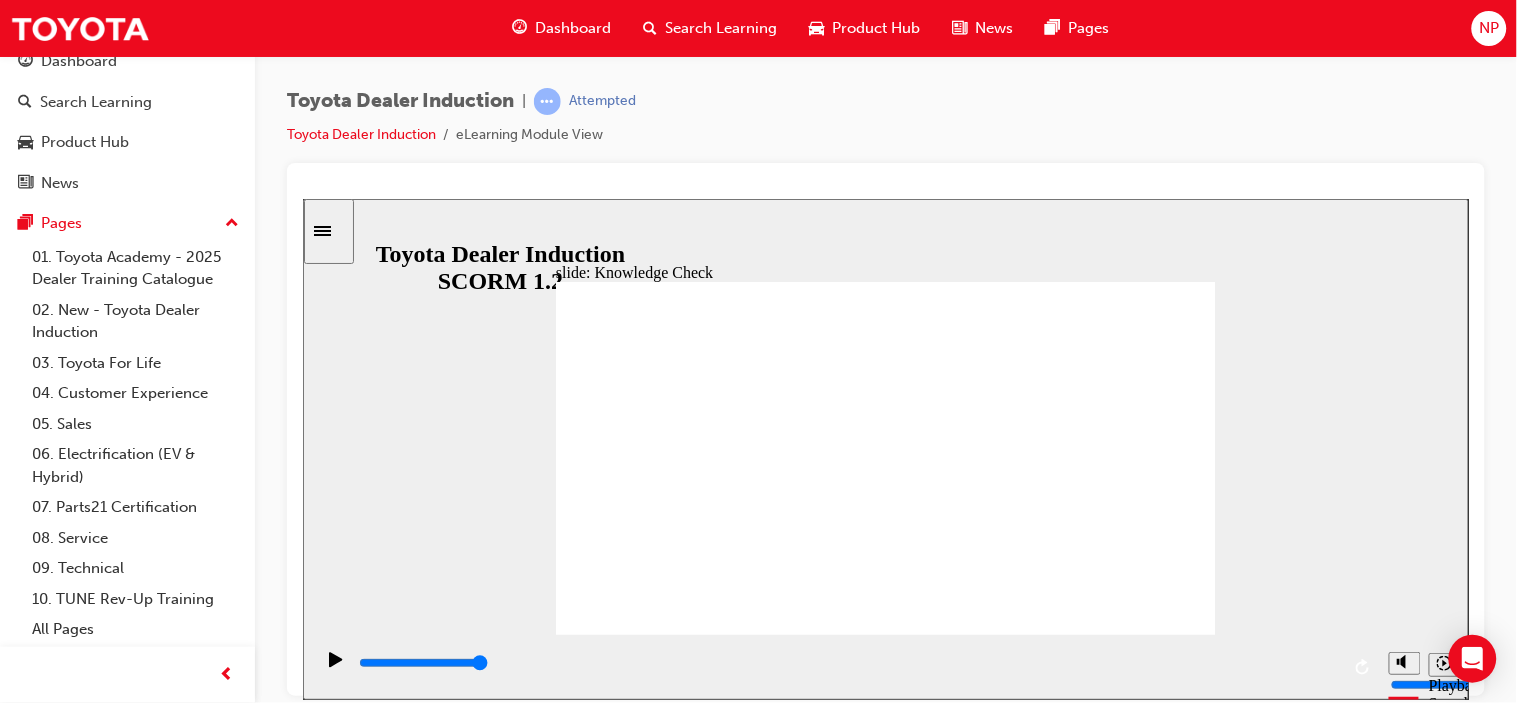 radio on "false" 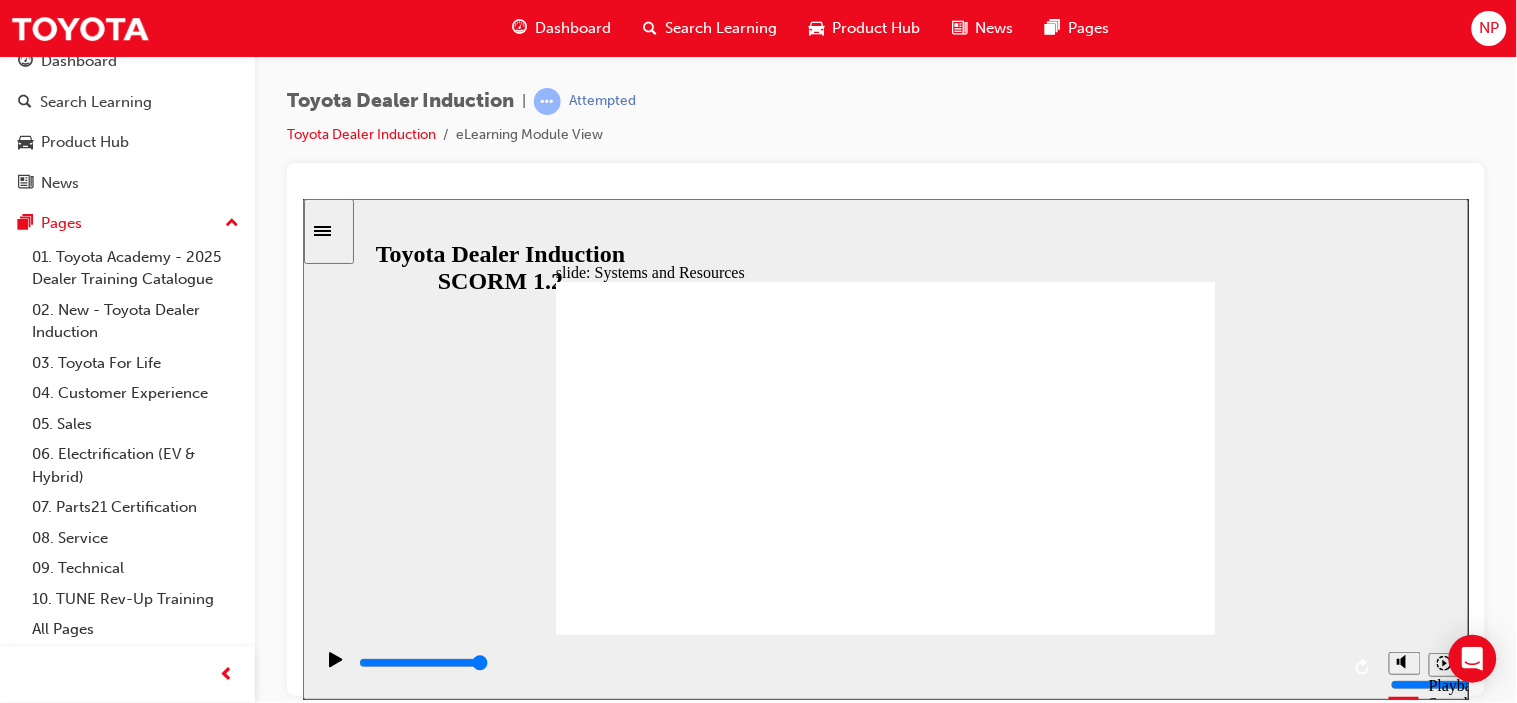 click 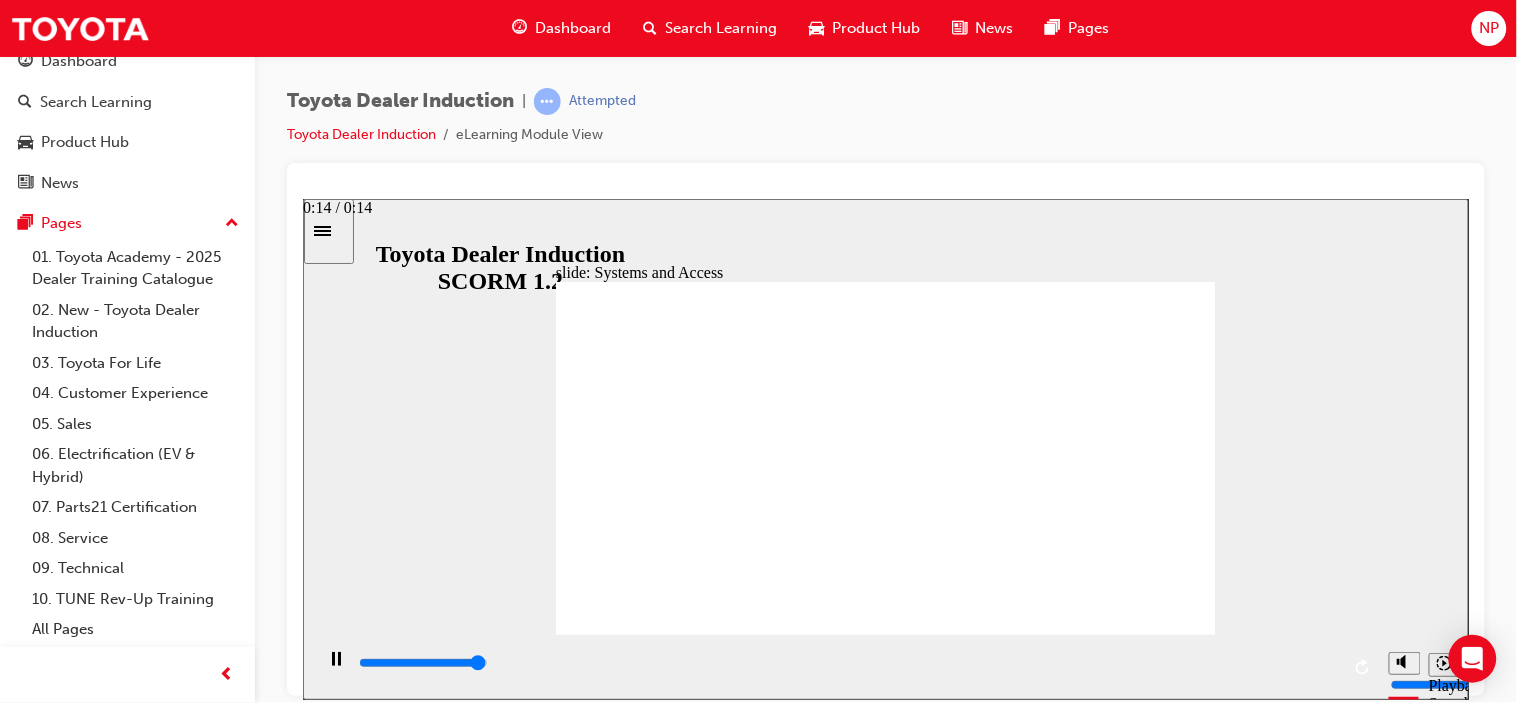 click at bounding box center [847, 667] 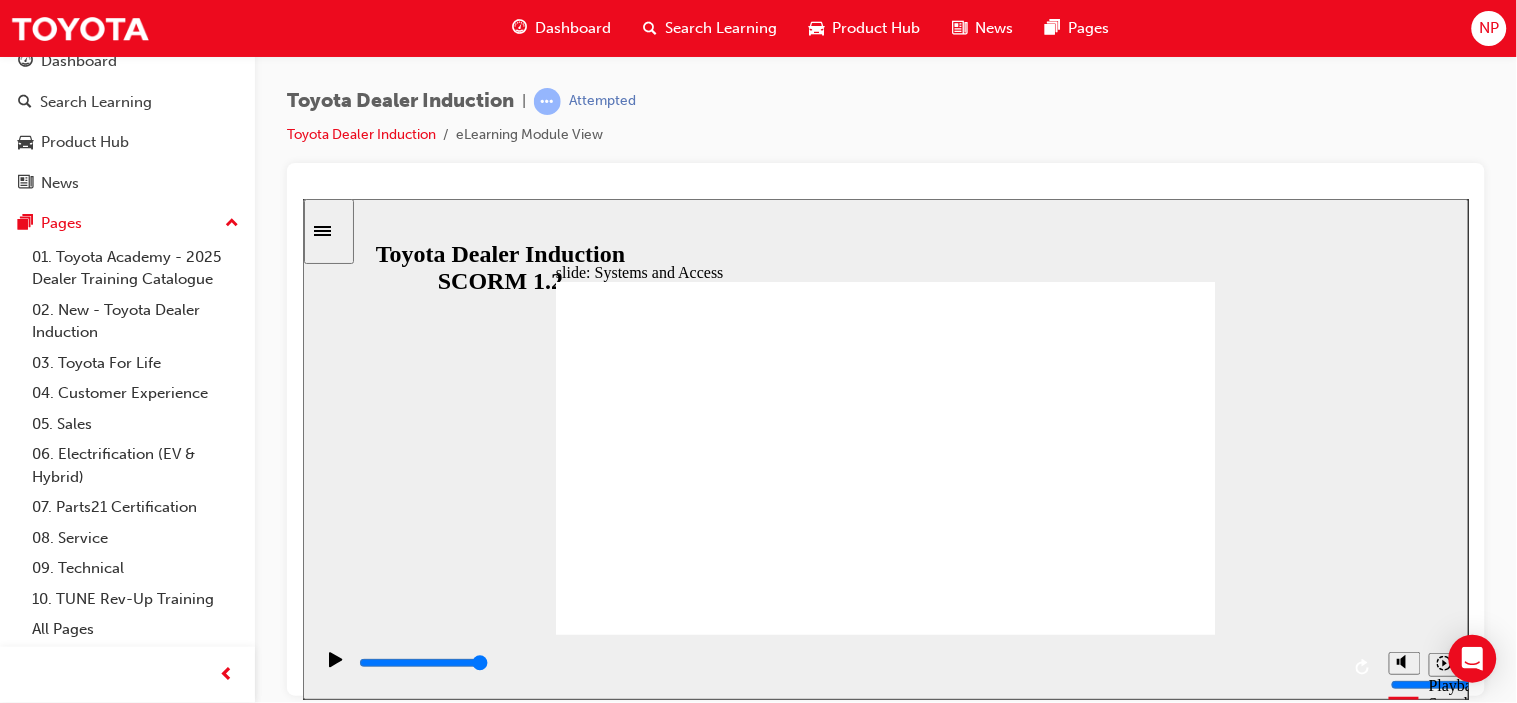 click on "slide: Systems and Access
Systems and Access Freeform 17 Toyota Central check icon 1 Freeform 20 Freeform 19 Toyota Central Freeform 17 Toyota Source check icon 1 Freeform 19 Freeform 20 Toyota Source Click each icon on the screen to review commonly used systems and resources. Freeform 17 Network Central check icon 1 Freeform 19 Freeform 20 Network Central click icon 1 Freeform 9 Freeform 10 Freeform 8 Freeform 2 Freeform 7 Freeform 3 Freeform 1 Freeform 4 Freeform 5 Freeform 6 Freeform 17 Dealer  Info Hub Dealer  Info Hub check icon 1 Freeform 19 Freeform 20 BACK BACK NEXT NEXT Systems and Access Click each icon on the screen  to review commonly used  systems and resources. BACK BACK NEXT NEXT Toyota Central Toyota Central Toyota Source Toyota Source Network Central Network Central Dealer  Ino Hub Dealer  Ino Hub Back to top" at bounding box center [885, 448] 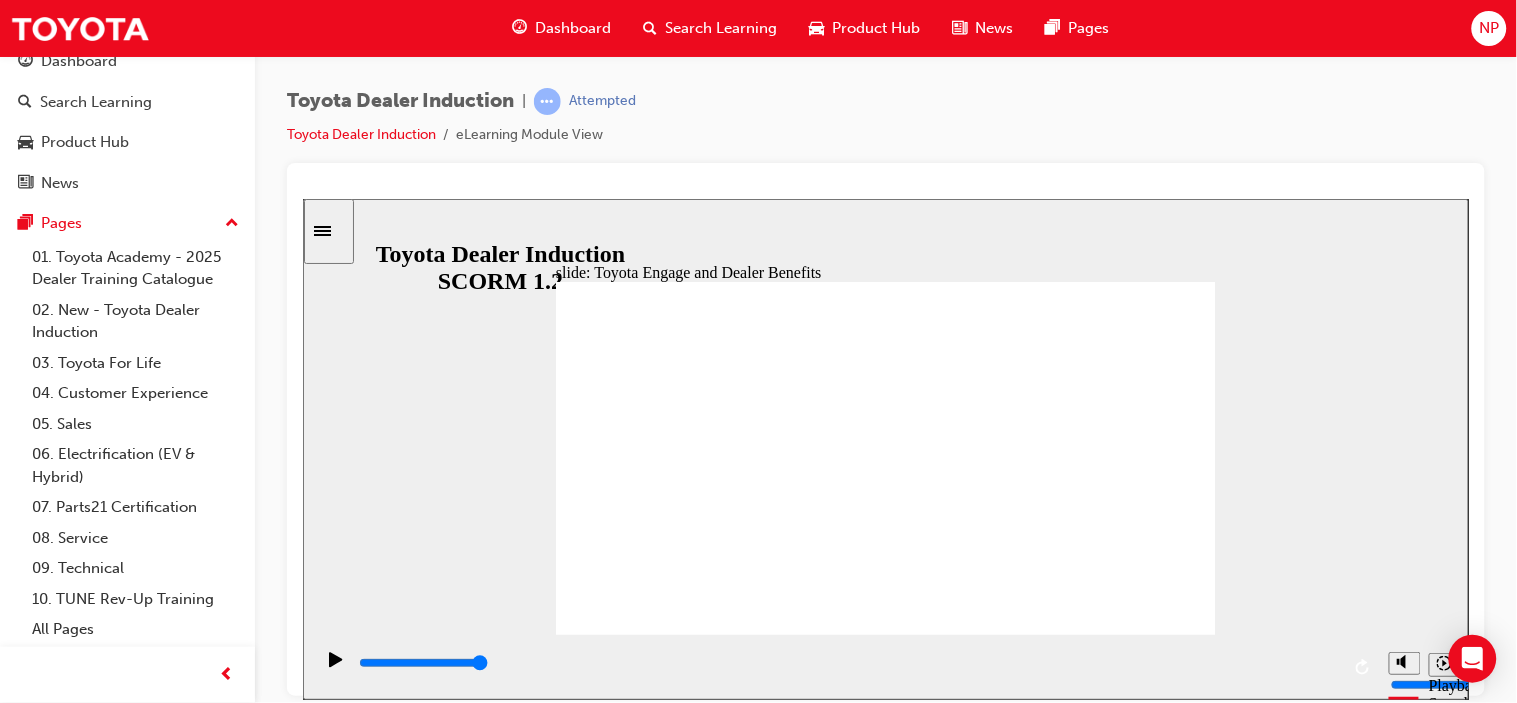 click 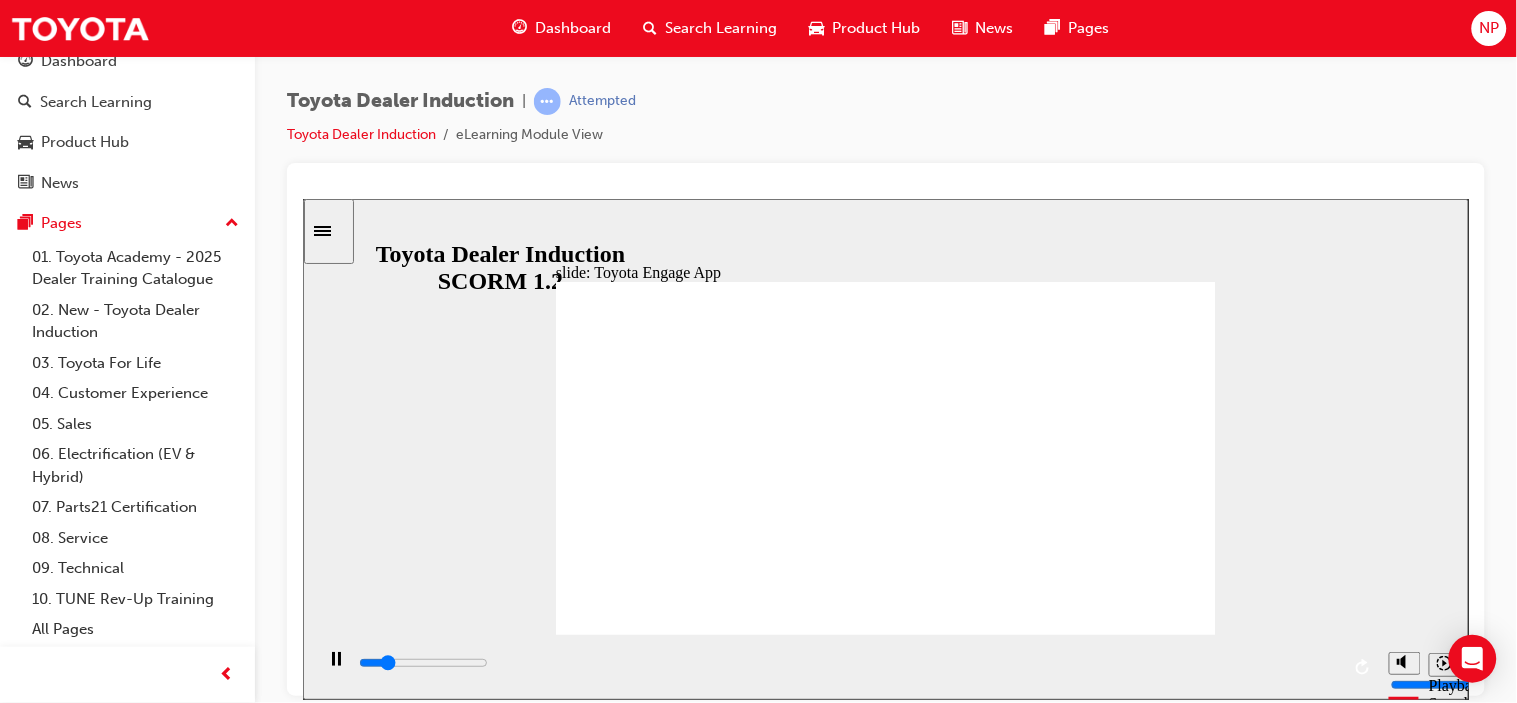 click 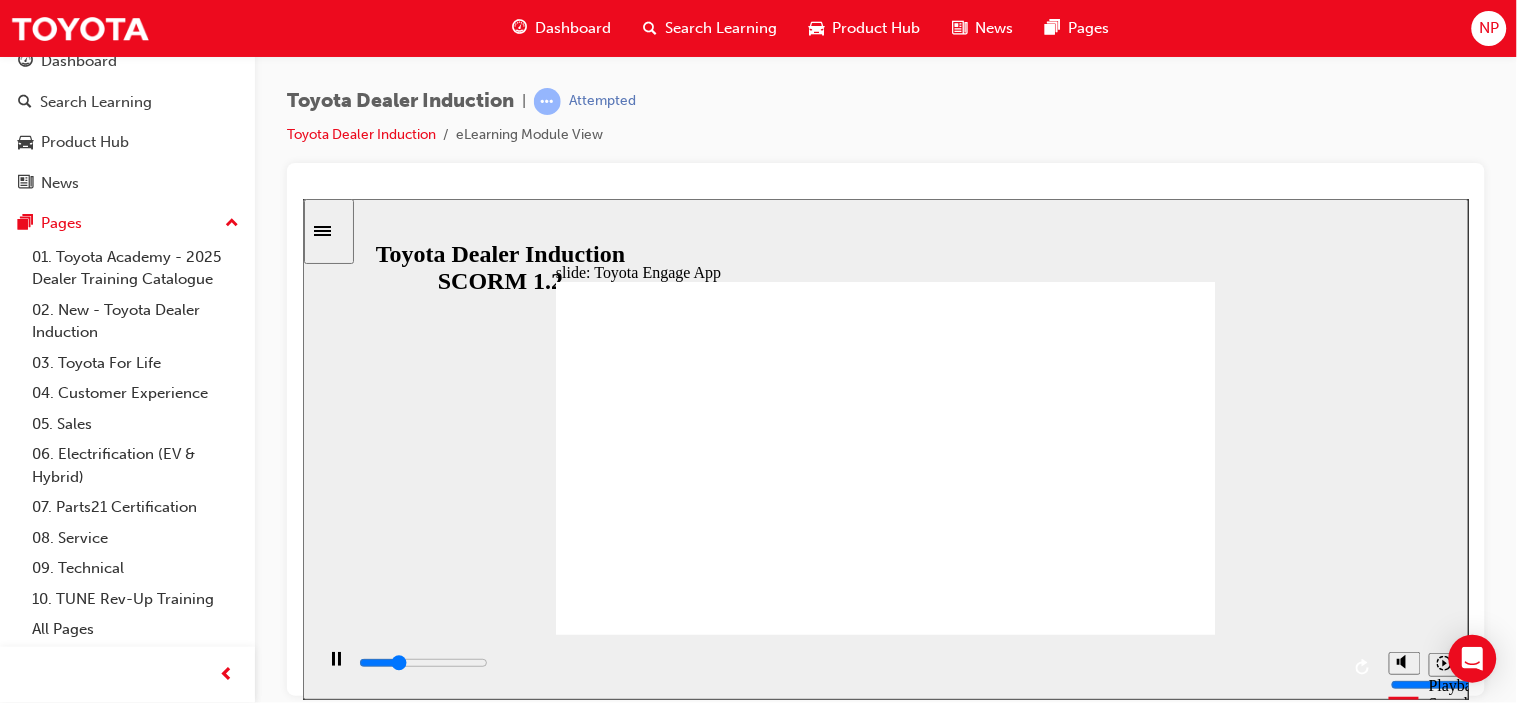 click 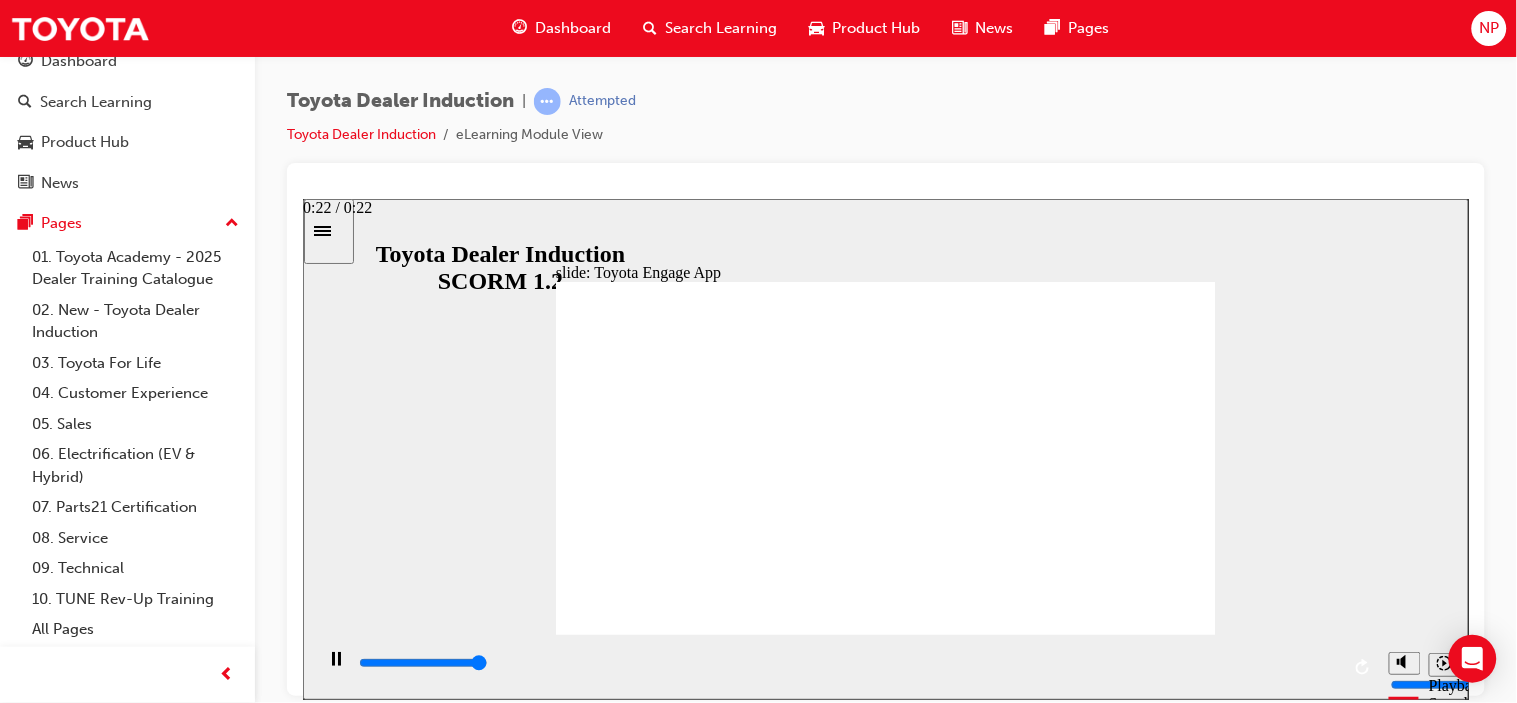 click at bounding box center (847, 667) 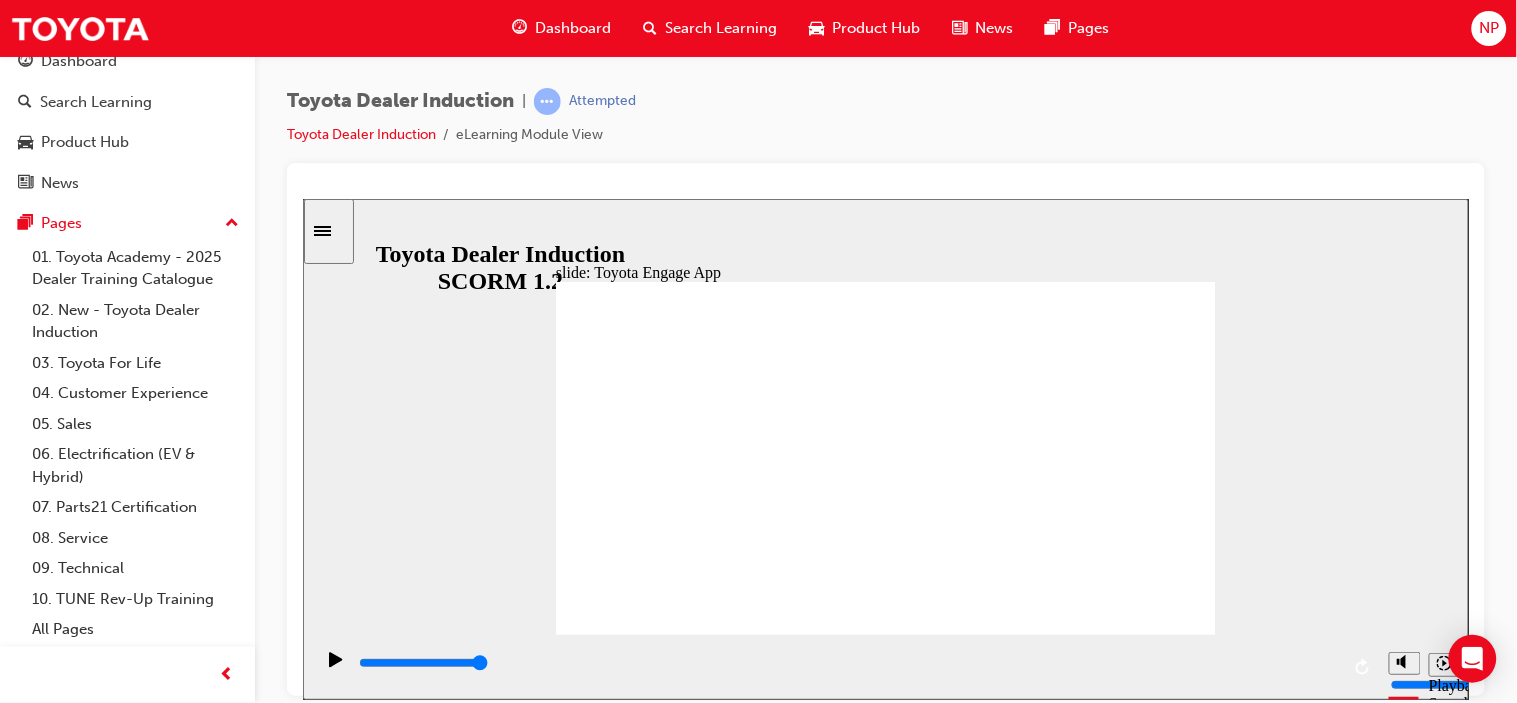 click 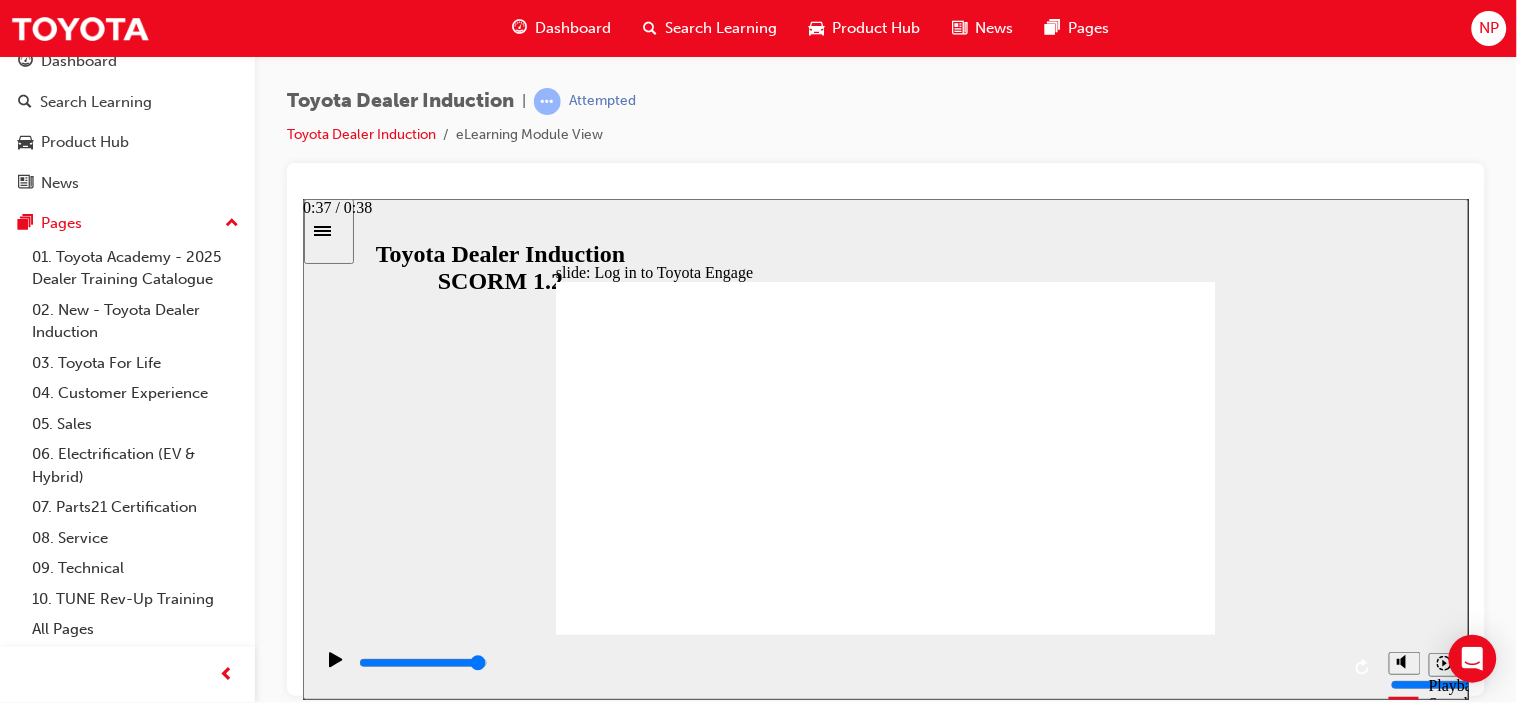 click at bounding box center [847, 663] 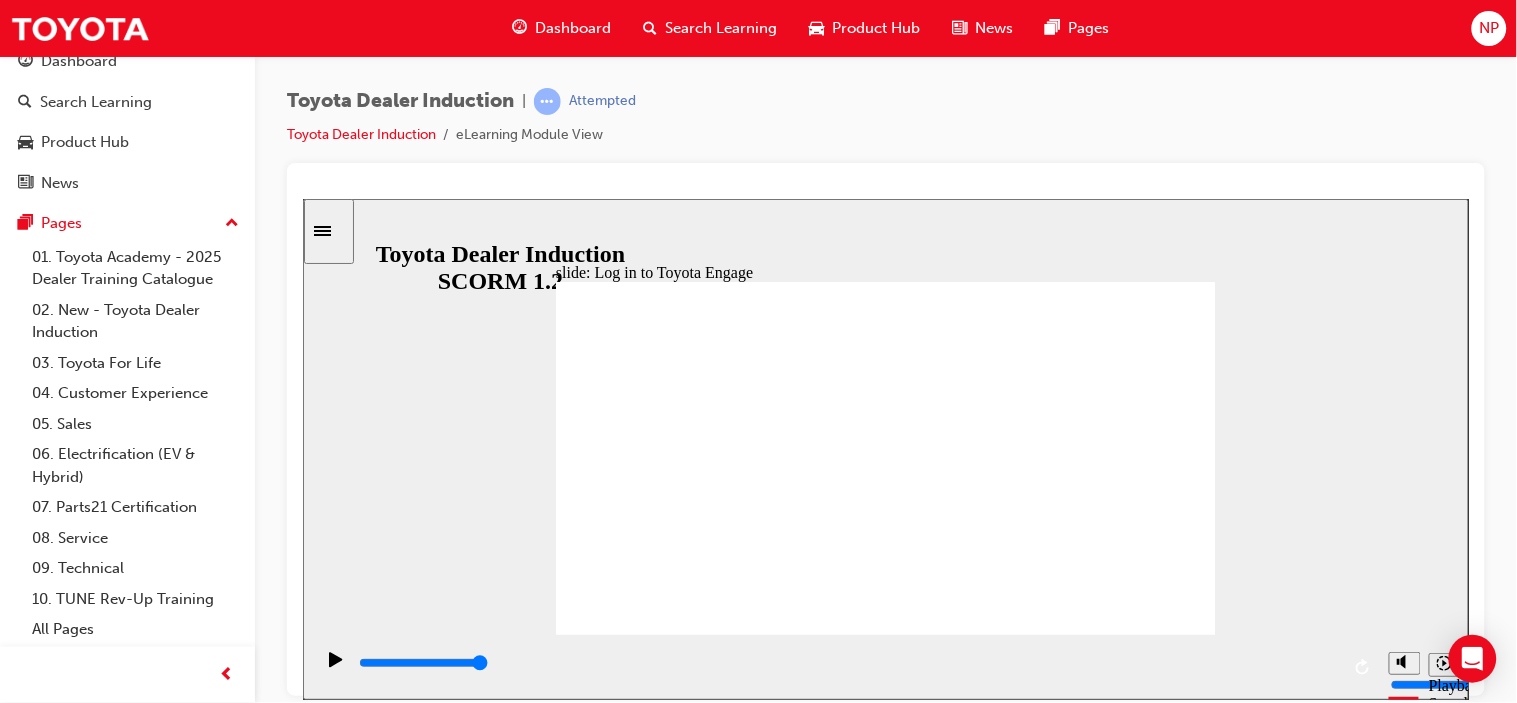 click 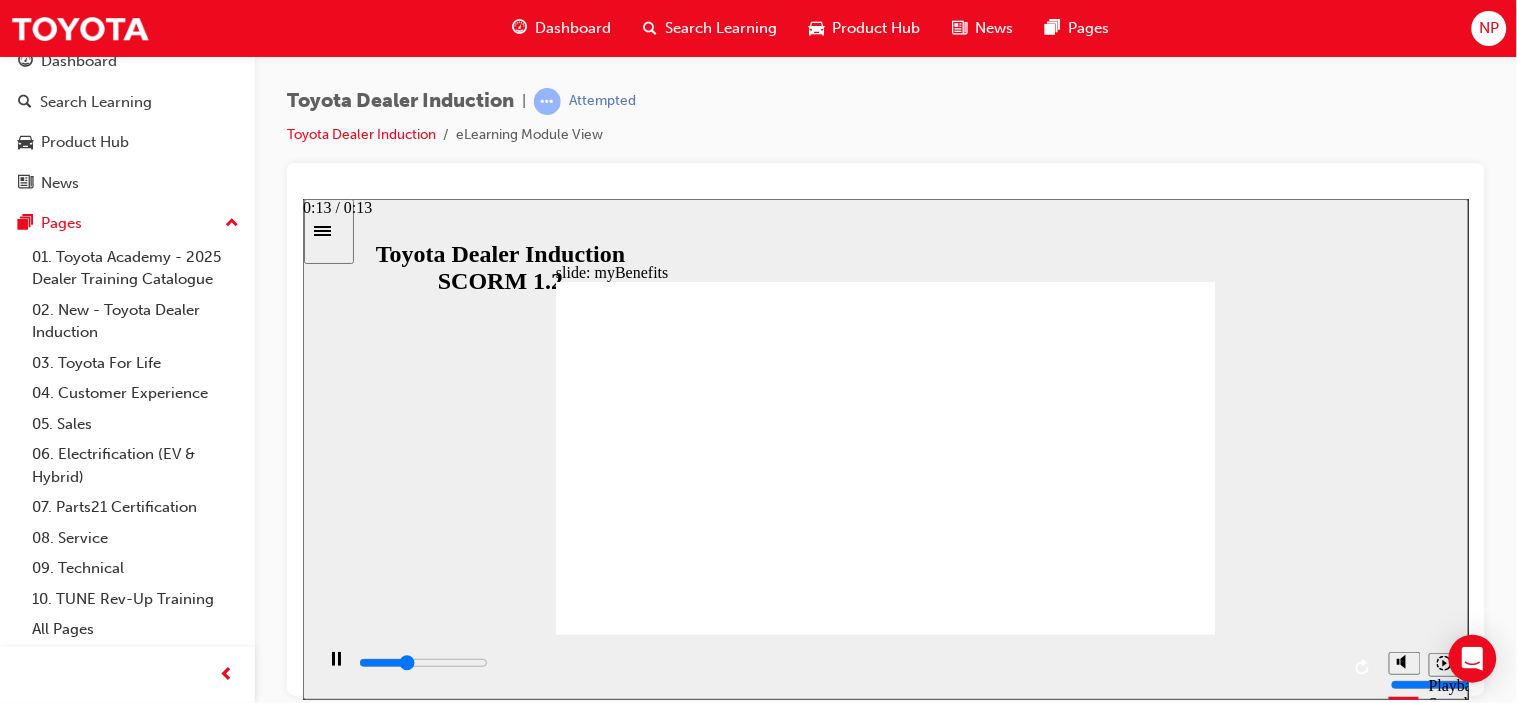 click at bounding box center (847, 667) 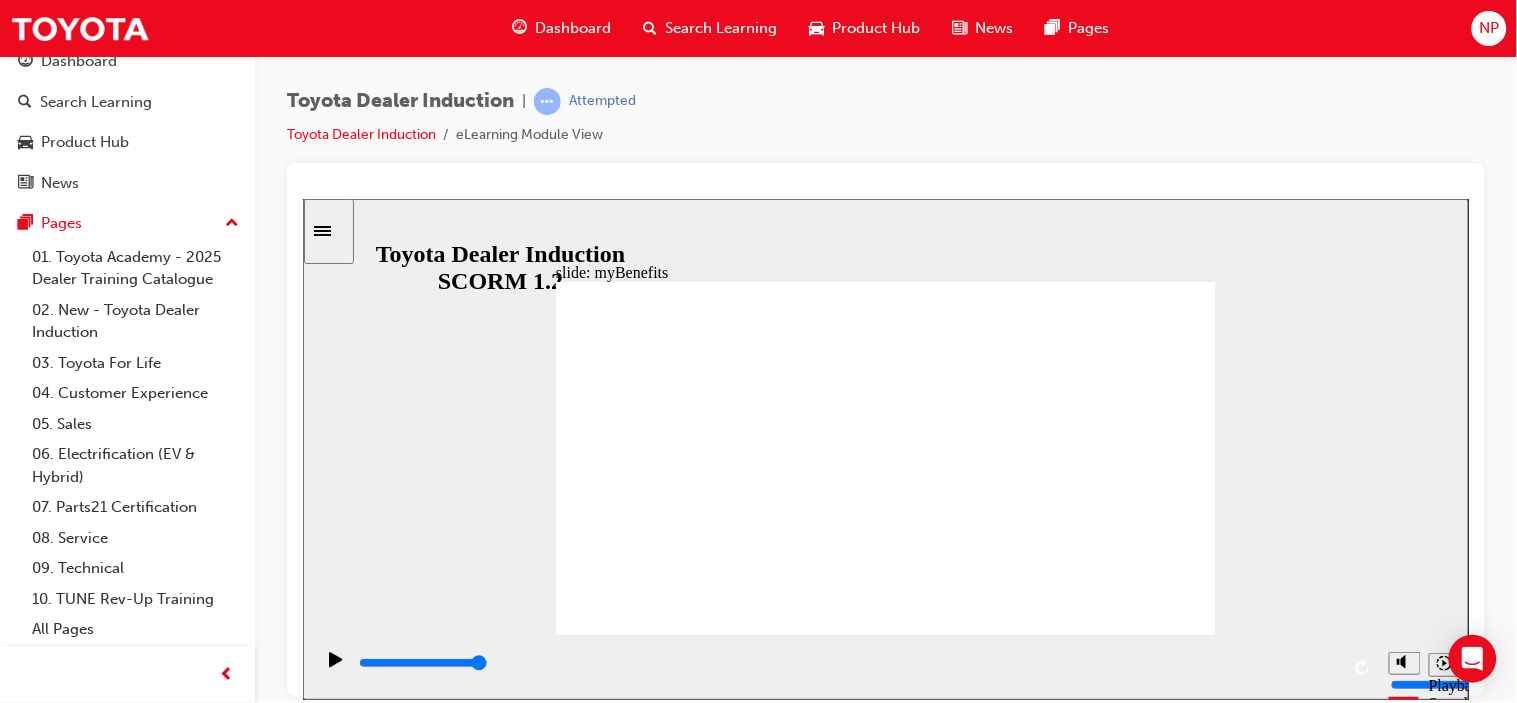 click 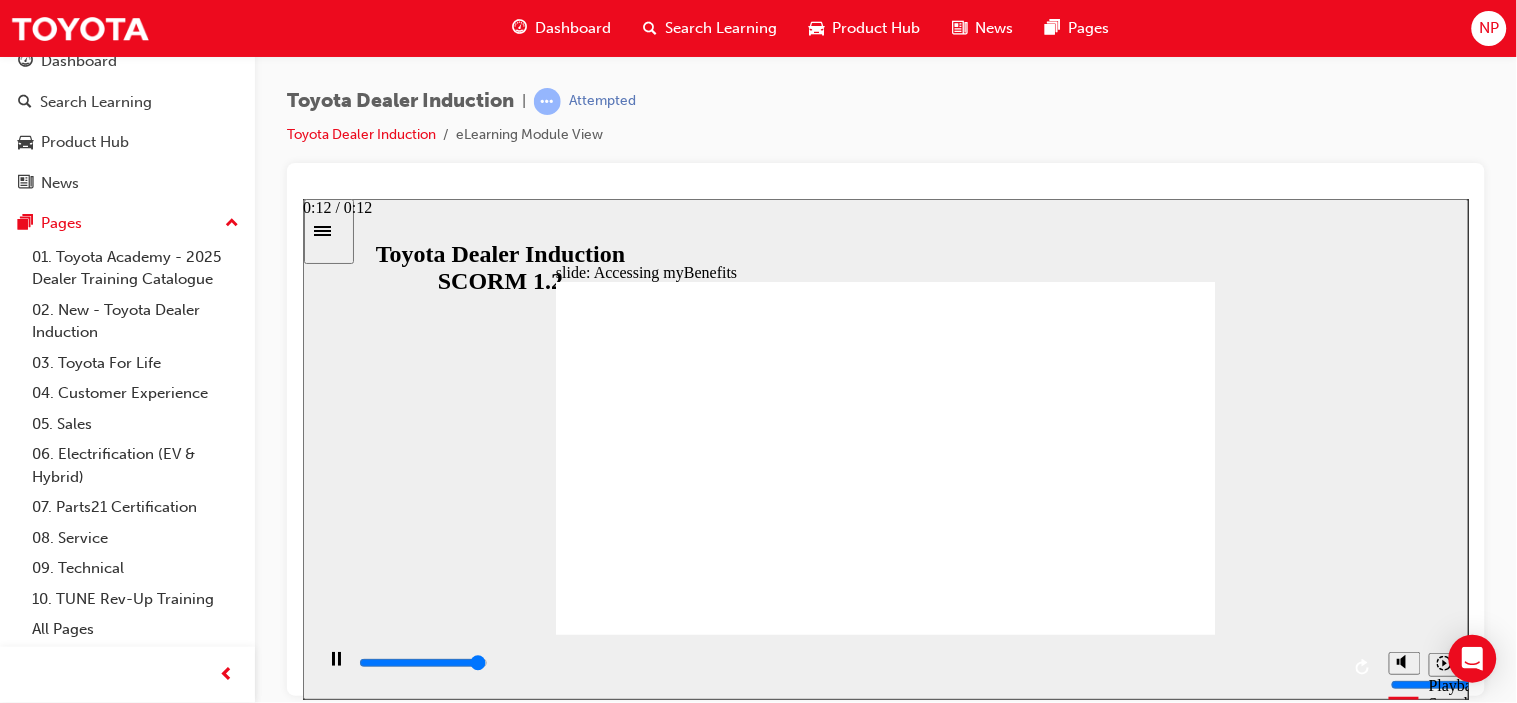 click at bounding box center (847, 663) 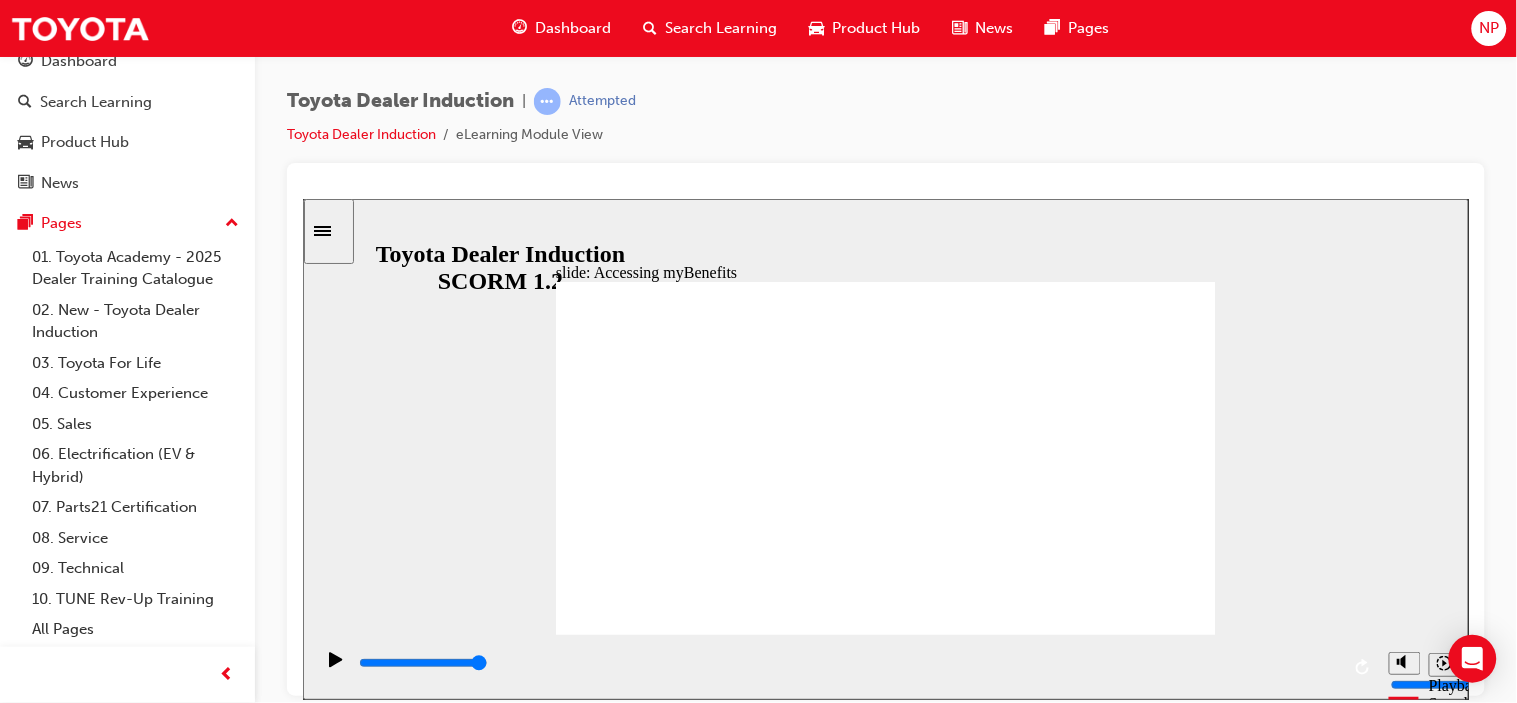 click 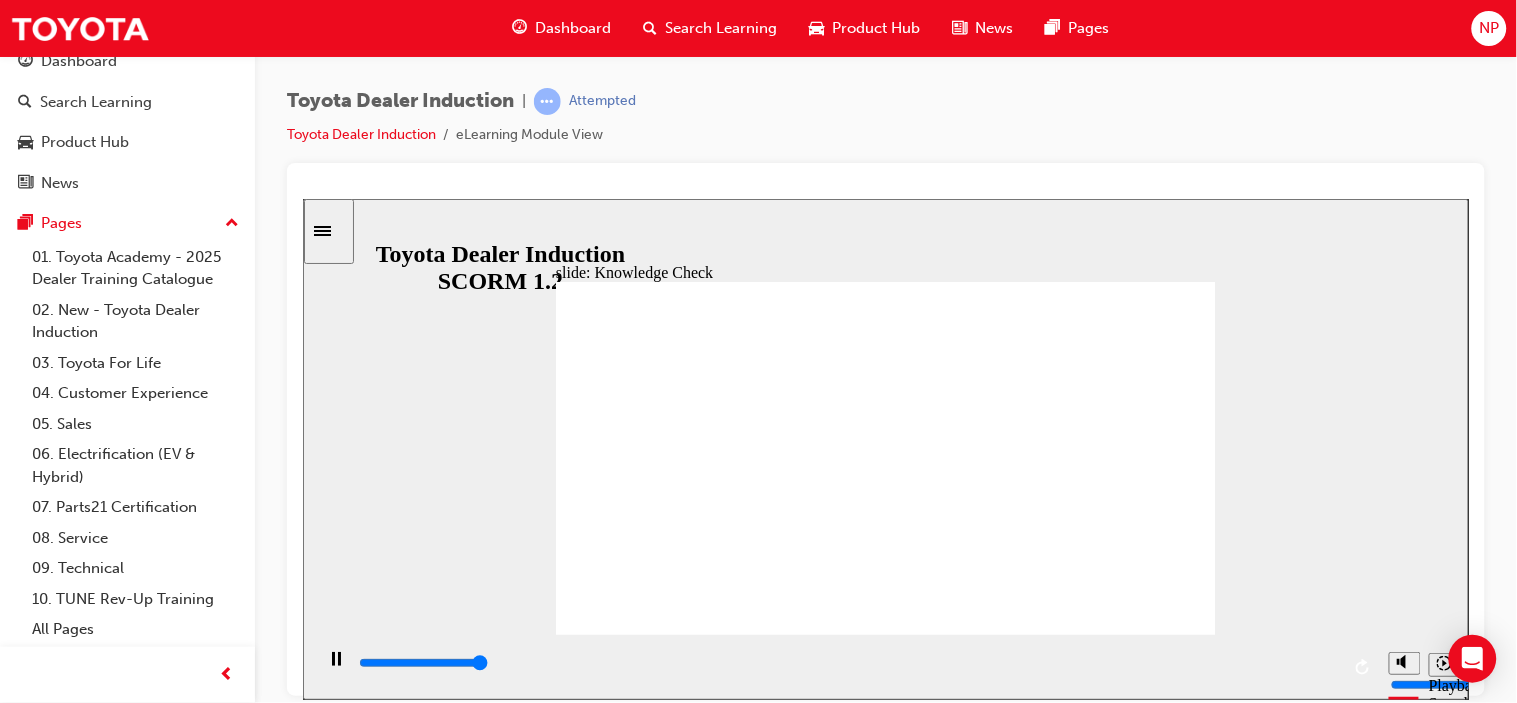 type on "5000" 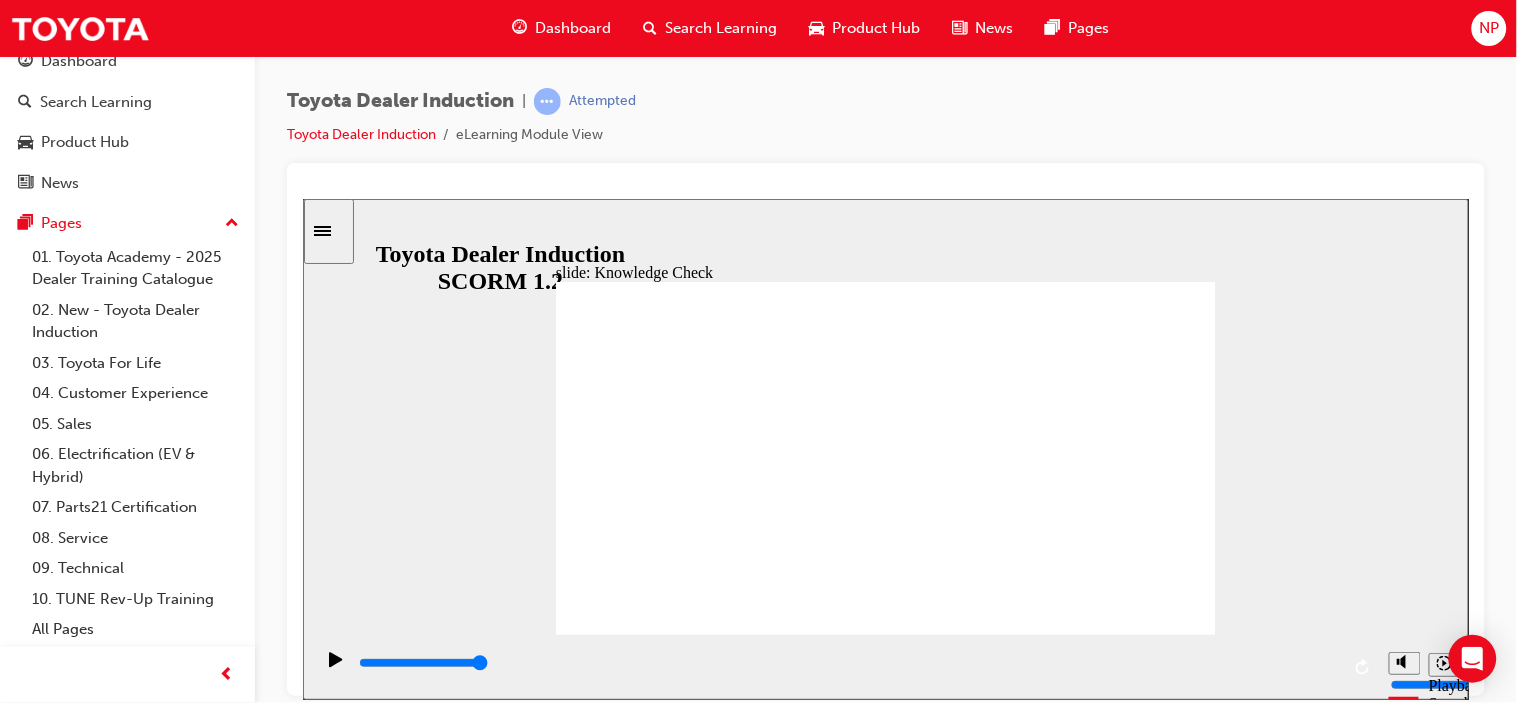 click at bounding box center [661, 1435] 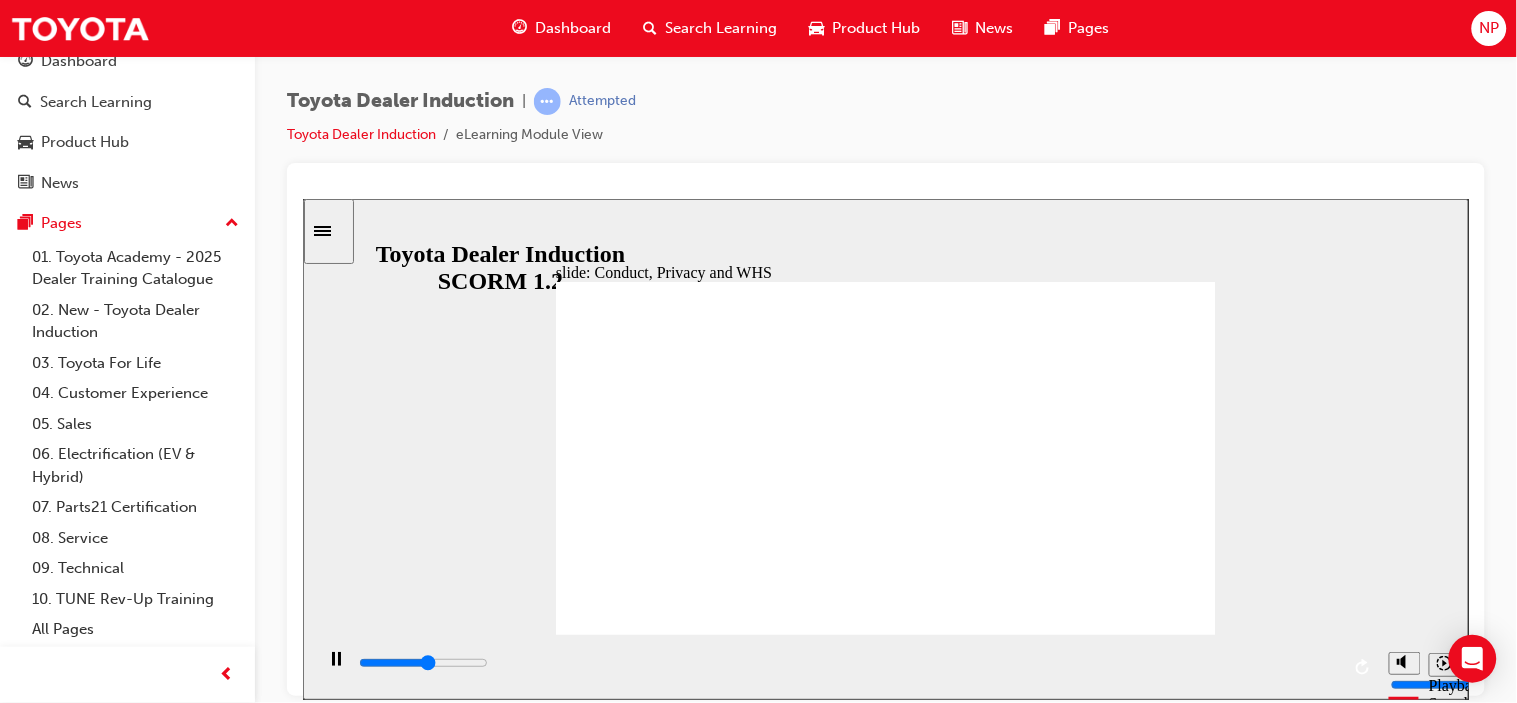 click 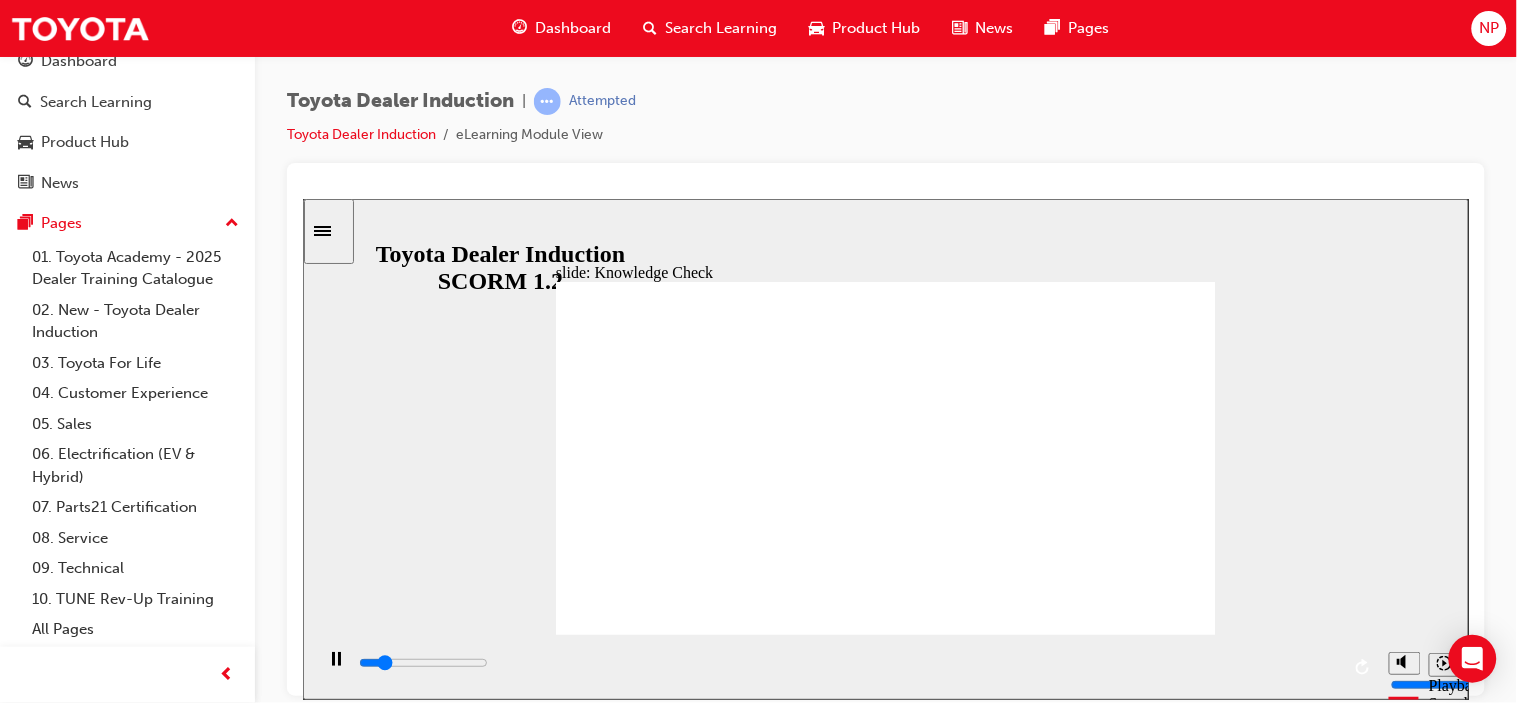 type on "800" 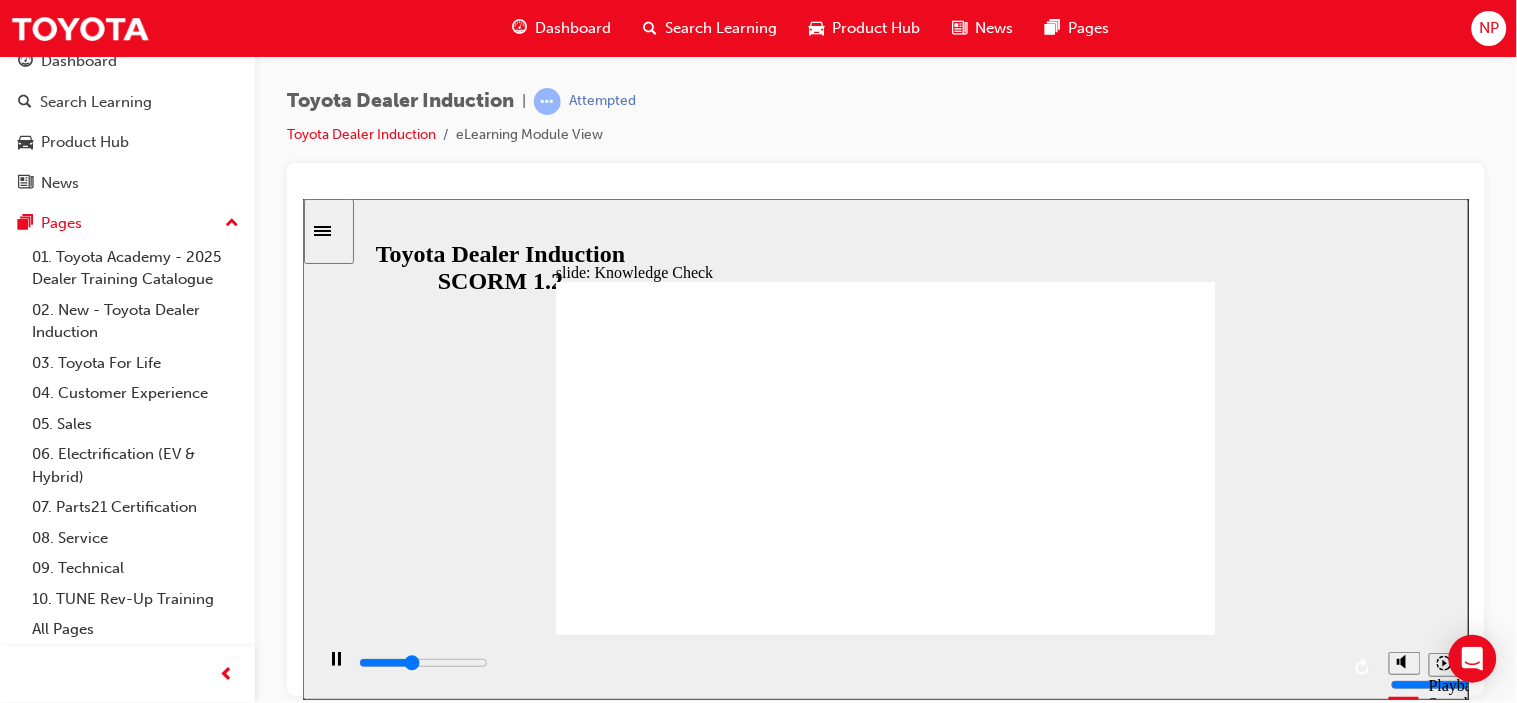 drag, startPoint x: 740, startPoint y: 465, endPoint x: 404, endPoint y: 523, distance: 340.9692 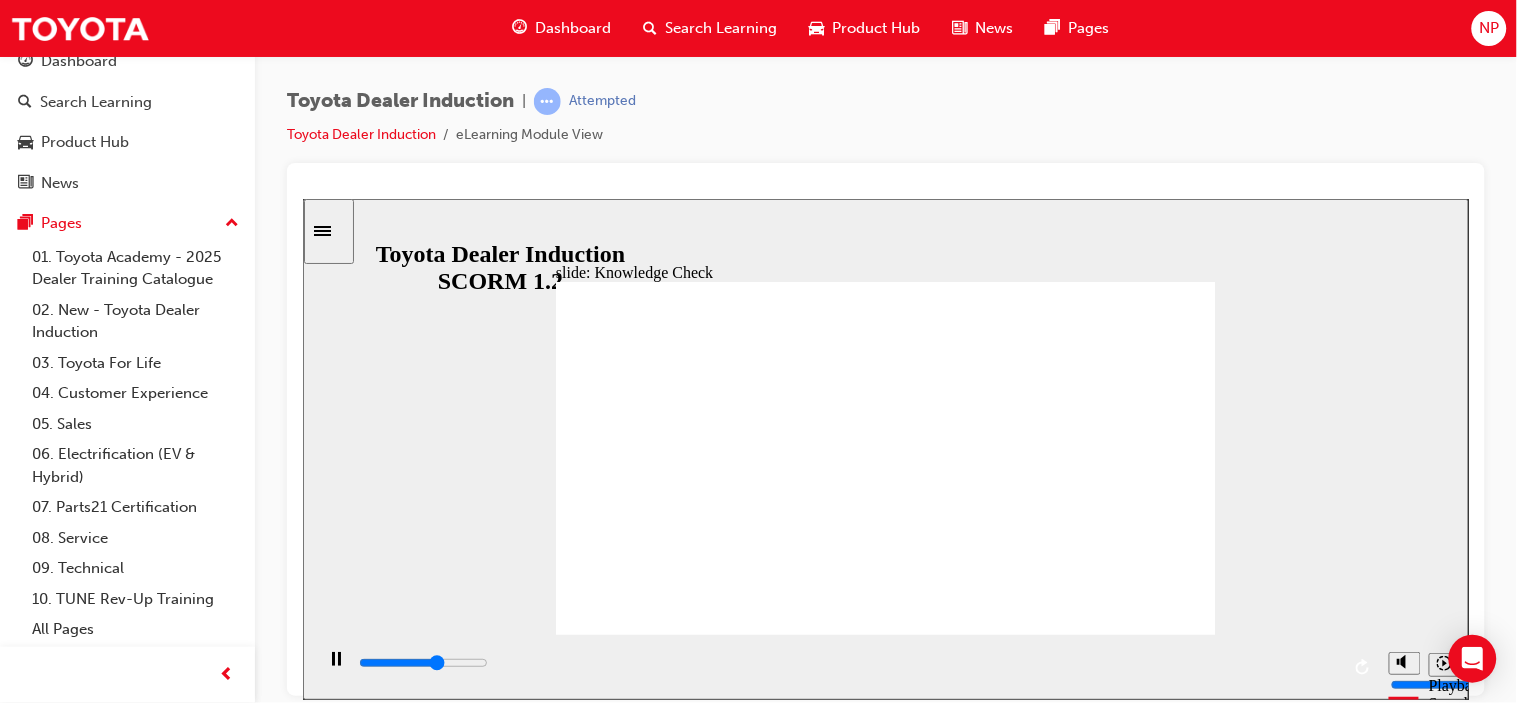 type on "3100" 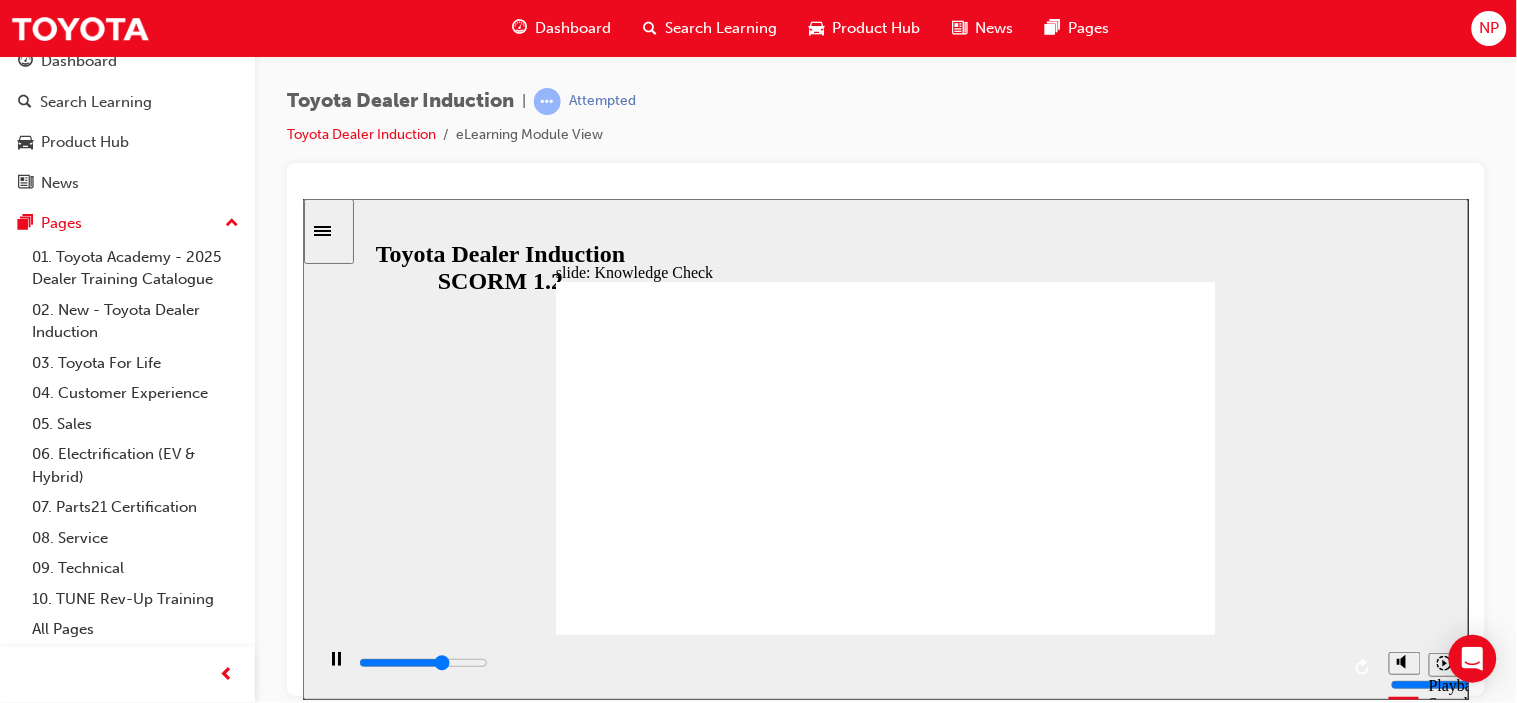 type on "3300" 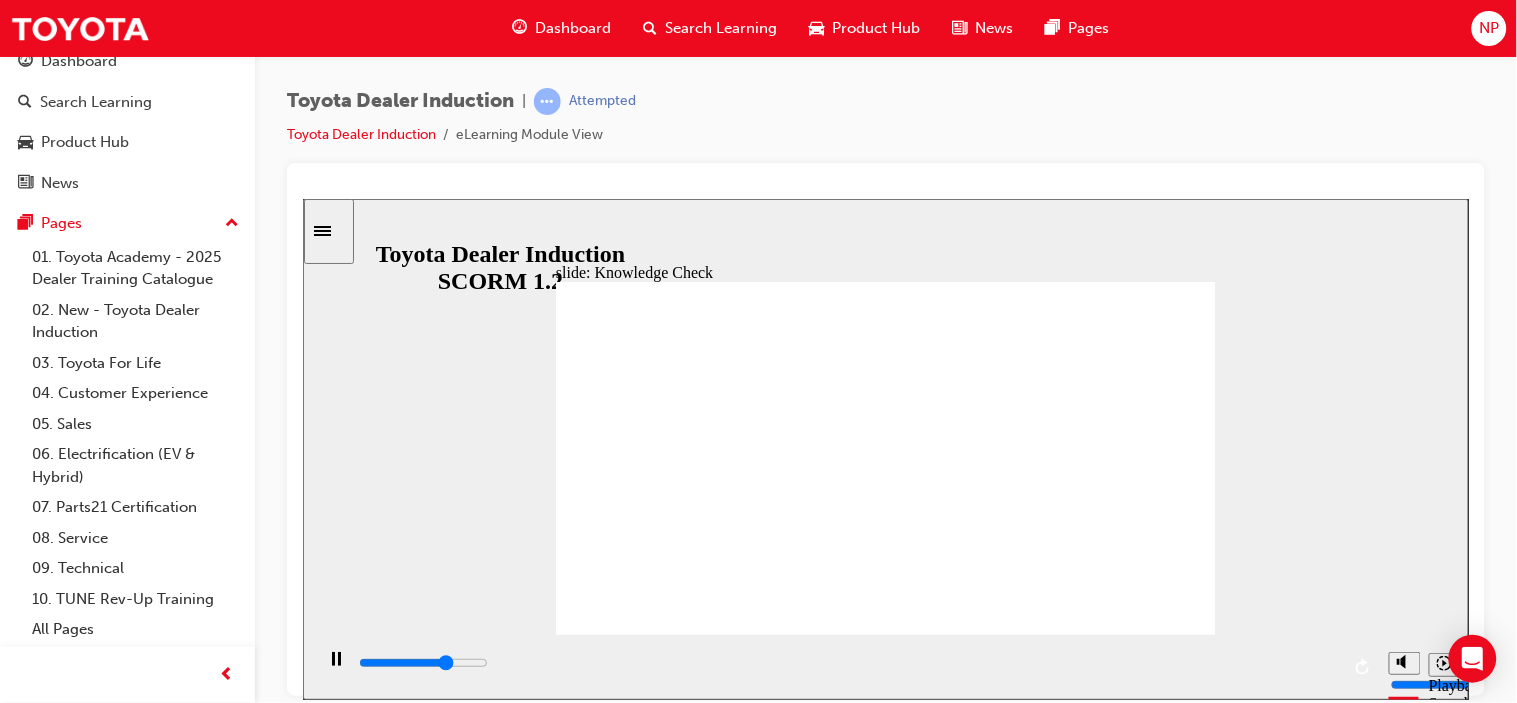 type on "3600" 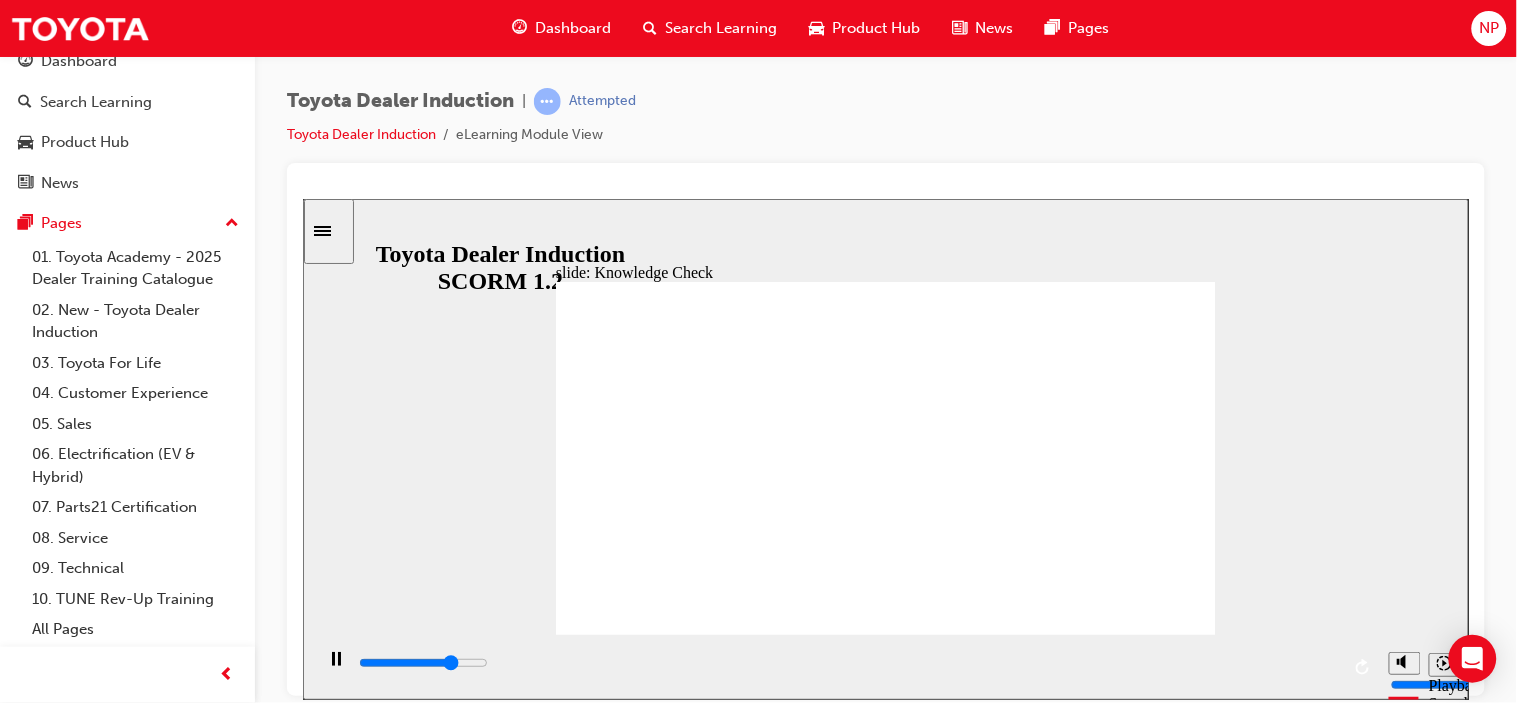 type on "3800" 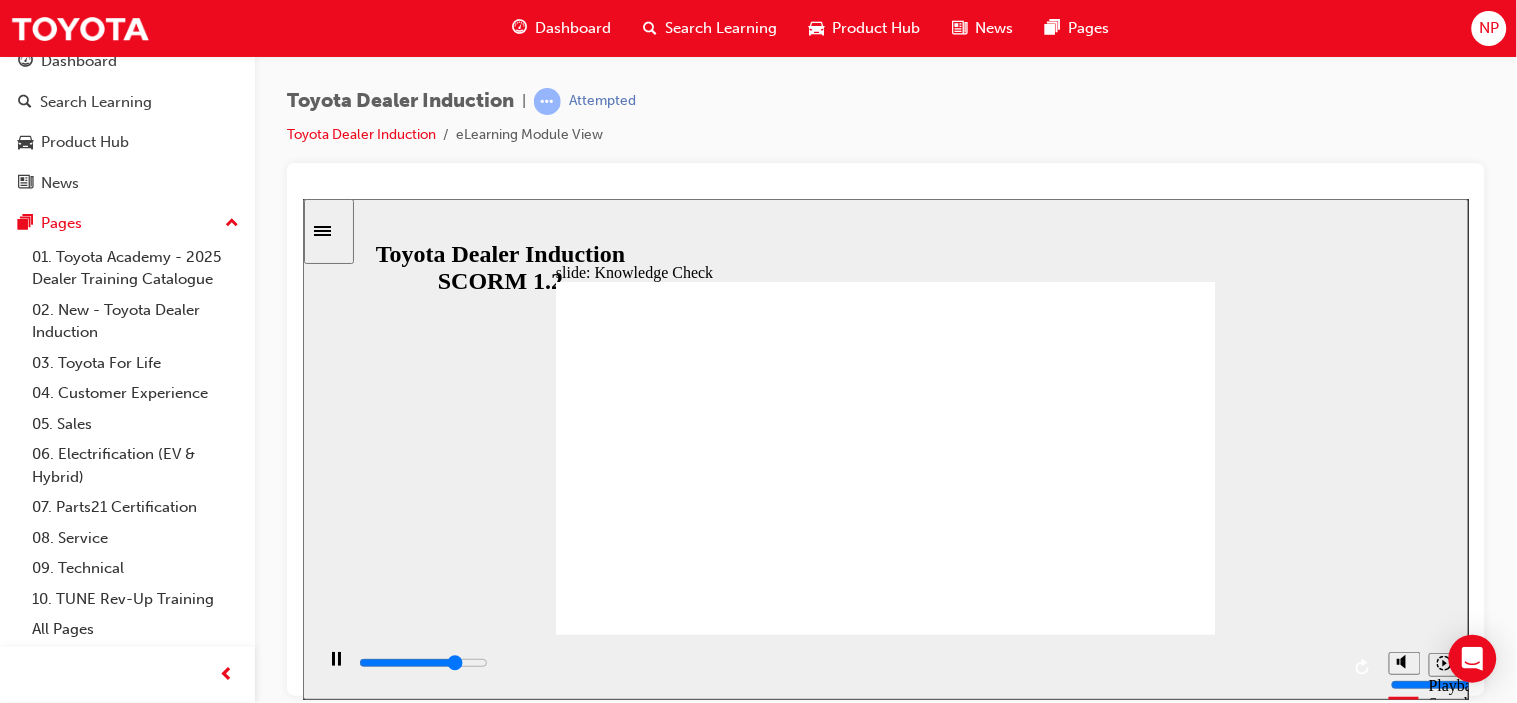type on "3900" 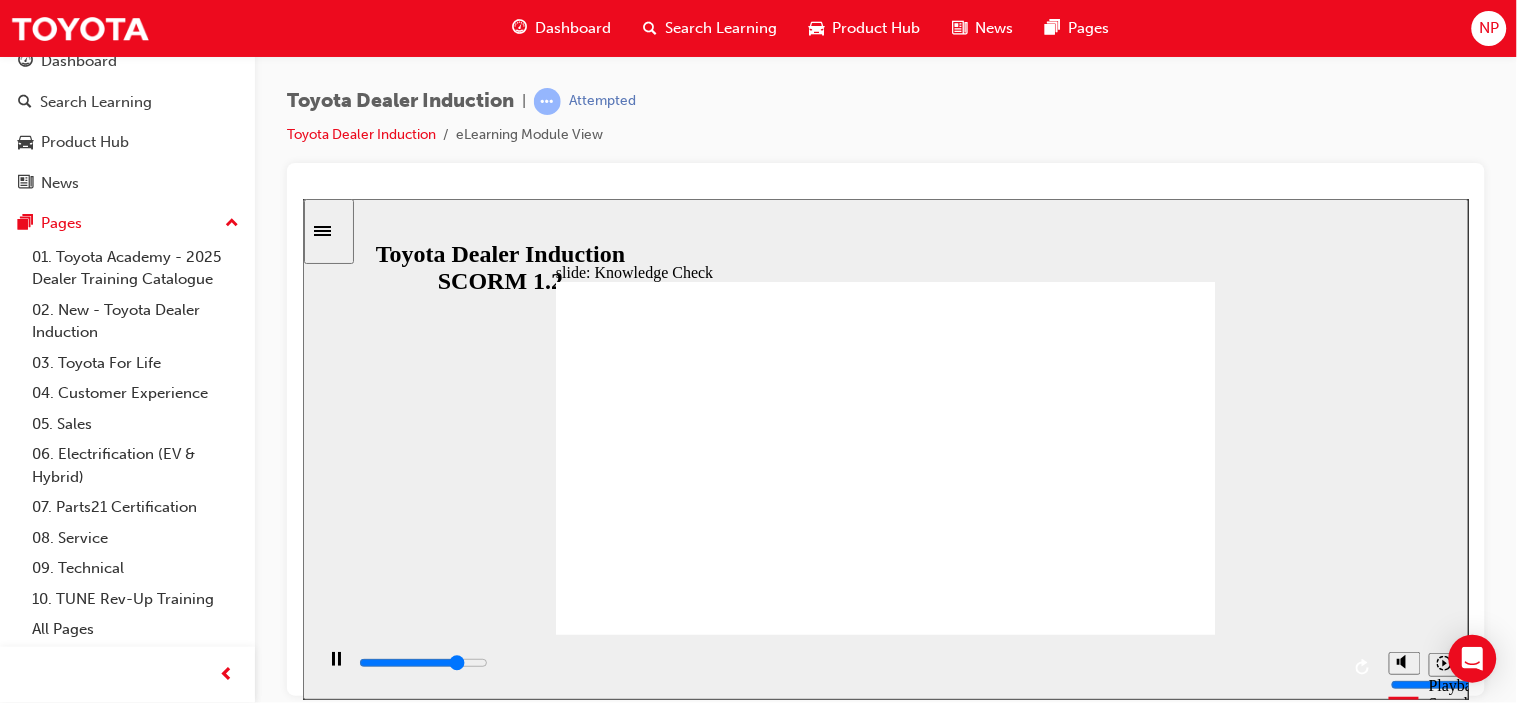 type on "4000" 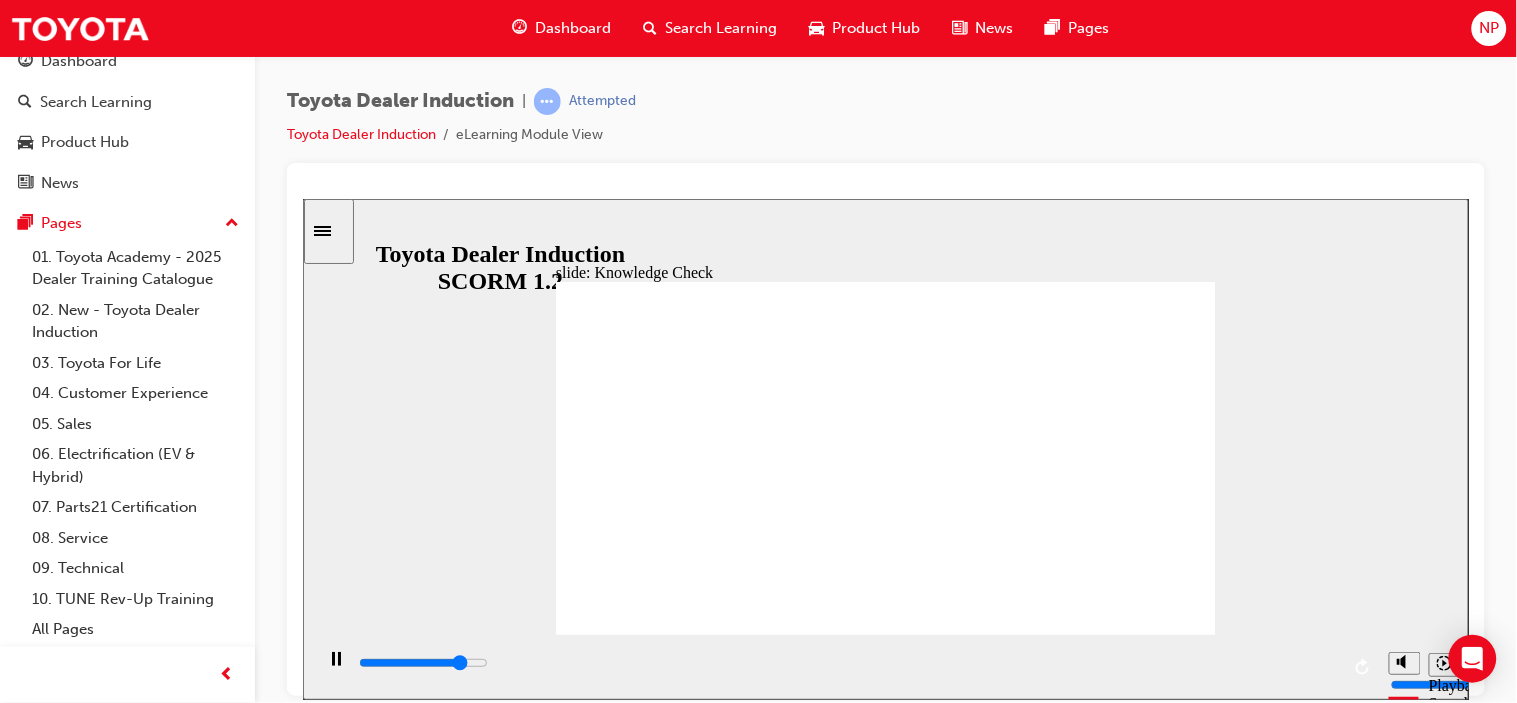 type on "4100" 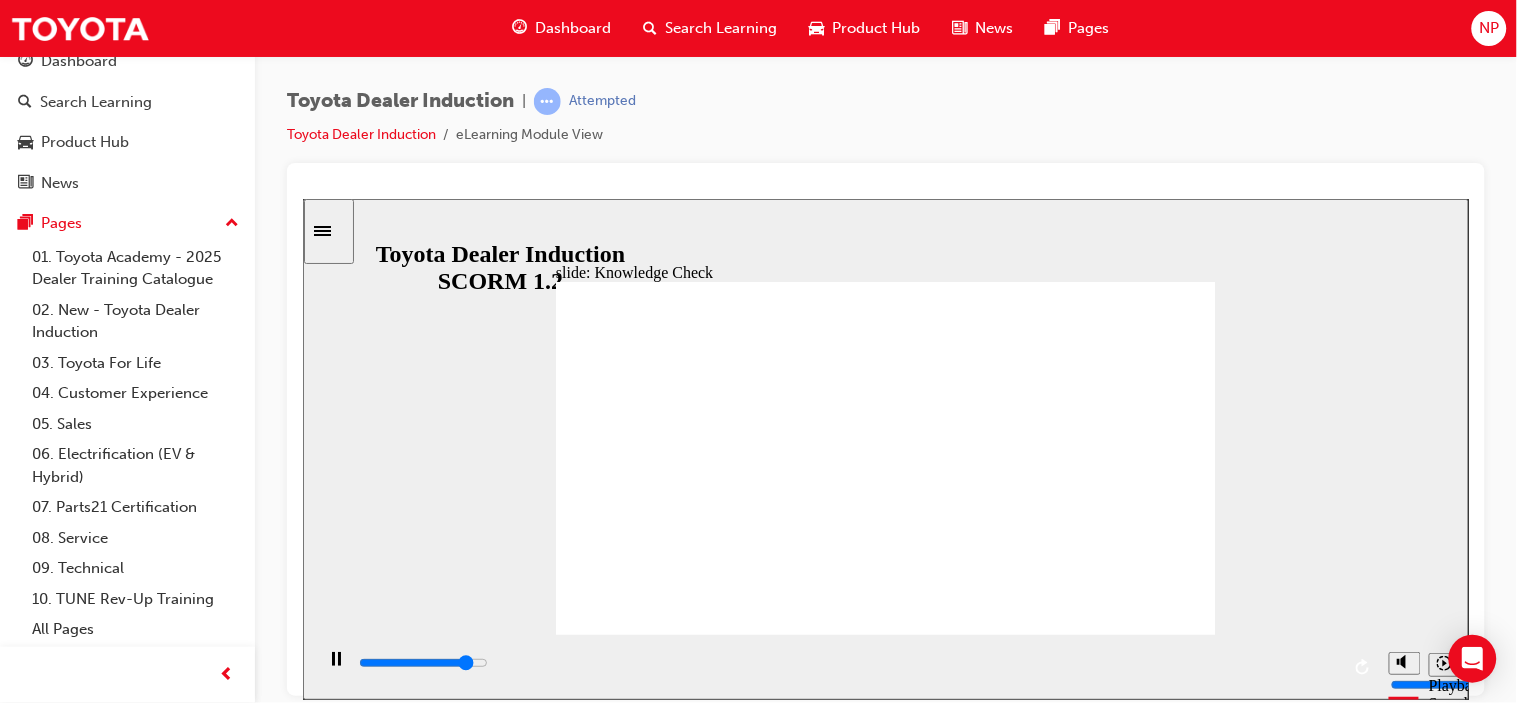 type on "4400" 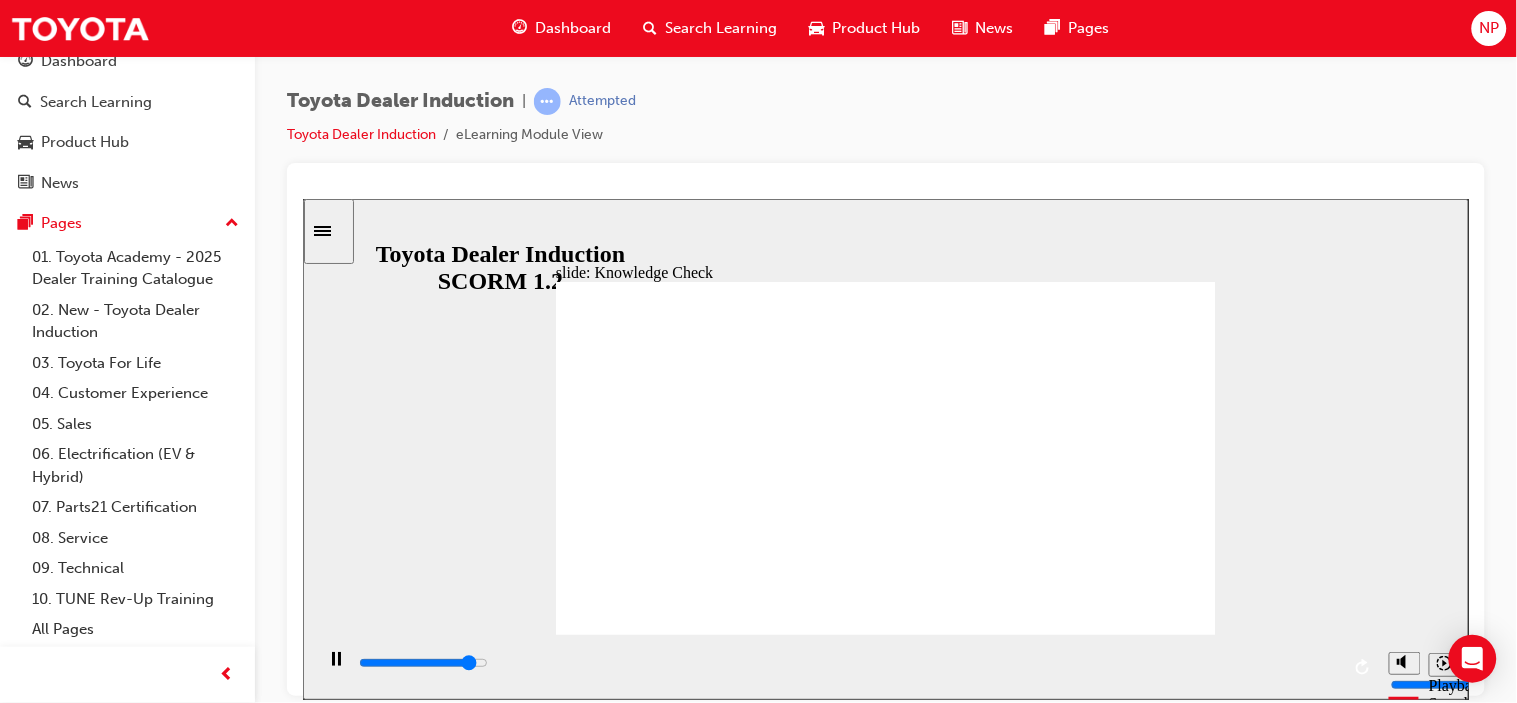 type on "4600" 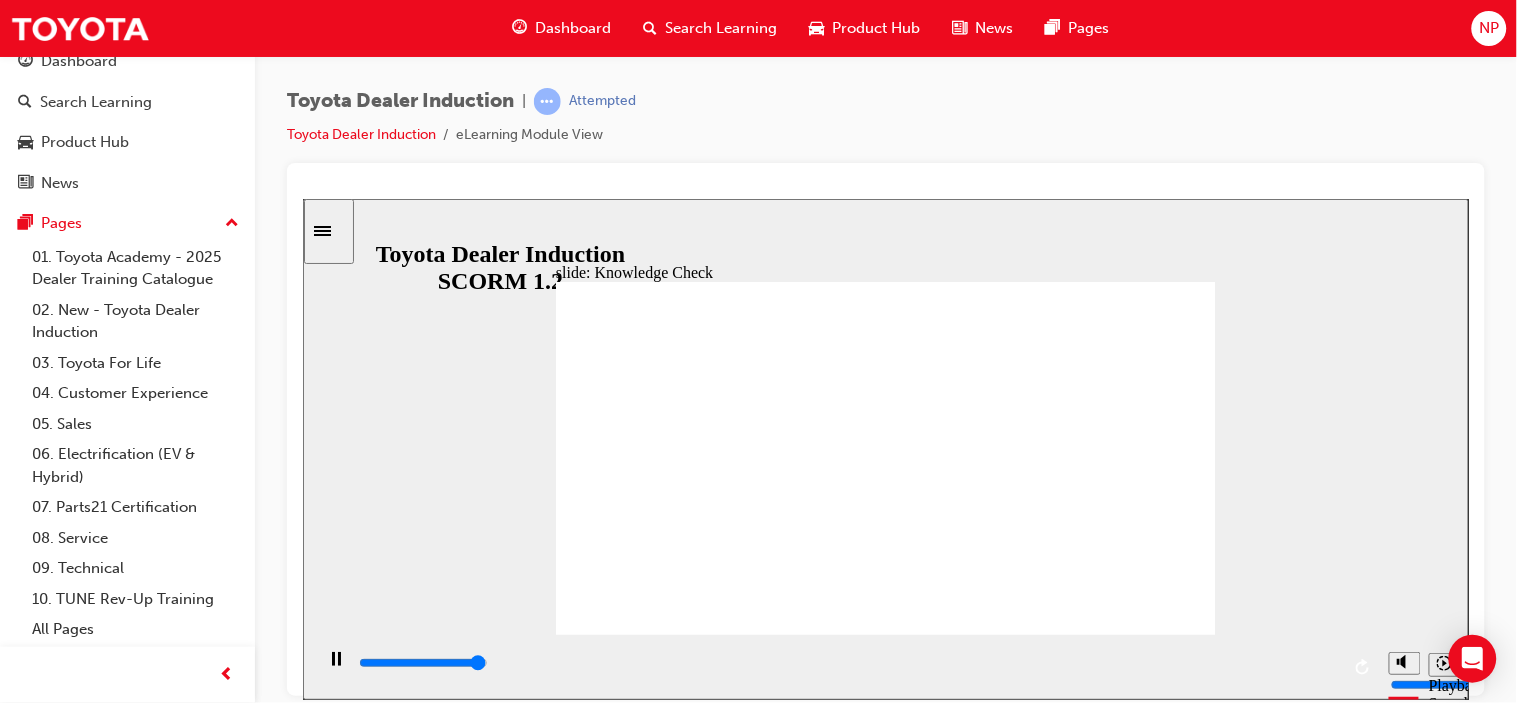type on "4900" 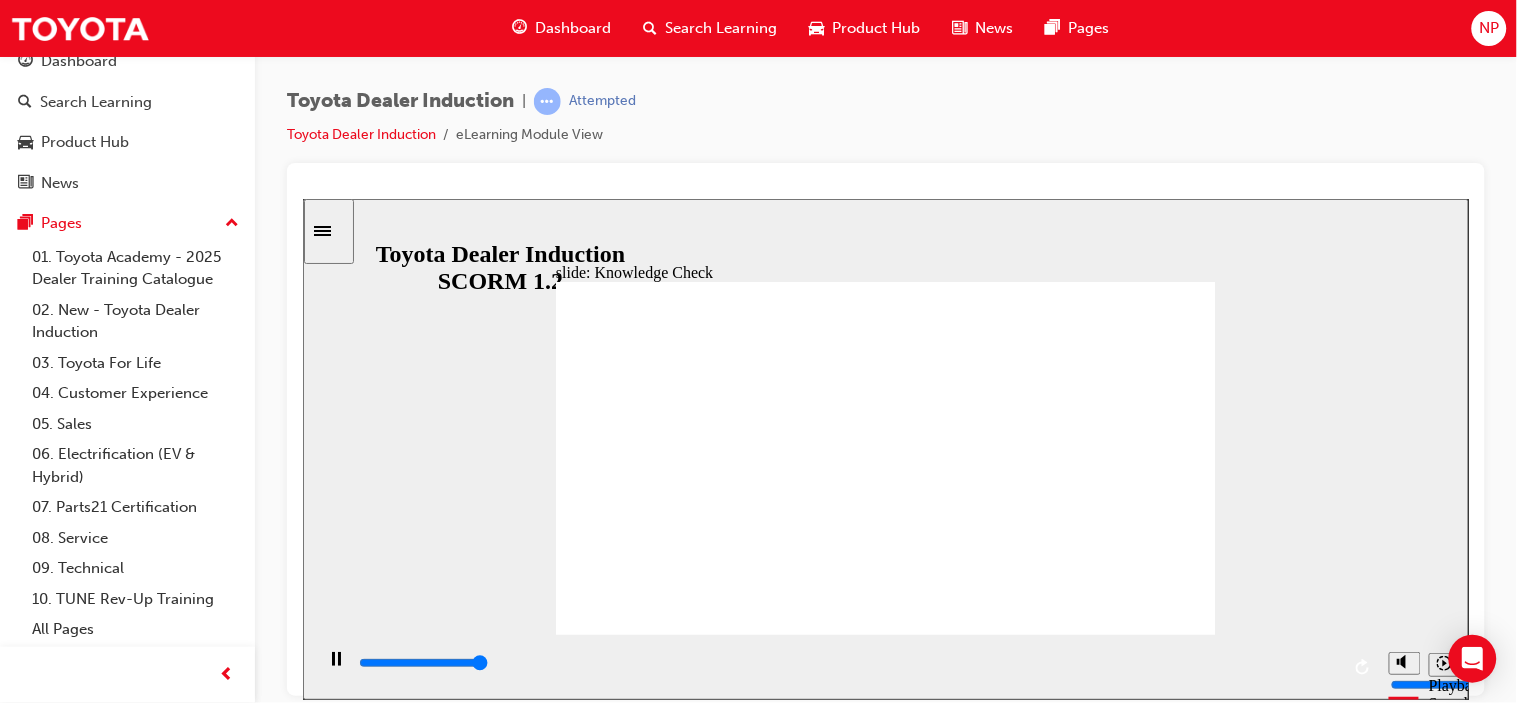 type on "5000" 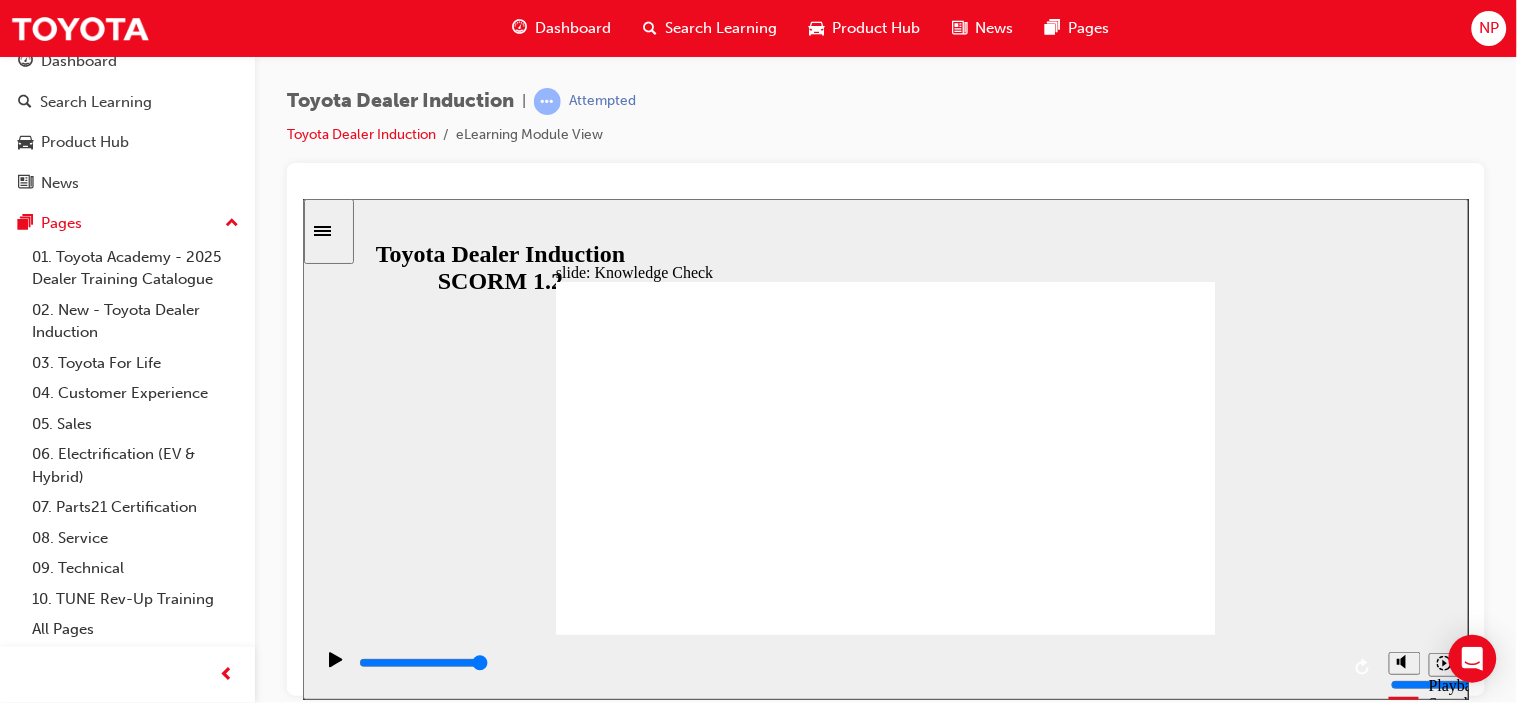 type on "Toyota" 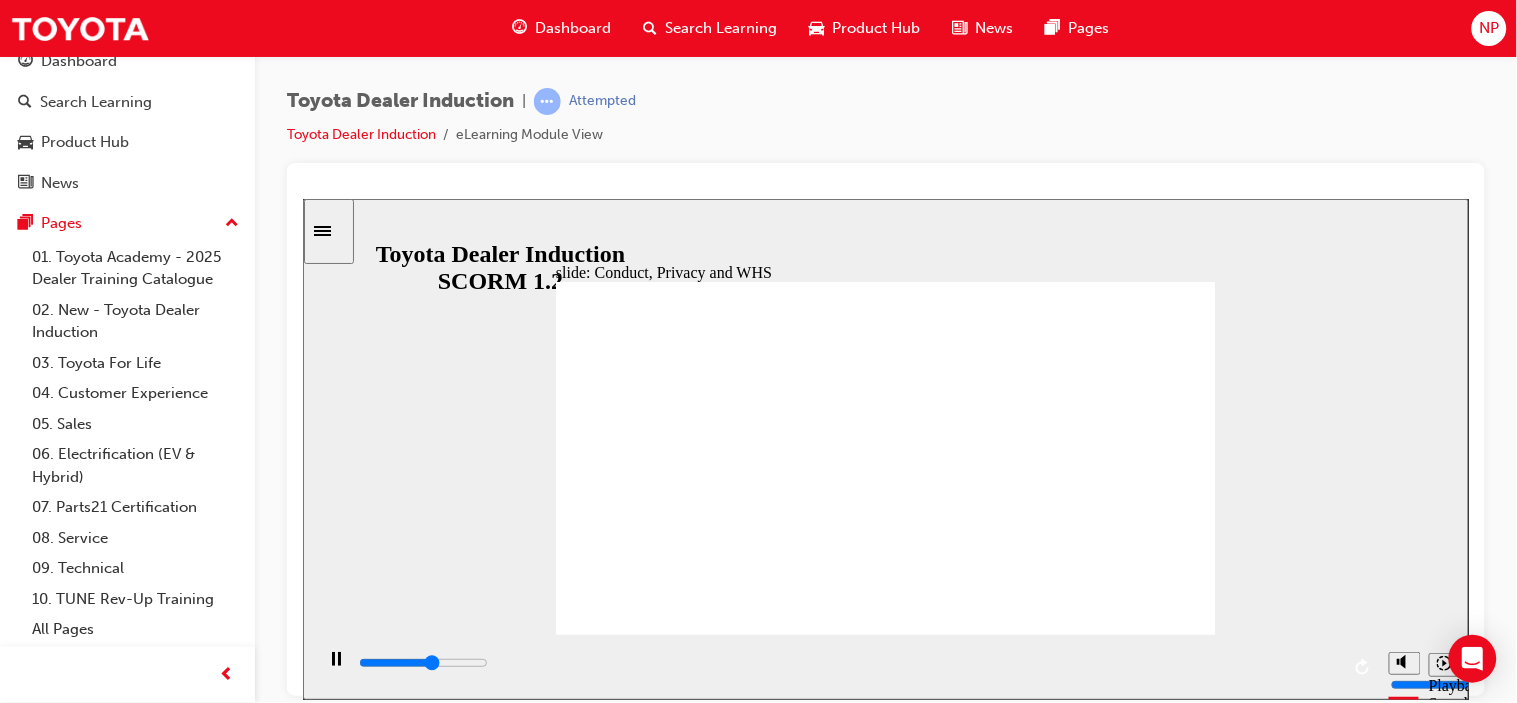 click 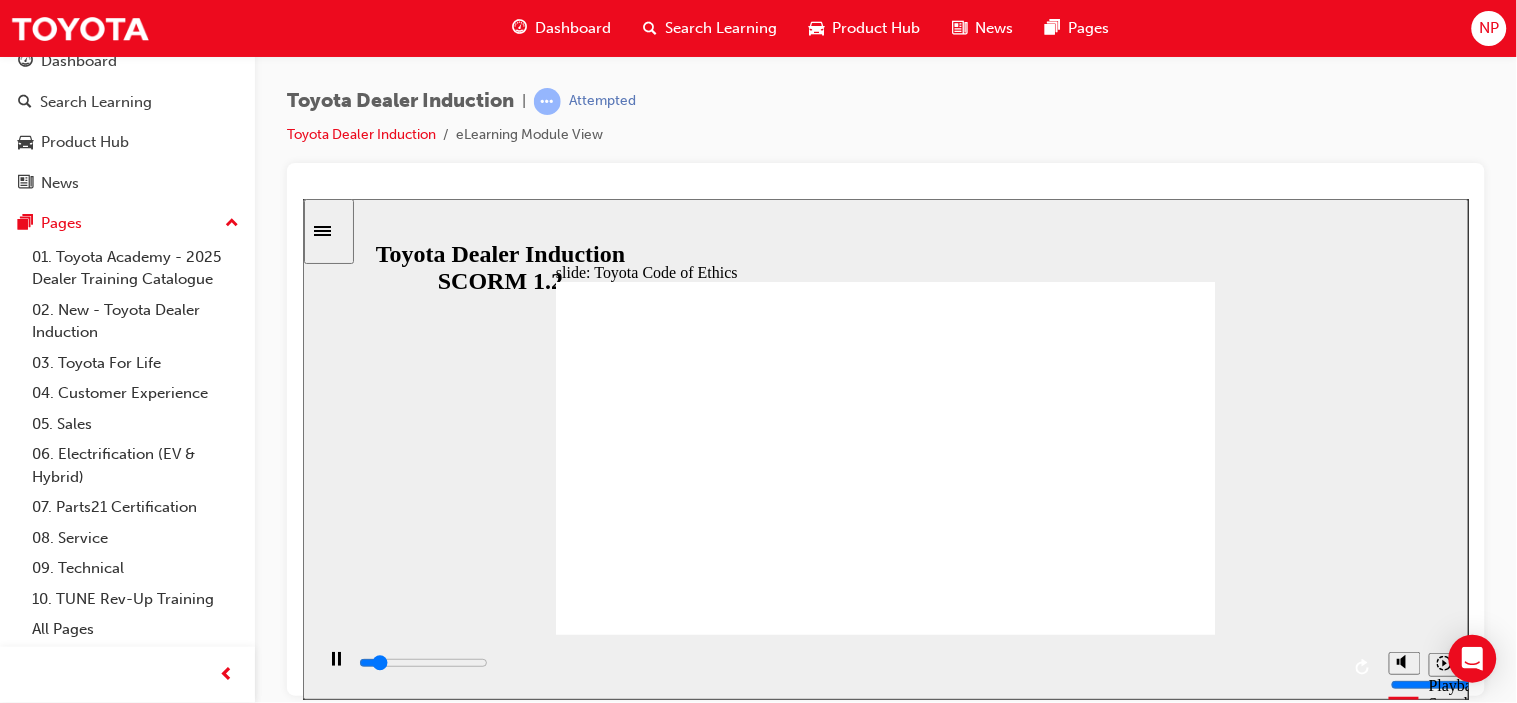 click 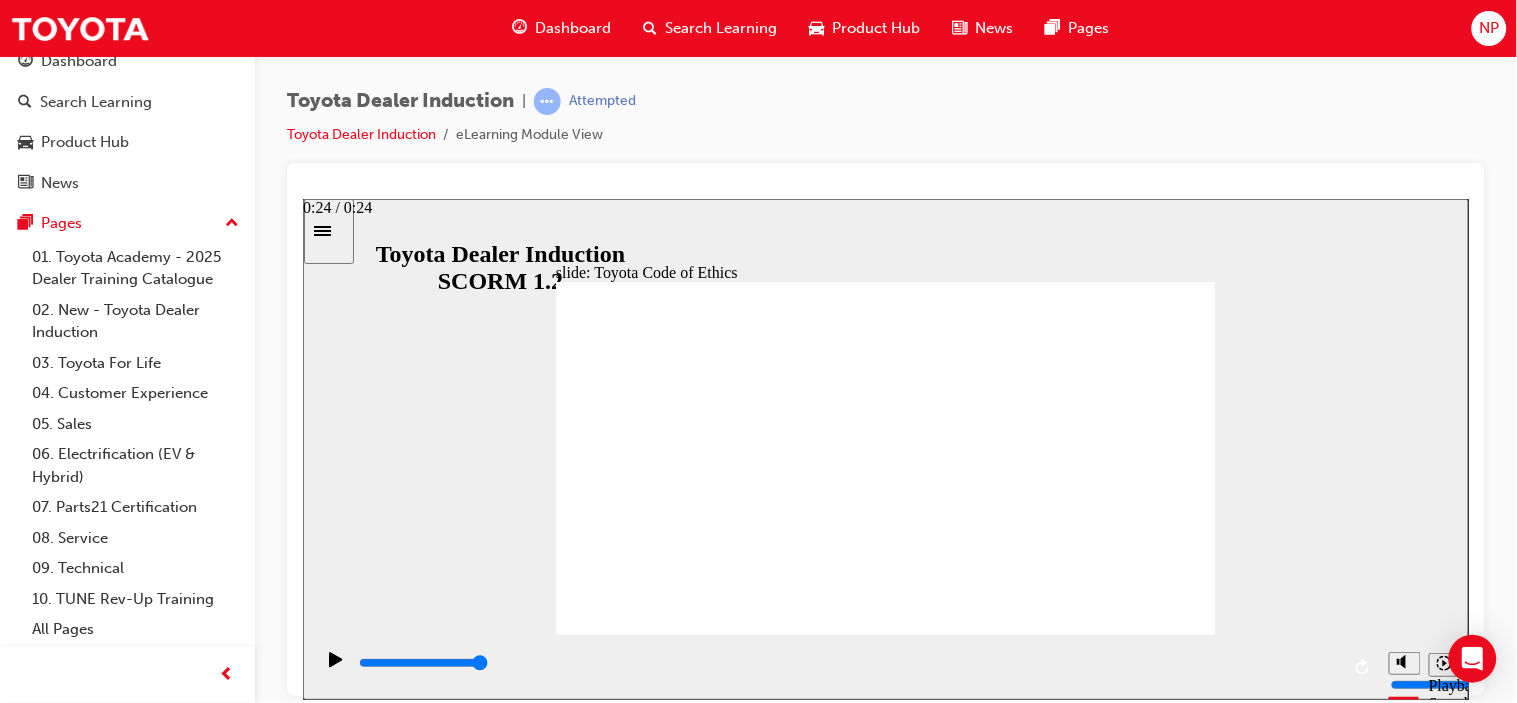 click at bounding box center [847, 663] 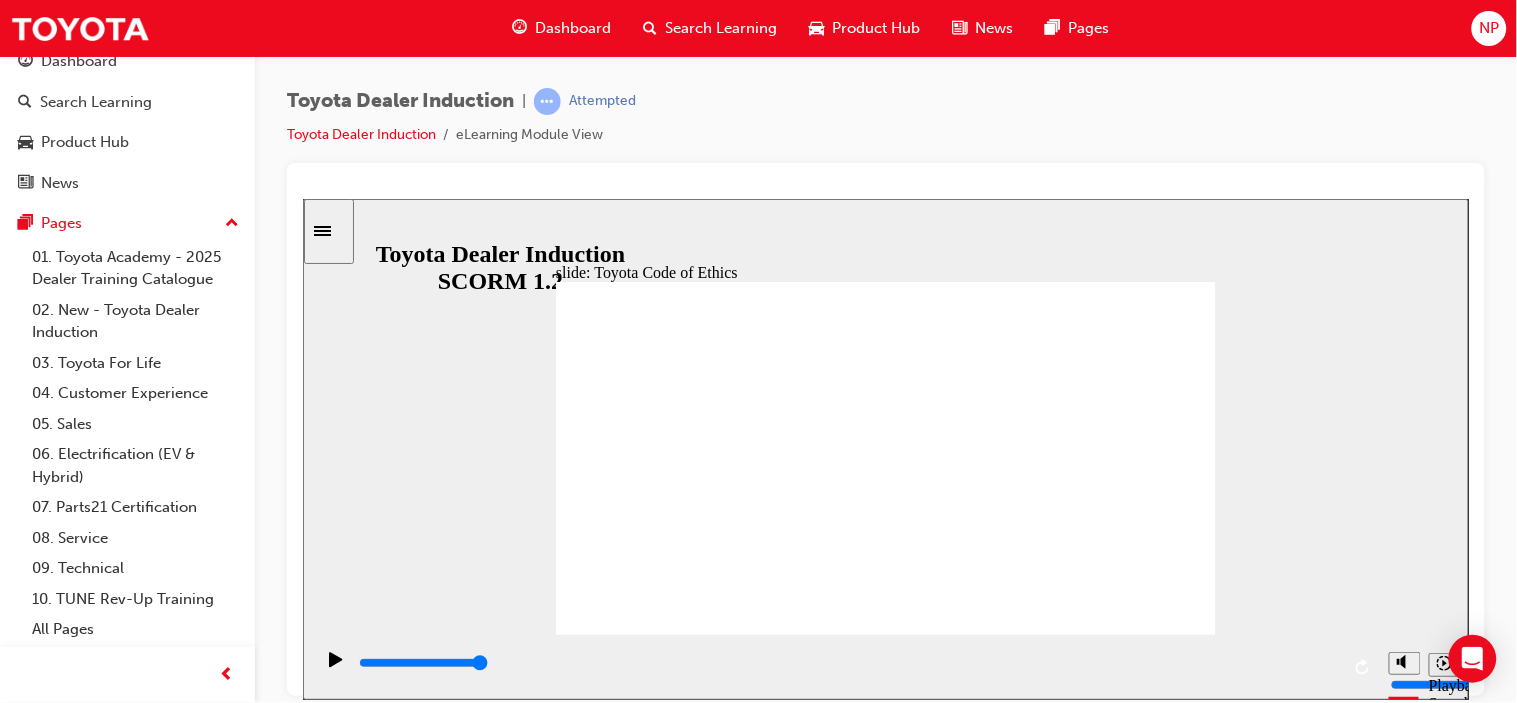 click 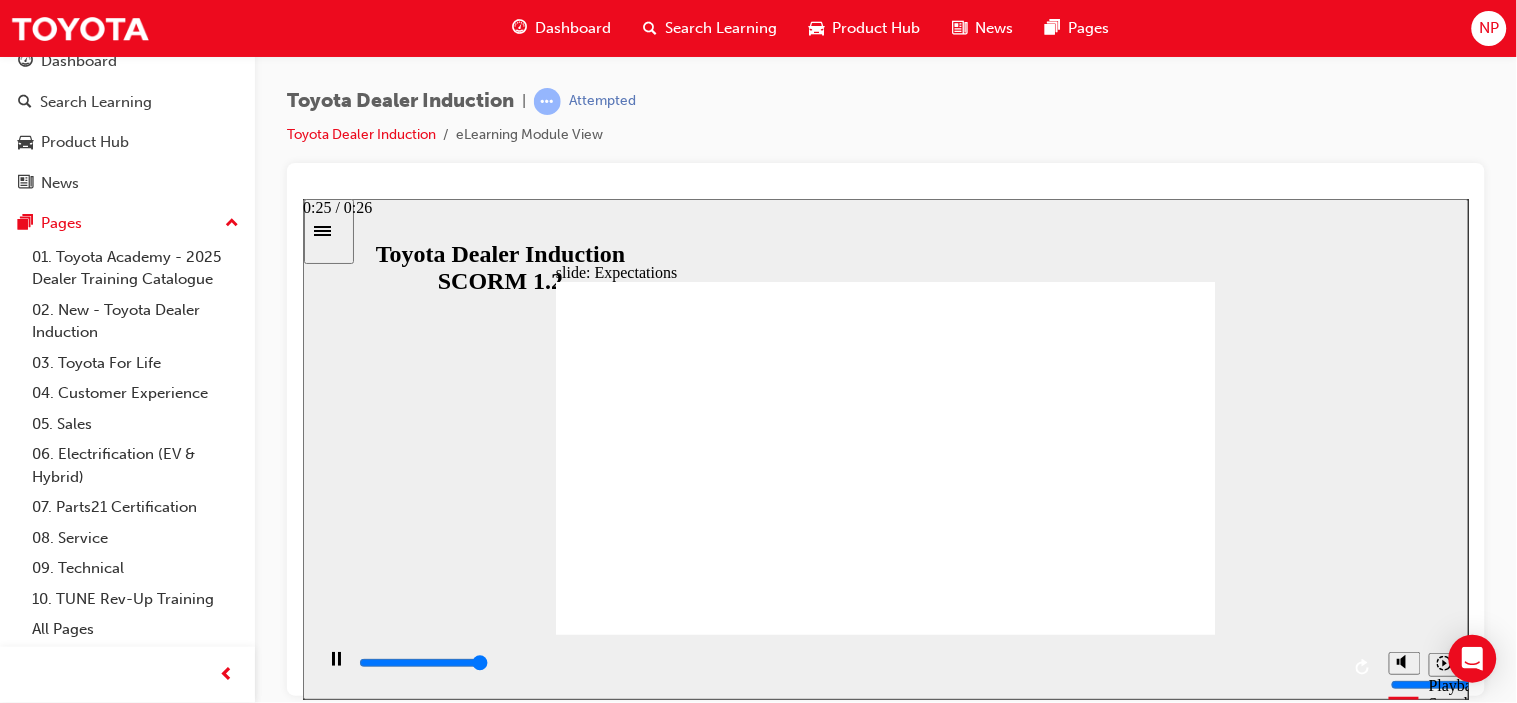 click at bounding box center (847, 663) 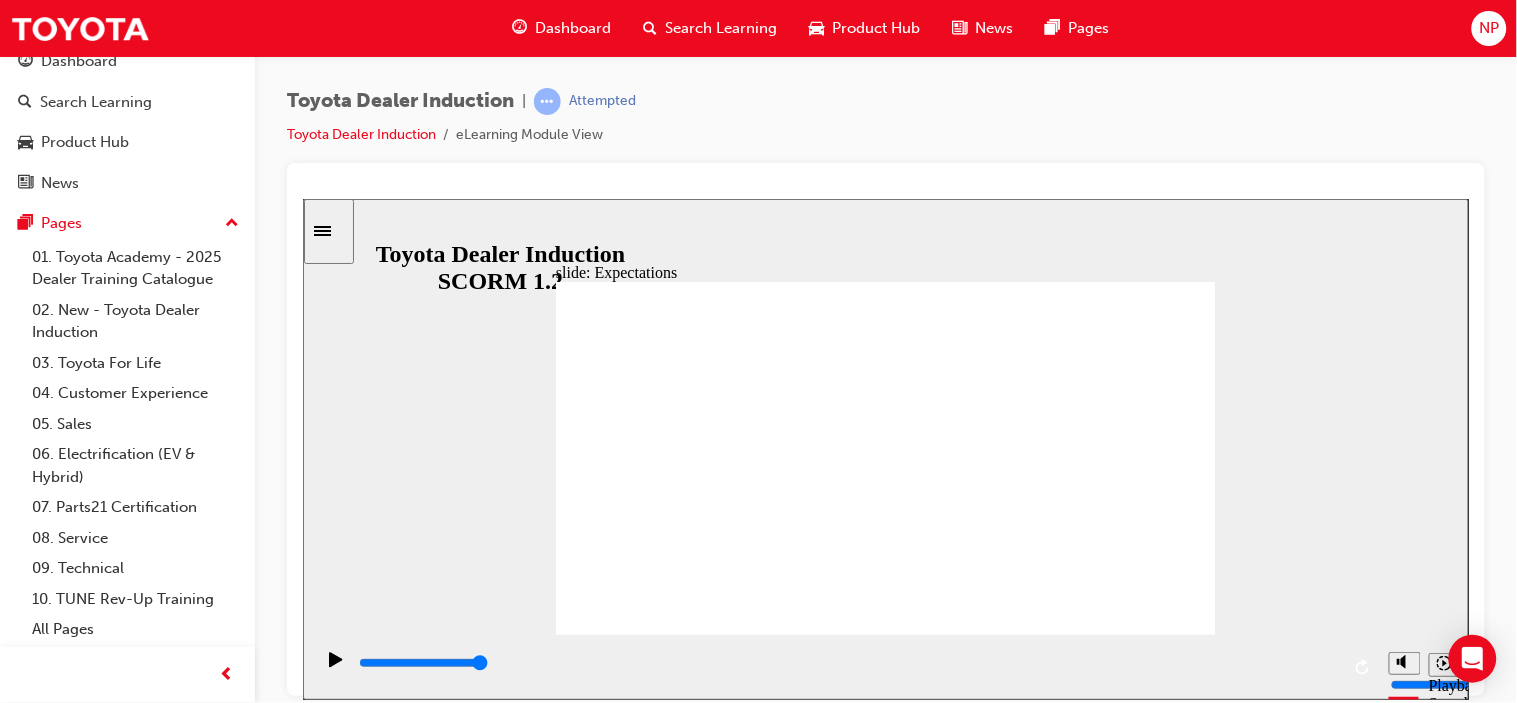 click 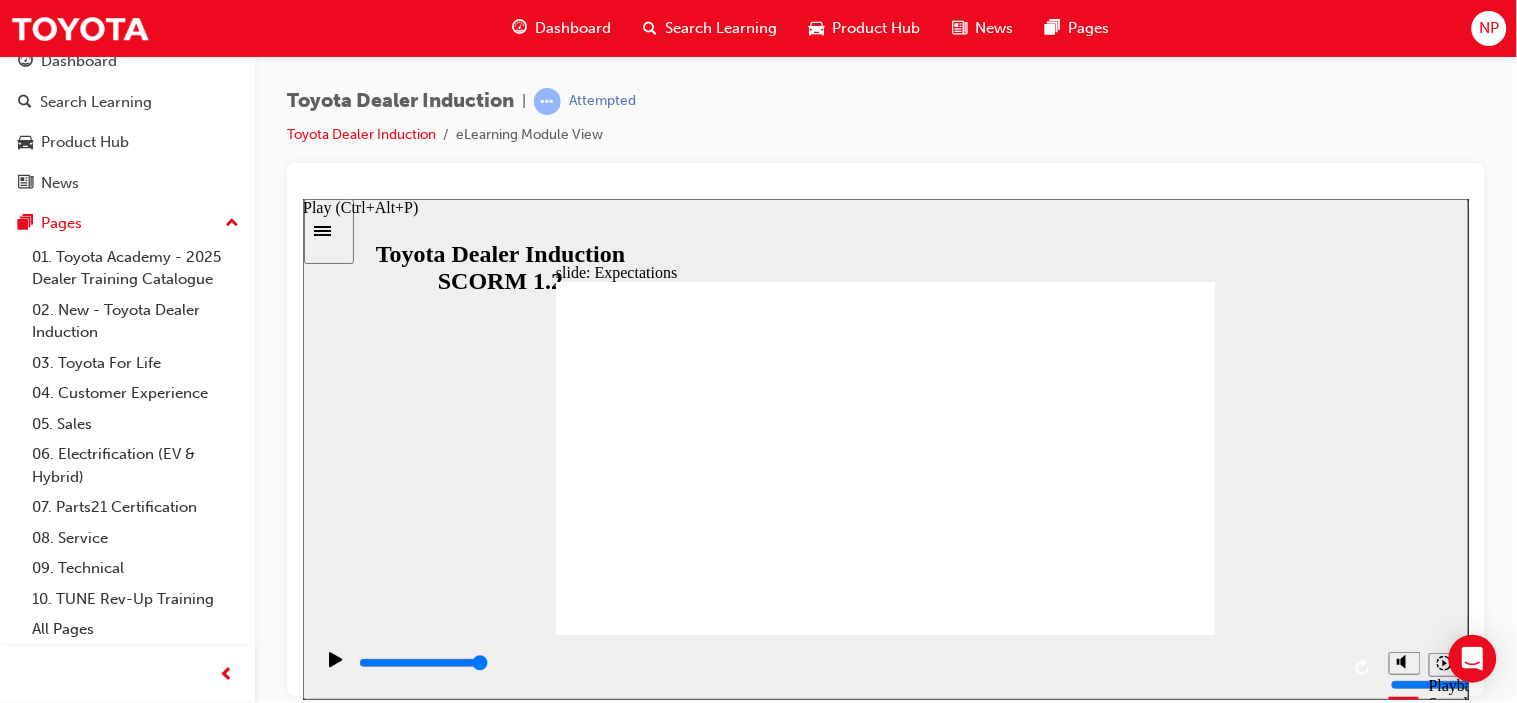 click 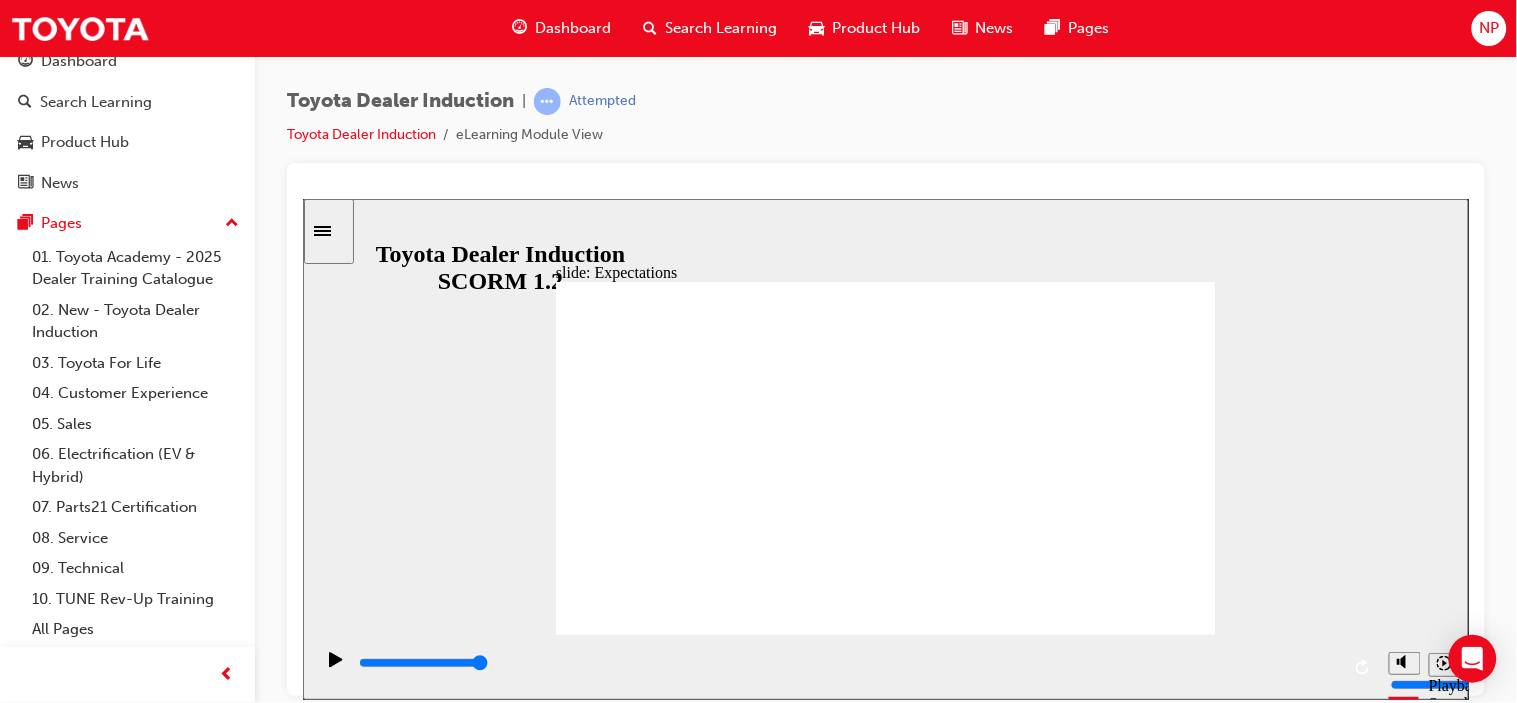 drag, startPoint x: 941, startPoint y: 477, endPoint x: 1125, endPoint y: 589, distance: 215.40659 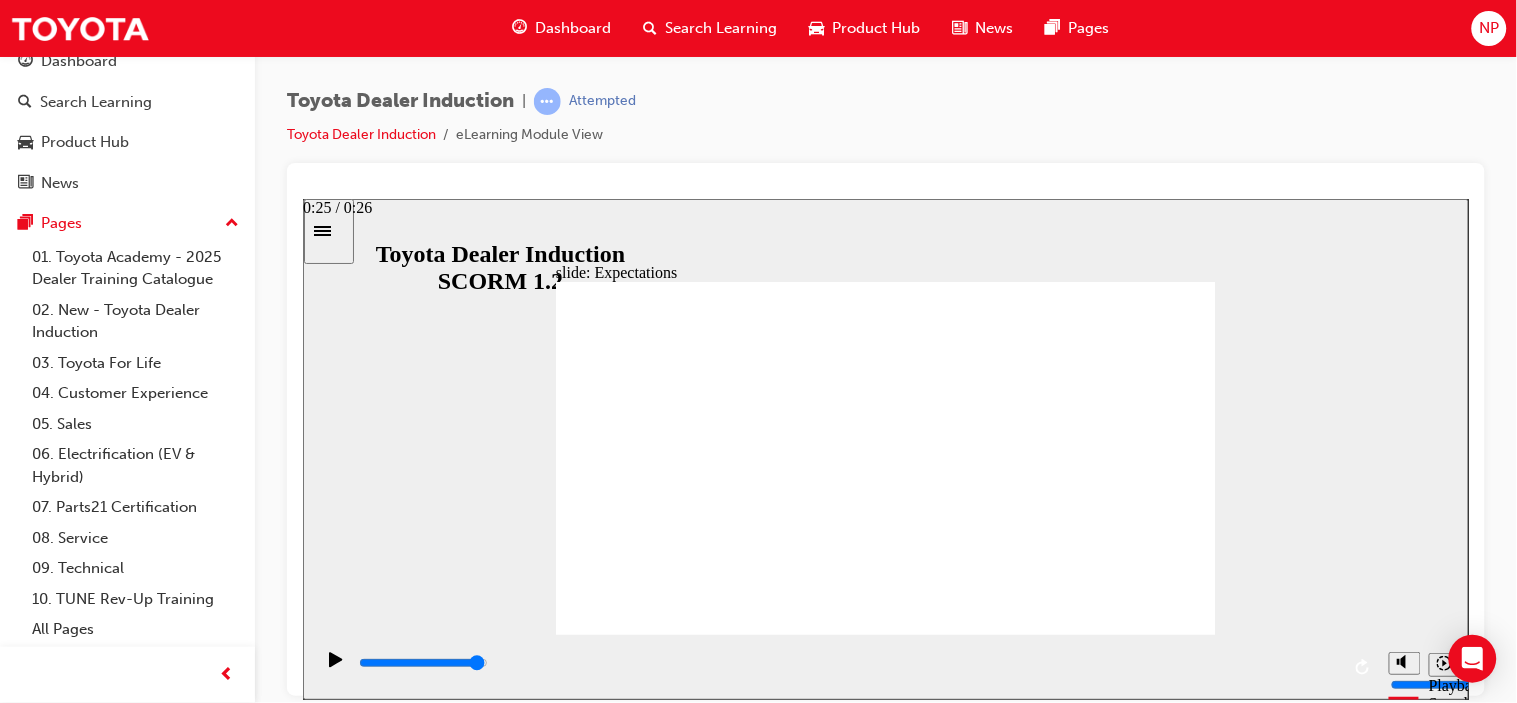 click at bounding box center [847, 663] 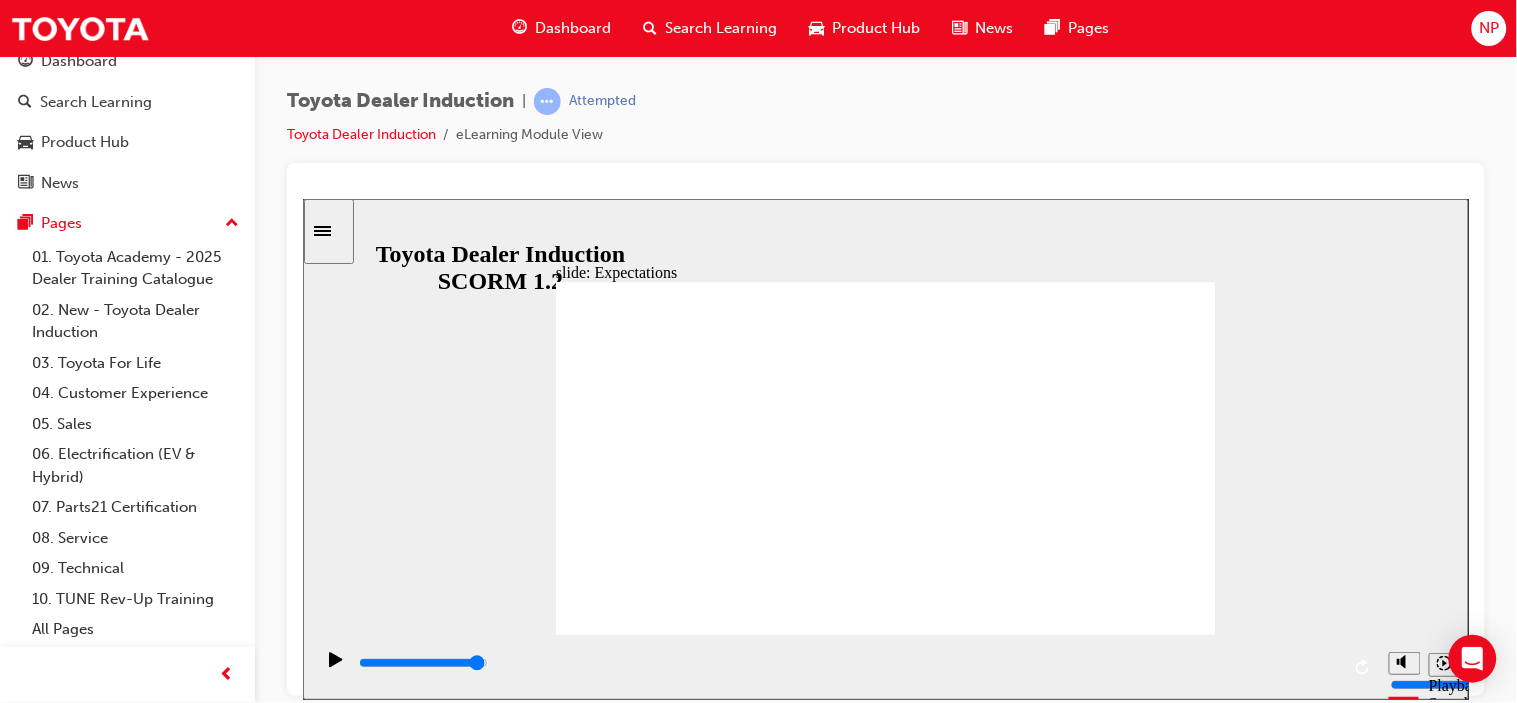 click 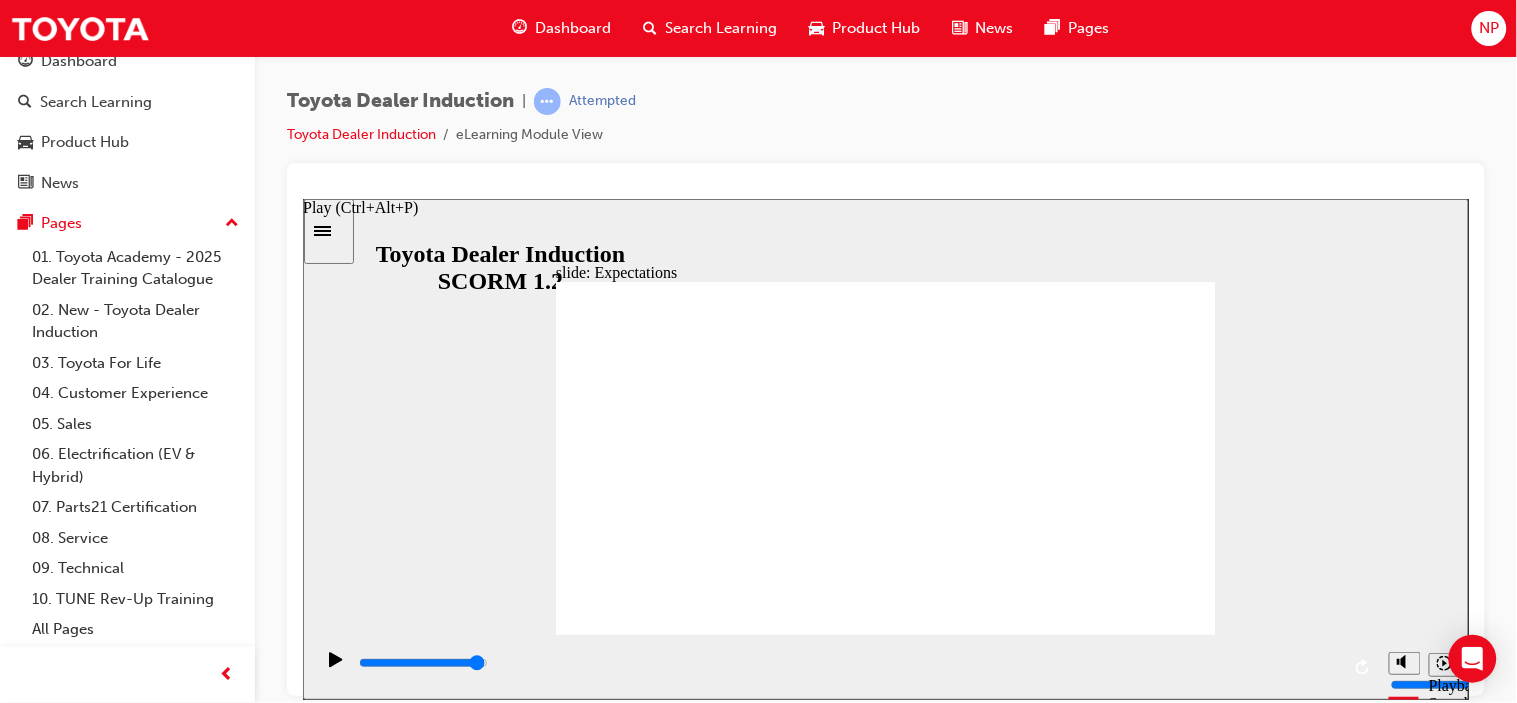 click 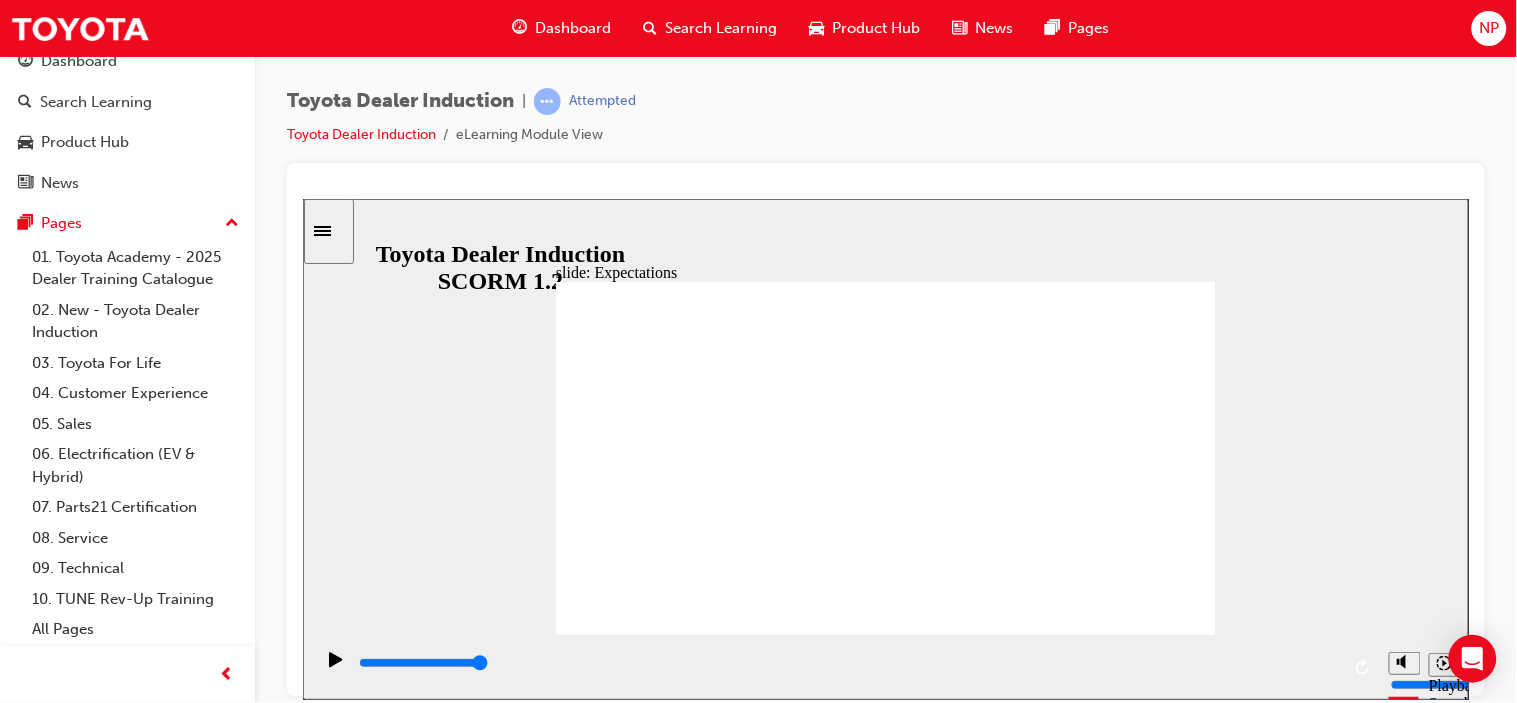 click 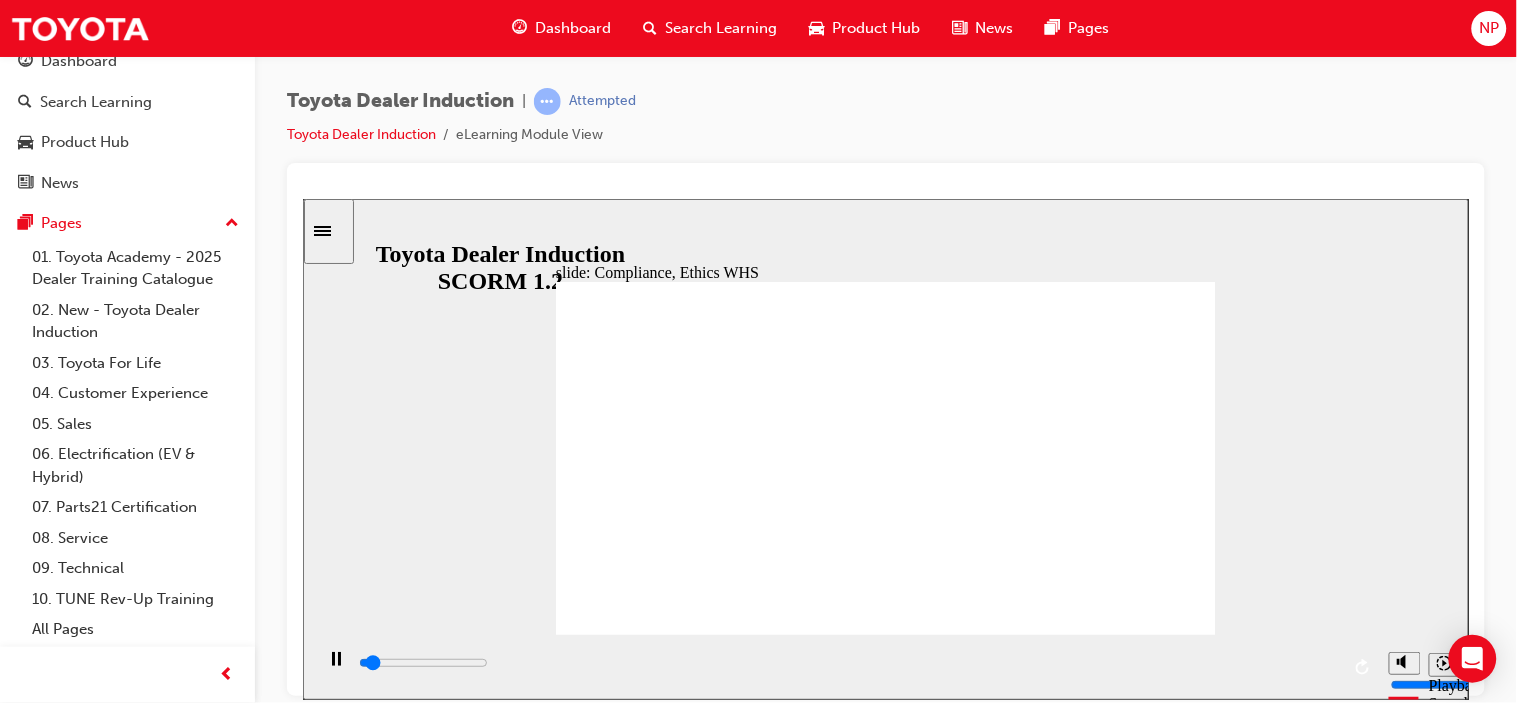 drag, startPoint x: 1297, startPoint y: 11, endPoint x: 1232, endPoint y: 328, distance: 323.59543 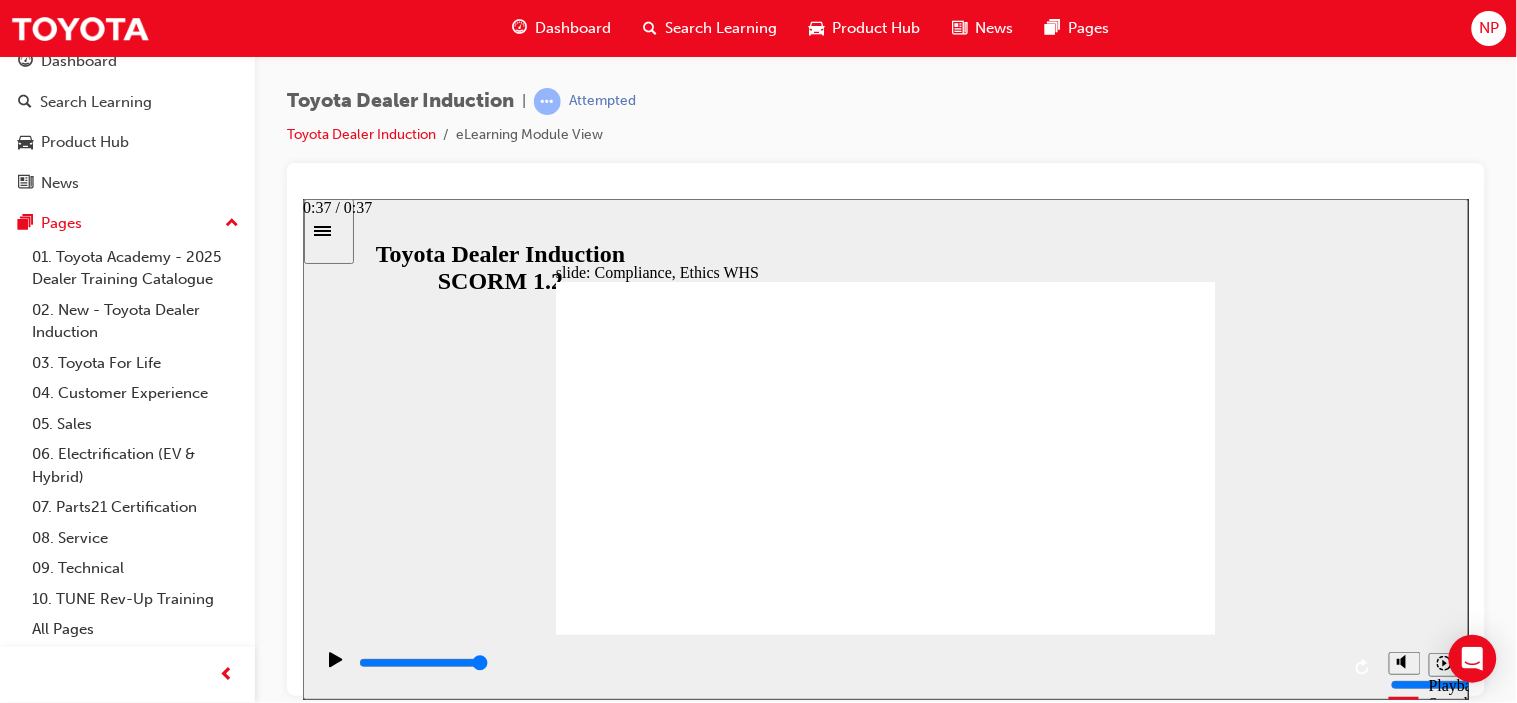 click at bounding box center (847, 663) 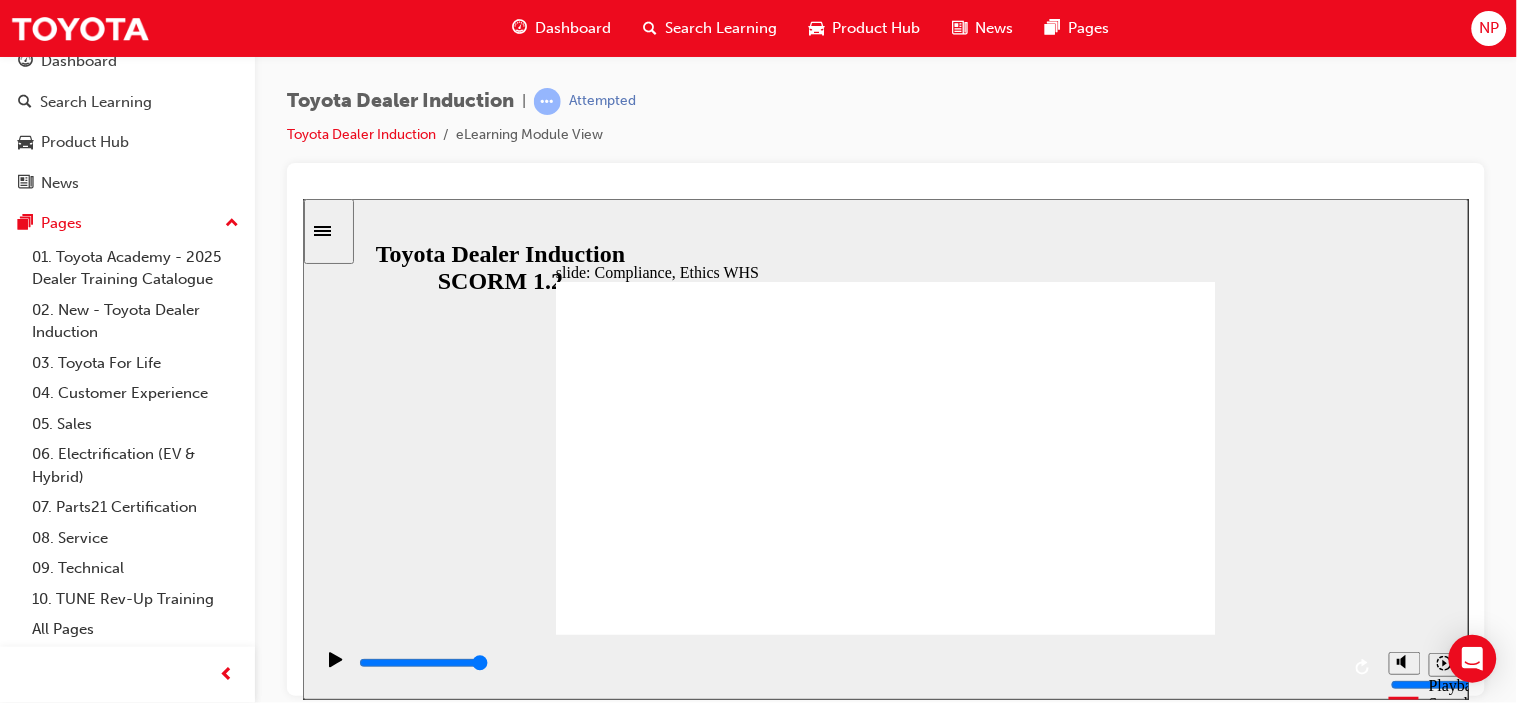 click 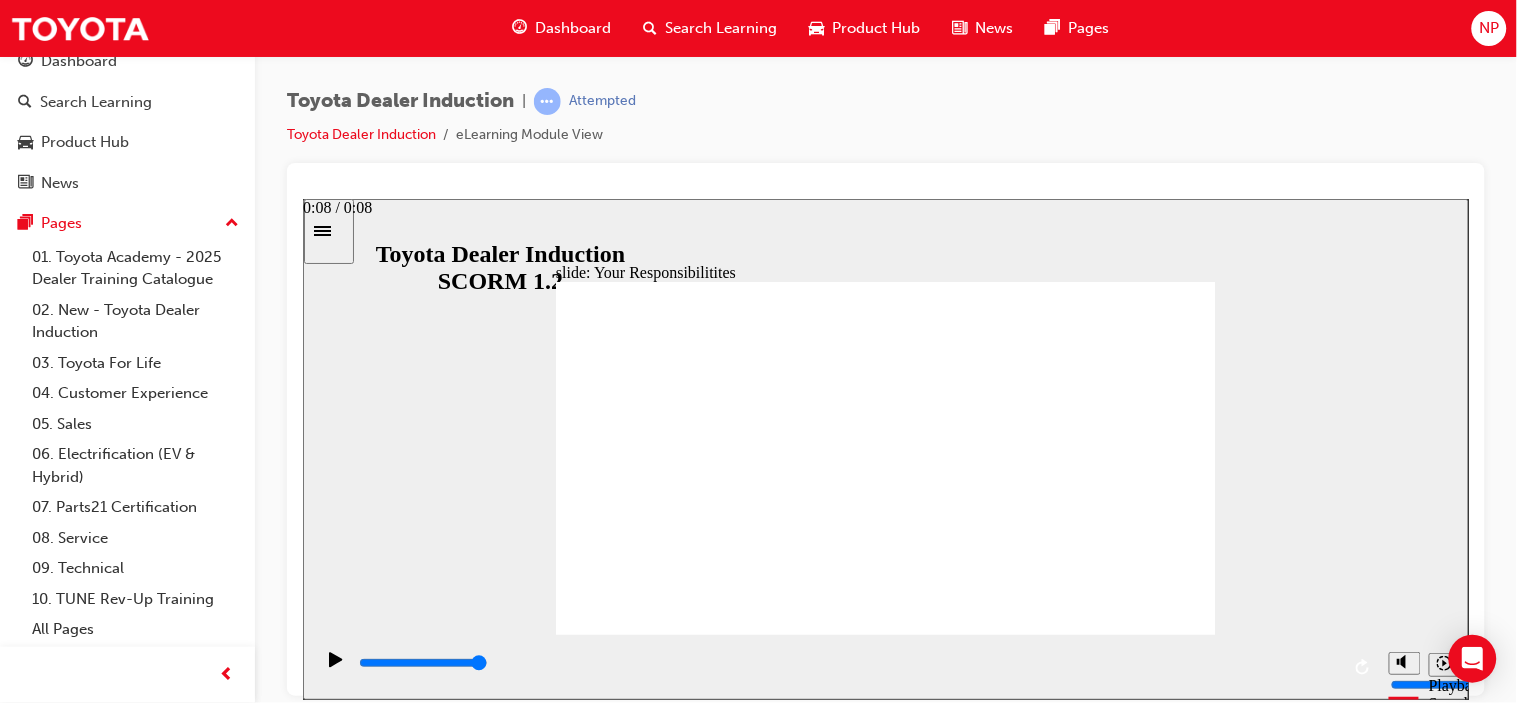 click at bounding box center (422, 662) 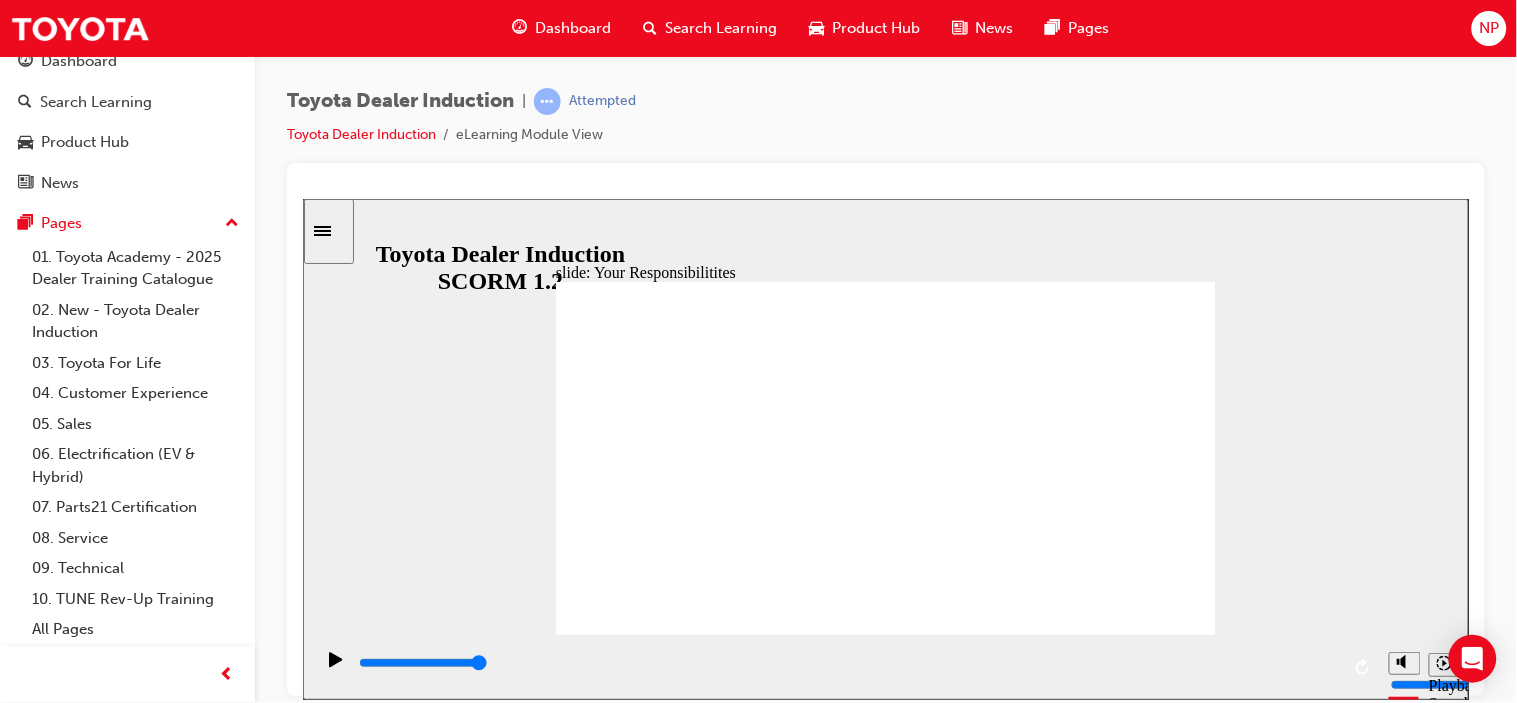 checkbox on "true" 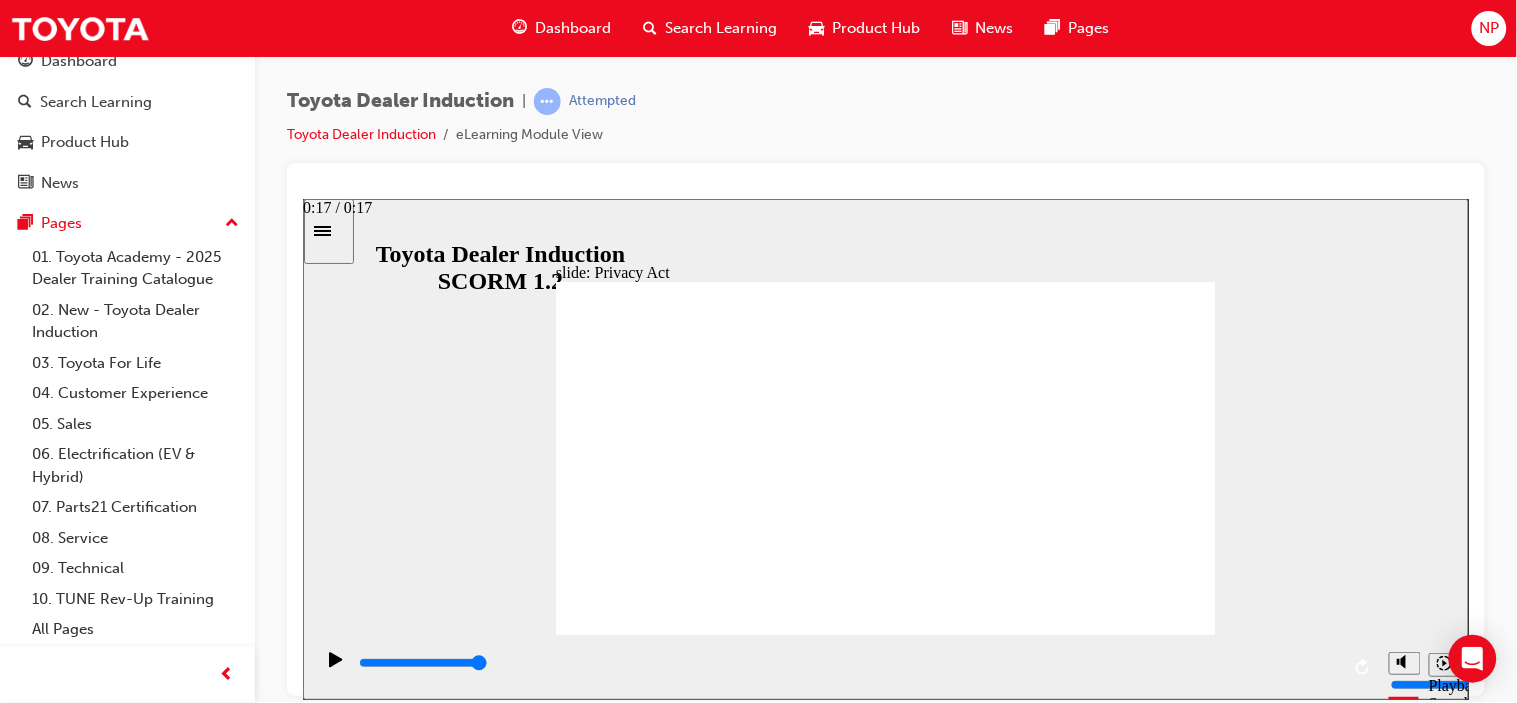 click at bounding box center (847, 663) 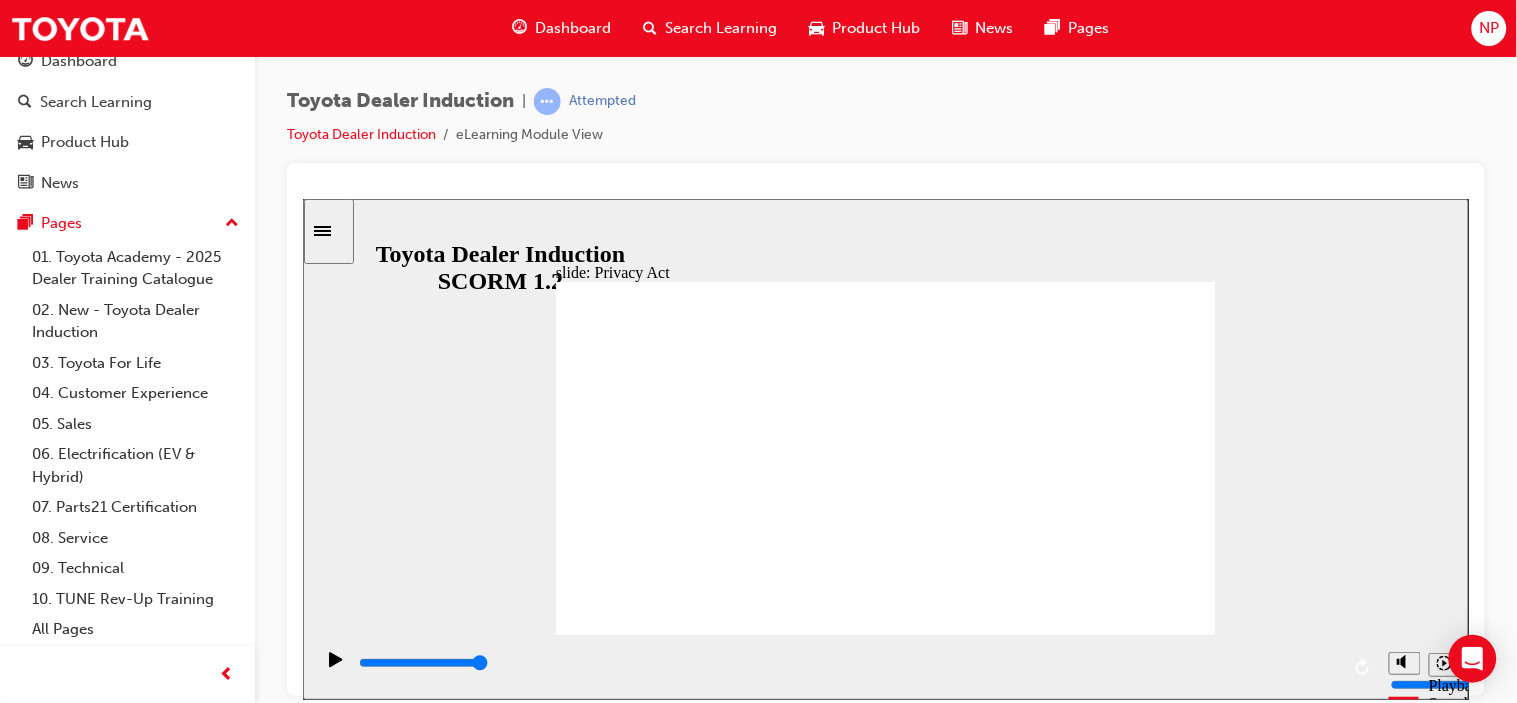 click 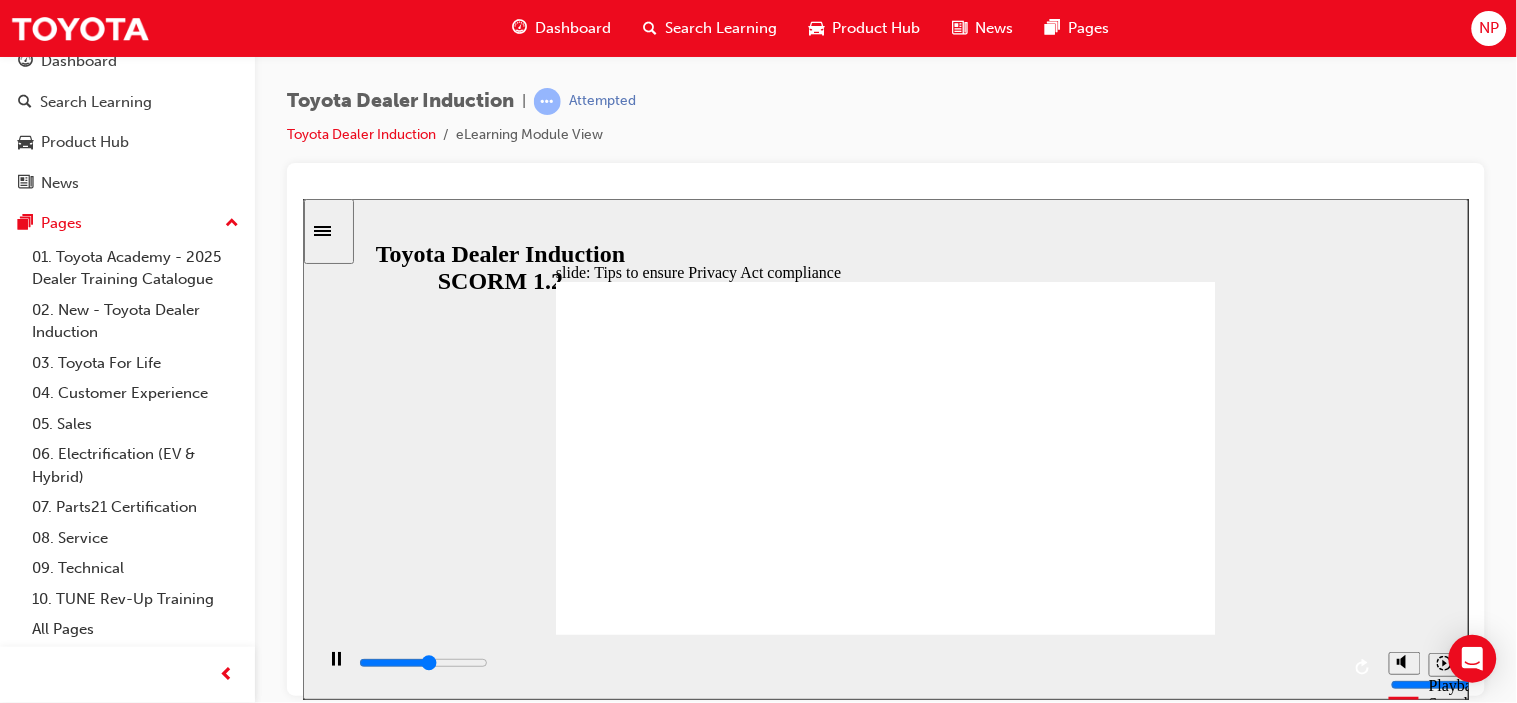 drag, startPoint x: 1162, startPoint y: 606, endPoint x: 1229, endPoint y: 451, distance: 168.86089 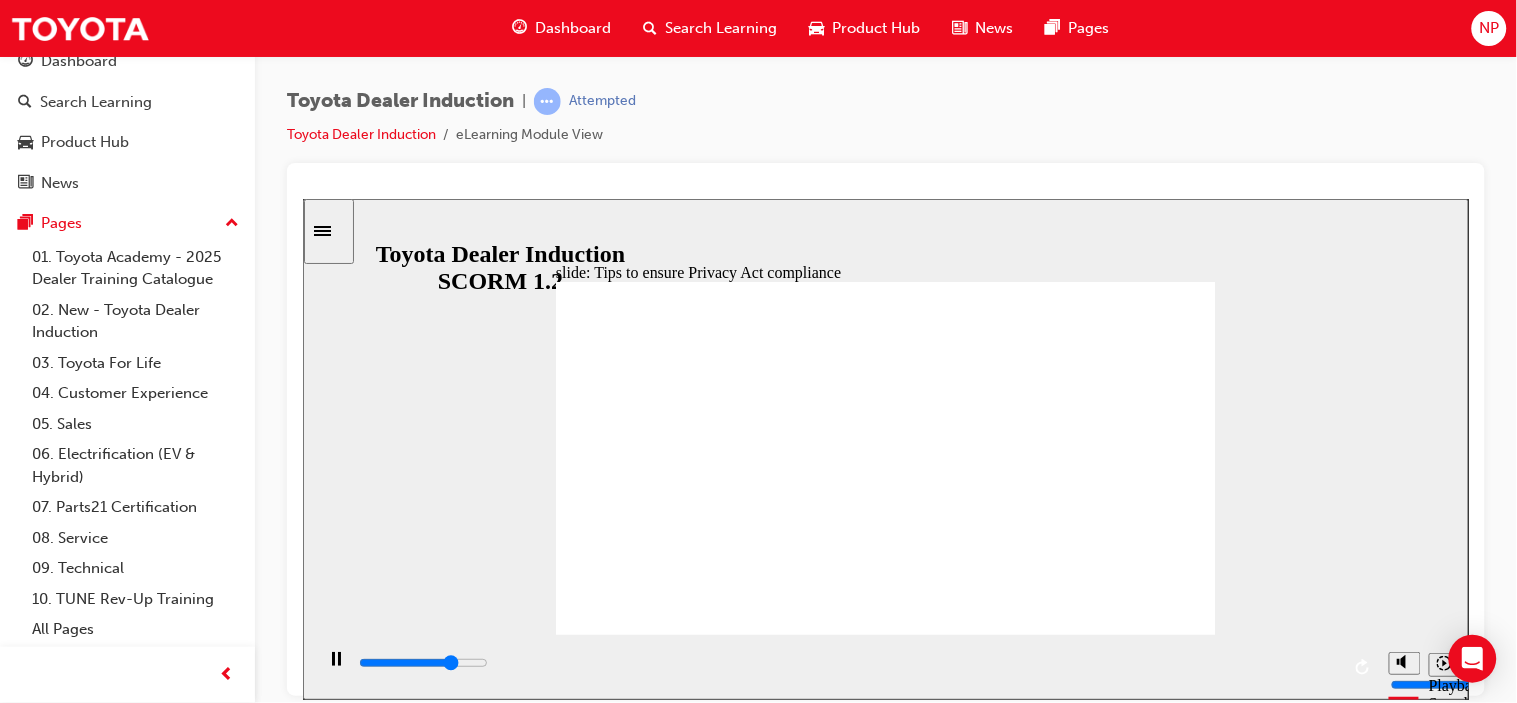click 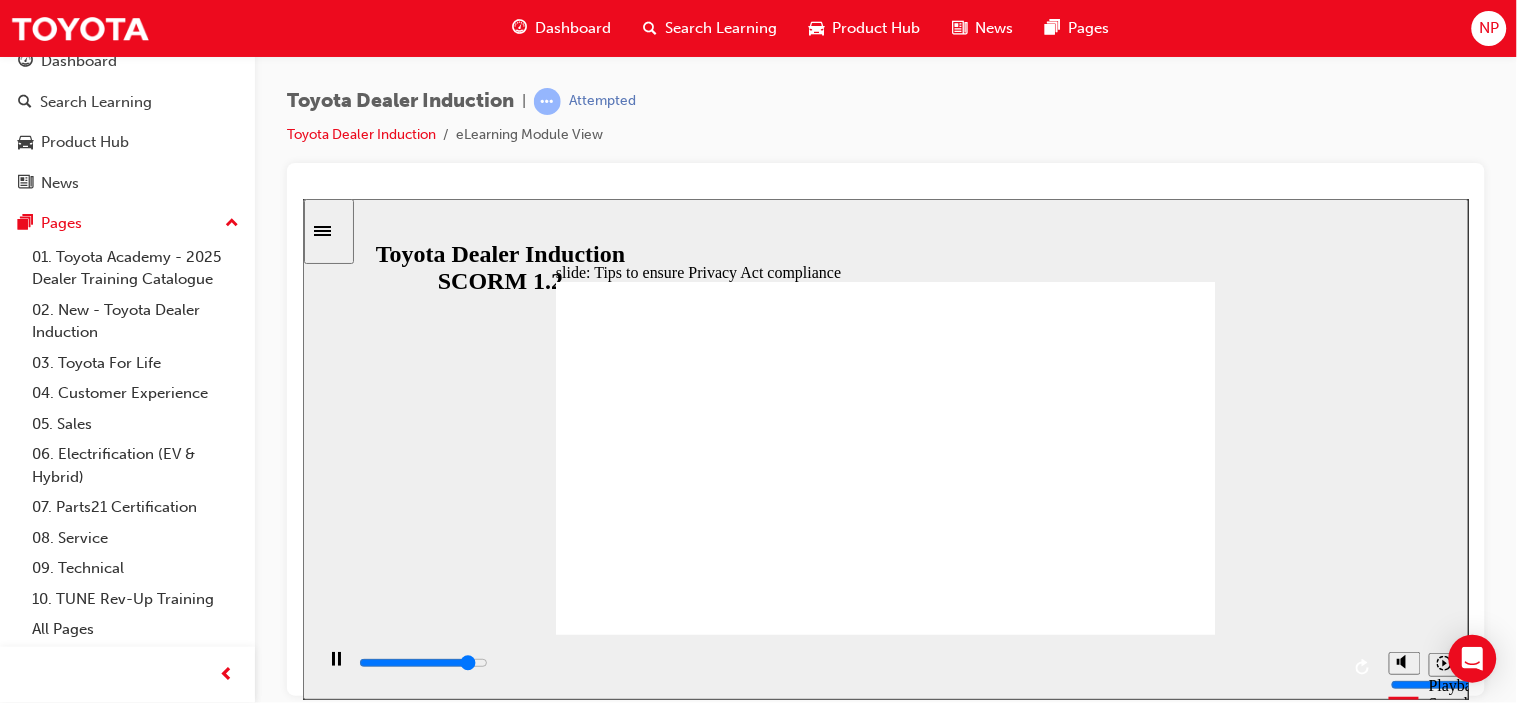 click 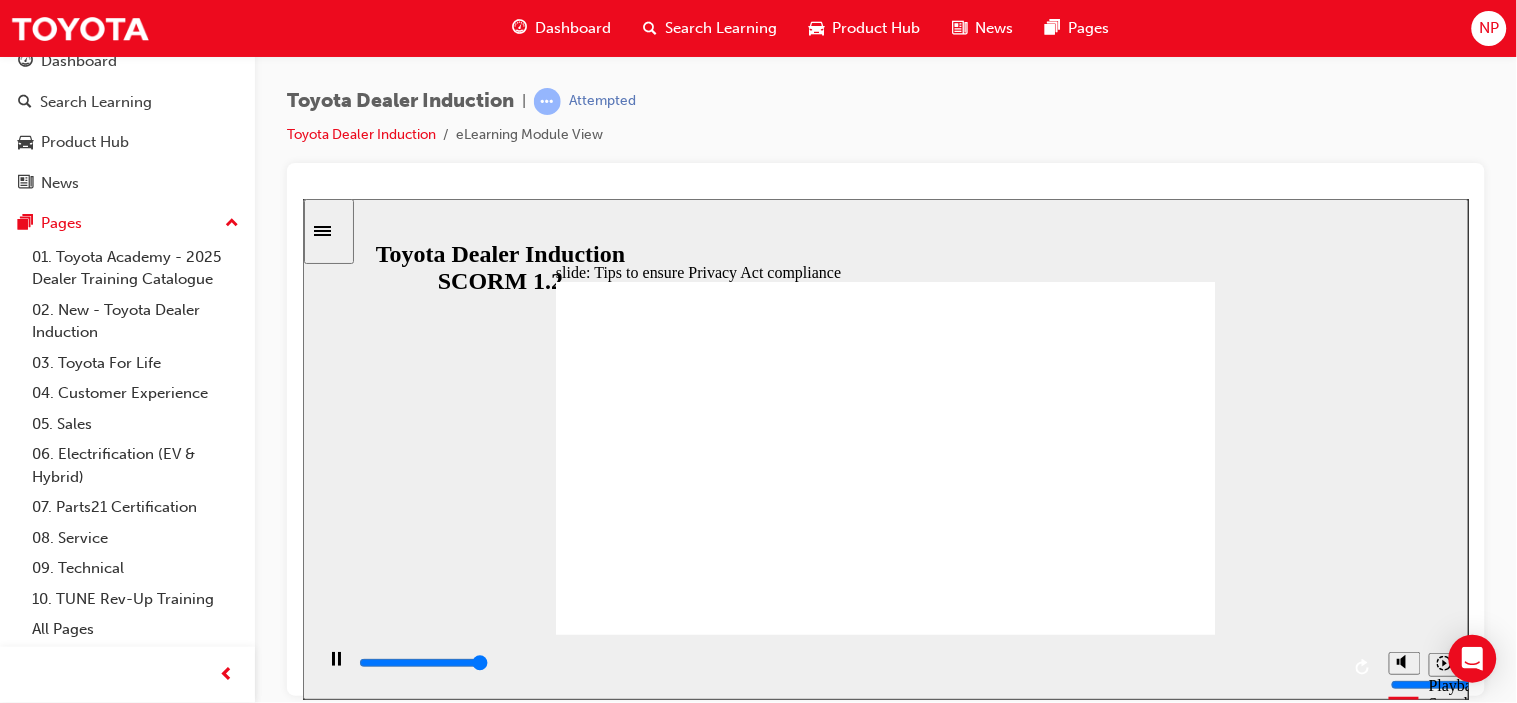 click 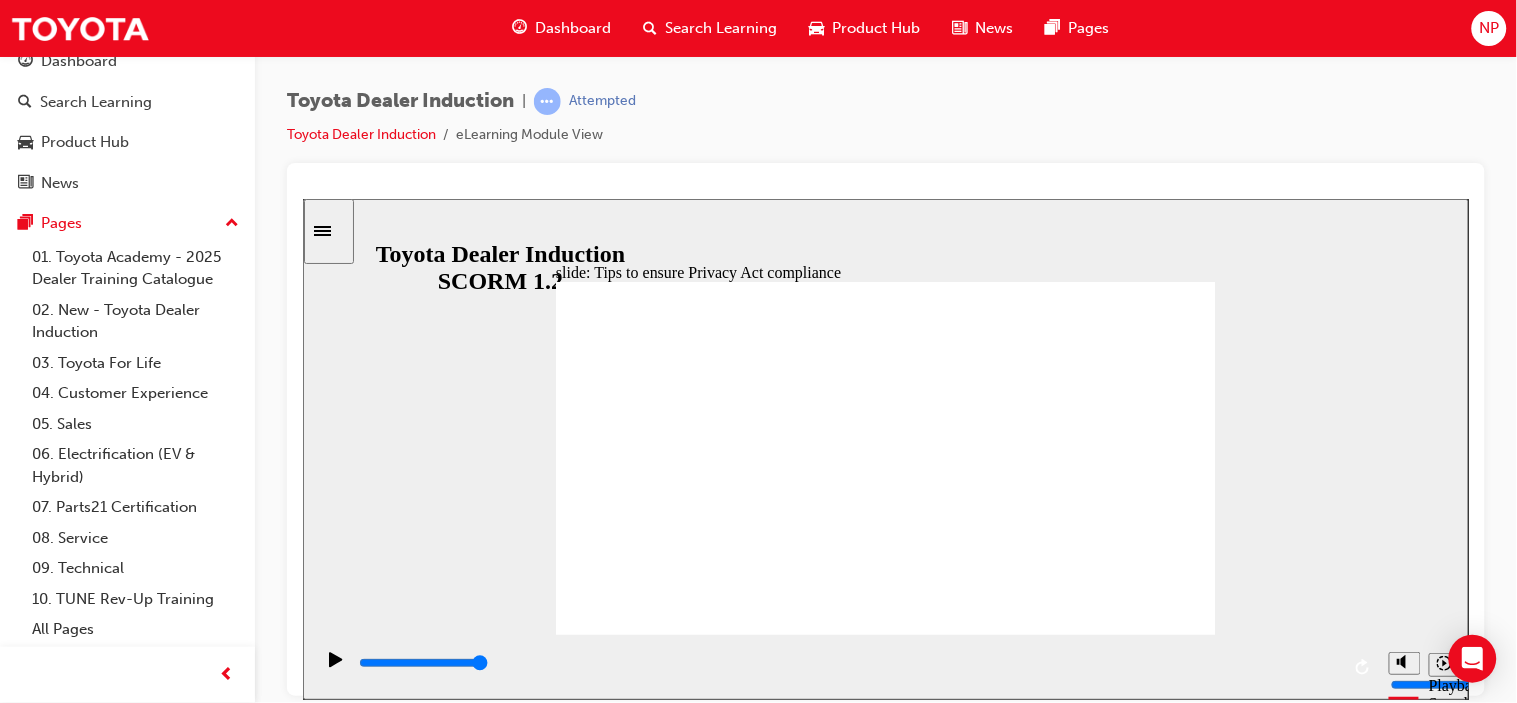 click 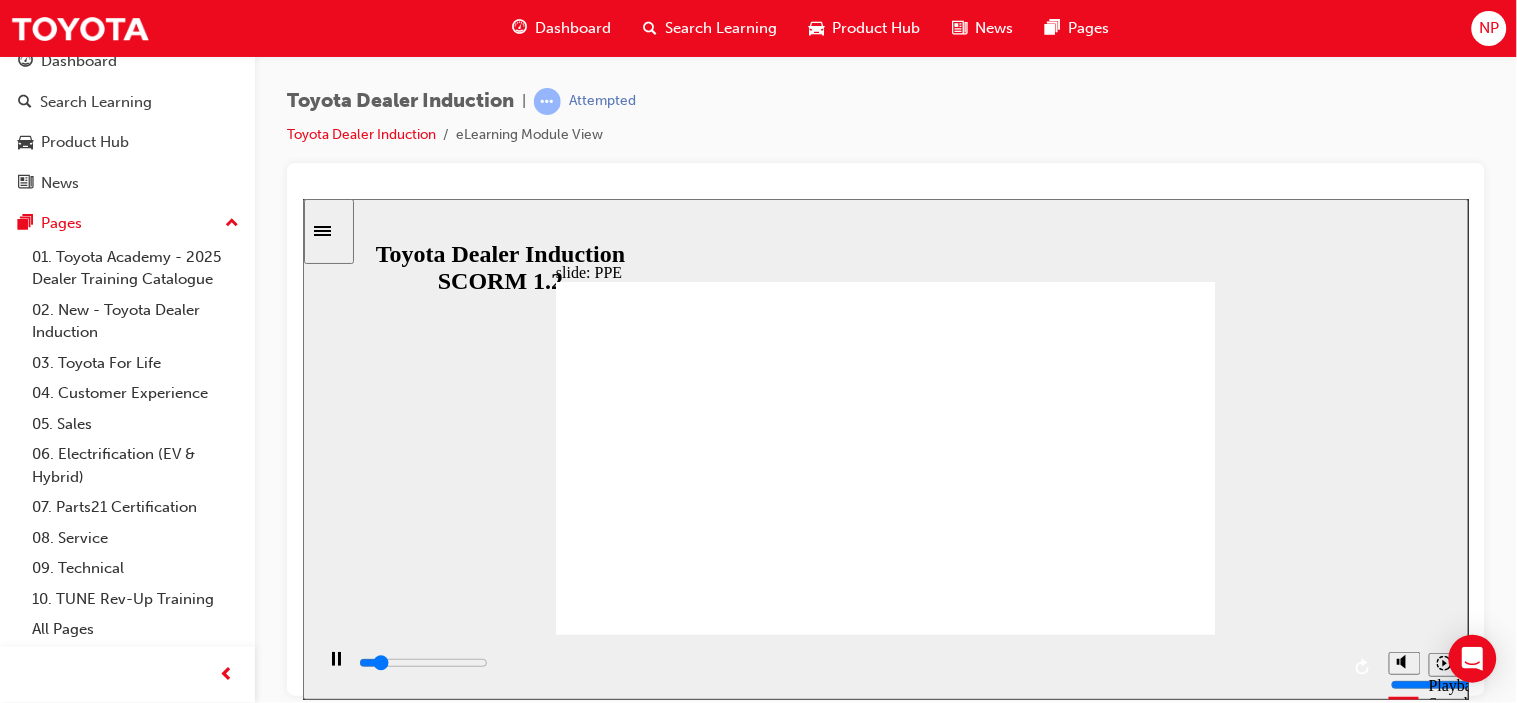 click 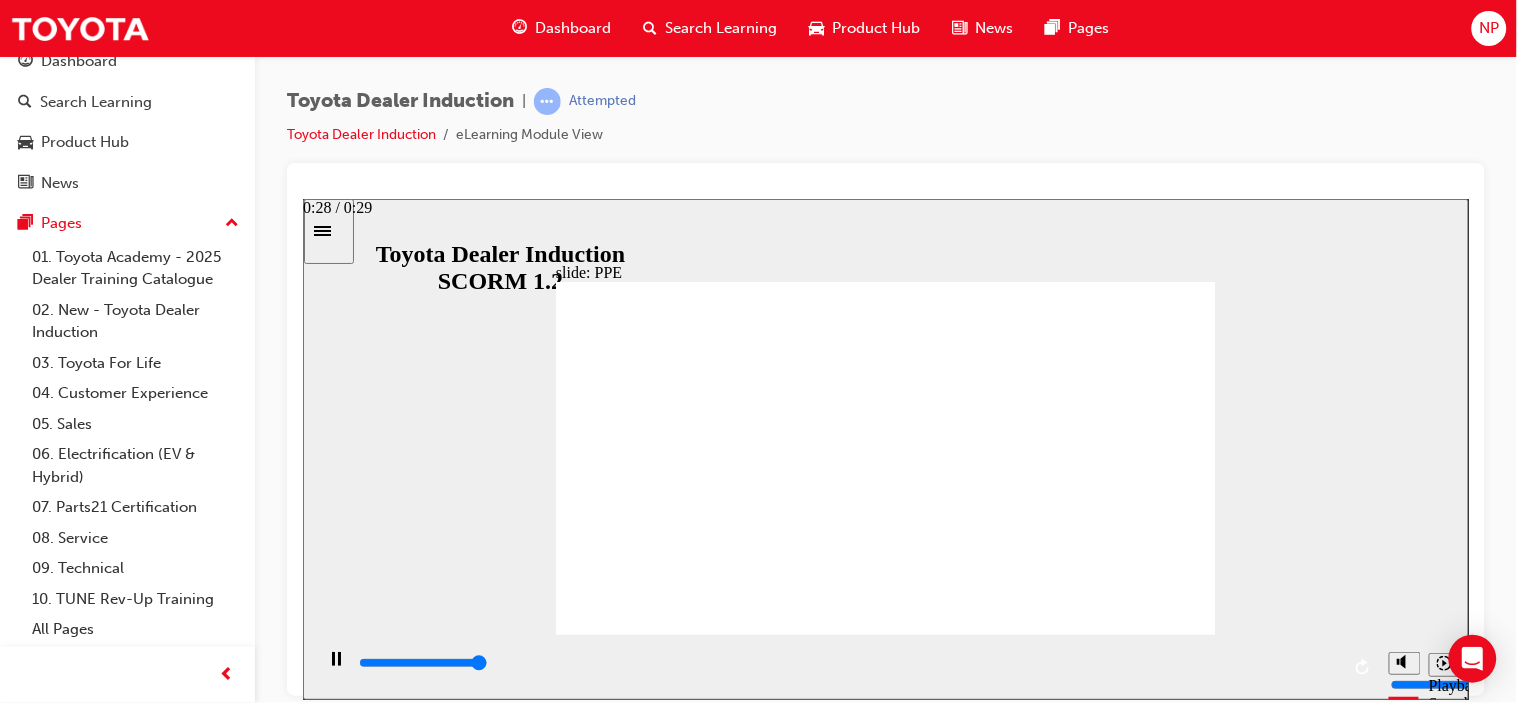 click at bounding box center [847, 663] 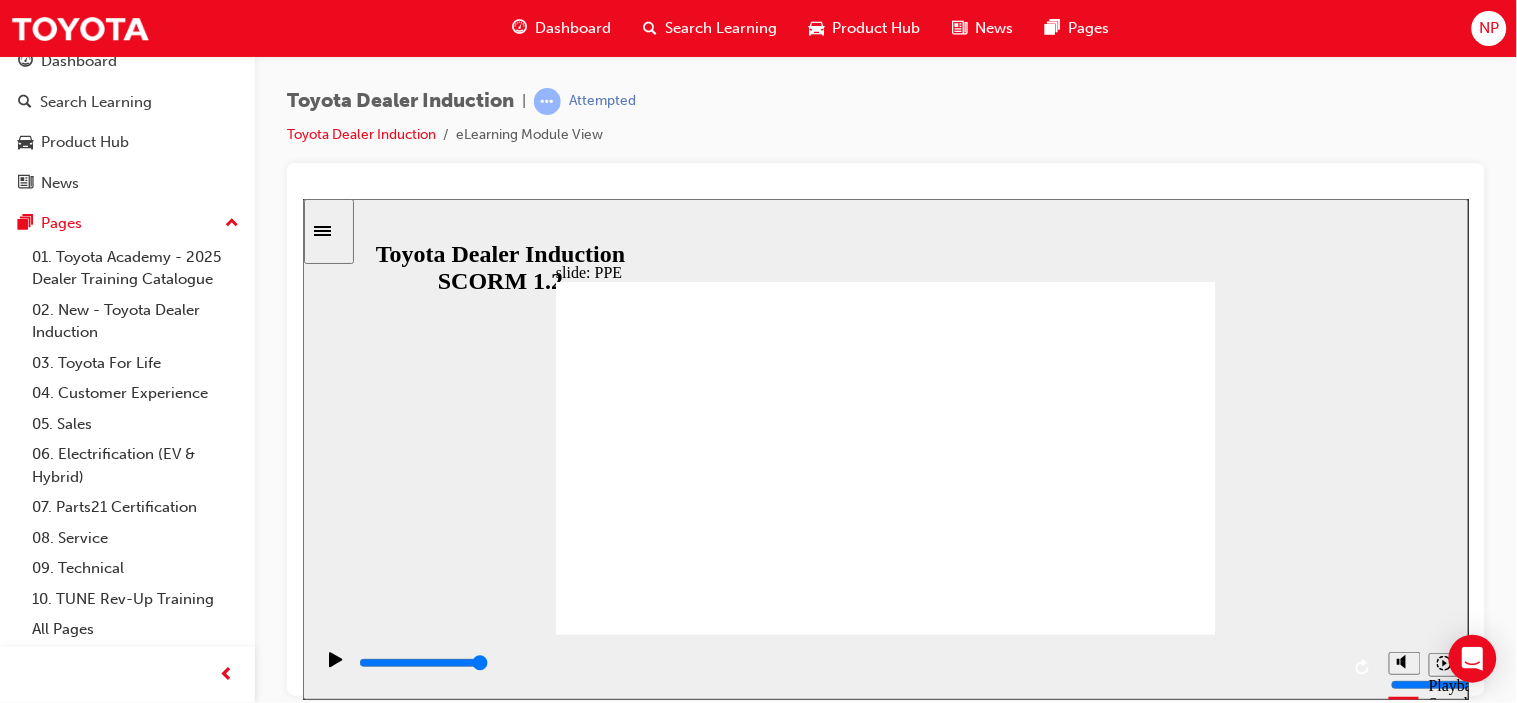 click 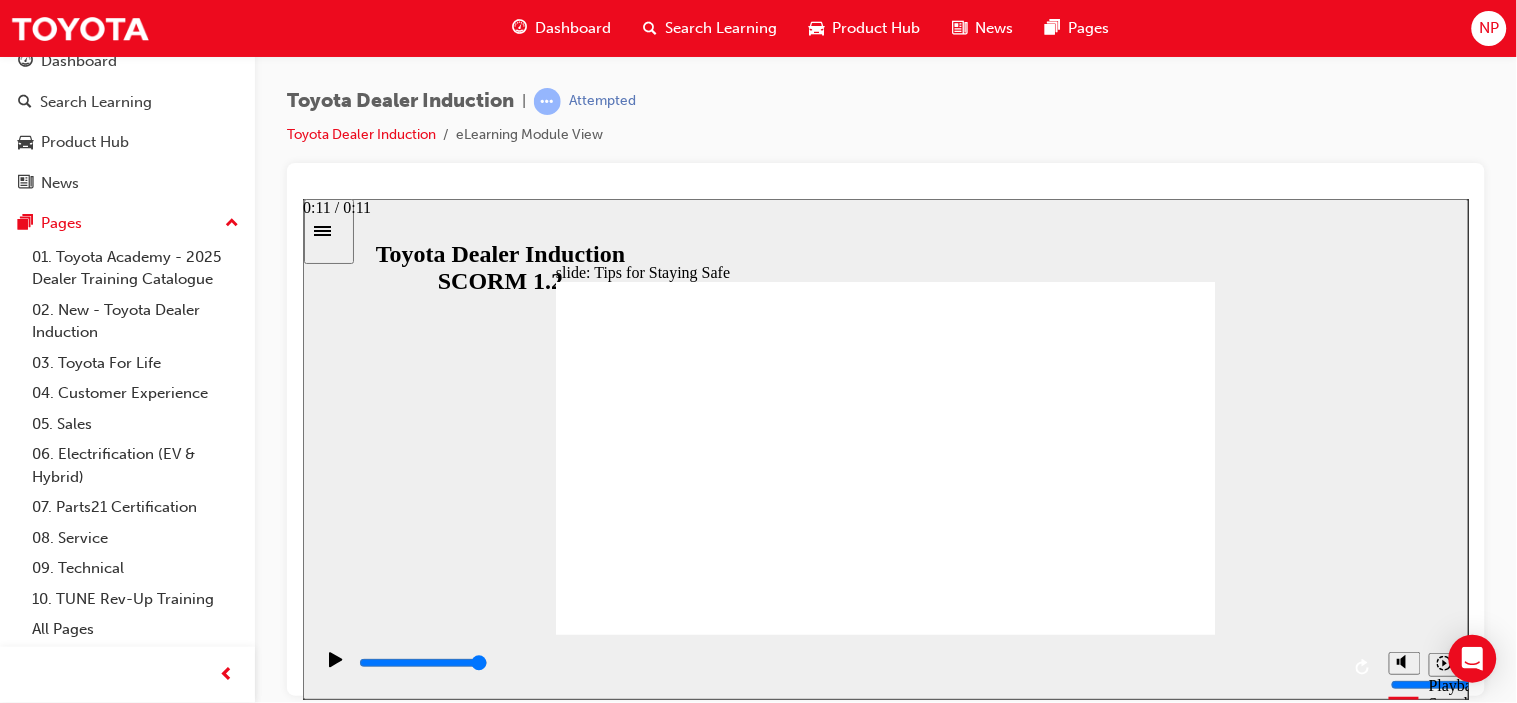 click at bounding box center [847, 663] 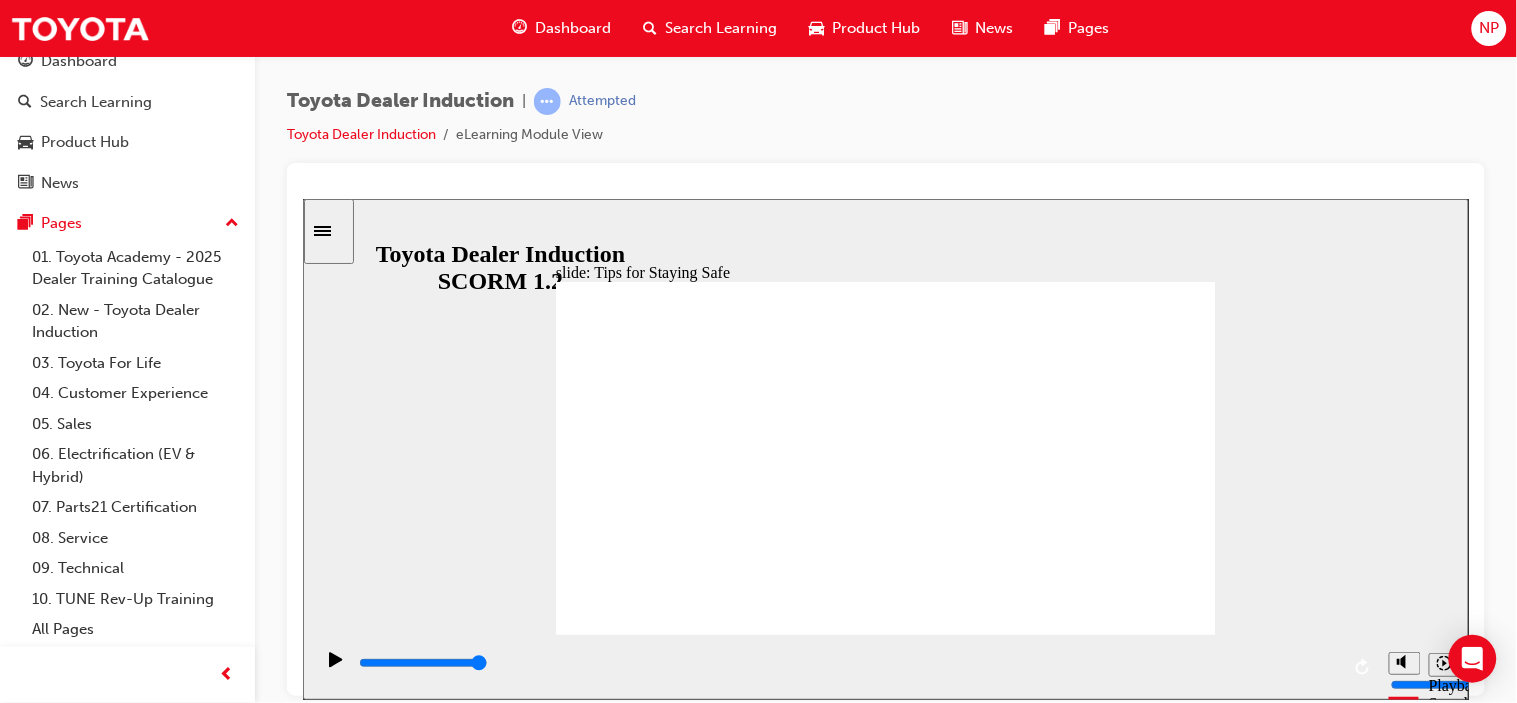 click 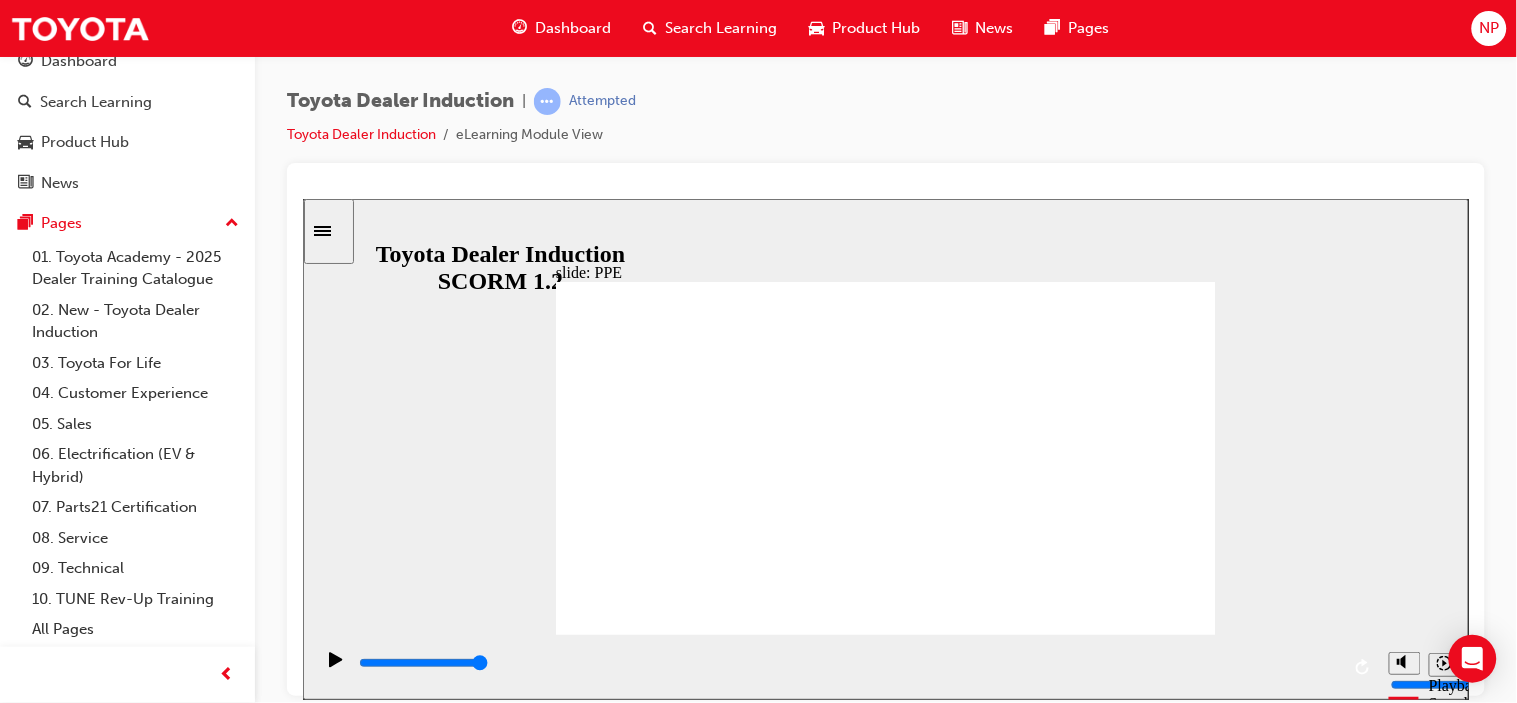 click 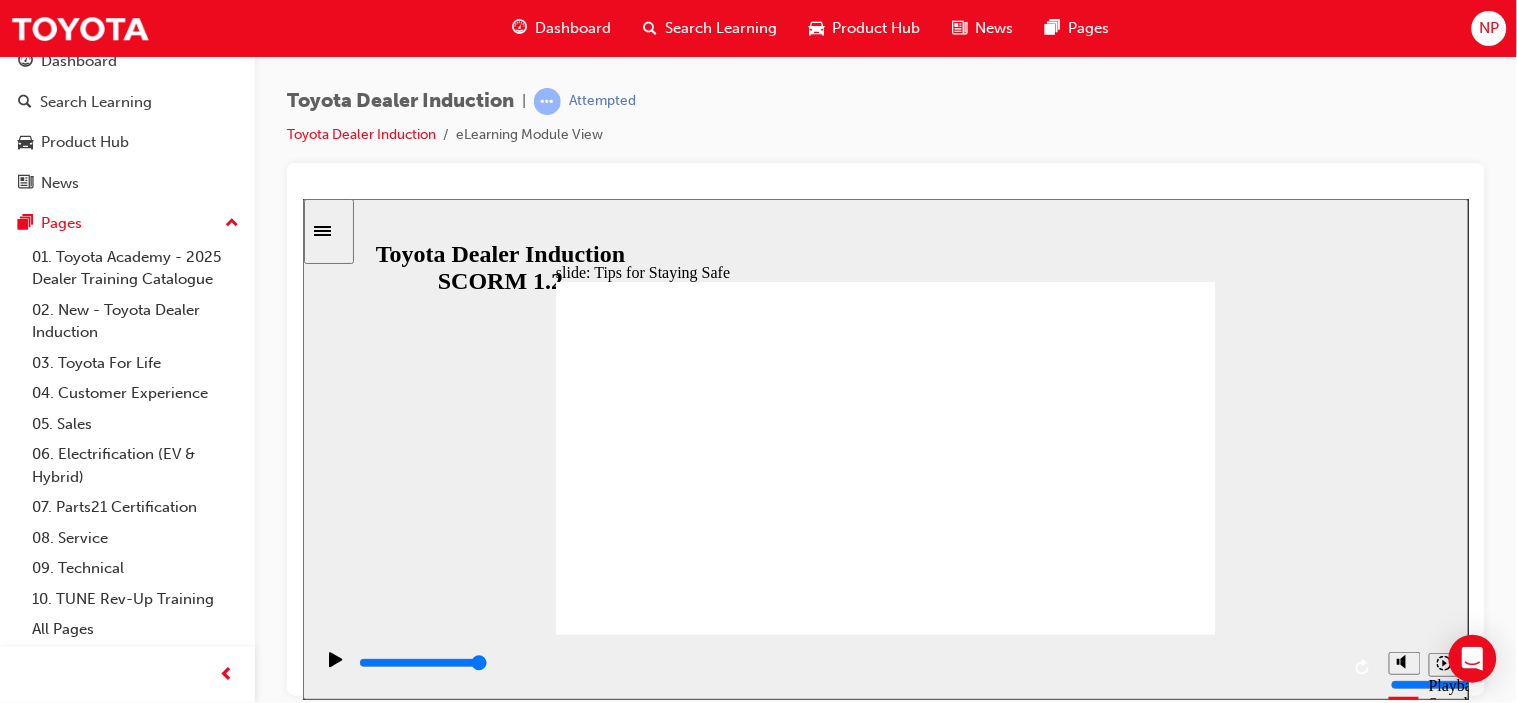 click 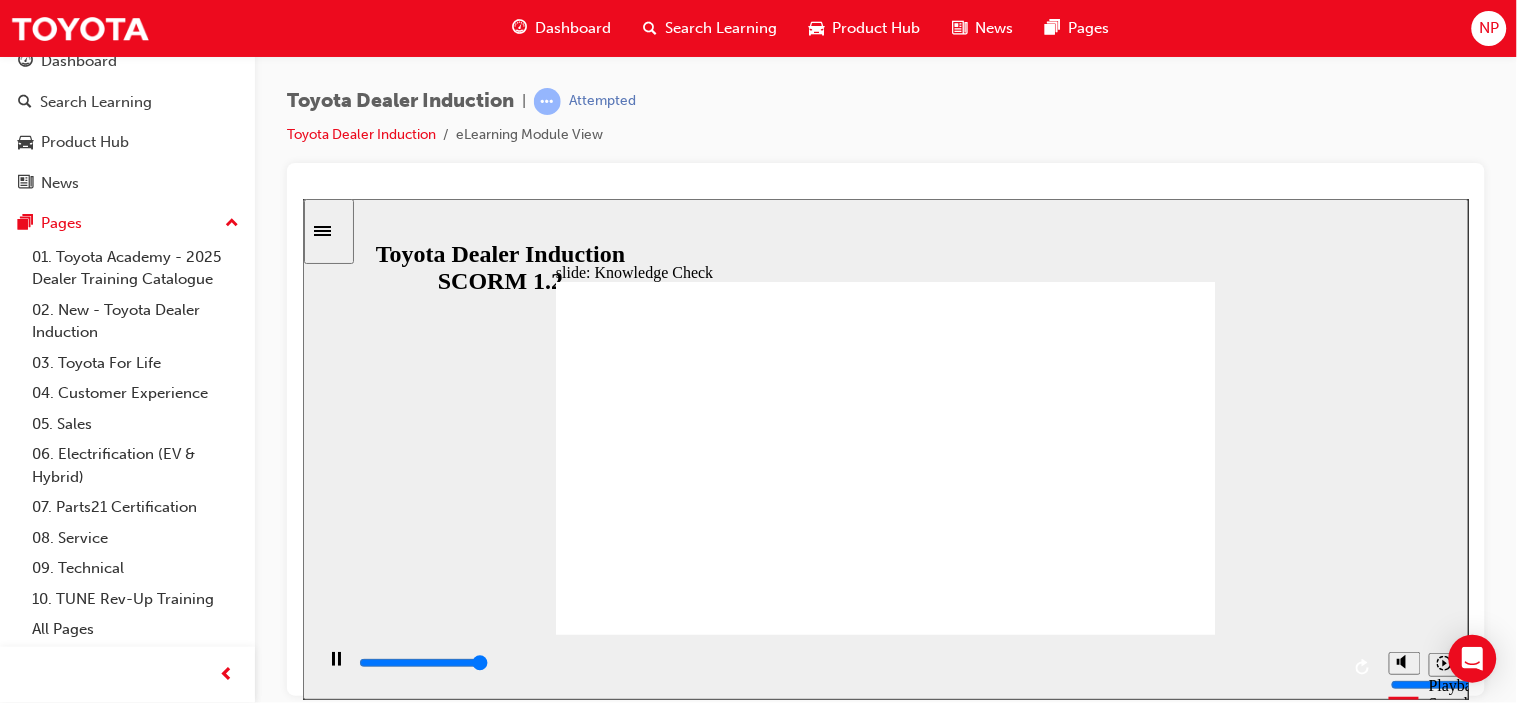 type on "5000" 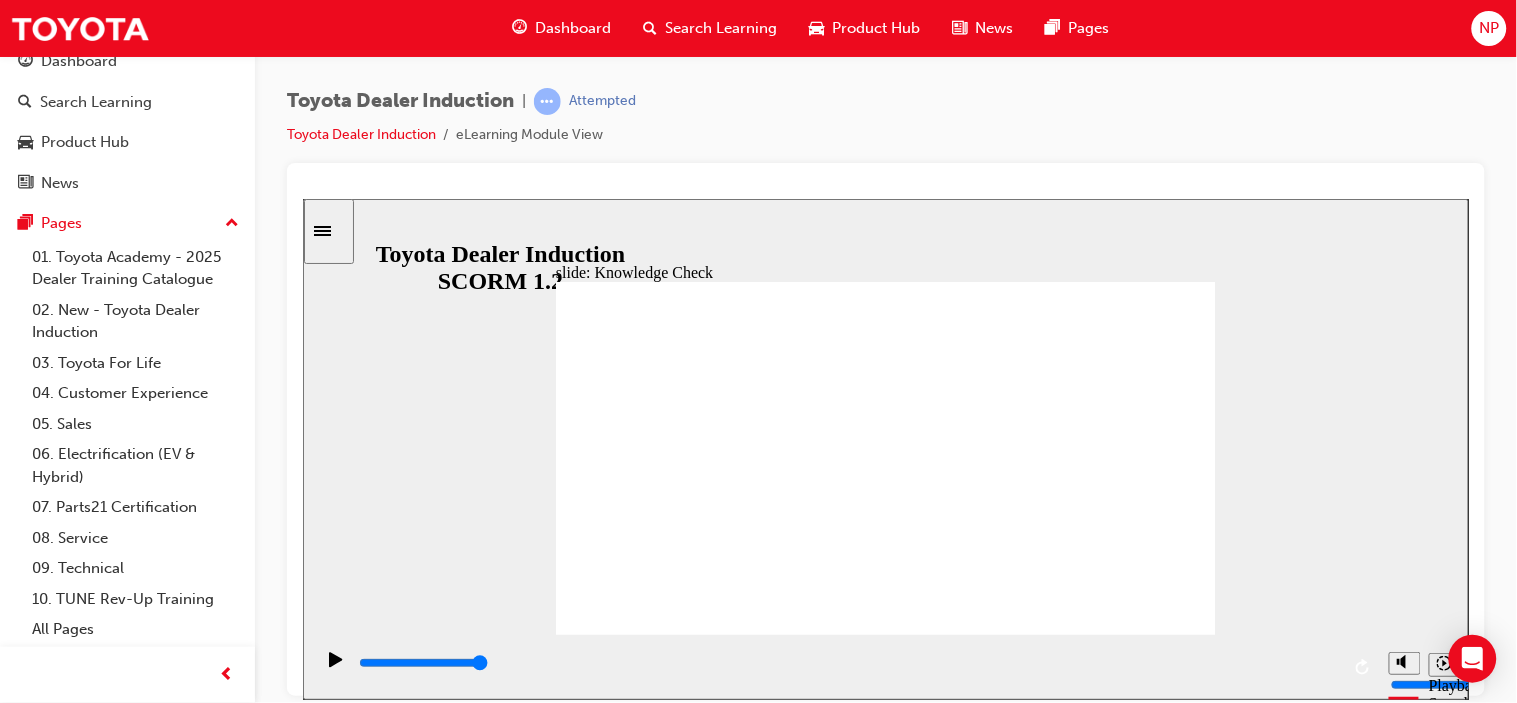 checkbox on "true" 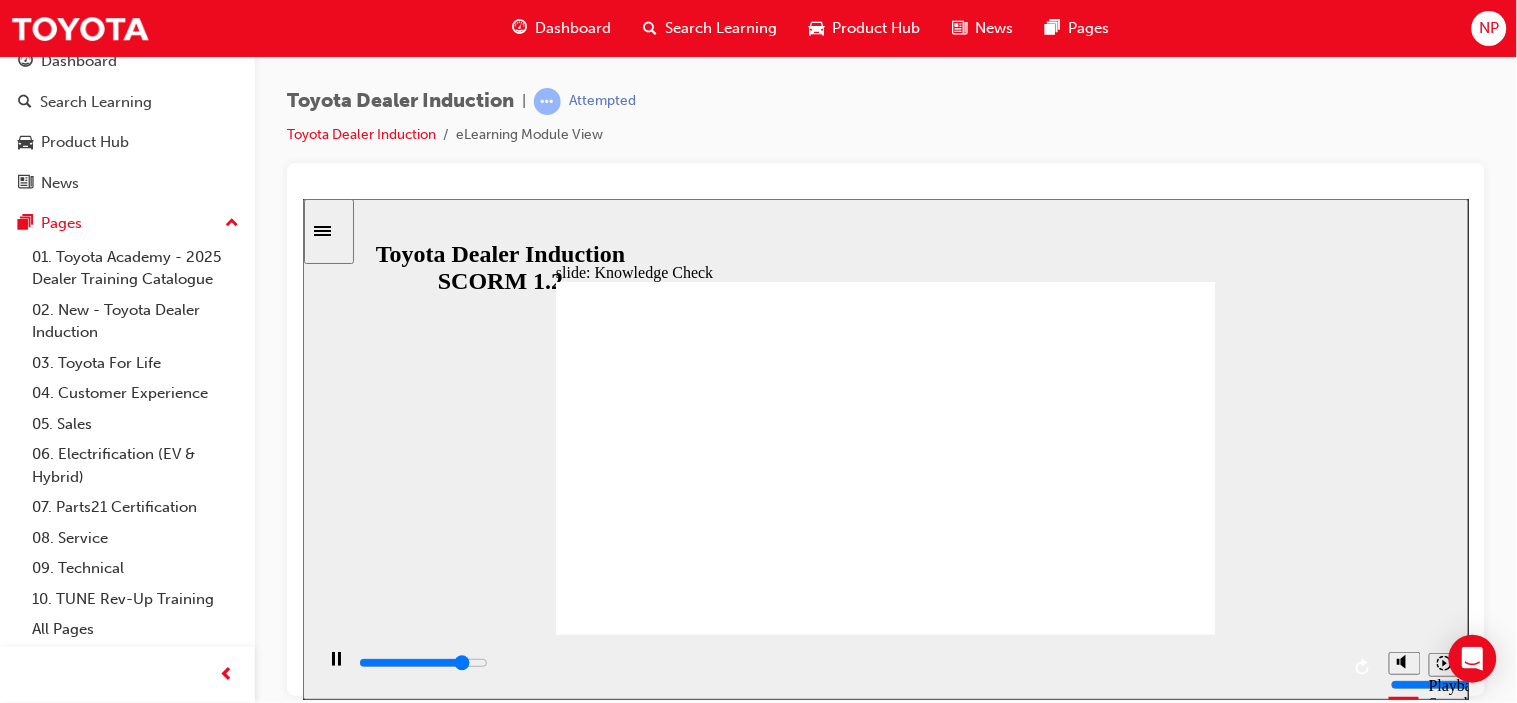 type on "4300" 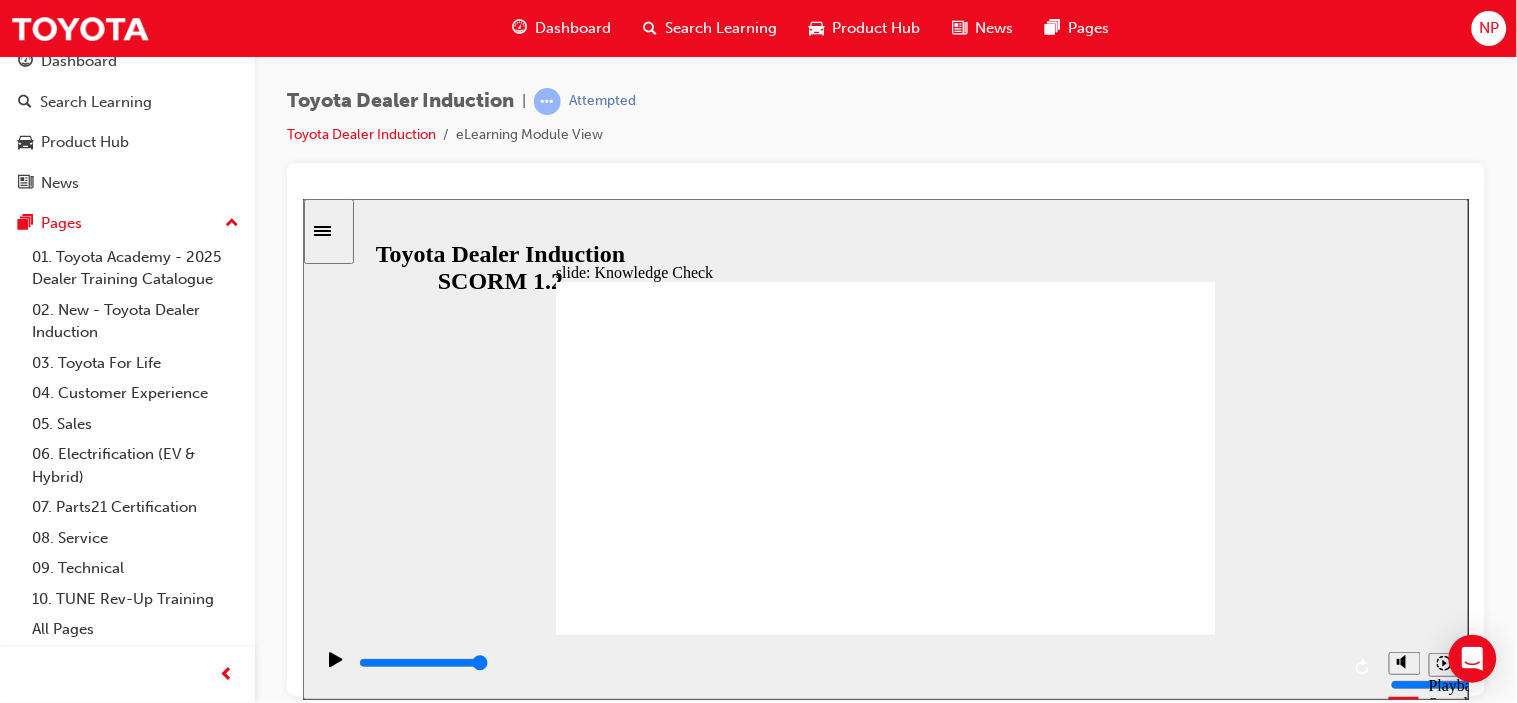 click 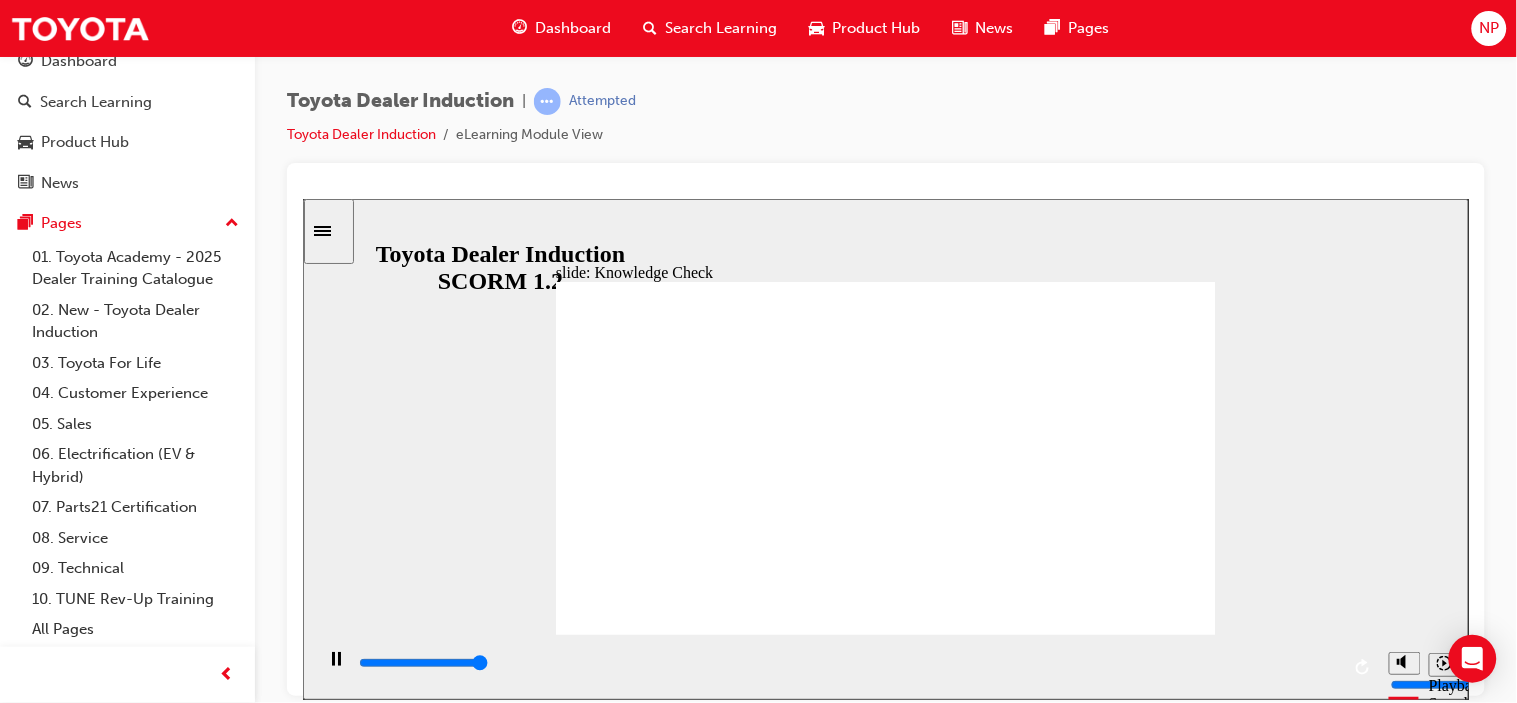 type on "5000" 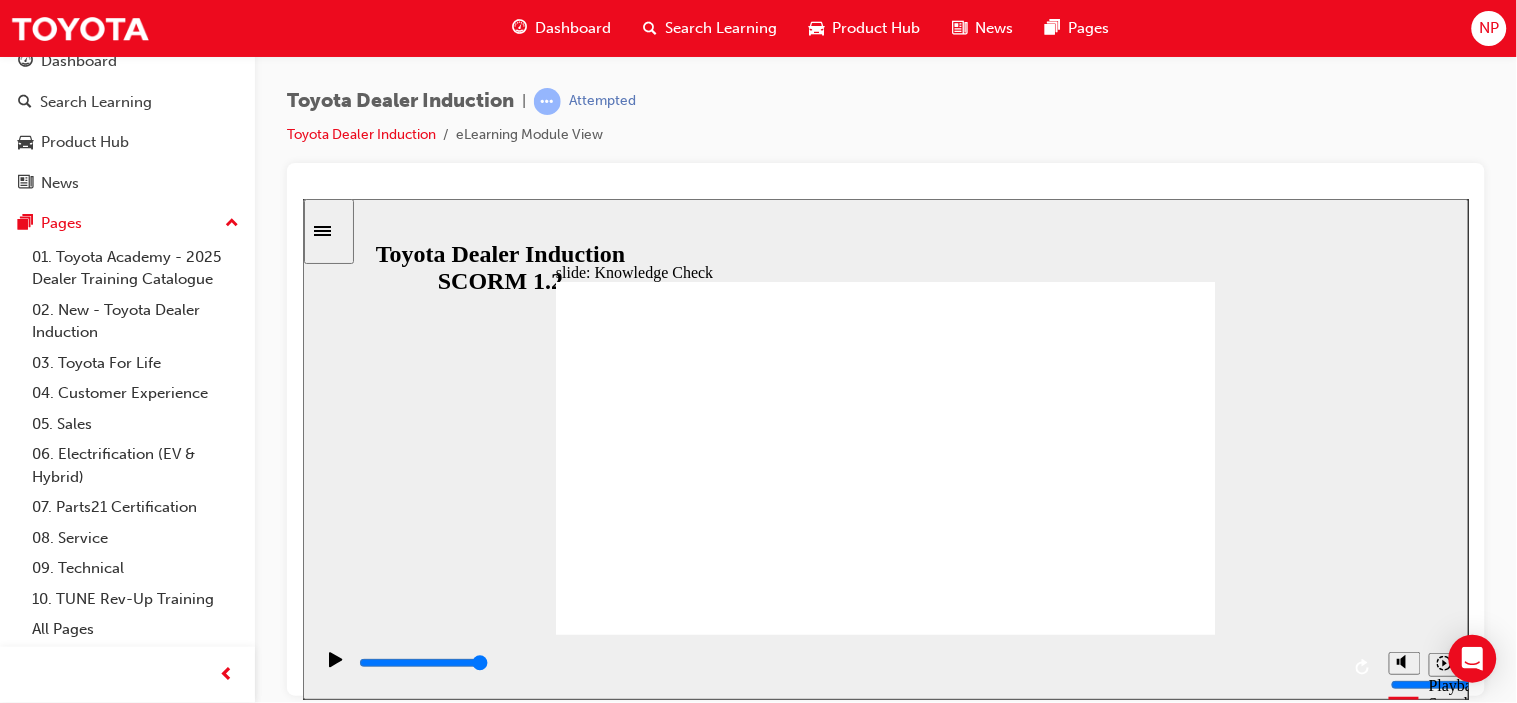 checkbox on "true" 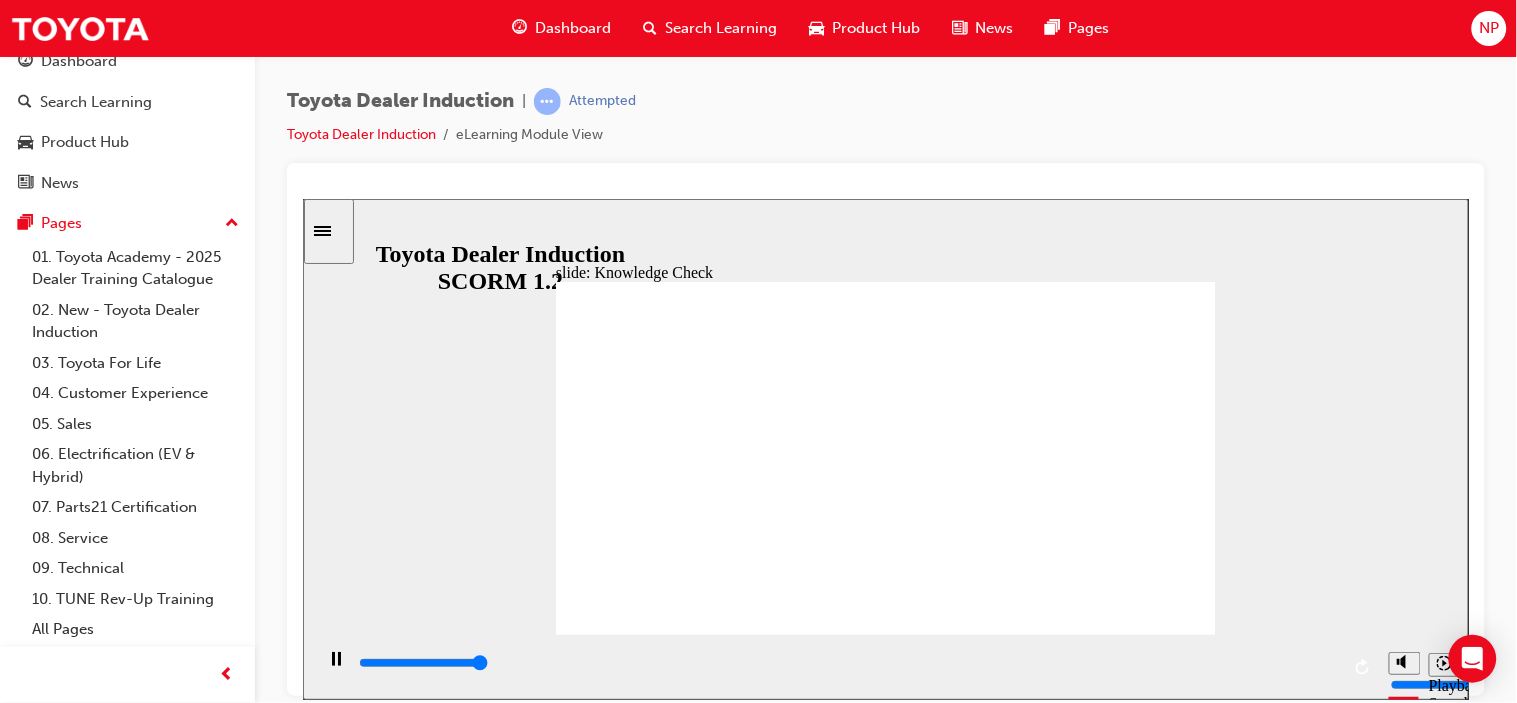 type on "5000" 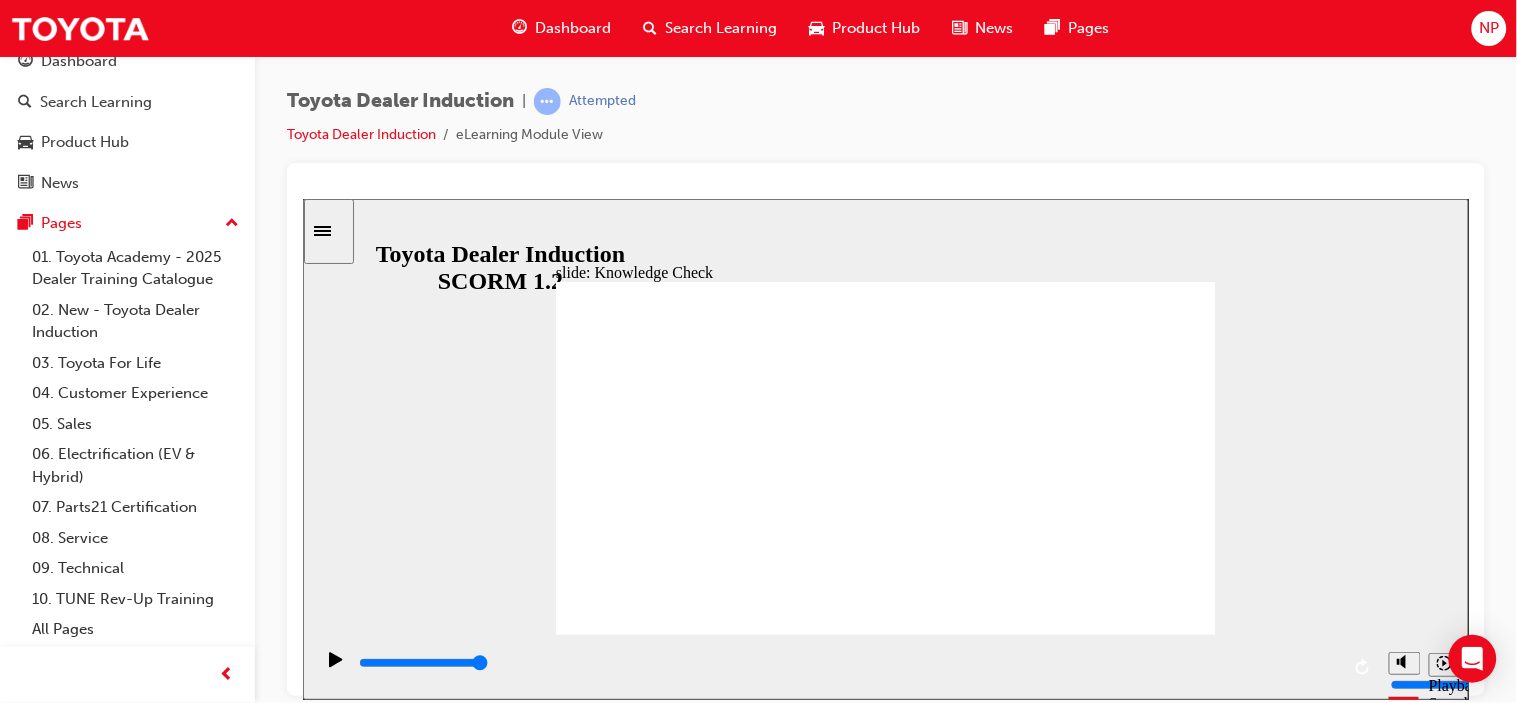 checkbox on "true" 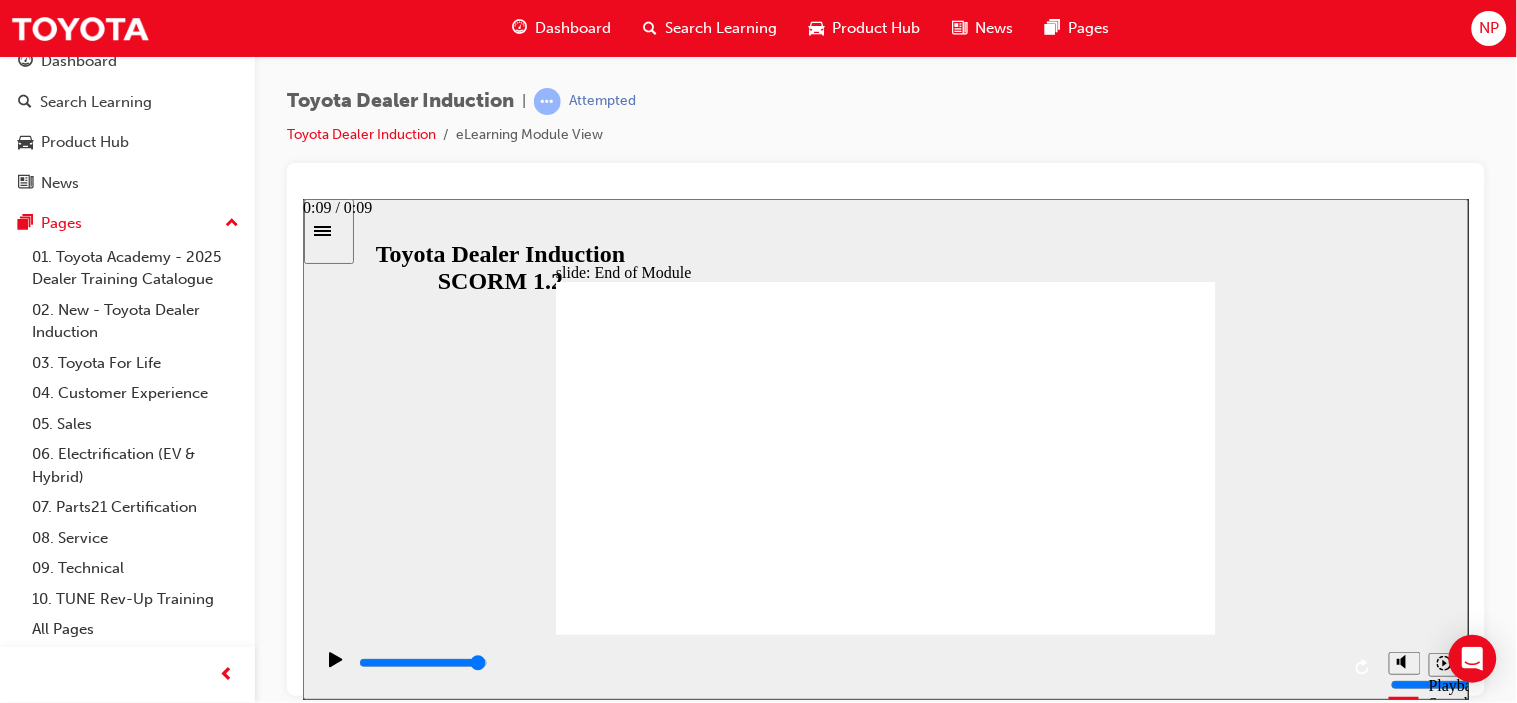 click at bounding box center (847, 663) 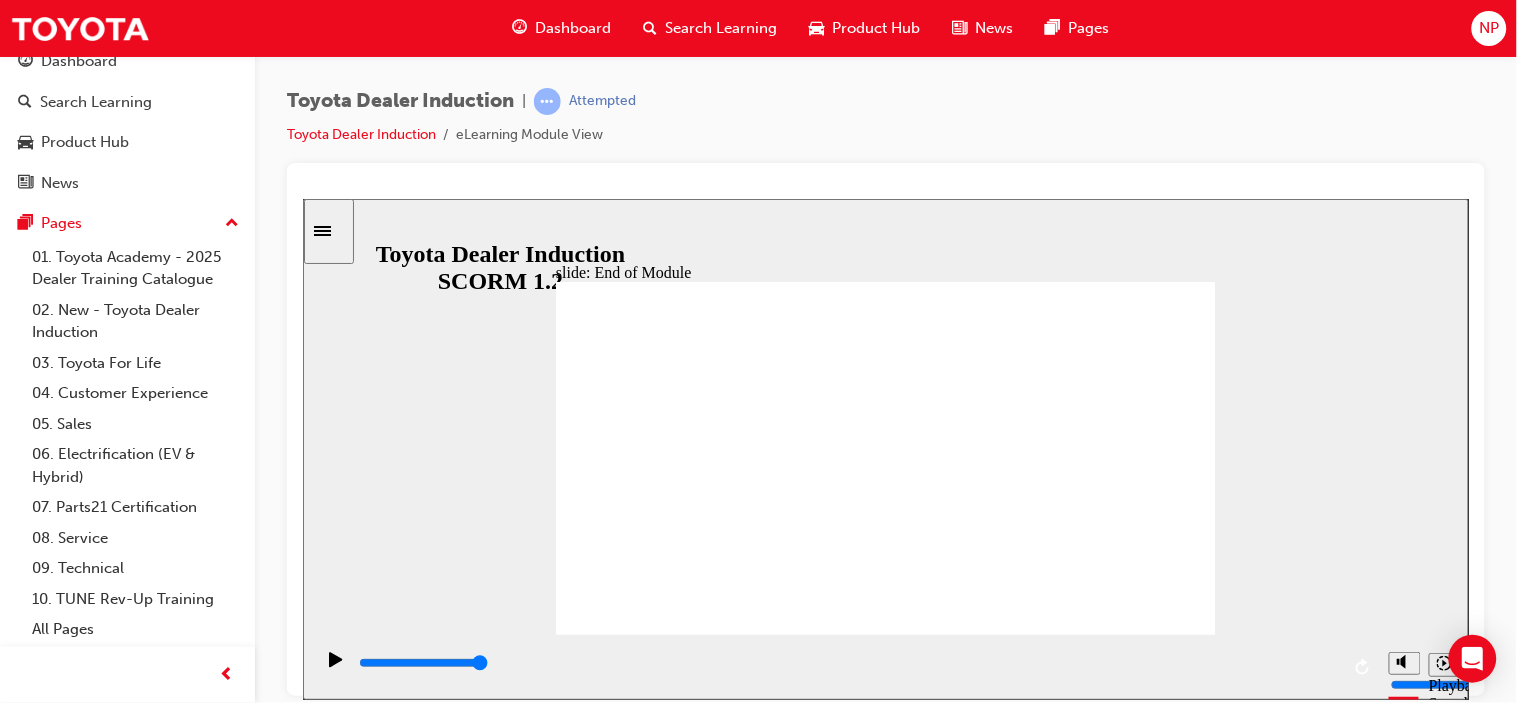 click 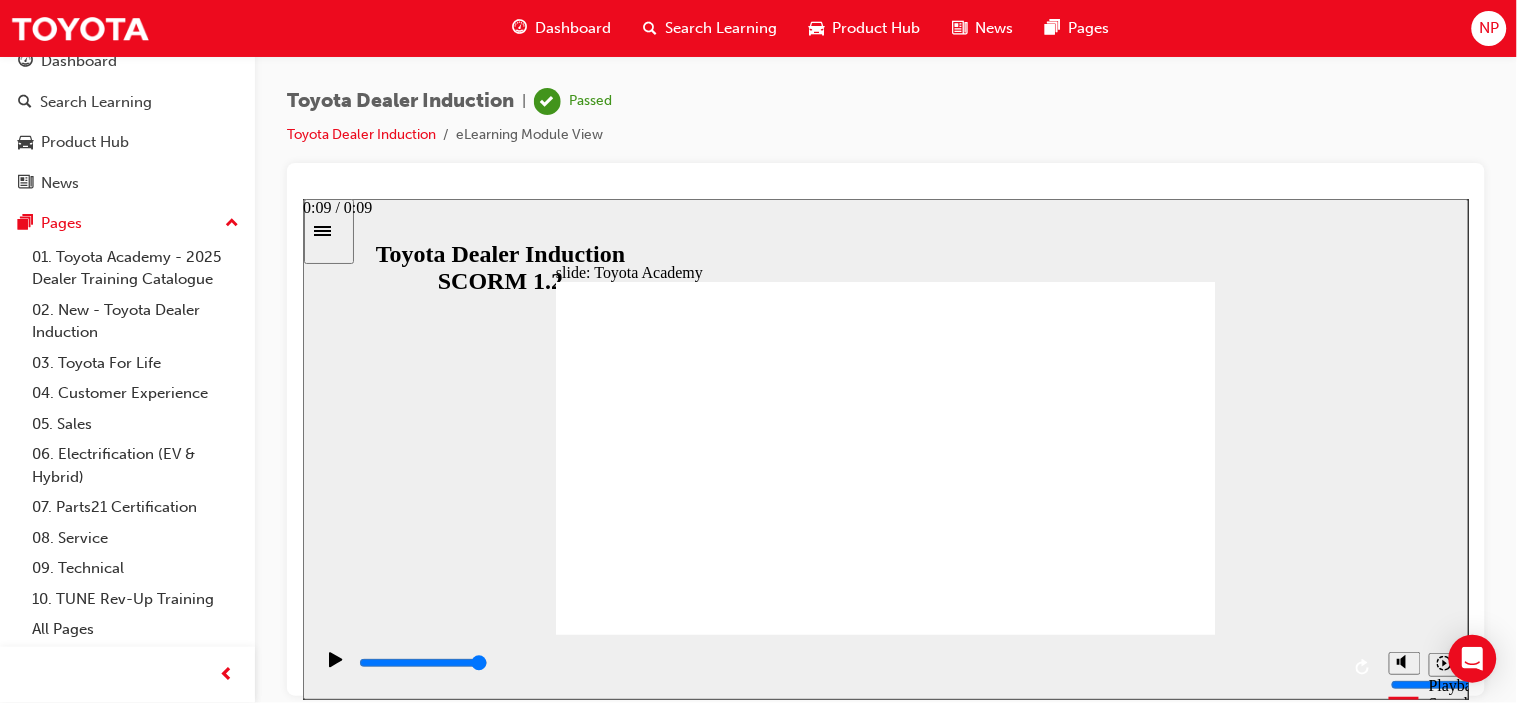 click at bounding box center [847, 663] 